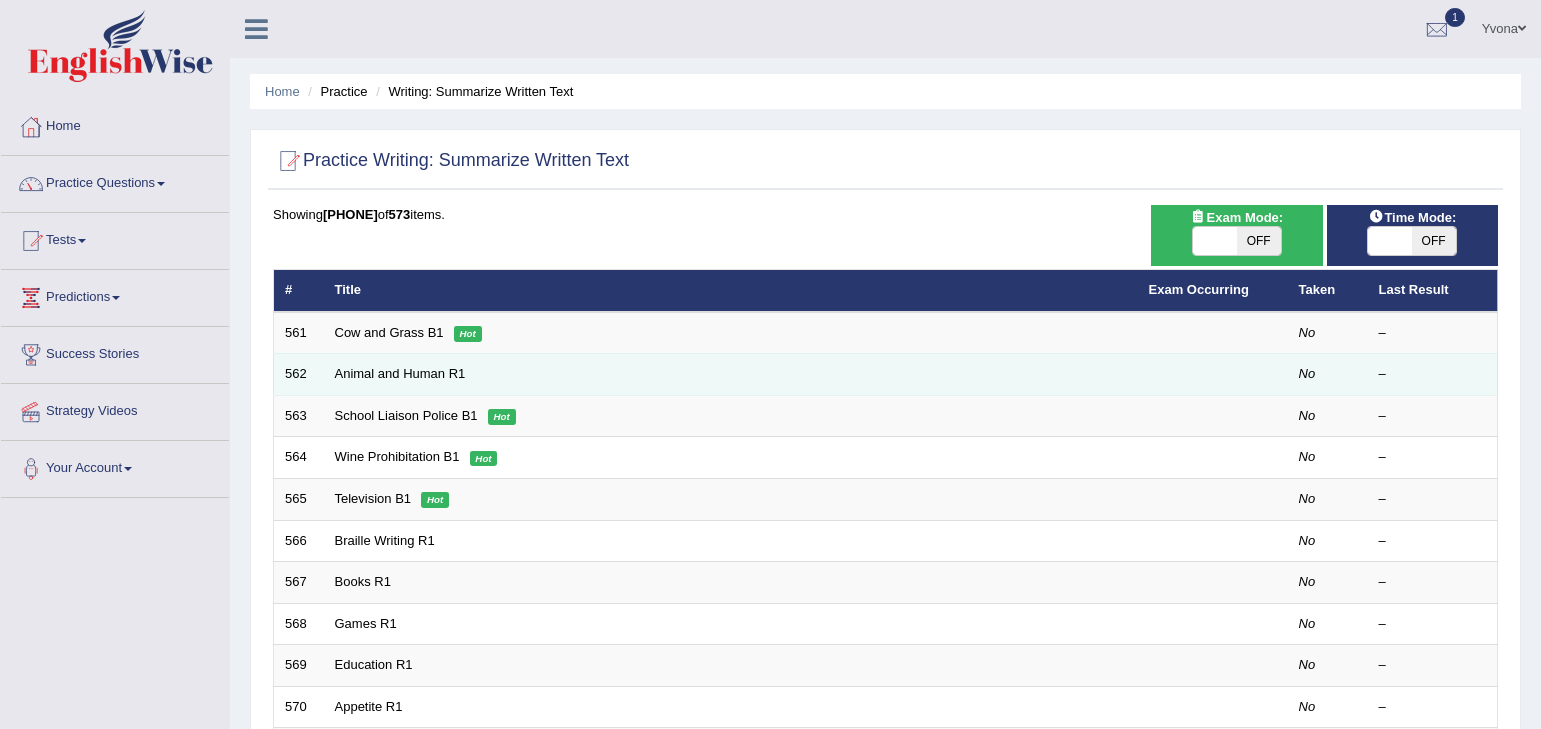 scroll, scrollTop: 0, scrollLeft: 0, axis: both 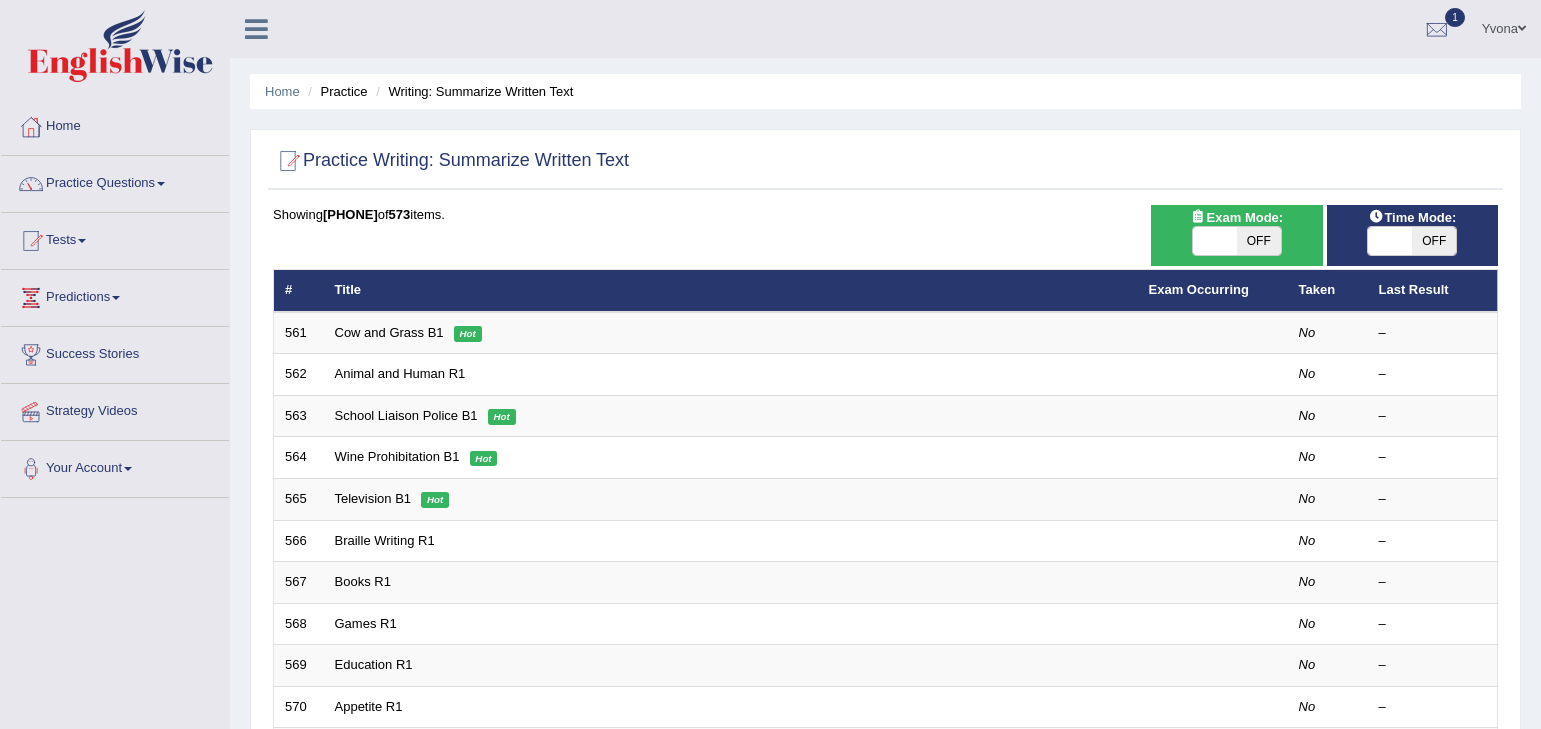 click on "Title" at bounding box center [731, 291] 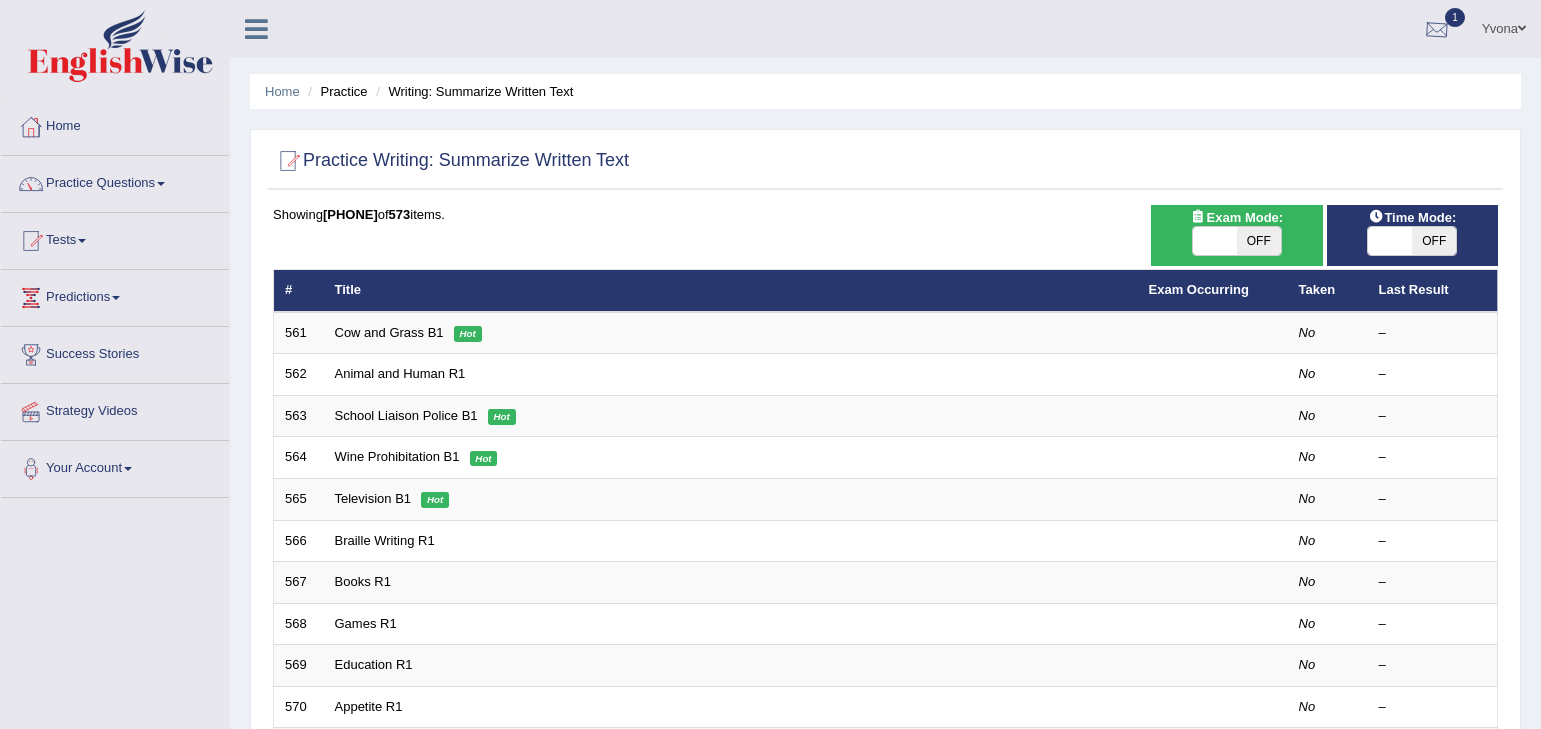 click at bounding box center (1437, 30) 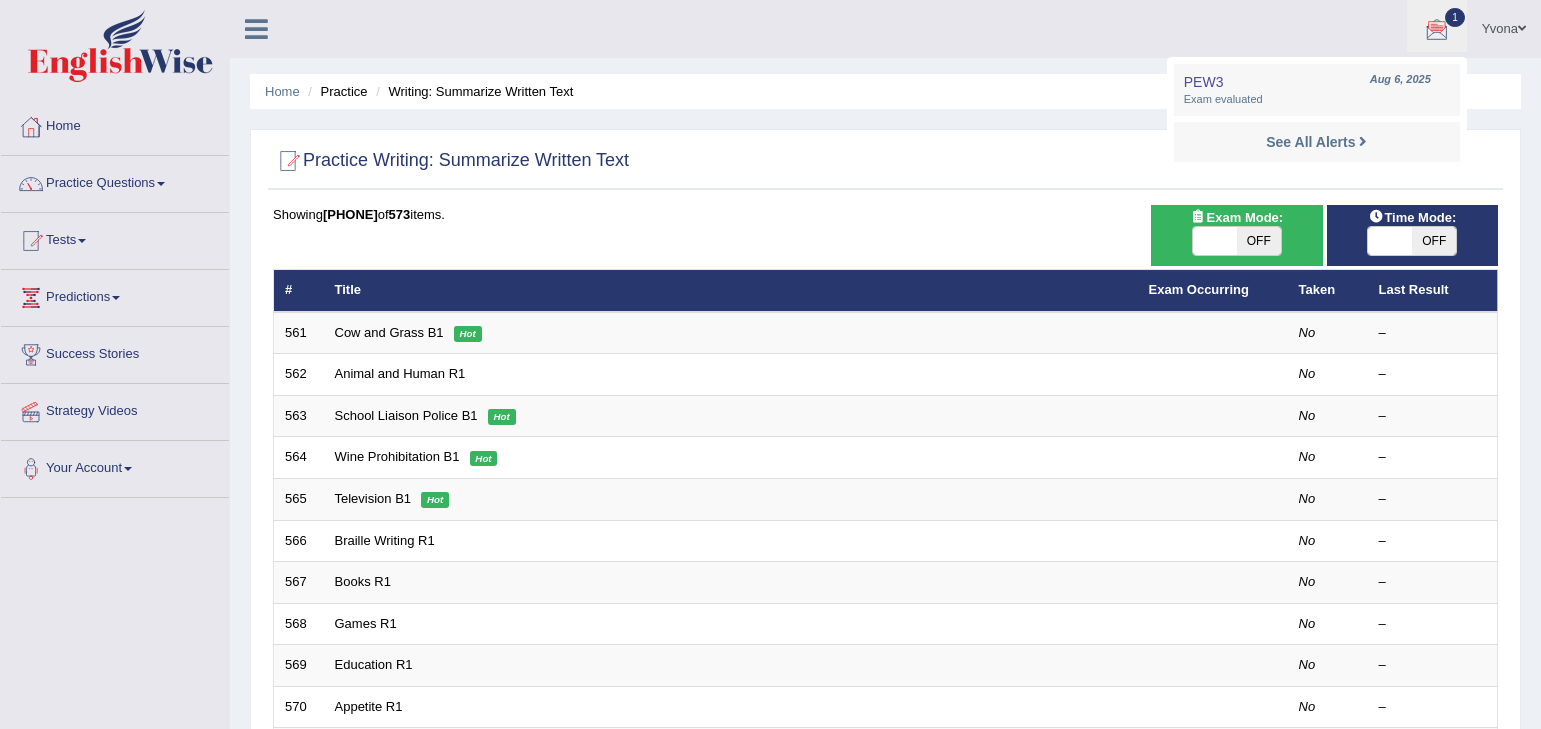 click at bounding box center (1437, 30) 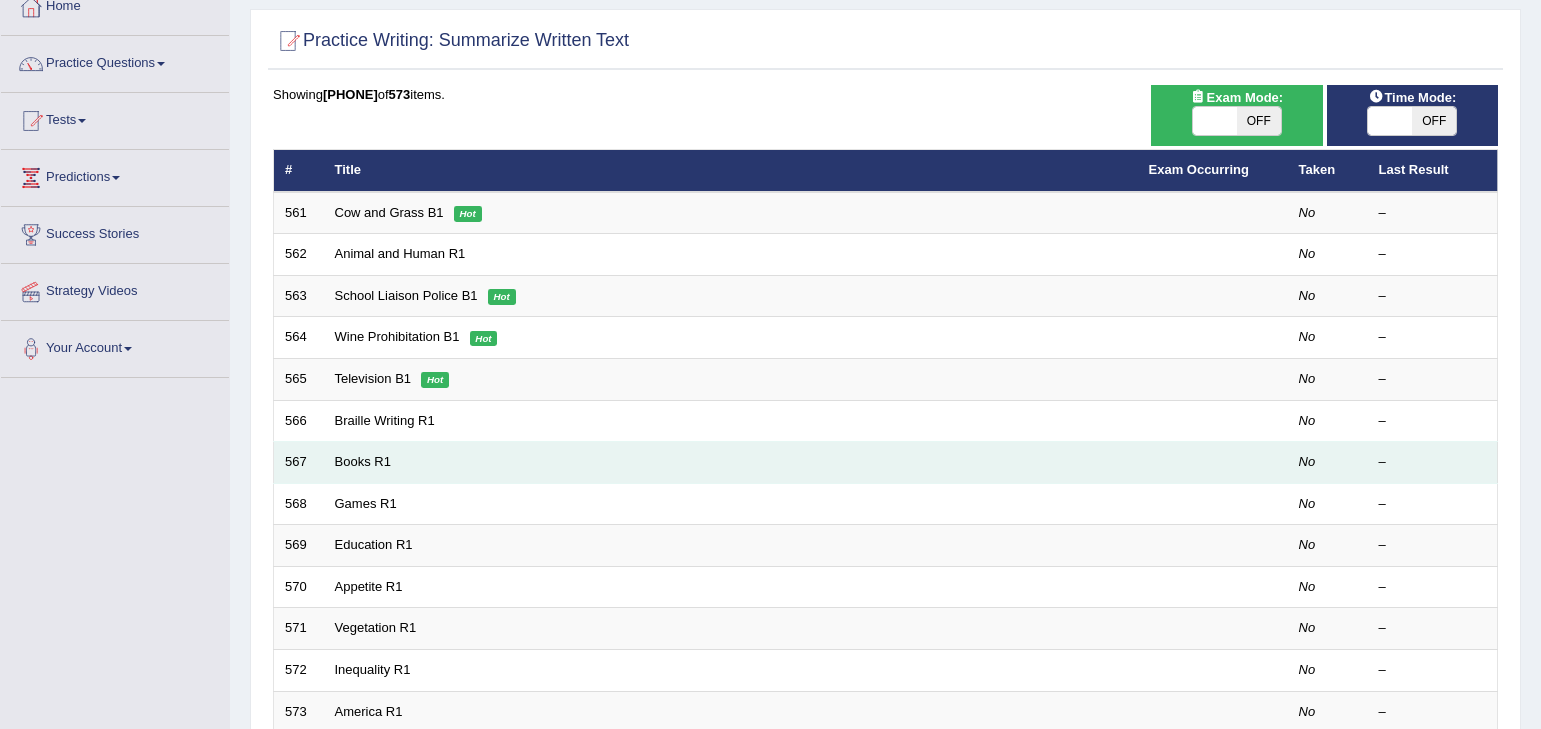 scroll, scrollTop: 321, scrollLeft: 0, axis: vertical 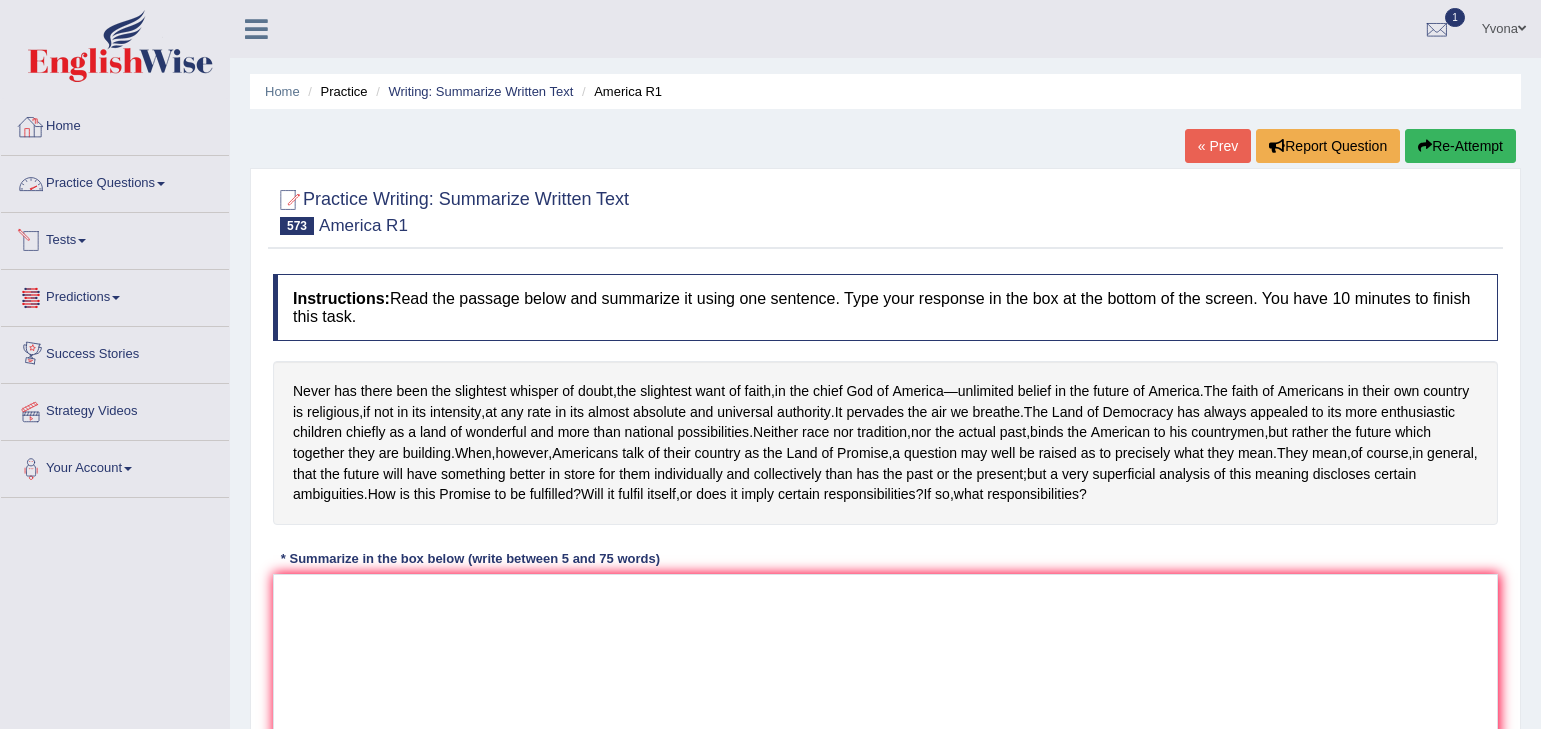 click on "Practice Questions" at bounding box center (115, 181) 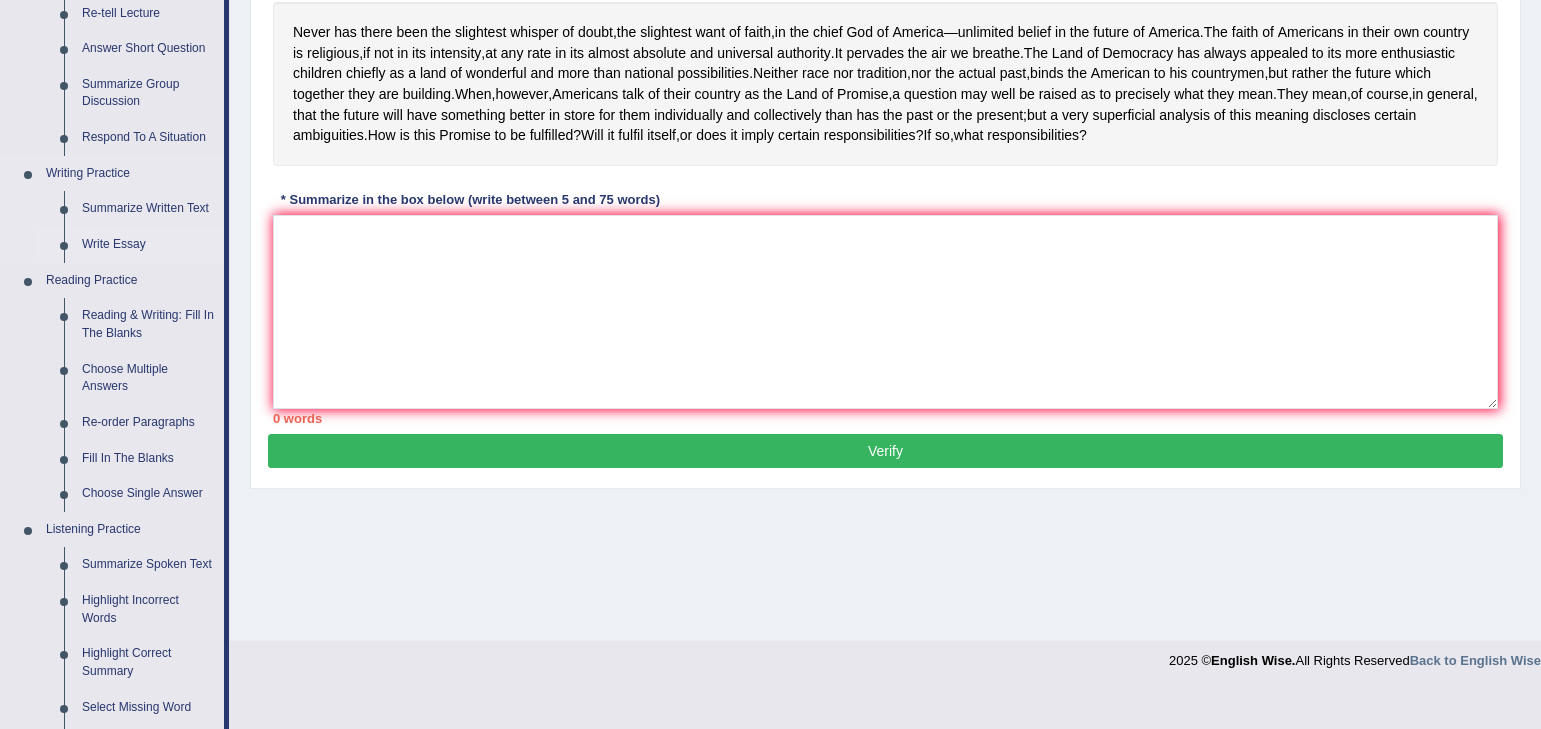 scroll, scrollTop: 360, scrollLeft: 0, axis: vertical 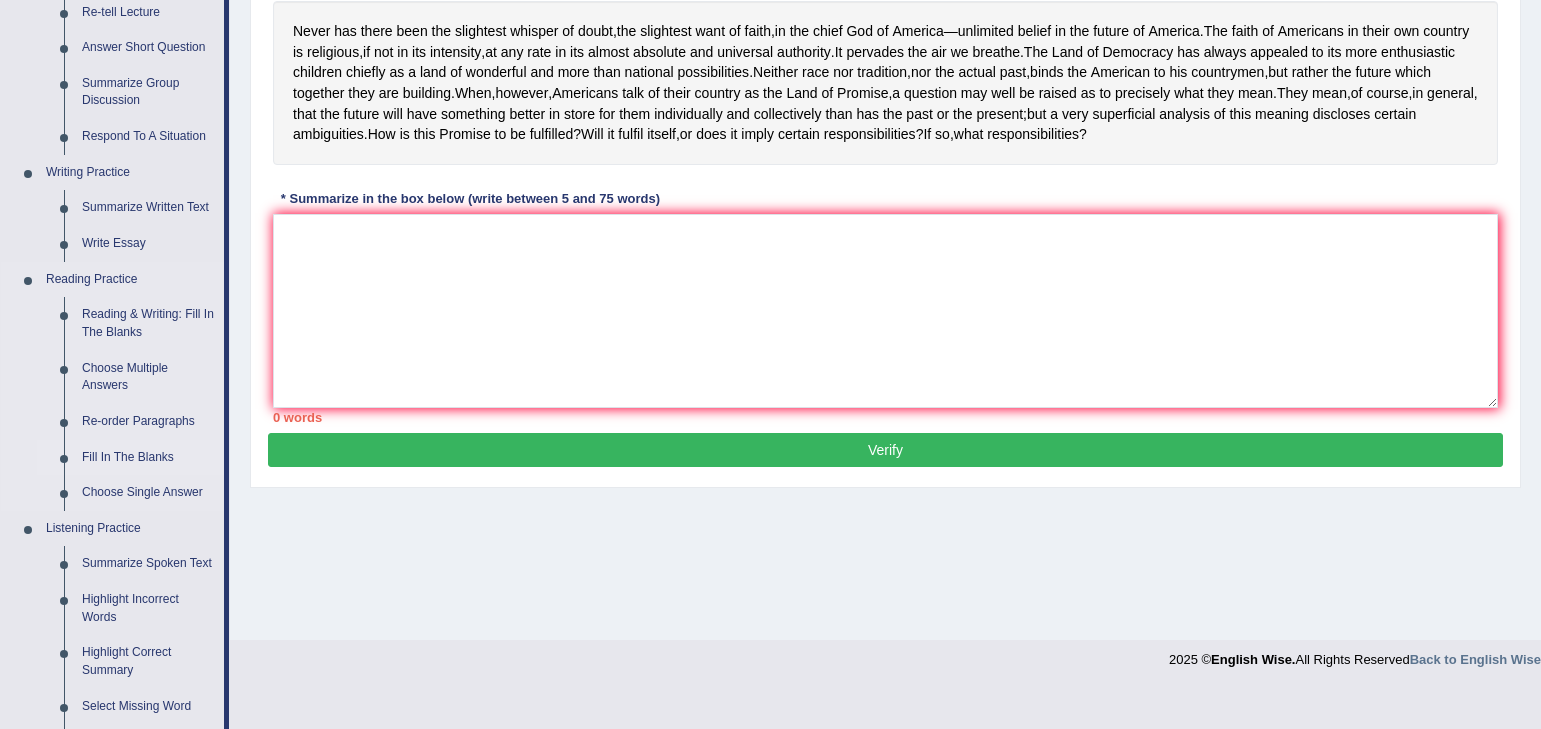 click on "Fill In The Blanks" at bounding box center [148, 458] 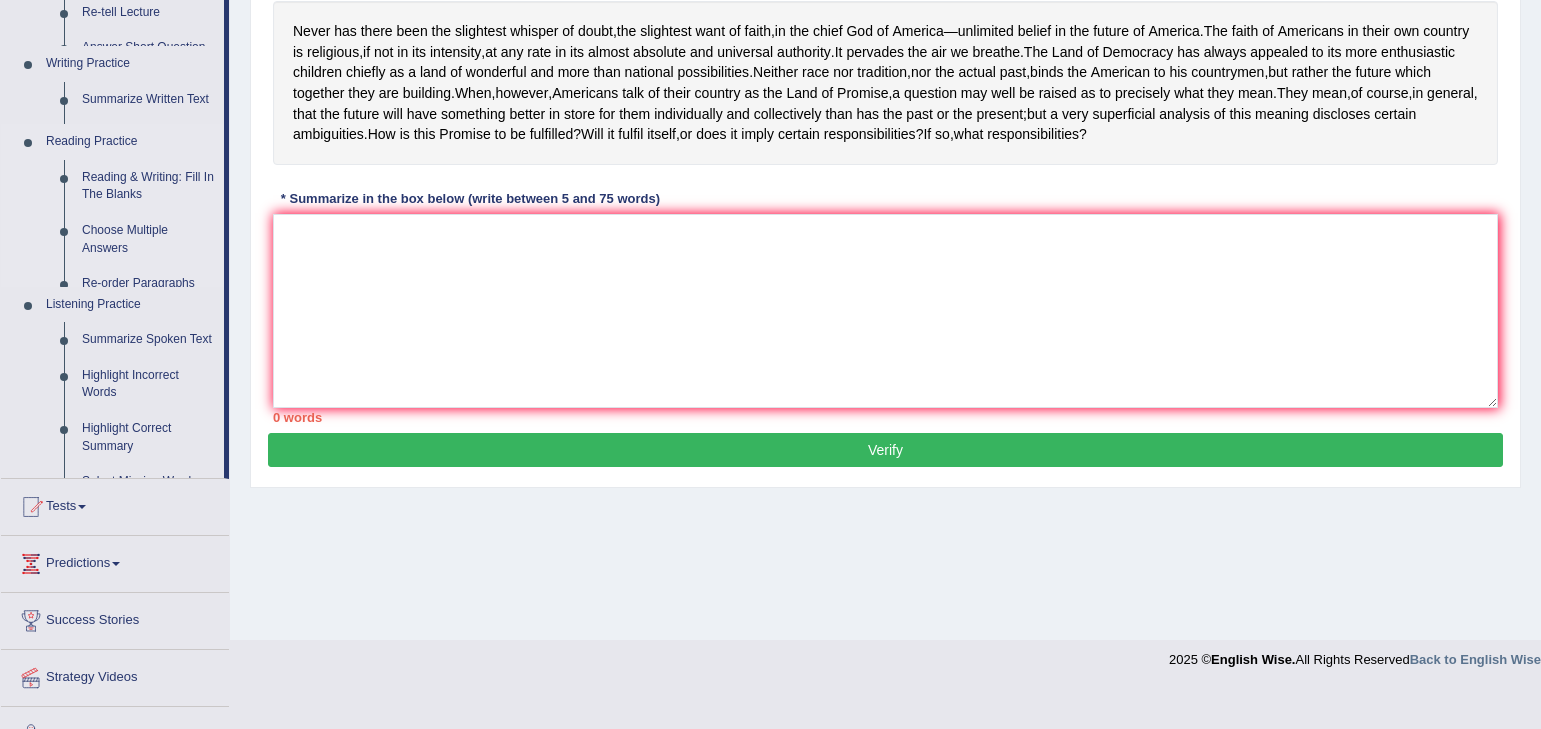 scroll, scrollTop: 321, scrollLeft: 0, axis: vertical 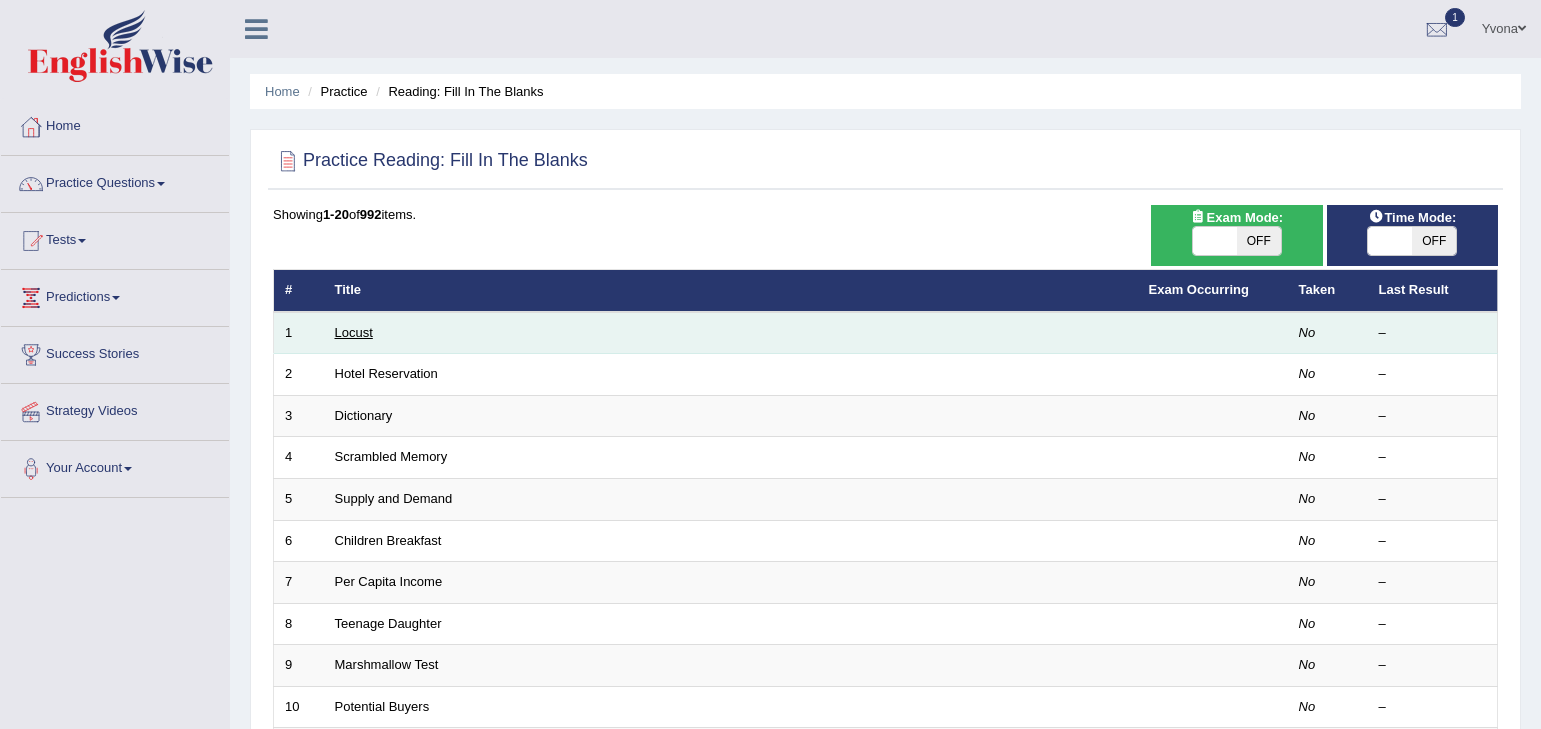click on "Locust" at bounding box center [354, 332] 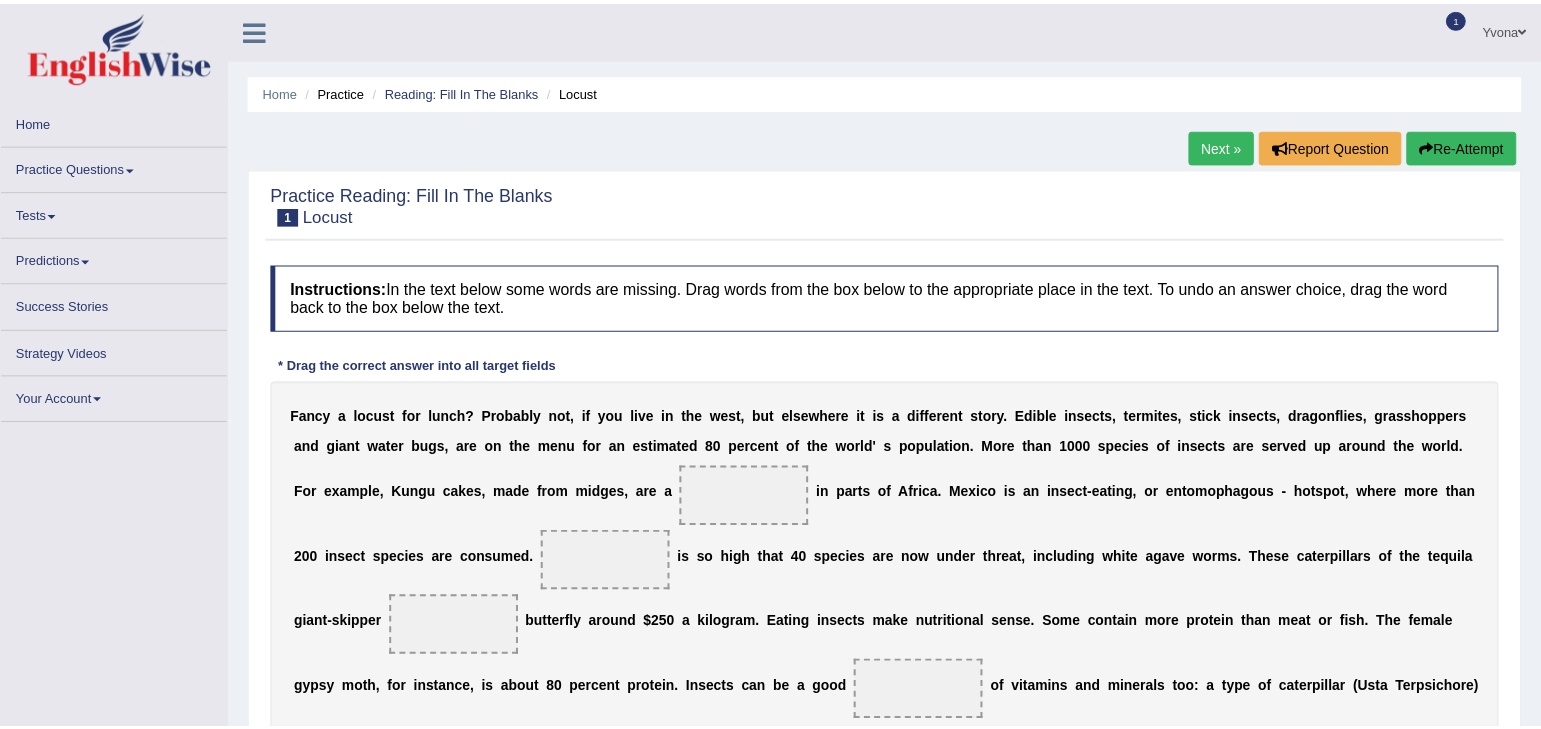 scroll, scrollTop: 0, scrollLeft: 0, axis: both 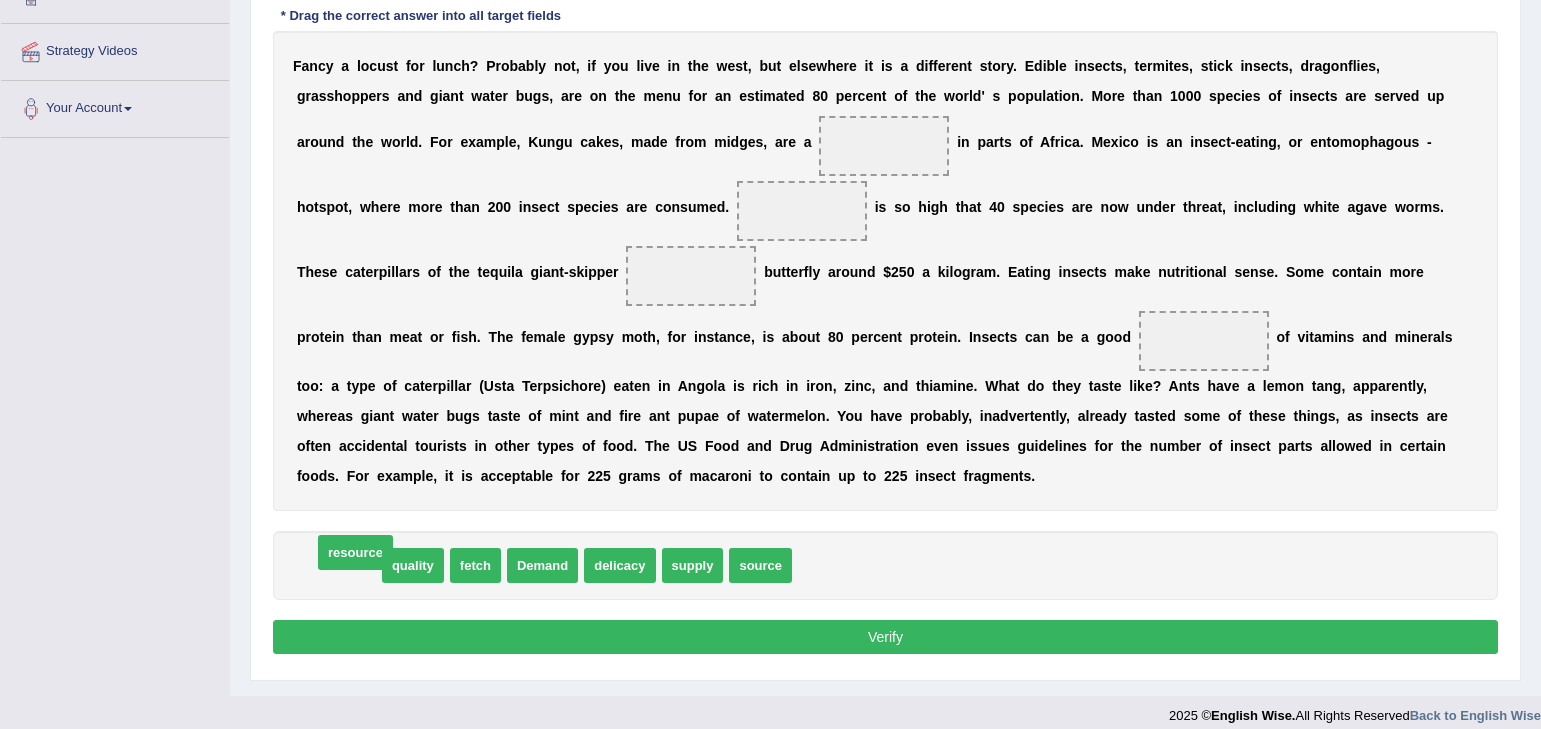 drag, startPoint x: 342, startPoint y: 572, endPoint x: 359, endPoint y: 559, distance: 21.400934 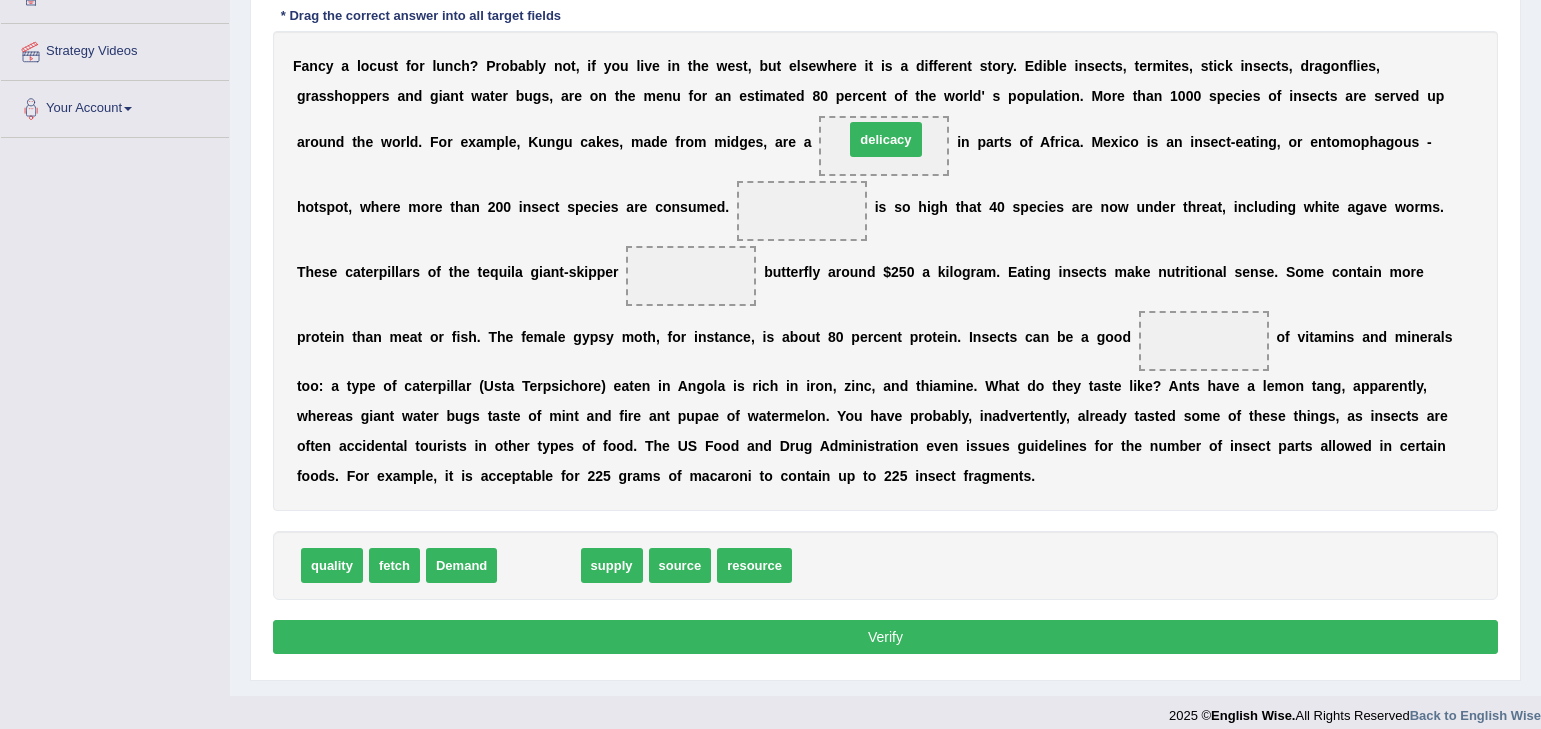 drag, startPoint x: 553, startPoint y: 553, endPoint x: 900, endPoint y: 127, distance: 549.4406 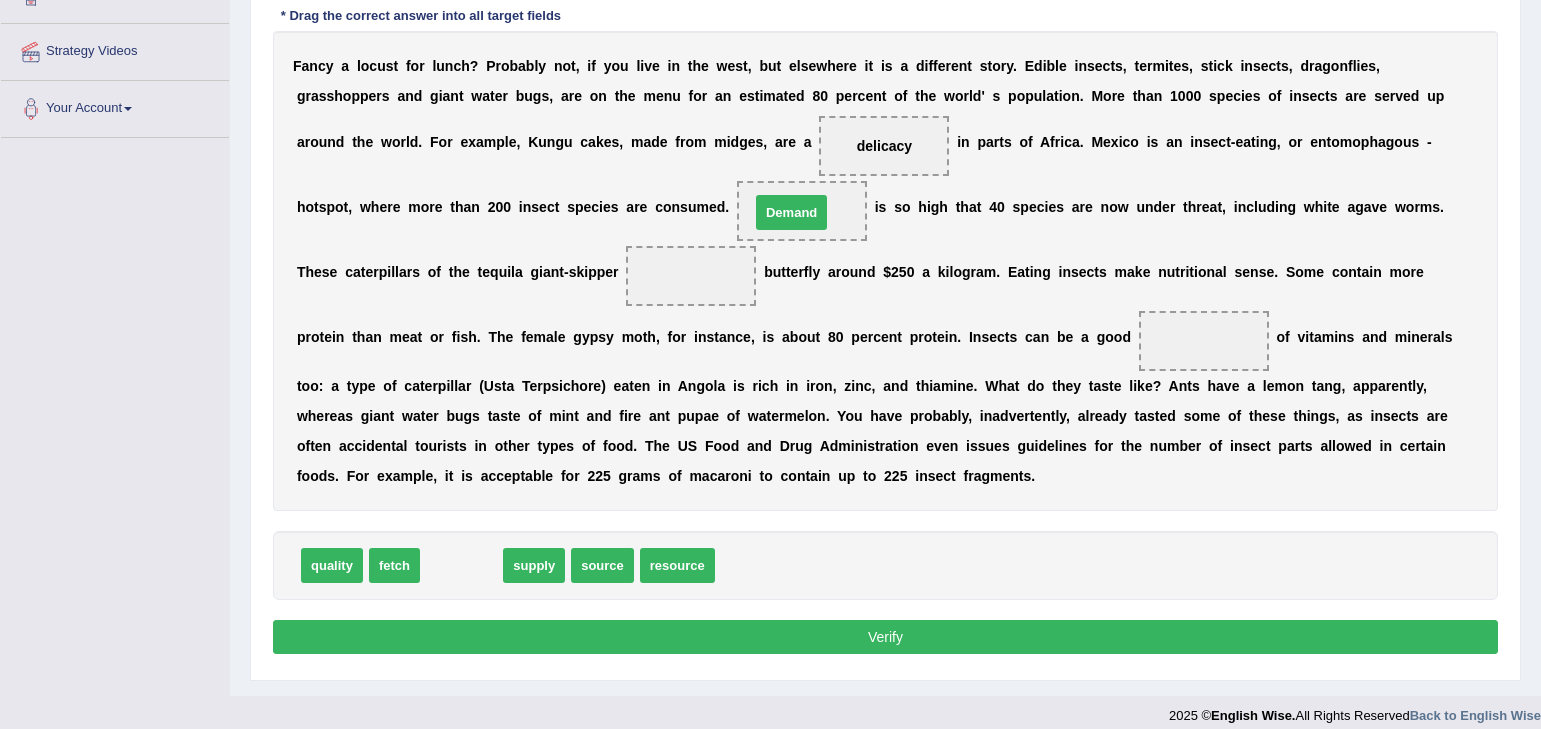 drag, startPoint x: 450, startPoint y: 556, endPoint x: 780, endPoint y: 203, distance: 483.2277 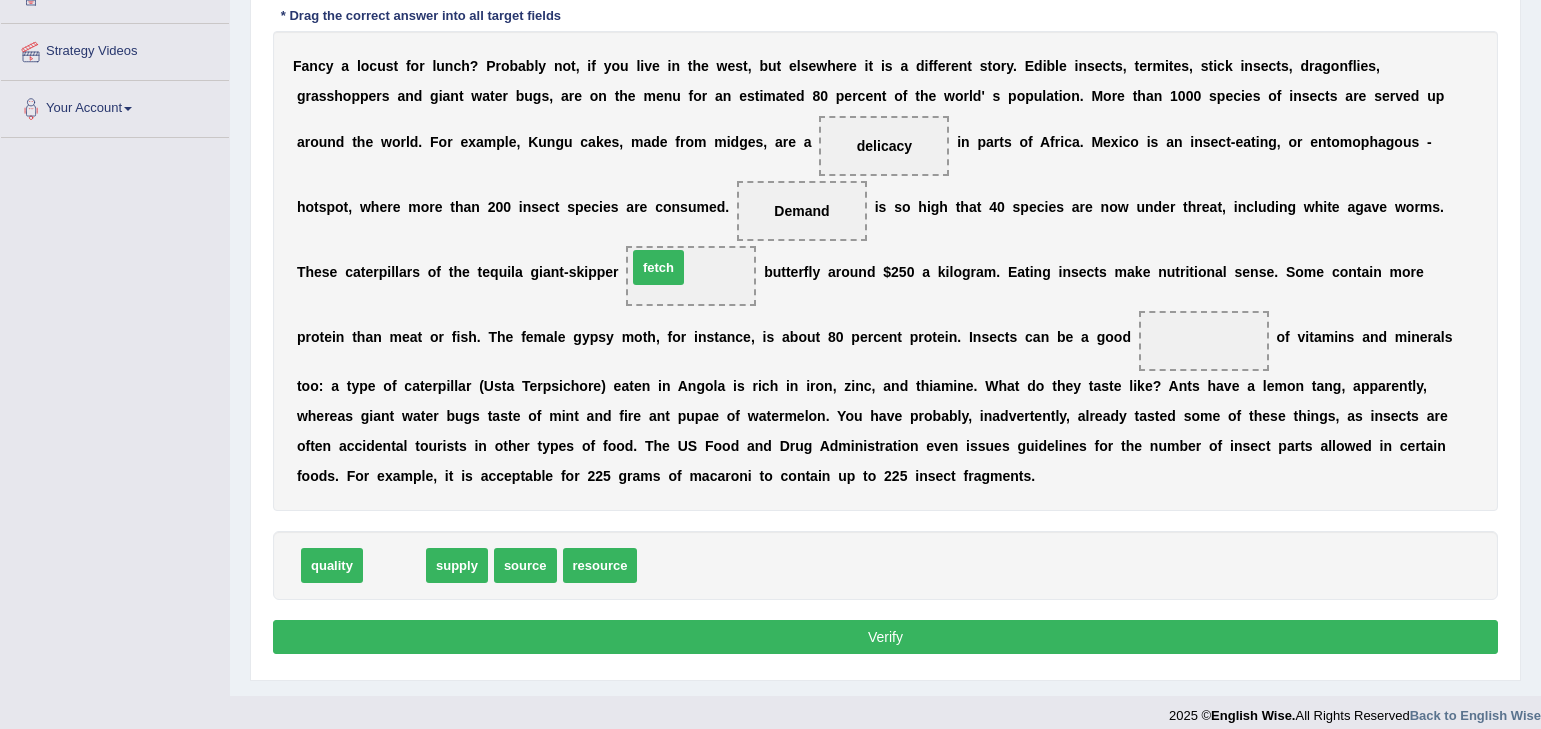 drag, startPoint x: 475, startPoint y: 493, endPoint x: 649, endPoint y: 263, distance: 288.4025 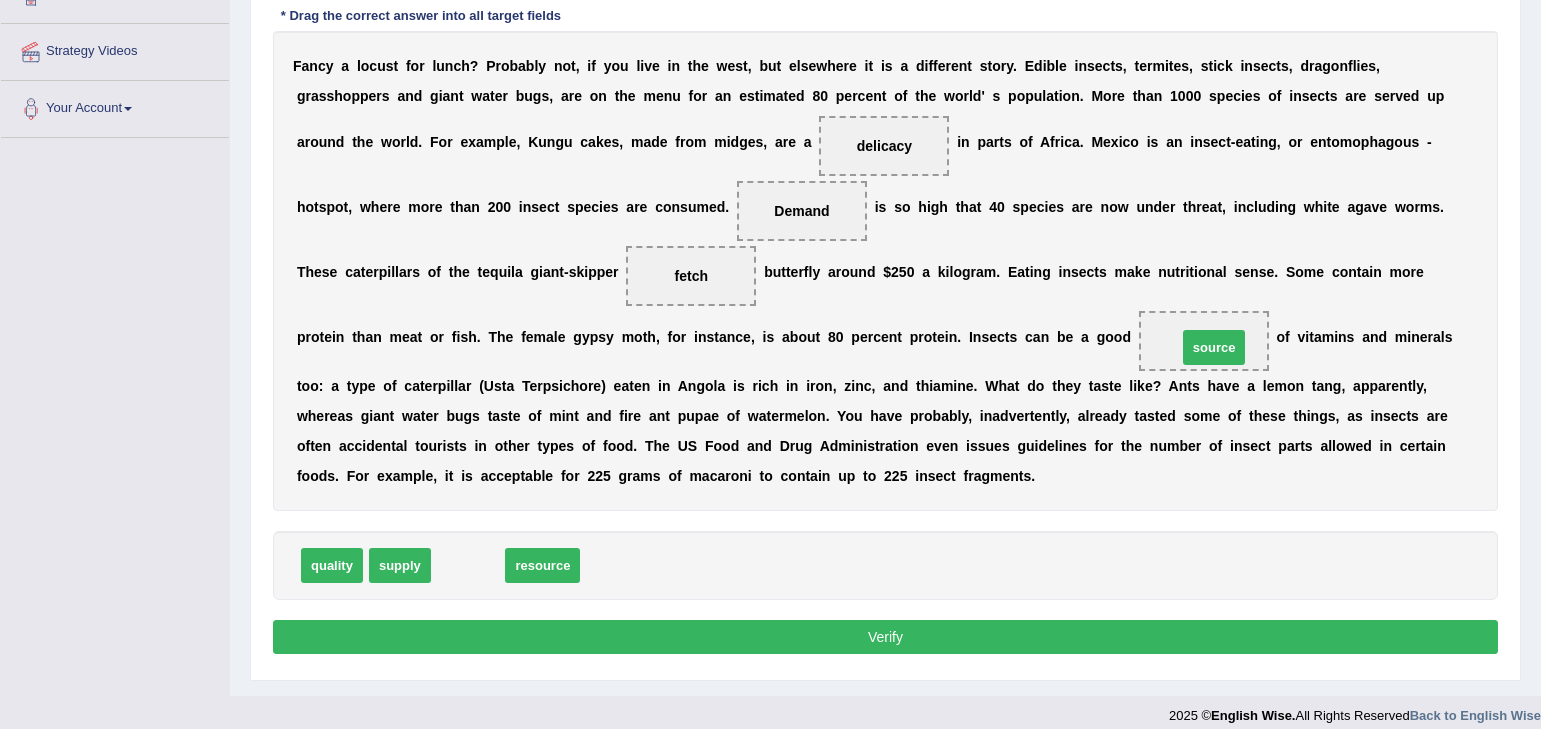drag, startPoint x: 470, startPoint y: 557, endPoint x: 1216, endPoint y: 339, distance: 777.2001 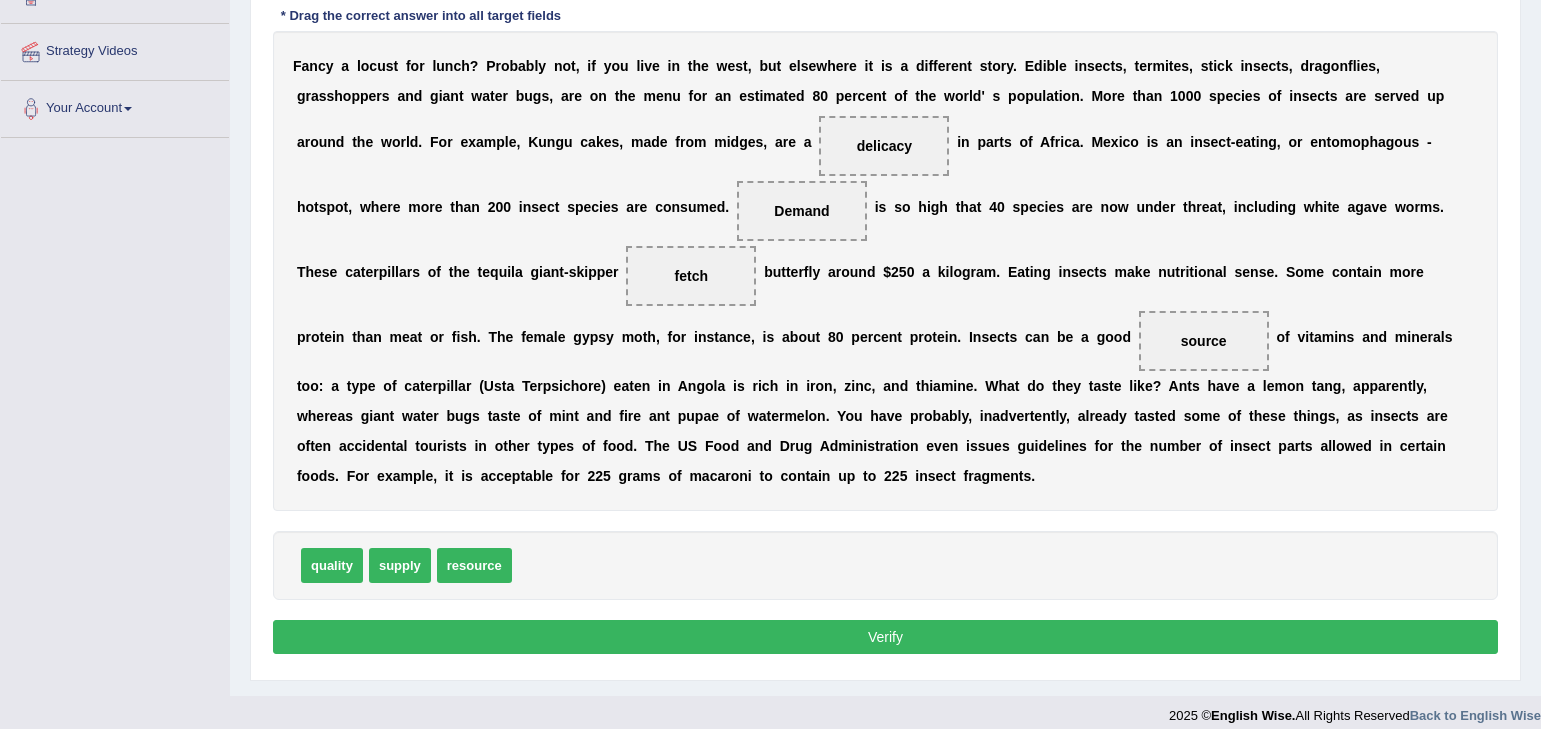 click on "Verify" at bounding box center [885, 637] 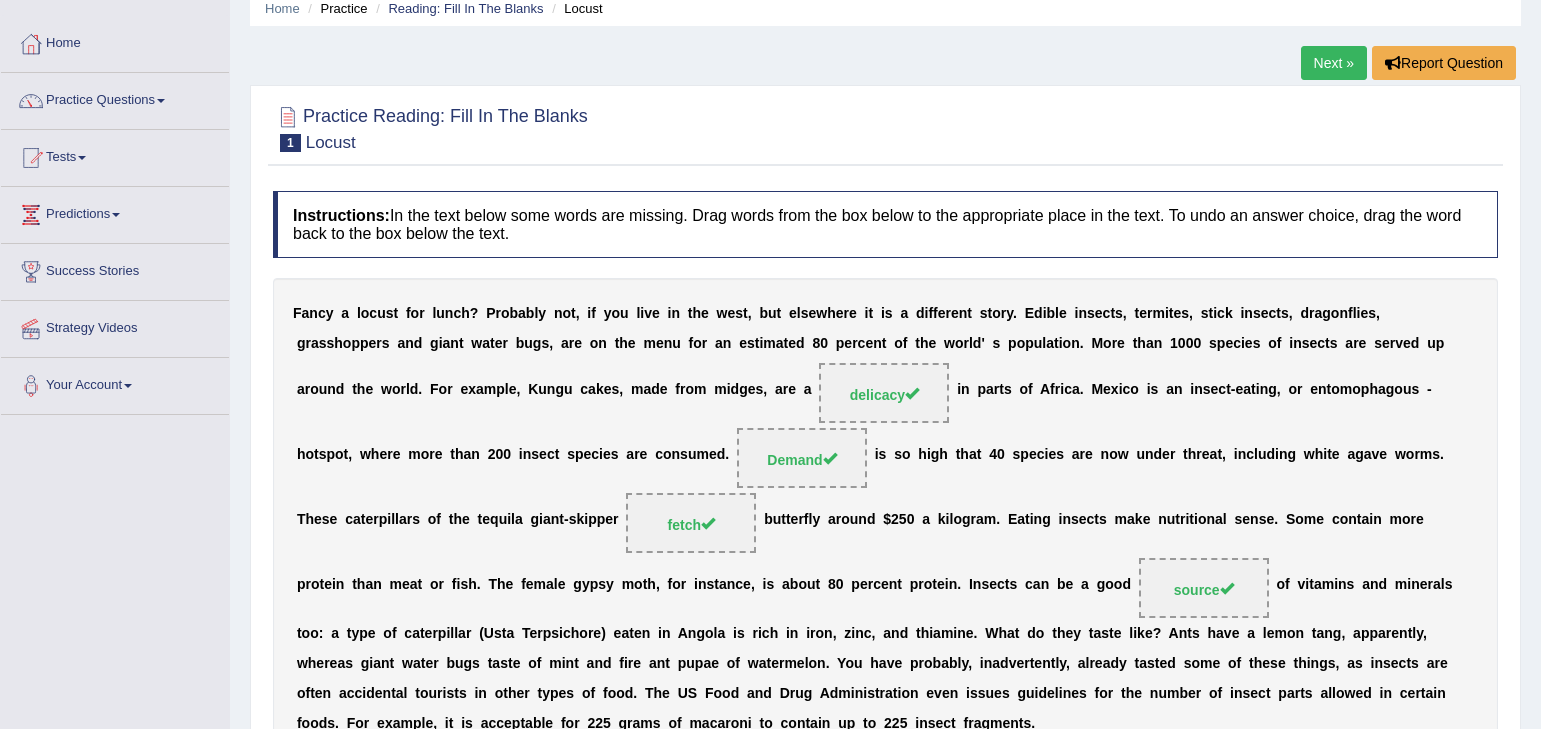 scroll, scrollTop: 81, scrollLeft: 0, axis: vertical 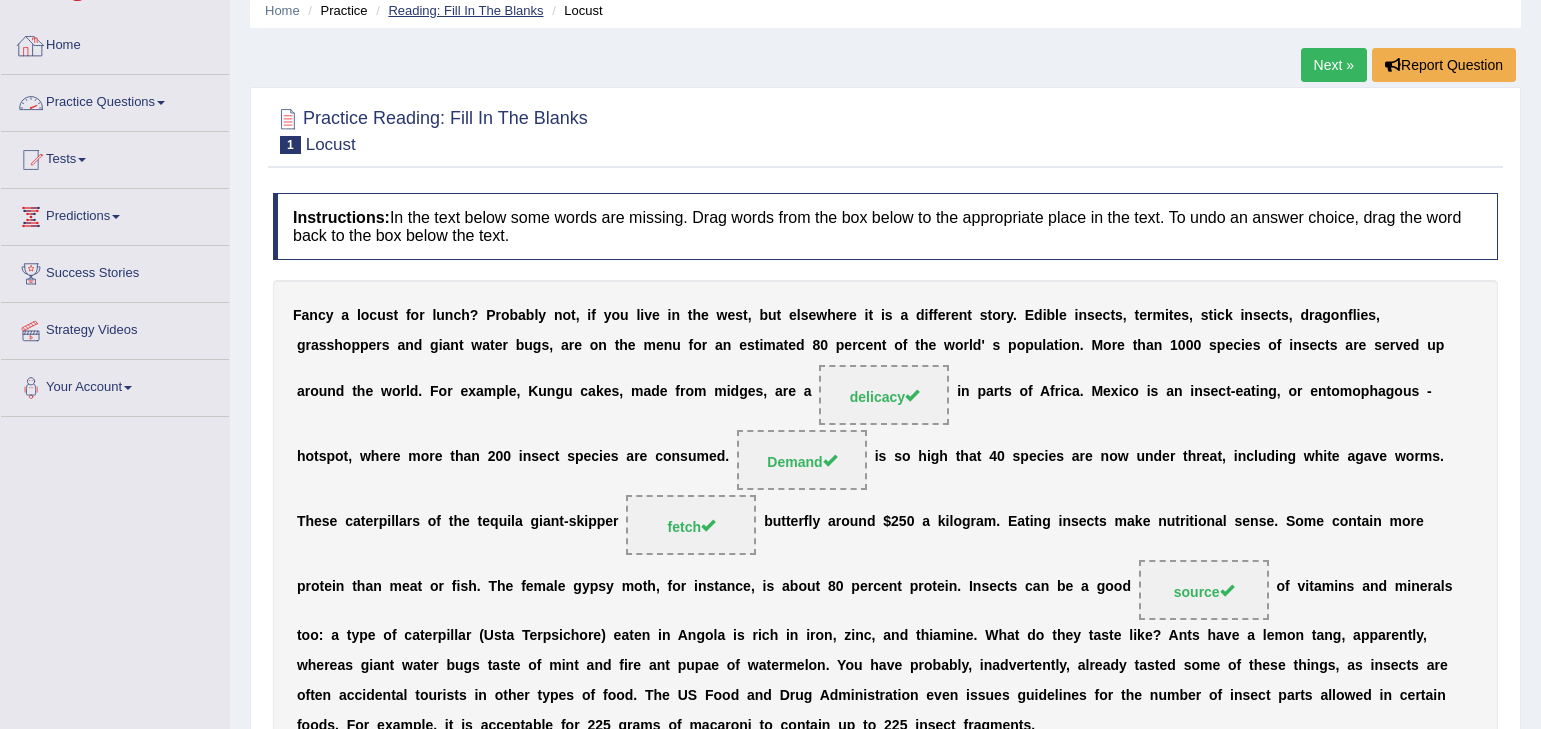 click on "Reading: Fill In The Blanks" at bounding box center [465, 10] 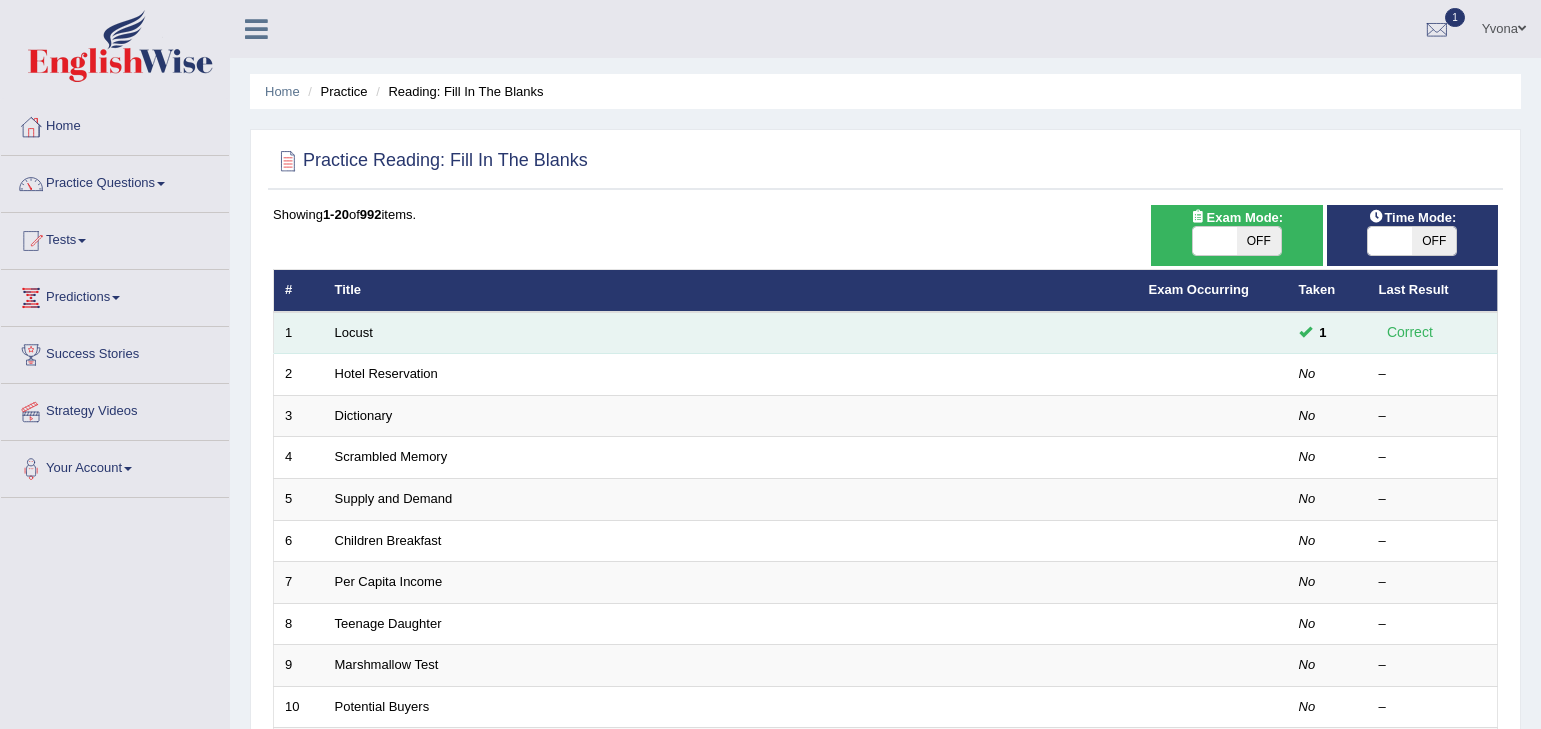 scroll, scrollTop: 0, scrollLeft: 0, axis: both 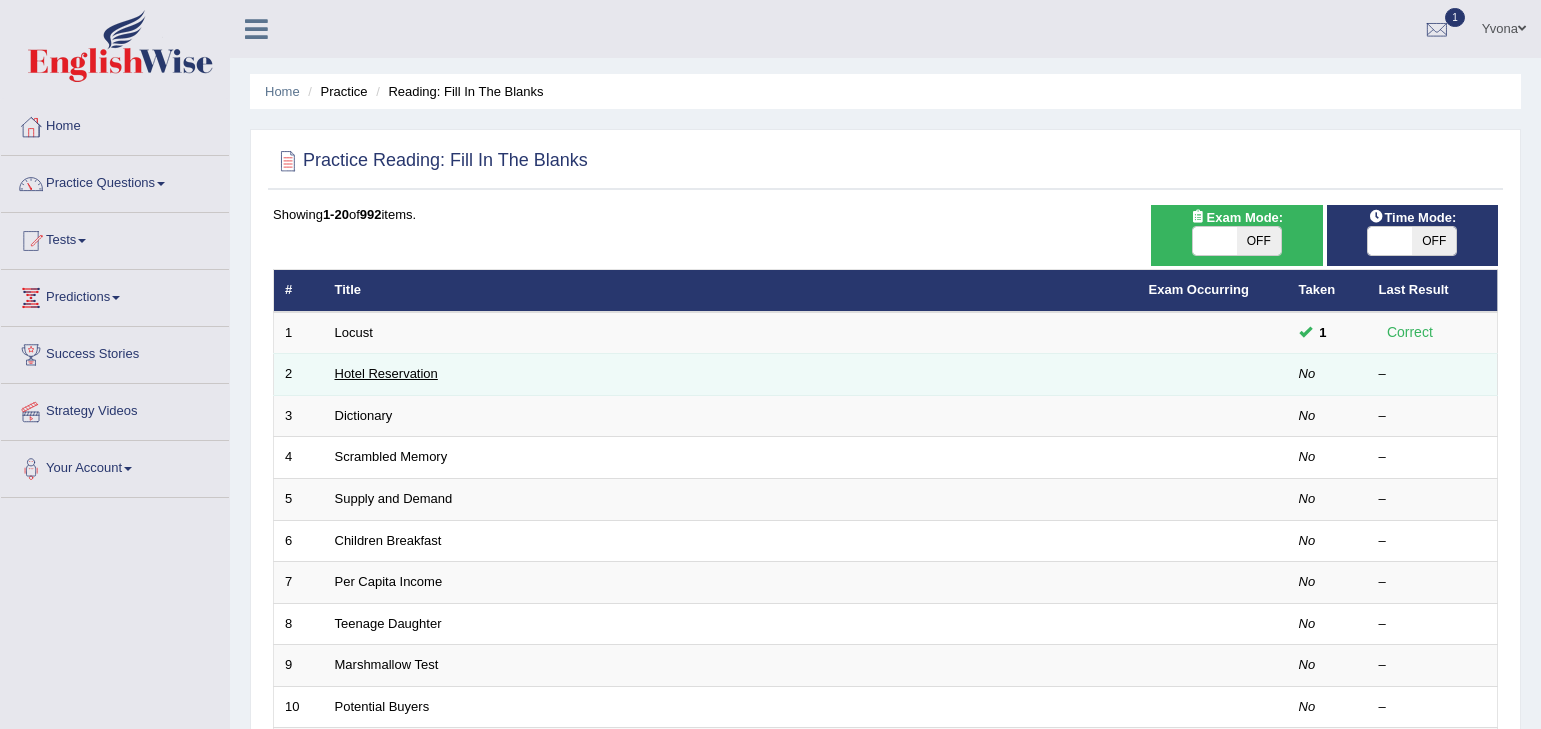 click on "Hotel Reservation" at bounding box center (386, 373) 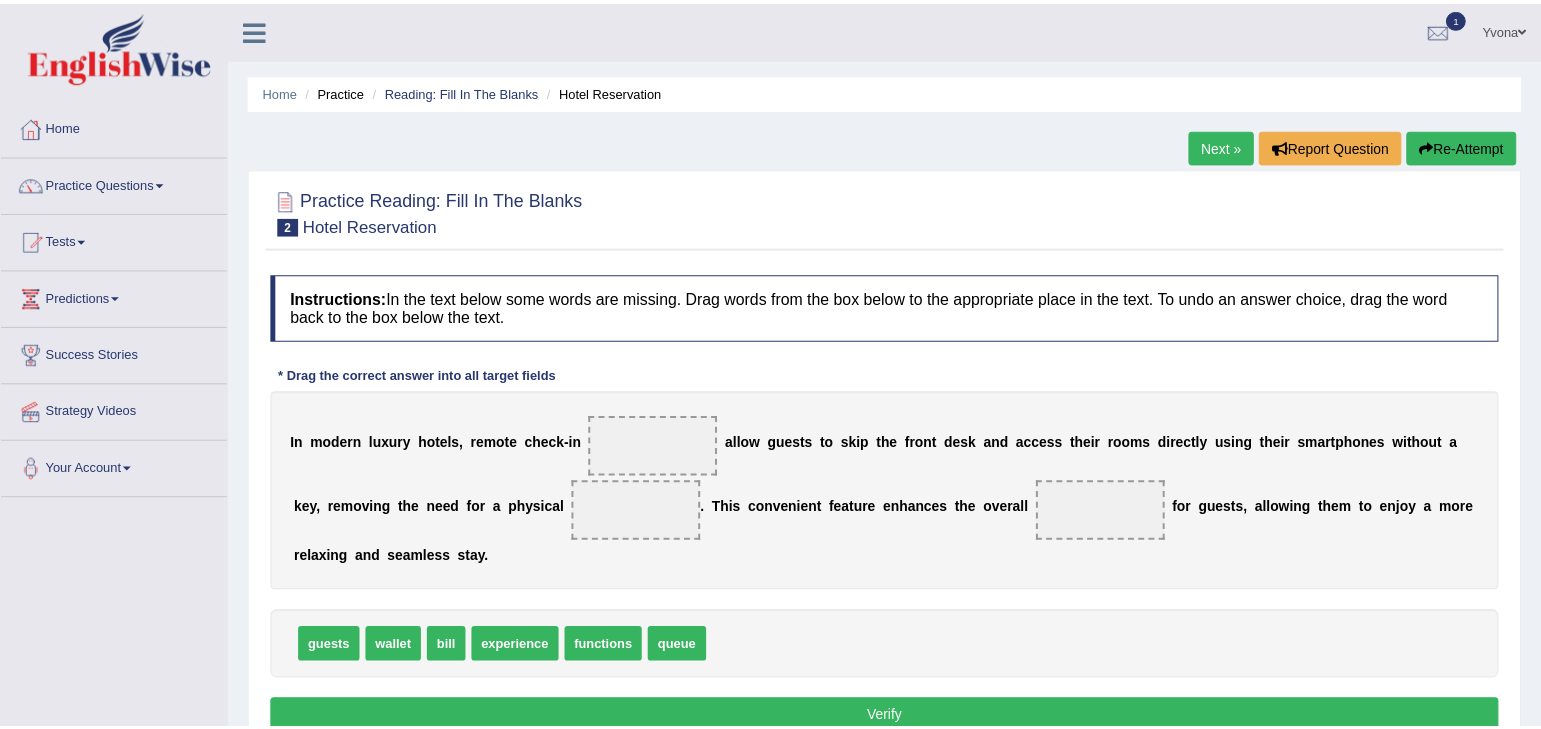 scroll, scrollTop: 0, scrollLeft: 0, axis: both 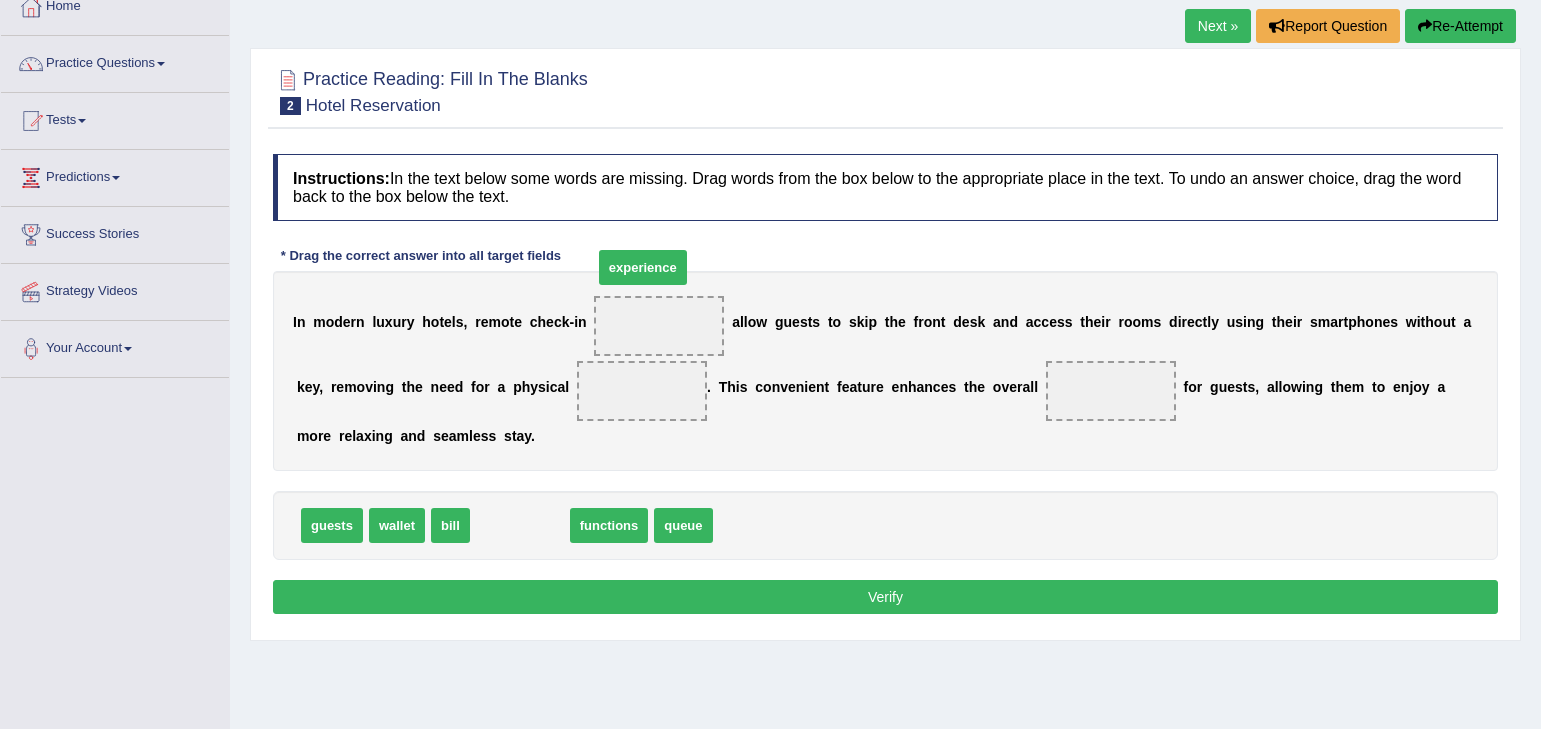 drag, startPoint x: 535, startPoint y: 521, endPoint x: 654, endPoint y: 283, distance: 266.0921 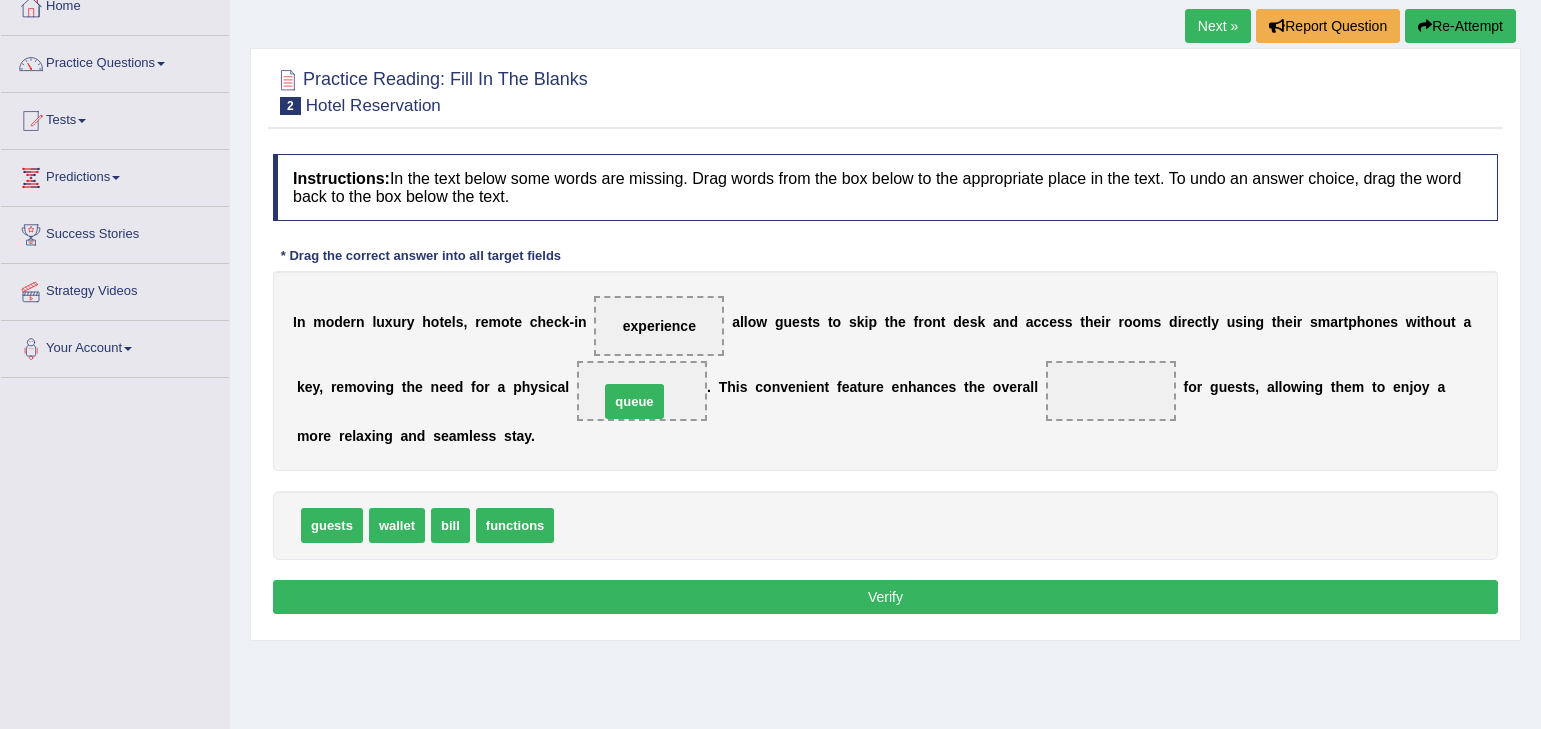 drag, startPoint x: 613, startPoint y: 500, endPoint x: 649, endPoint y: 382, distance: 123.36936 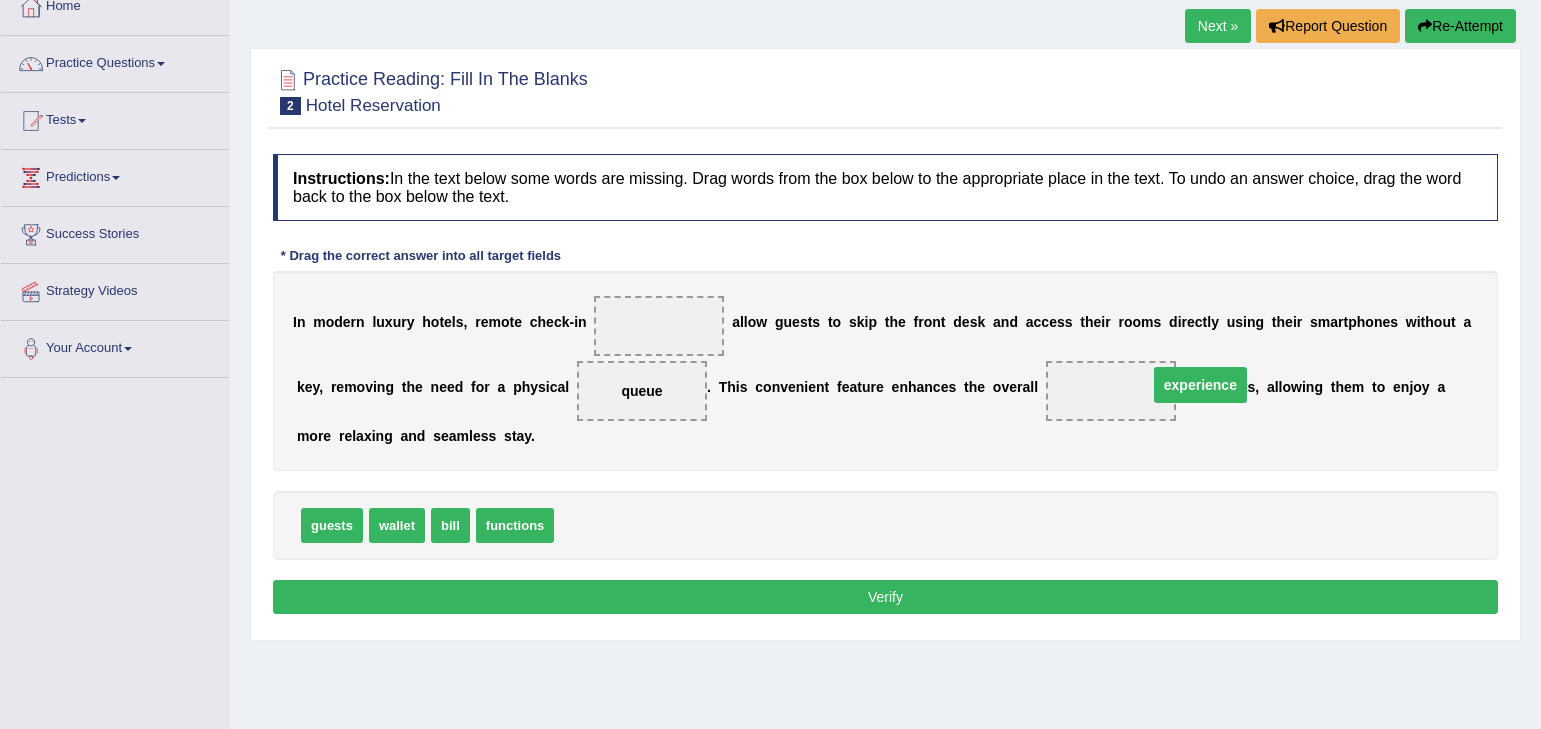 drag, startPoint x: 690, startPoint y: 325, endPoint x: 1214, endPoint y: 386, distance: 527.53864 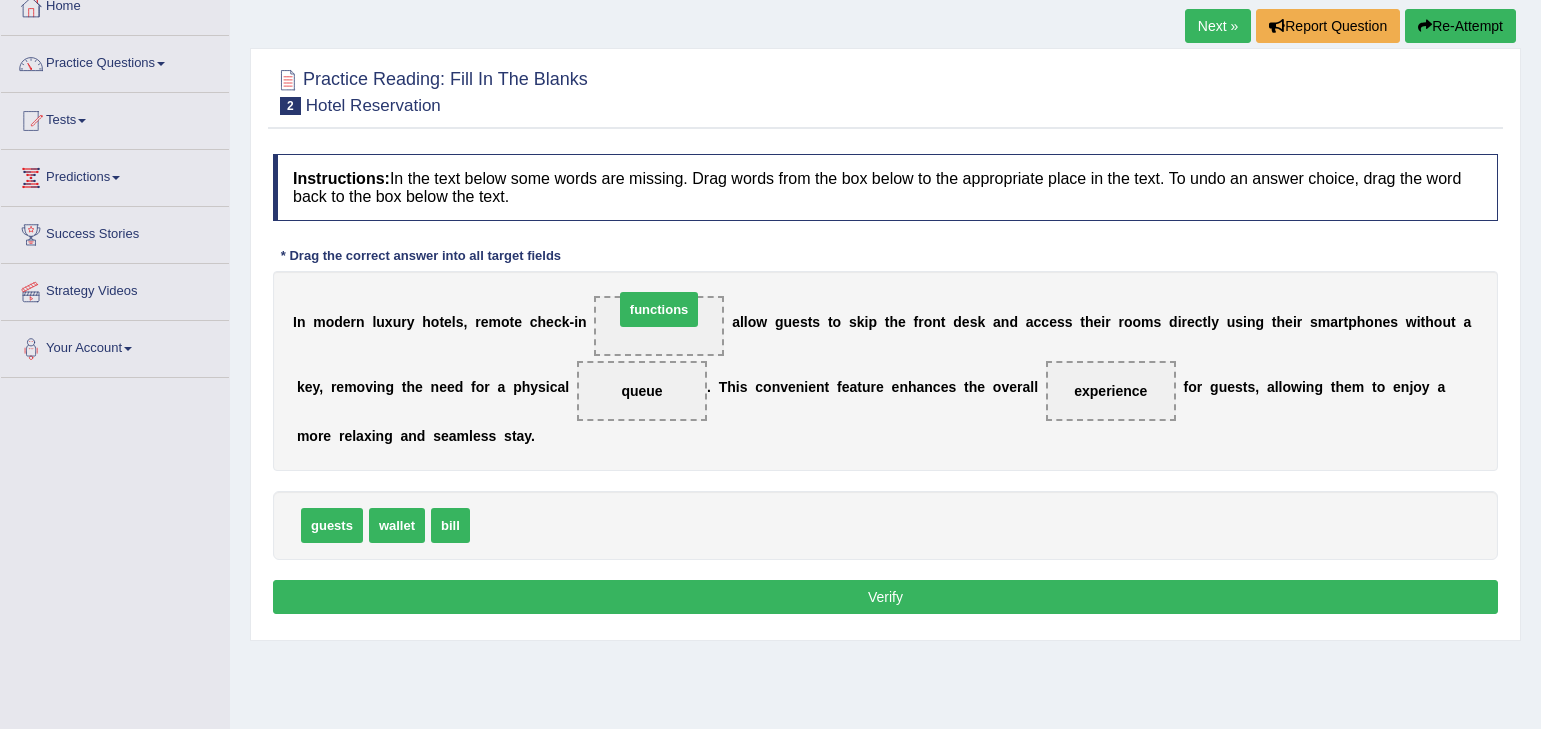 drag, startPoint x: 511, startPoint y: 527, endPoint x: 655, endPoint y: 311, distance: 259.5997 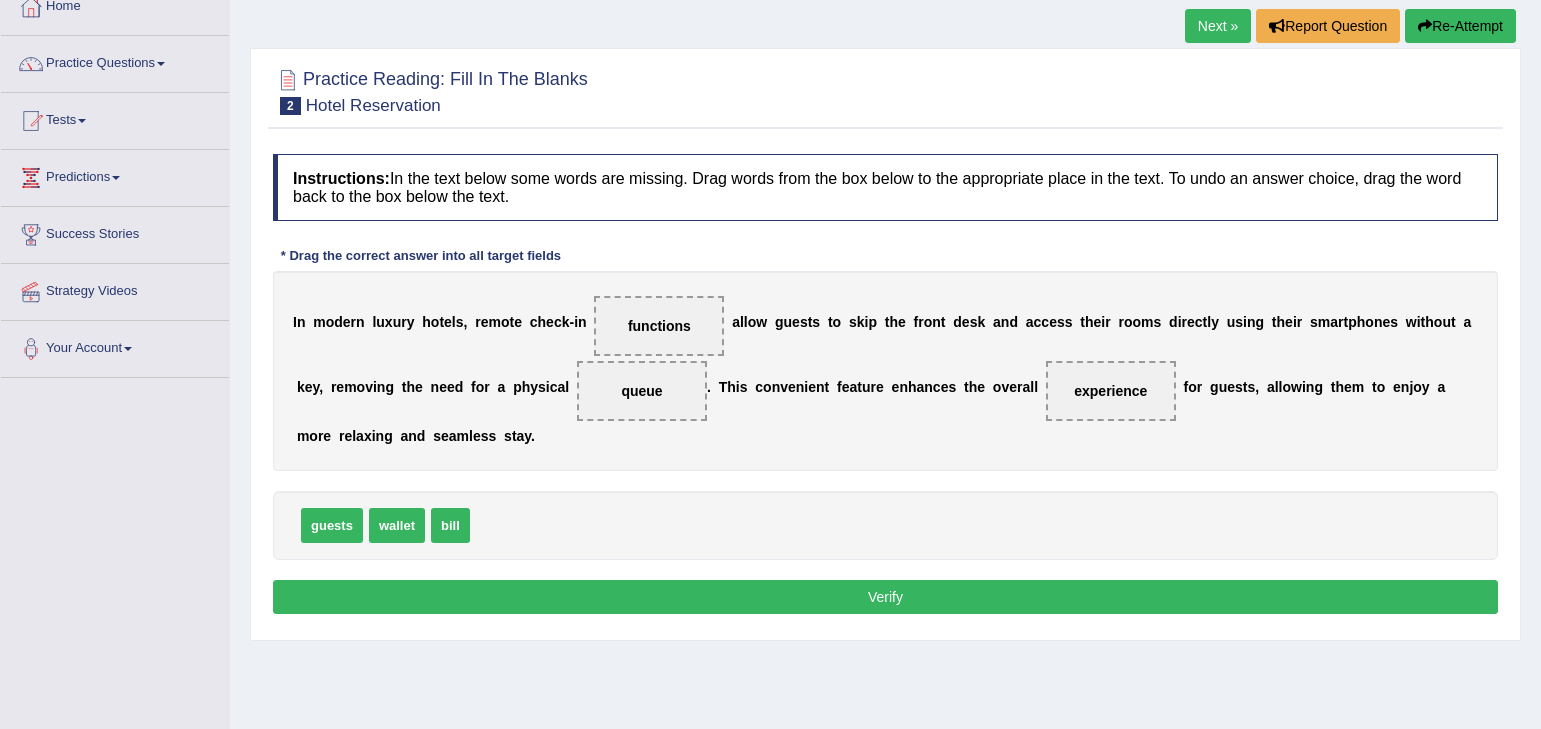 click on "Verify" at bounding box center (885, 597) 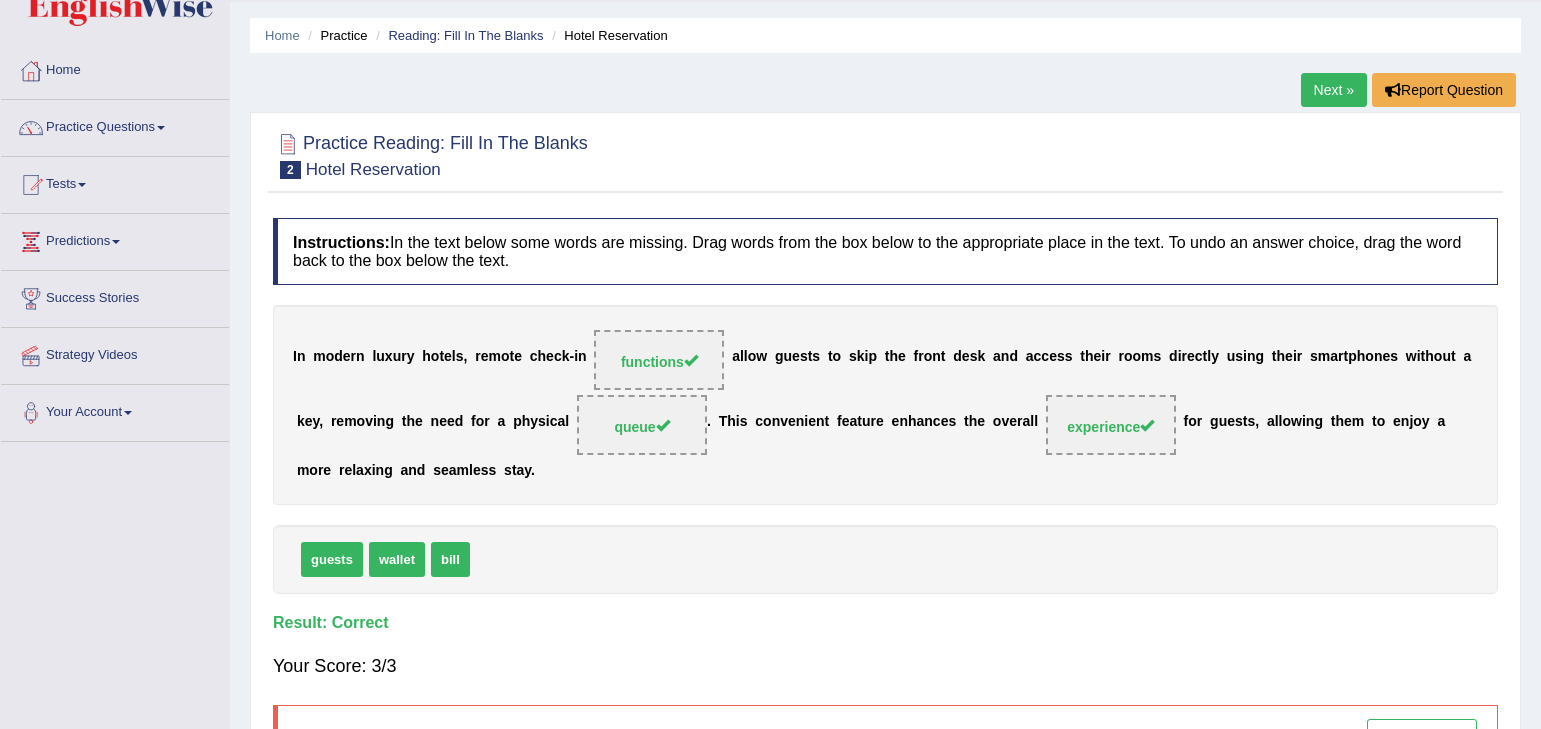 scroll, scrollTop: 0, scrollLeft: 0, axis: both 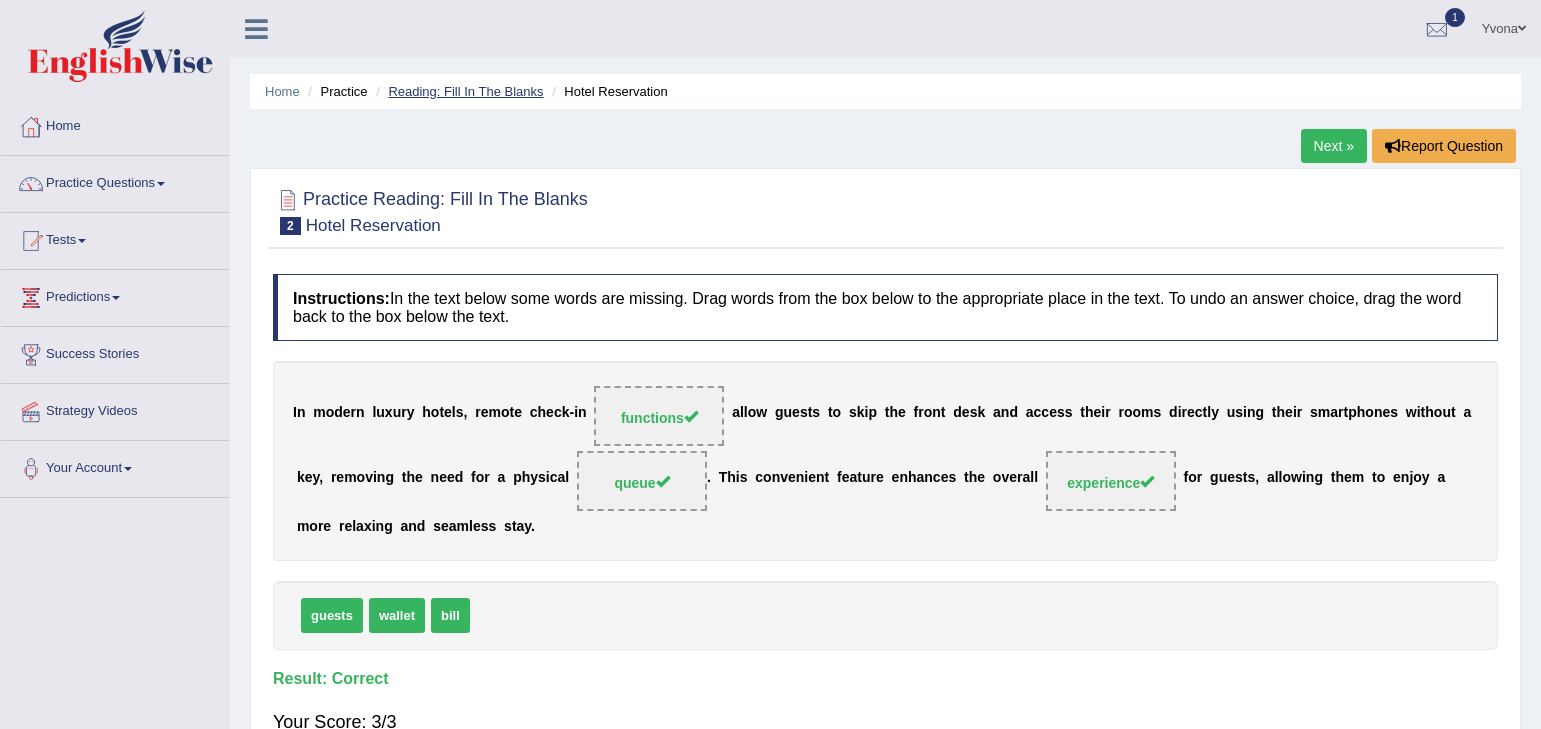 click on "Reading: Fill In The Blanks" at bounding box center [465, 91] 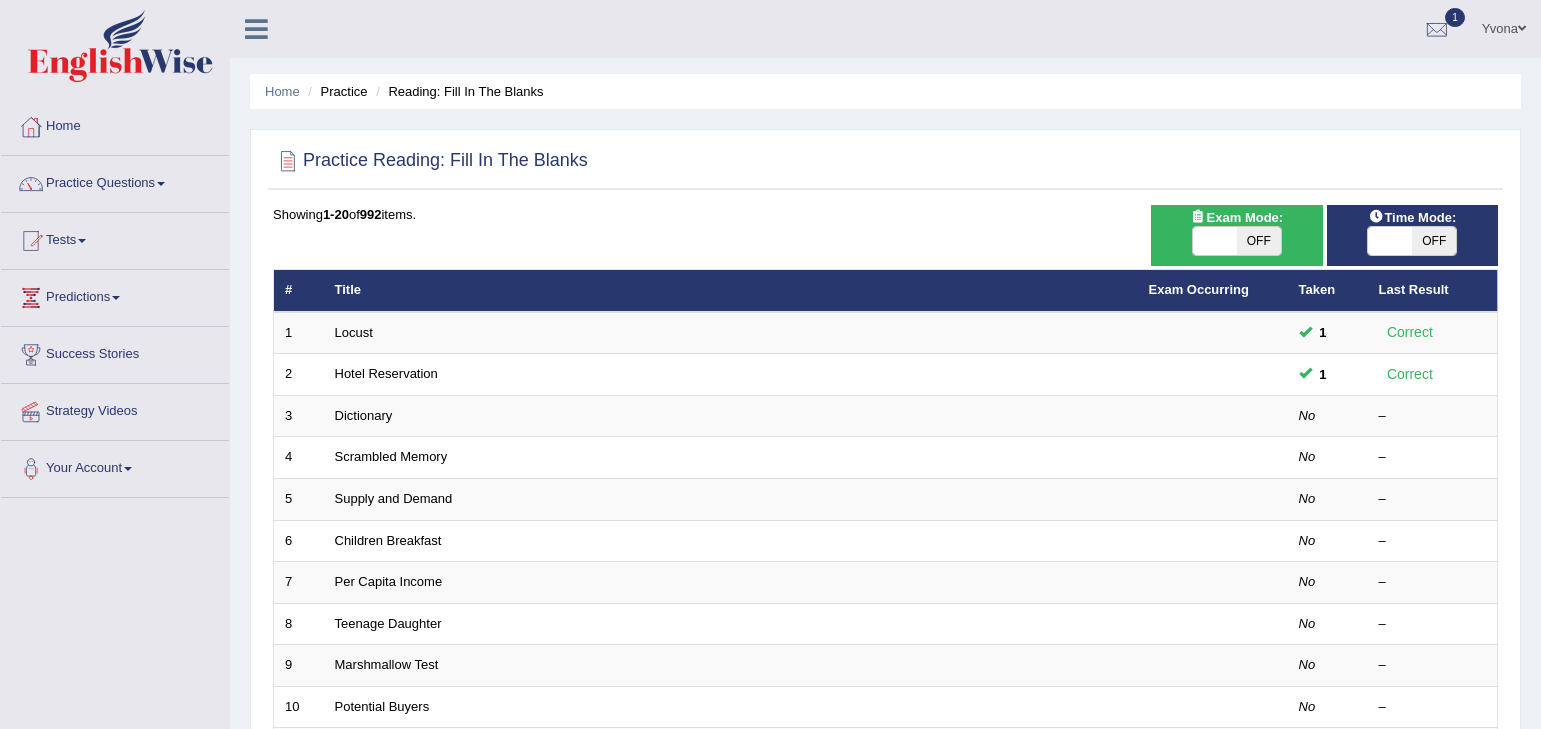scroll, scrollTop: 0, scrollLeft: 0, axis: both 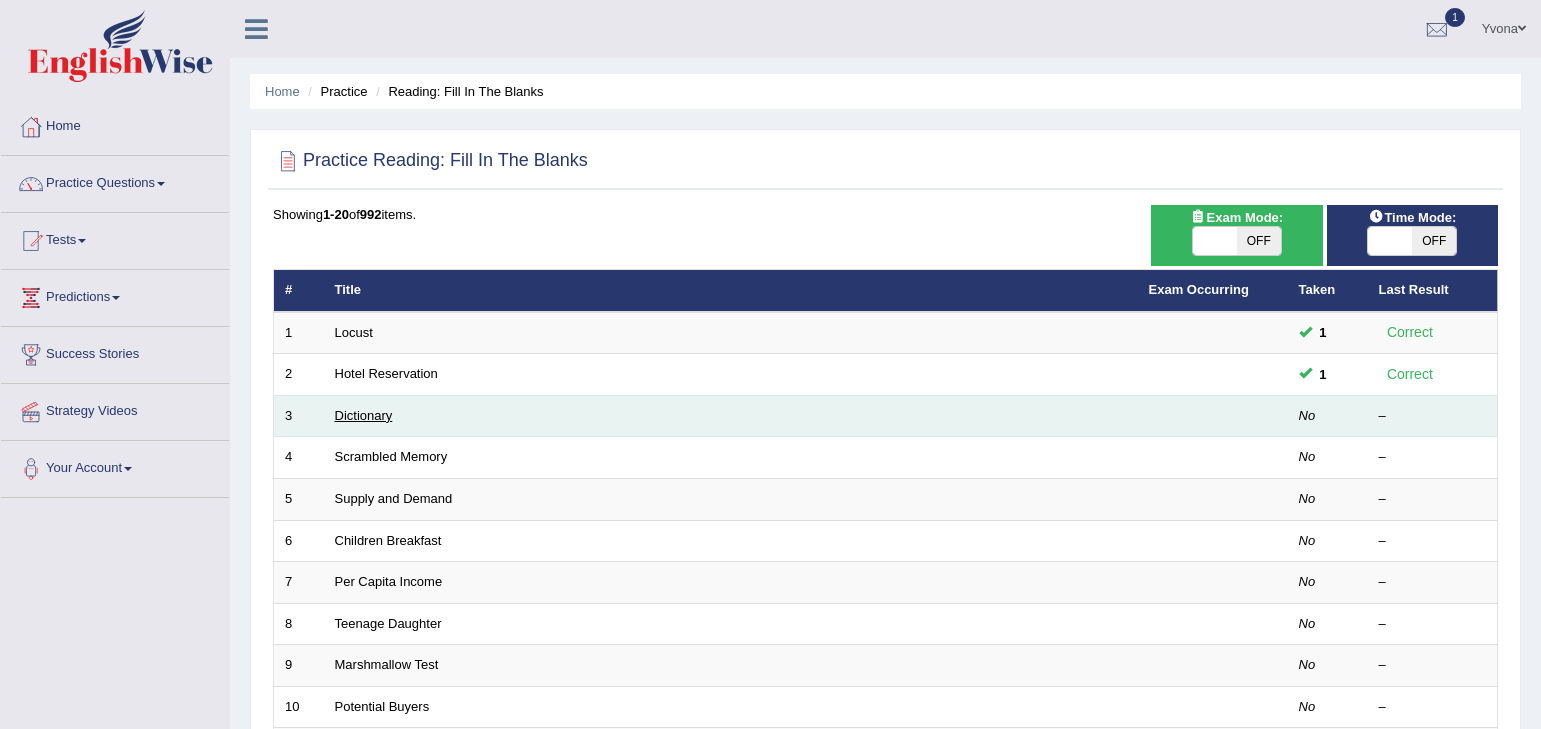 drag, startPoint x: 358, startPoint y: 406, endPoint x: 334, endPoint y: 418, distance: 26.832815 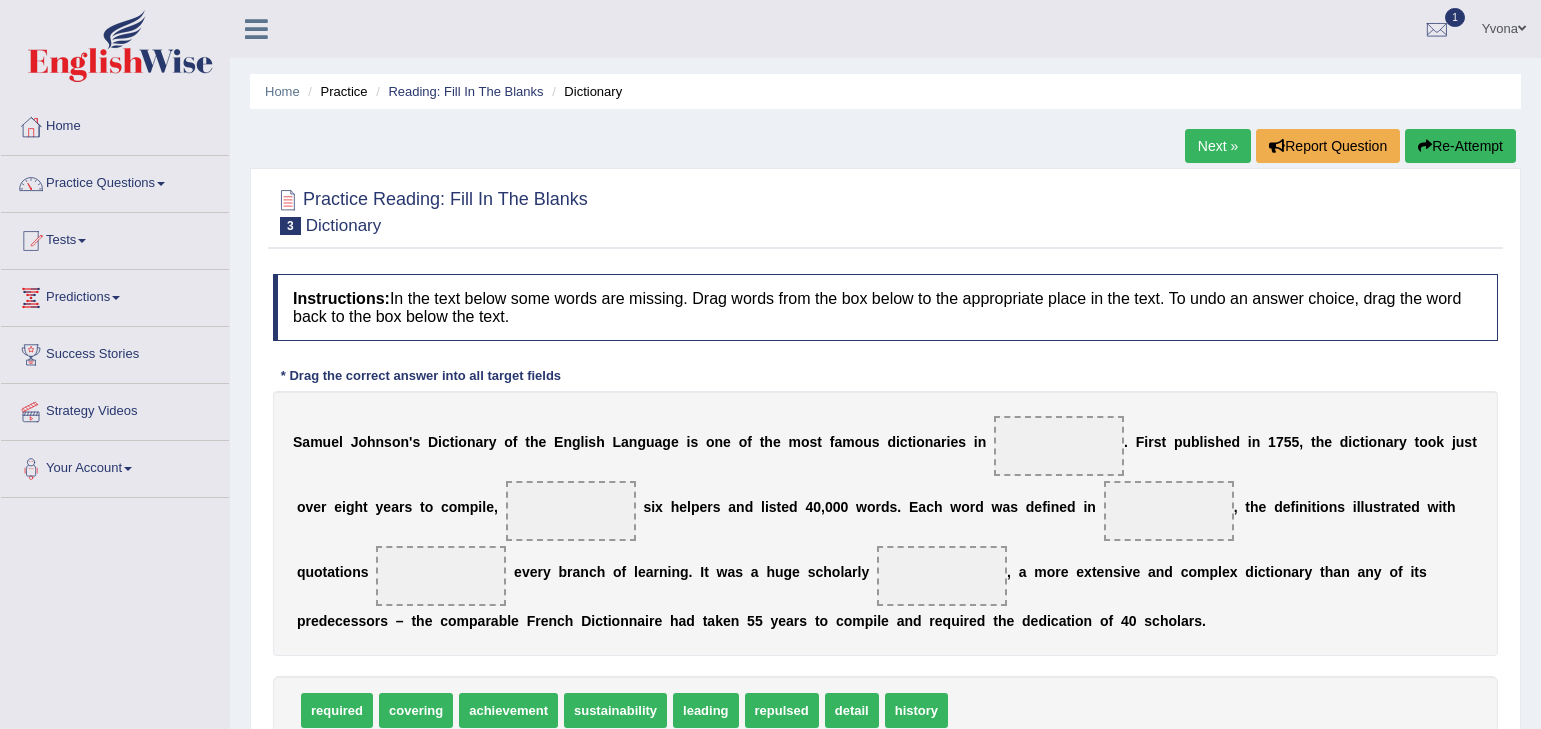 scroll, scrollTop: 0, scrollLeft: 0, axis: both 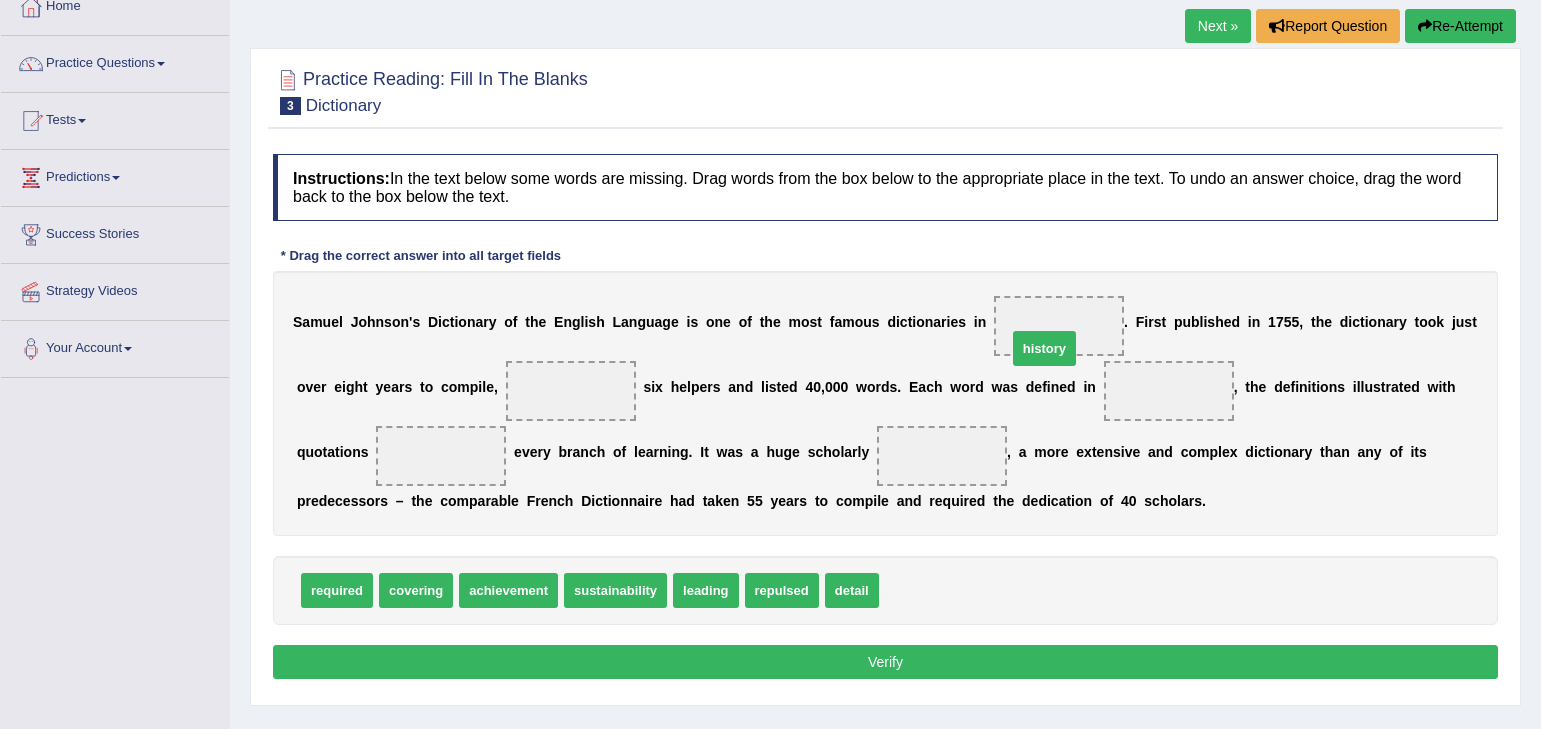 drag, startPoint x: 917, startPoint y: 575, endPoint x: 1045, endPoint y: 333, distance: 273.76633 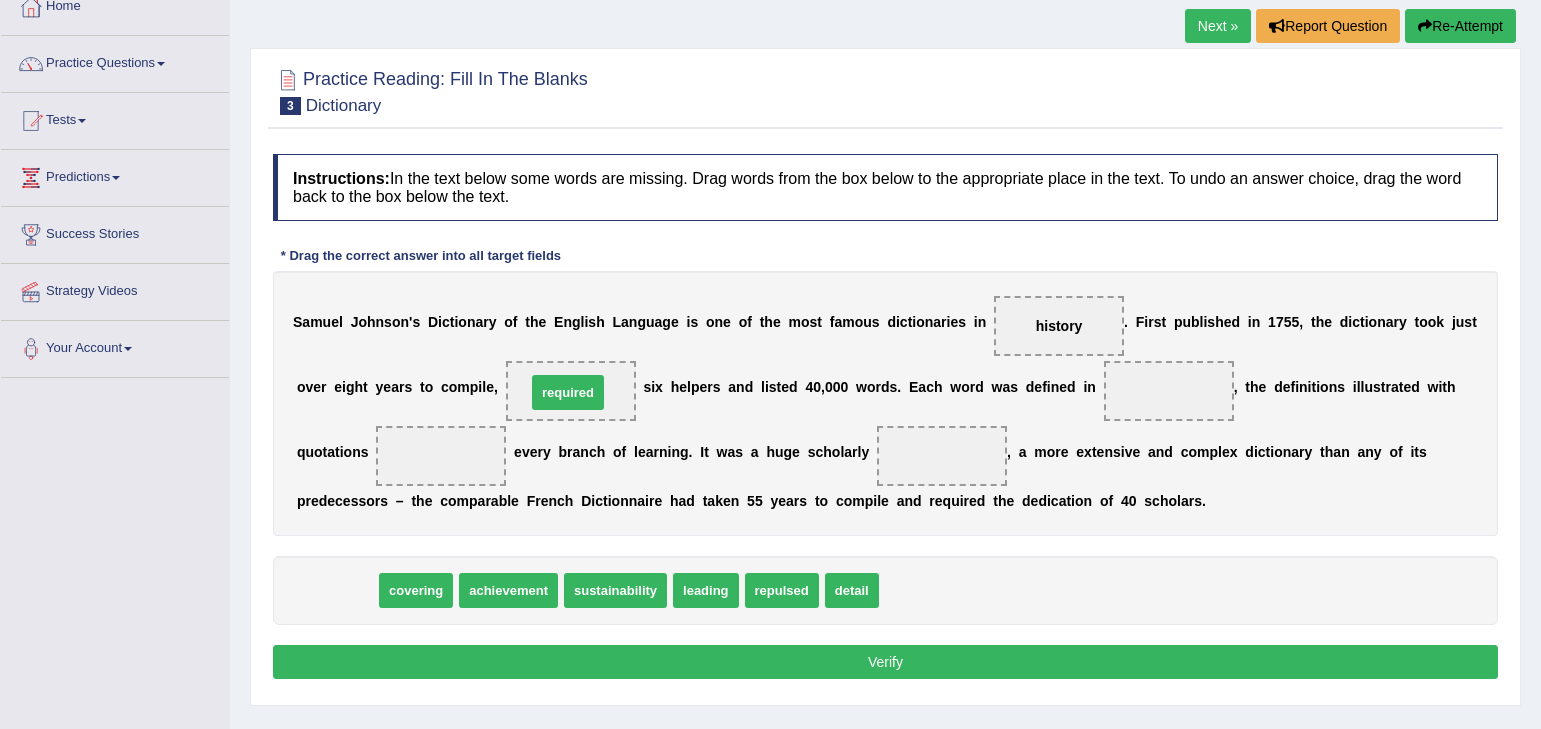 drag, startPoint x: 338, startPoint y: 604, endPoint x: 569, endPoint y: 406, distance: 304.24496 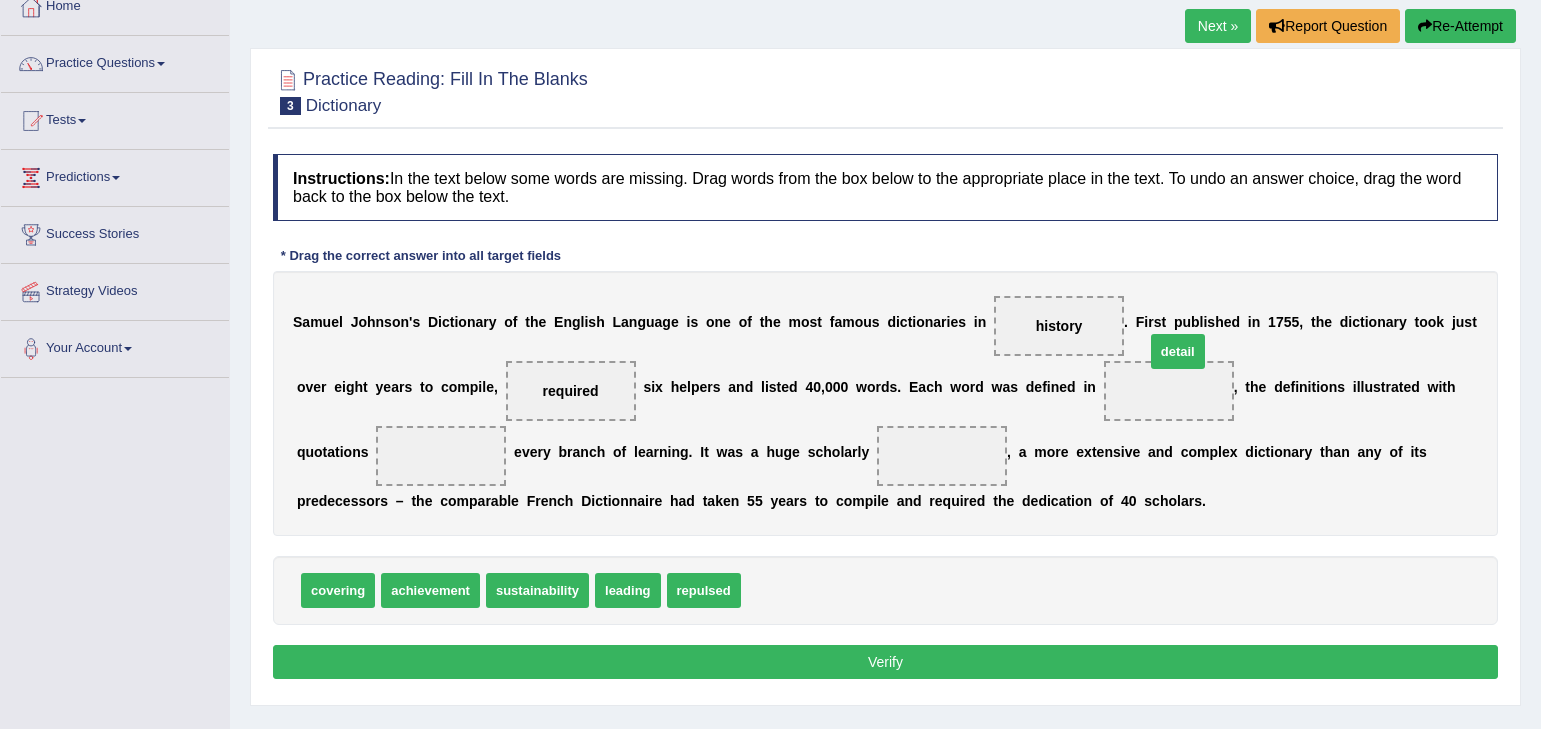 drag, startPoint x: 797, startPoint y: 580, endPoint x: 1178, endPoint y: 394, distance: 423.9776 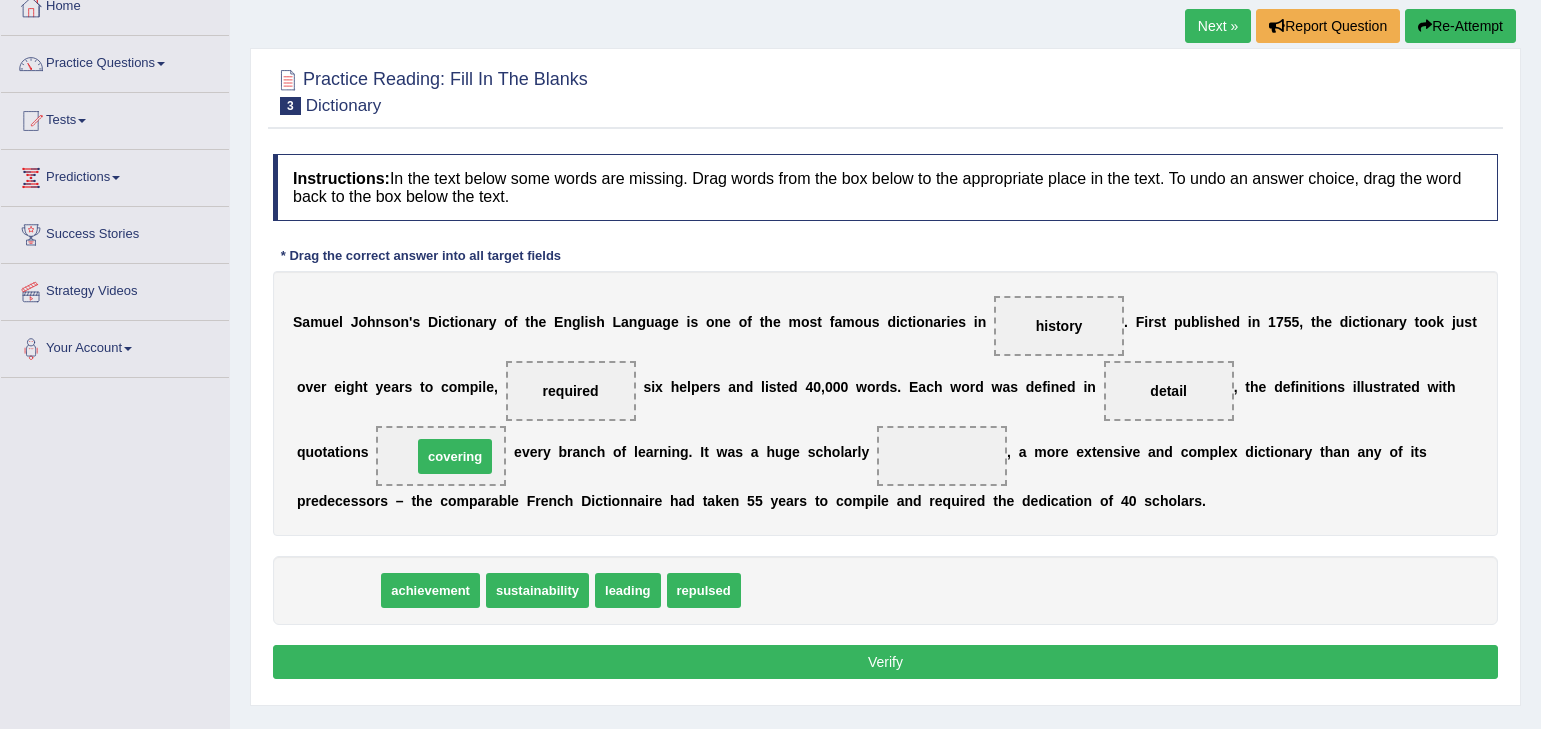 drag, startPoint x: 348, startPoint y: 584, endPoint x: 465, endPoint y: 450, distance: 177.89041 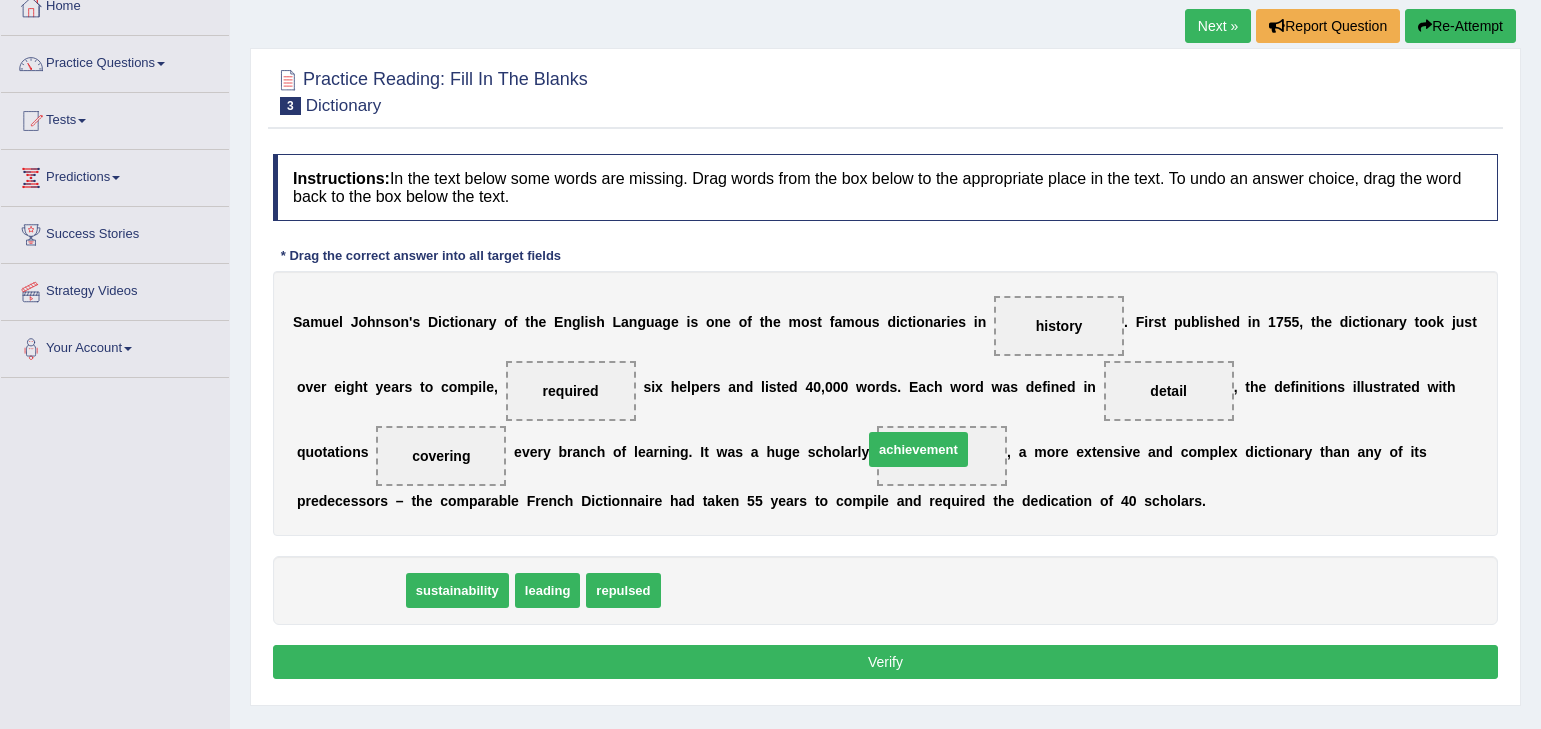 drag, startPoint x: 370, startPoint y: 585, endPoint x: 927, endPoint y: 447, distance: 573.8406 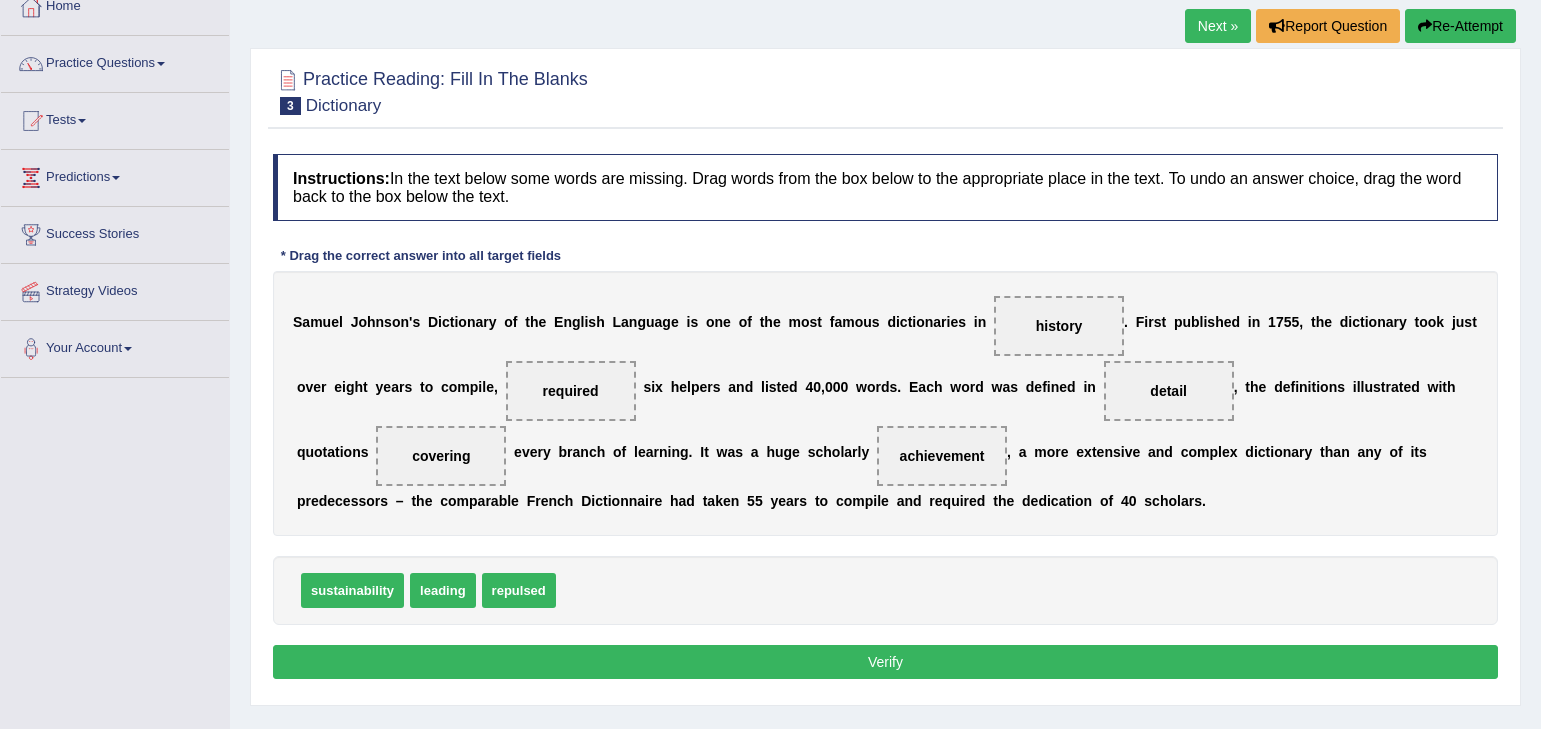 click on "Verify" at bounding box center (885, 662) 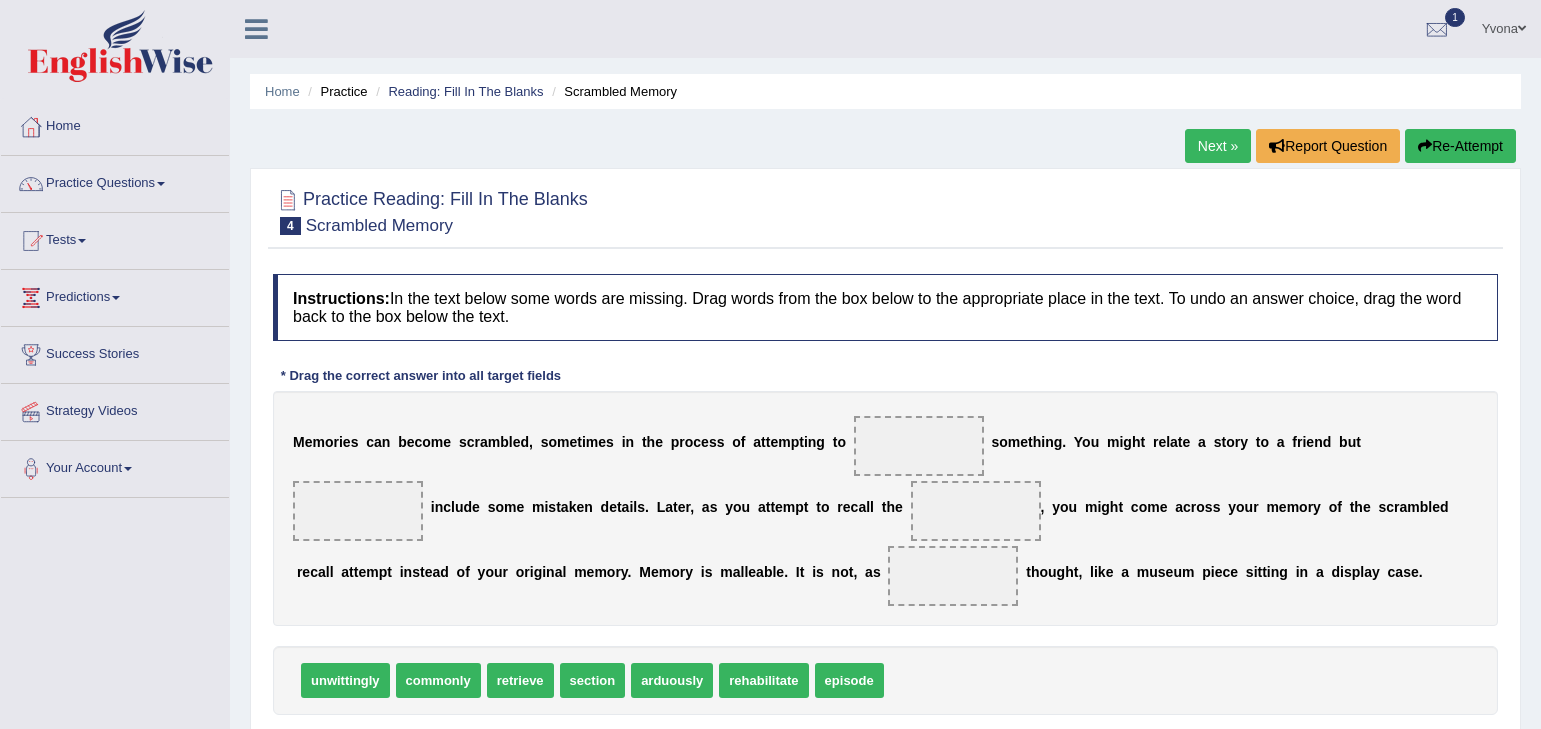 scroll, scrollTop: 0, scrollLeft: 0, axis: both 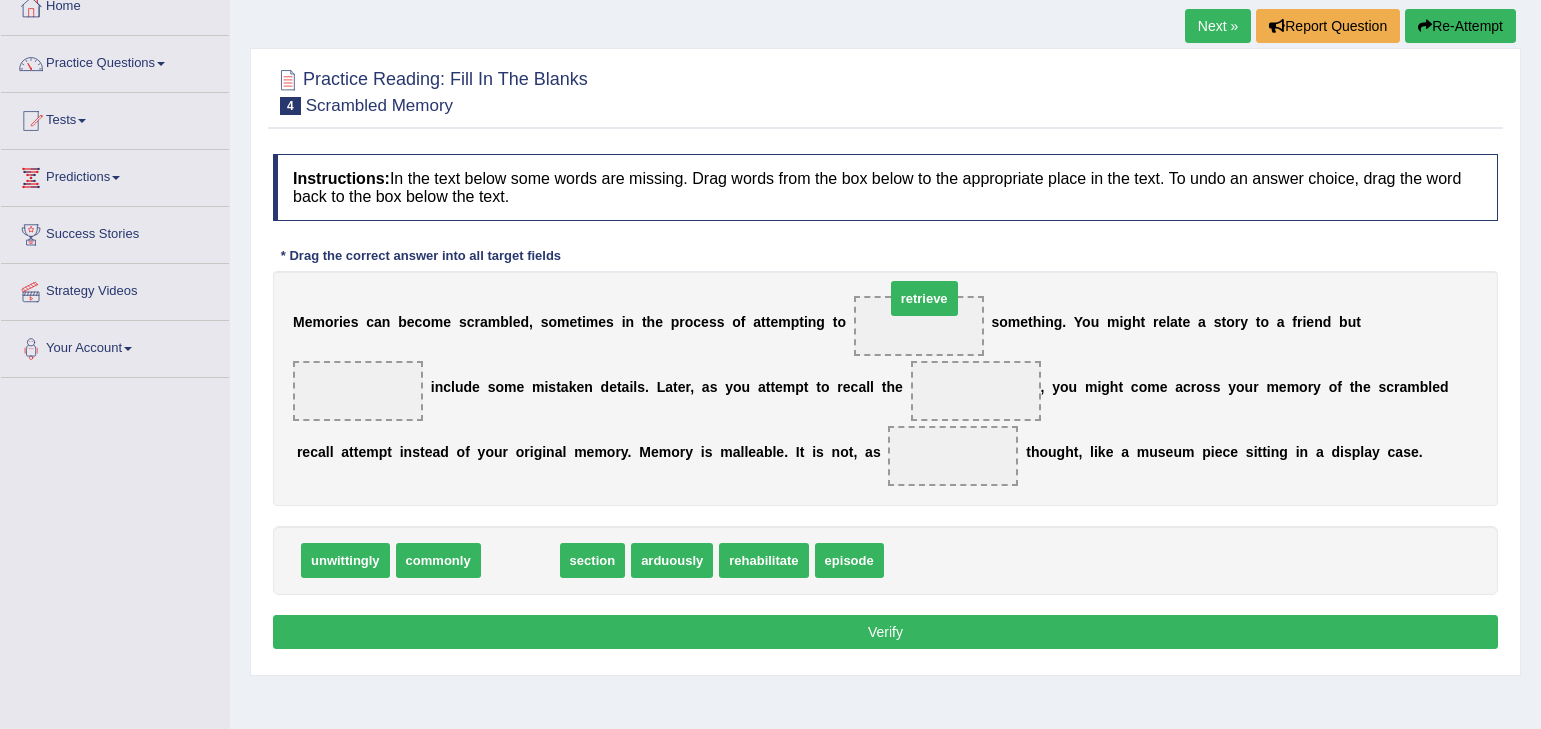 drag, startPoint x: 518, startPoint y: 555, endPoint x: 922, endPoint y: 293, distance: 481.51843 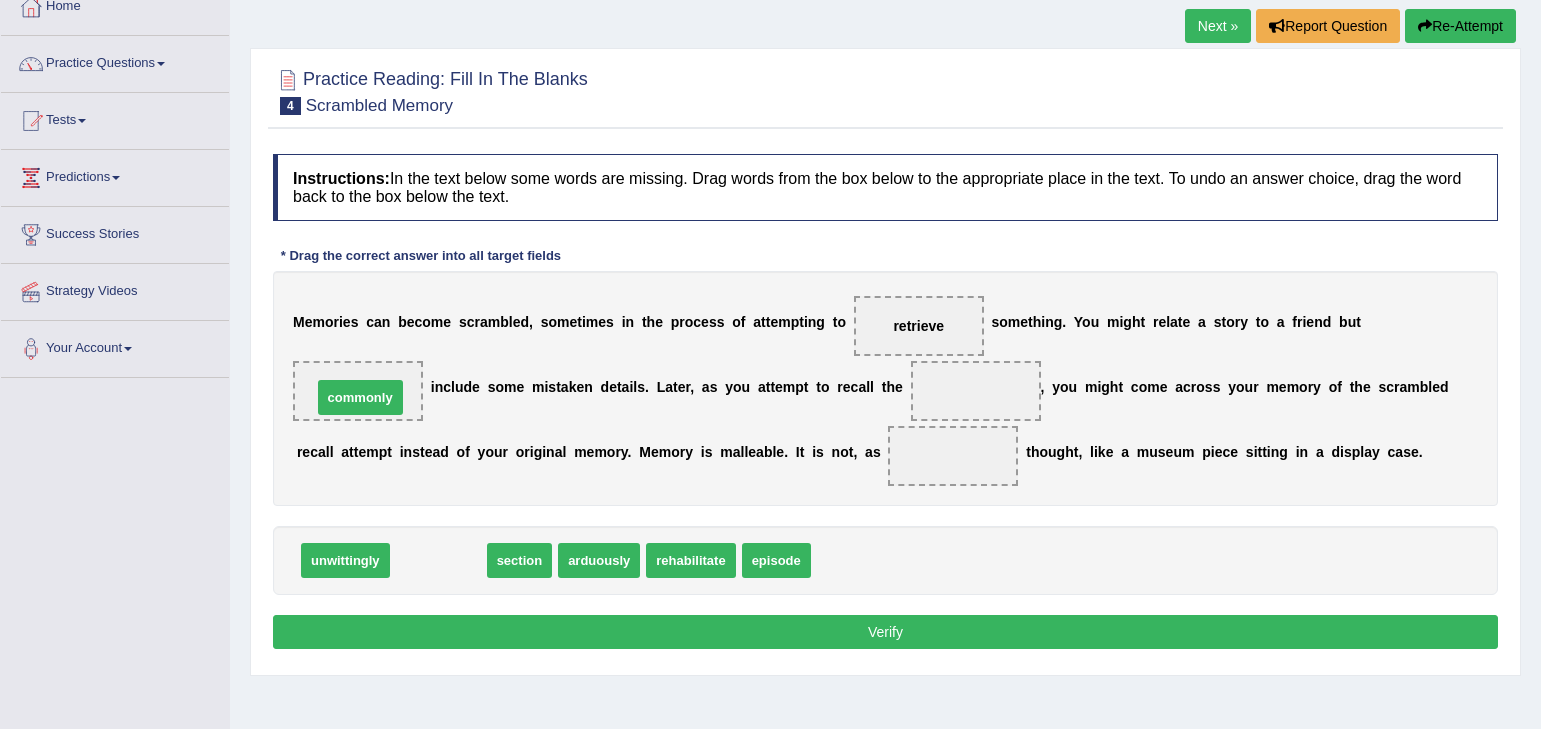 drag, startPoint x: 445, startPoint y: 545, endPoint x: 367, endPoint y: 382, distance: 180.70142 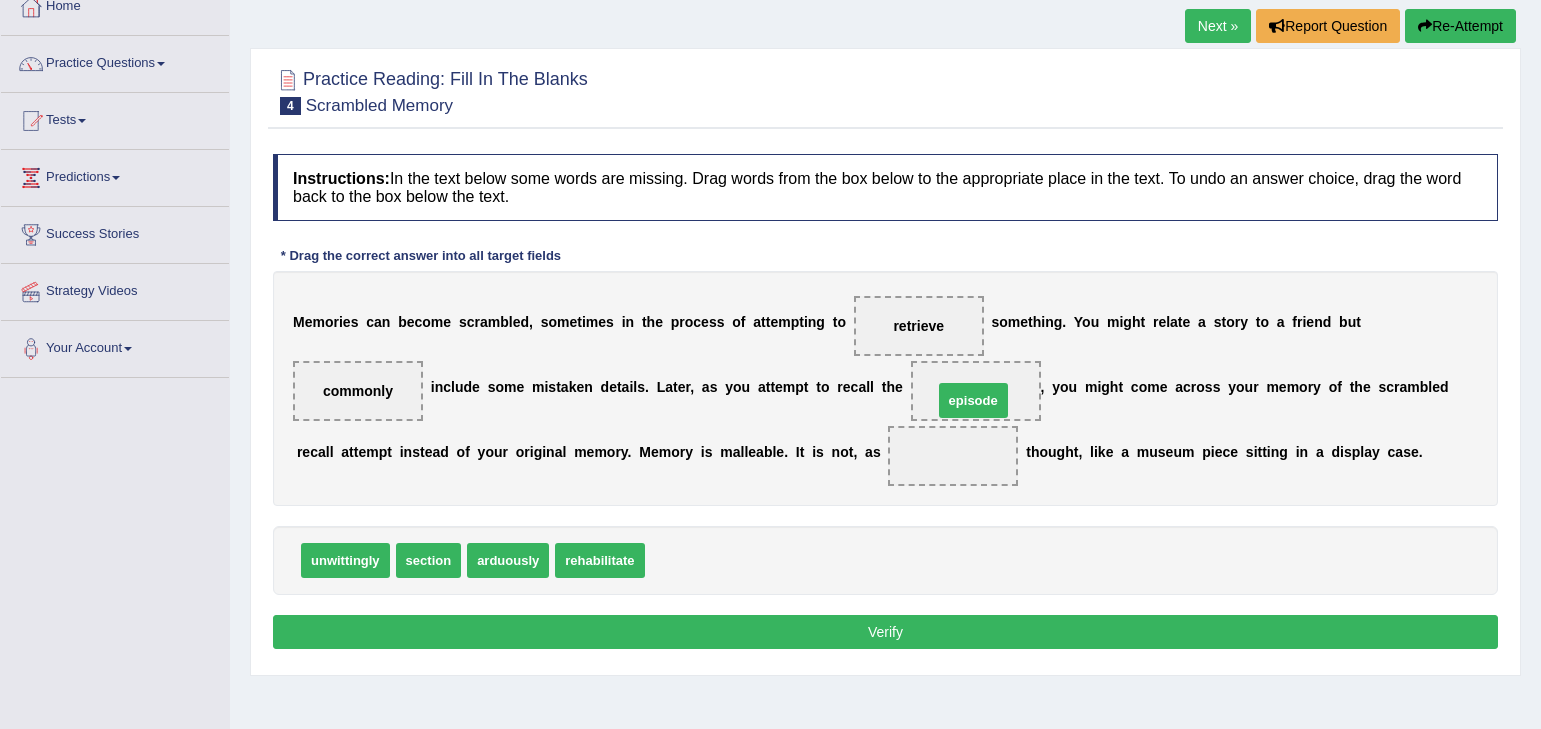 drag, startPoint x: 687, startPoint y: 567, endPoint x: 975, endPoint y: 407, distance: 329.46017 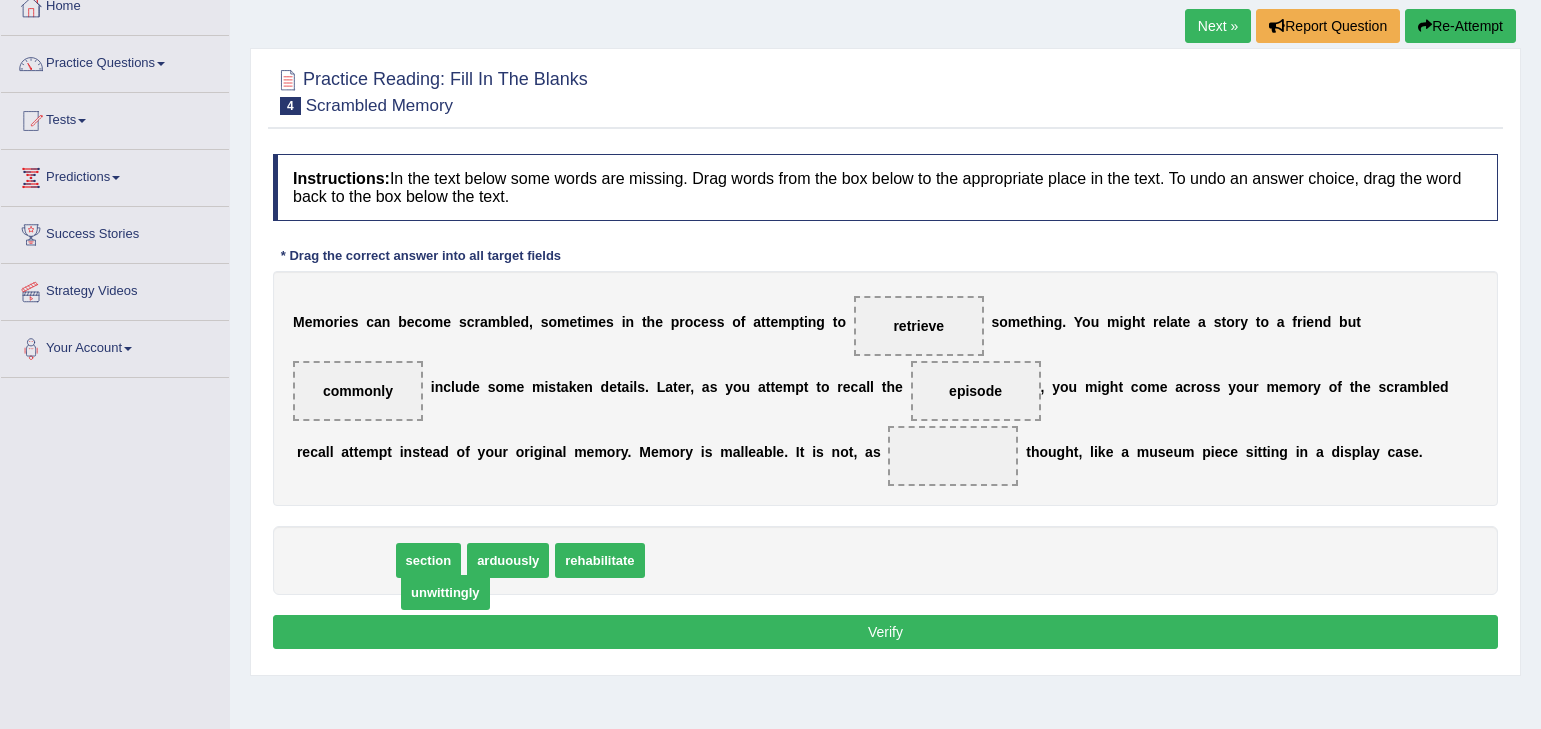 drag, startPoint x: 305, startPoint y: 550, endPoint x: 386, endPoint y: 582, distance: 87.0919 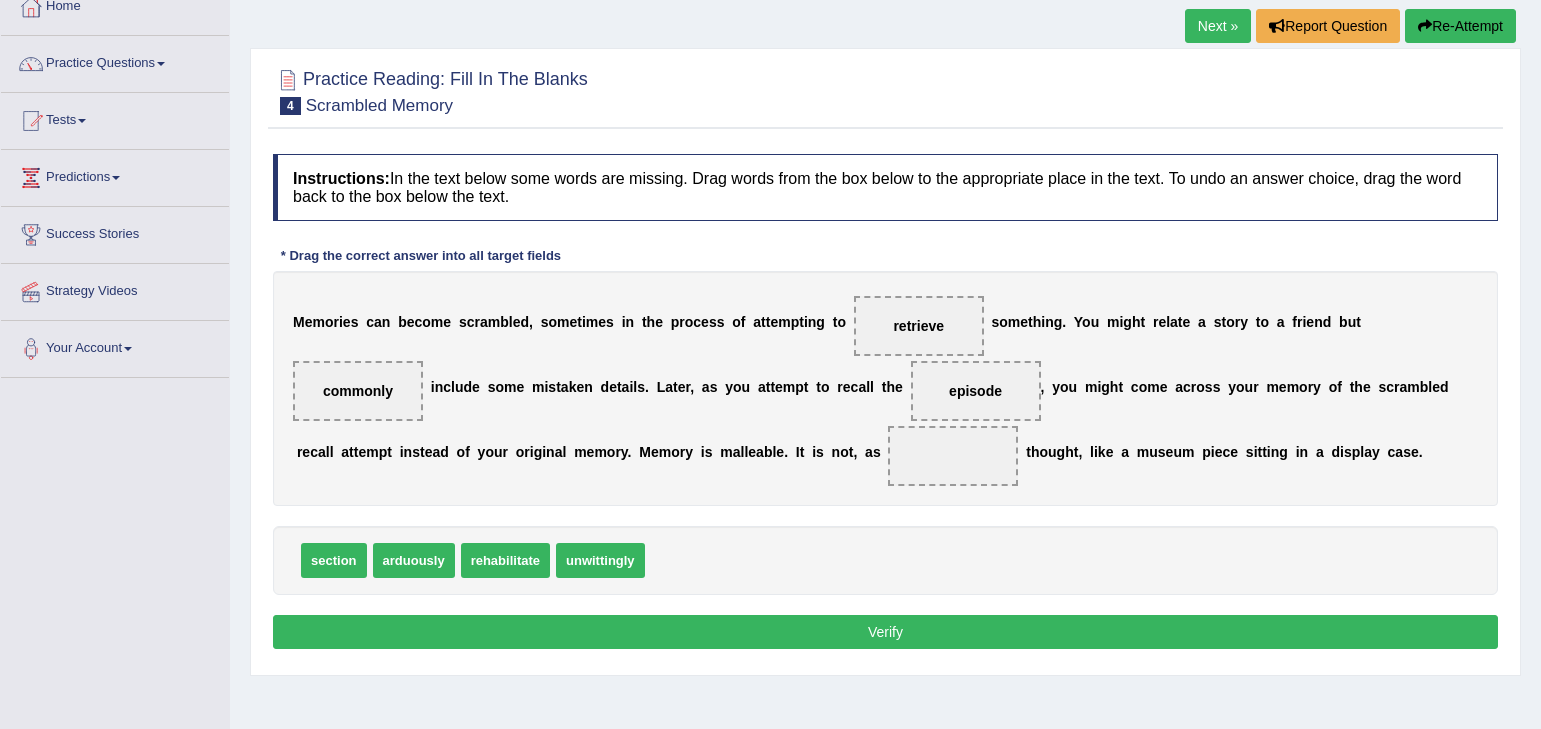 click on "arduously" at bounding box center (414, 560) 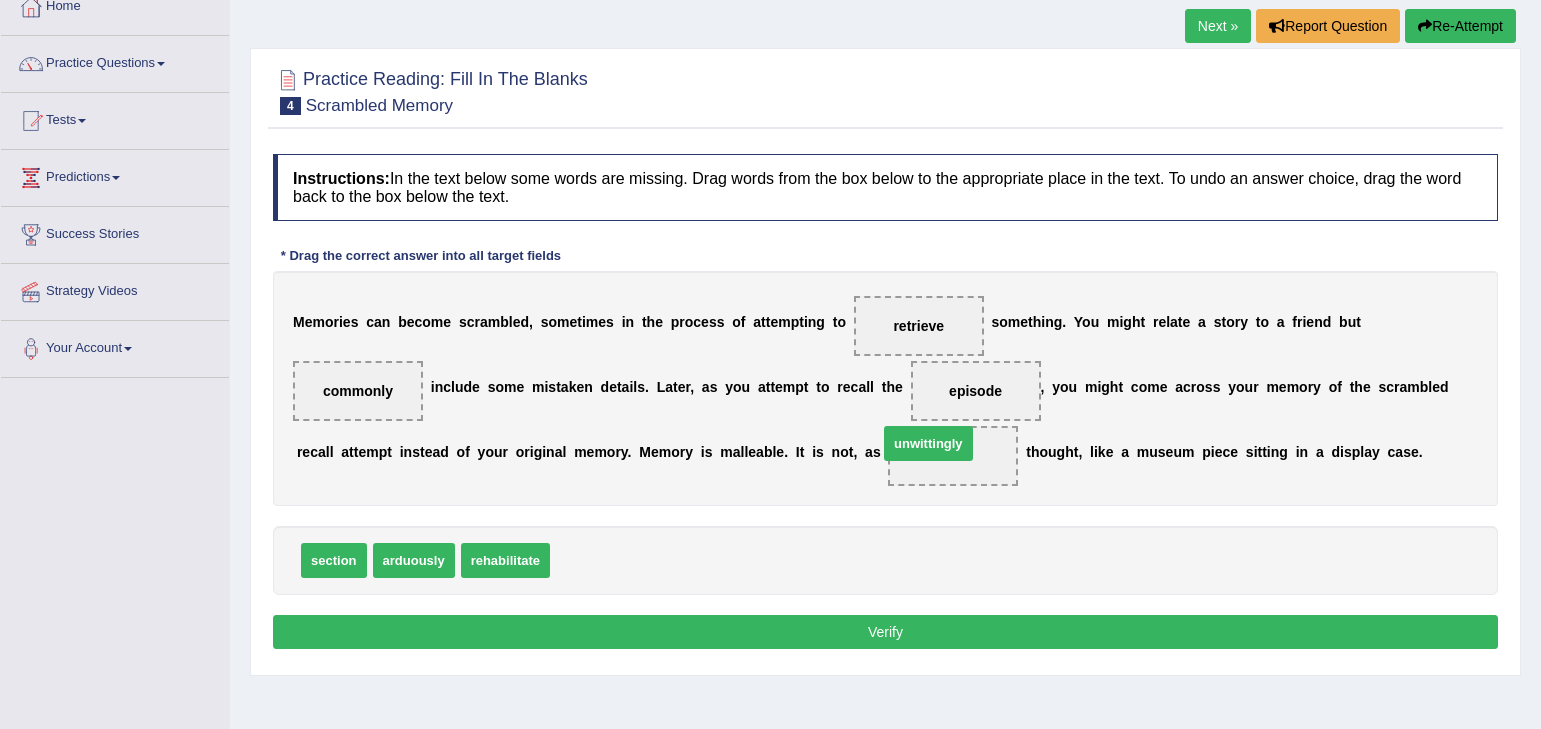drag, startPoint x: 975, startPoint y: 523, endPoint x: 940, endPoint y: 434, distance: 95.63472 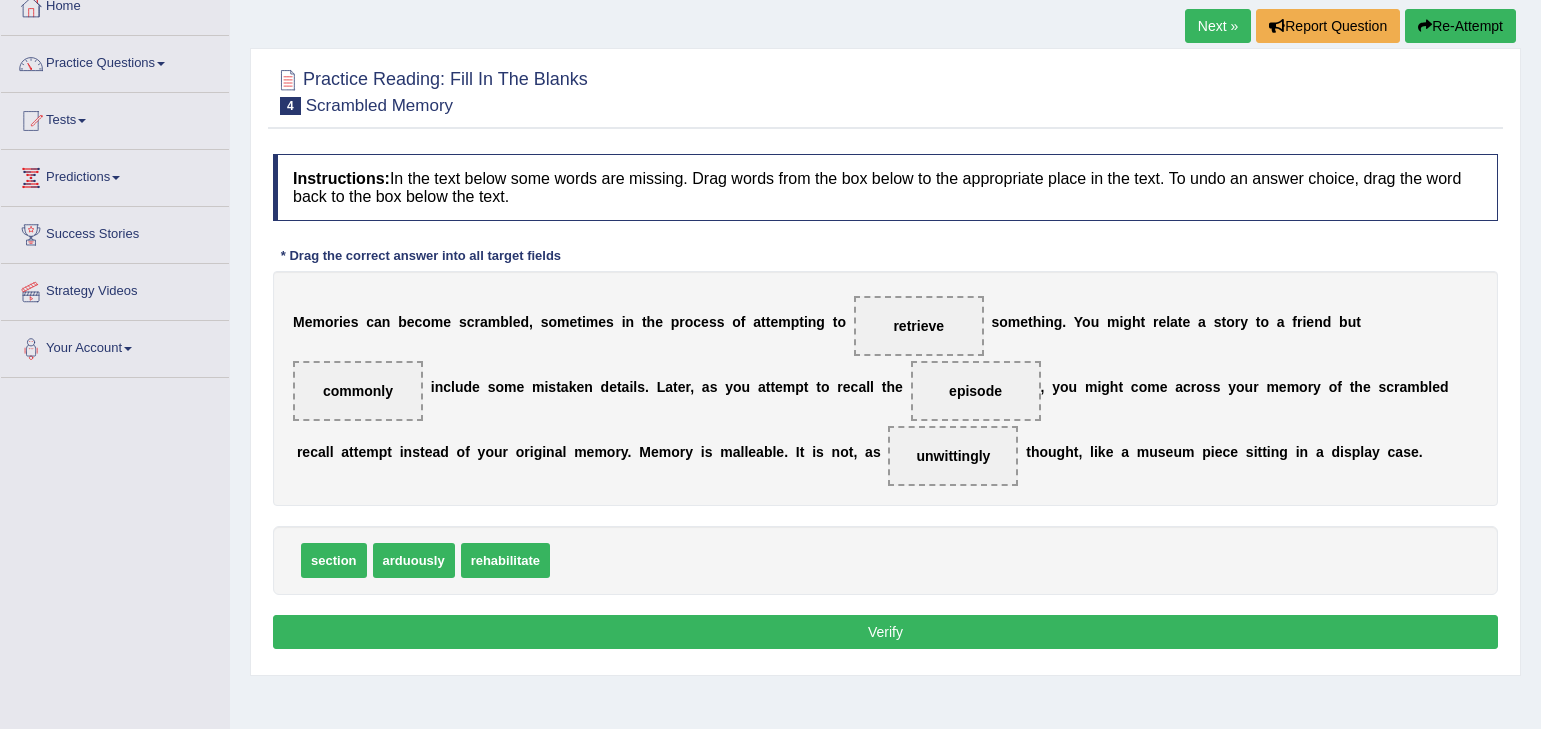 click on "Verify" at bounding box center (885, 632) 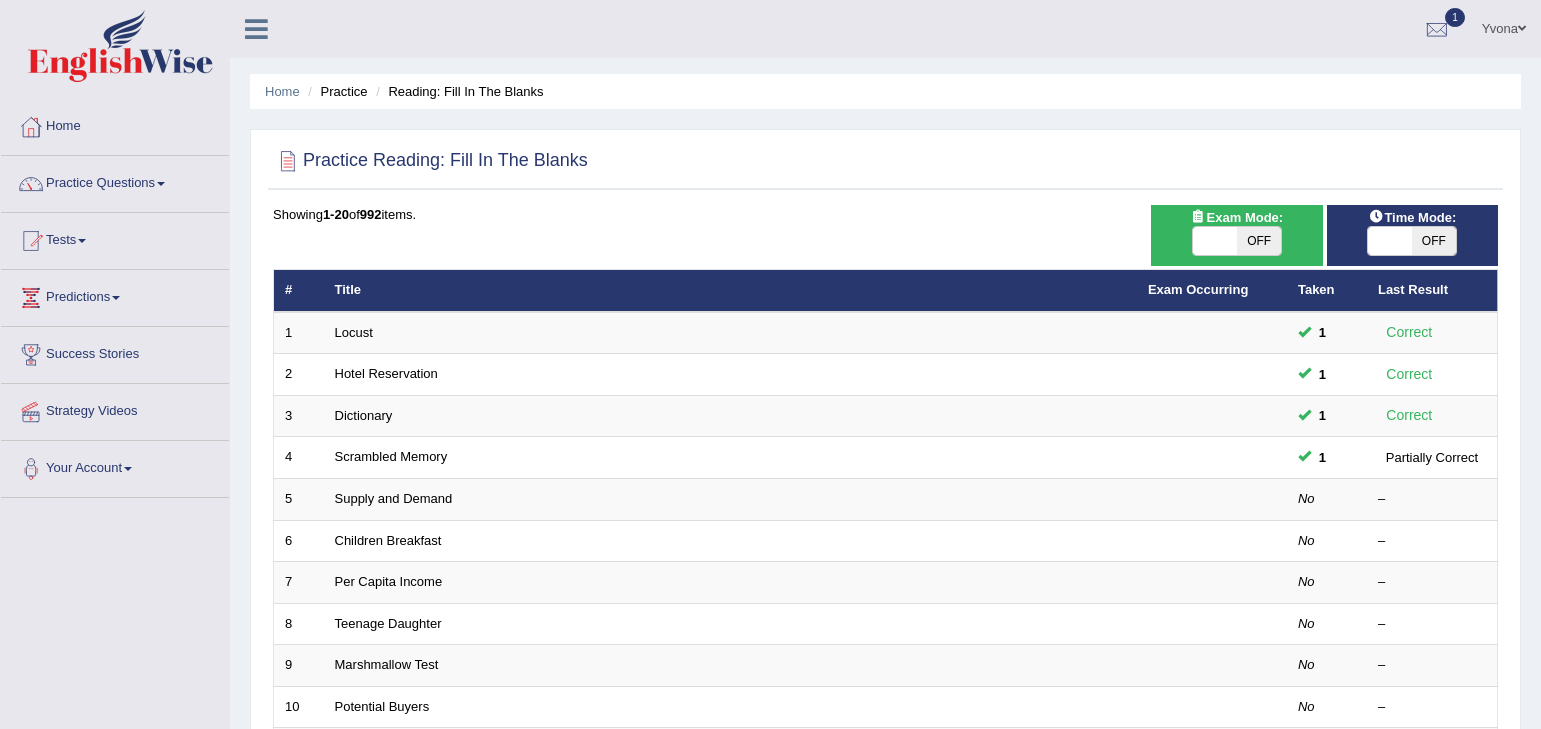 scroll, scrollTop: 0, scrollLeft: 0, axis: both 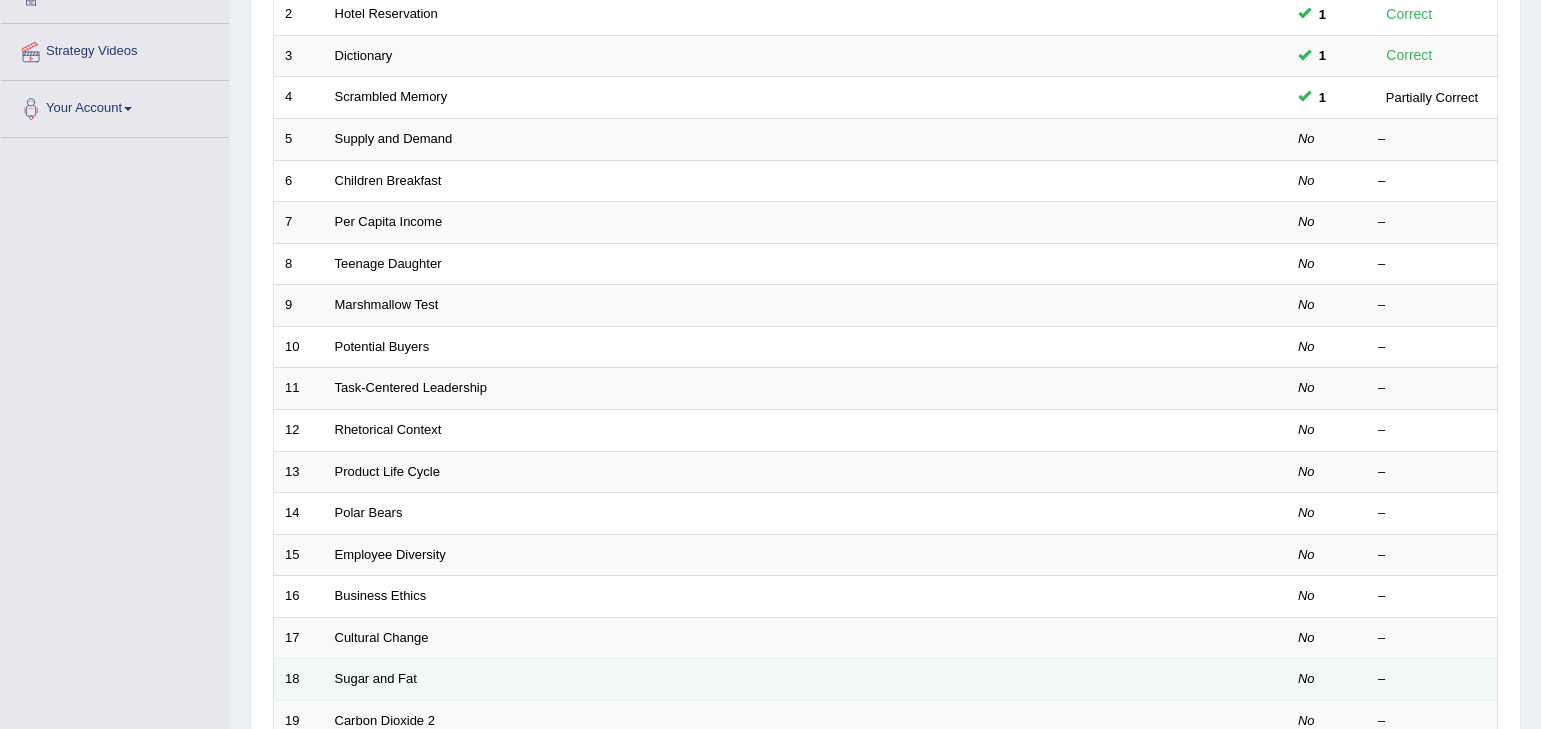 drag, startPoint x: 370, startPoint y: 687, endPoint x: 344, endPoint y: 670, distance: 31.06445 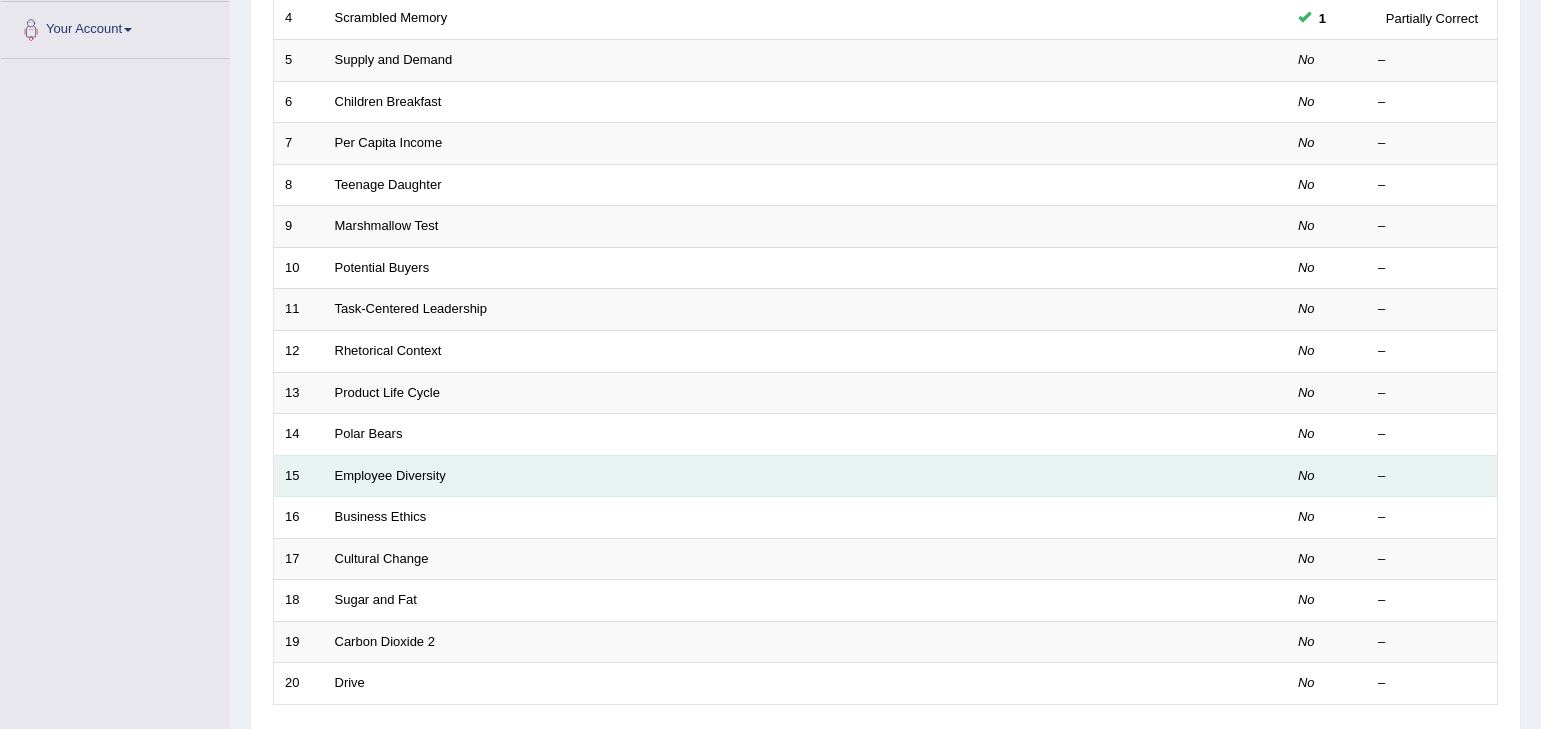 scroll, scrollTop: 480, scrollLeft: 0, axis: vertical 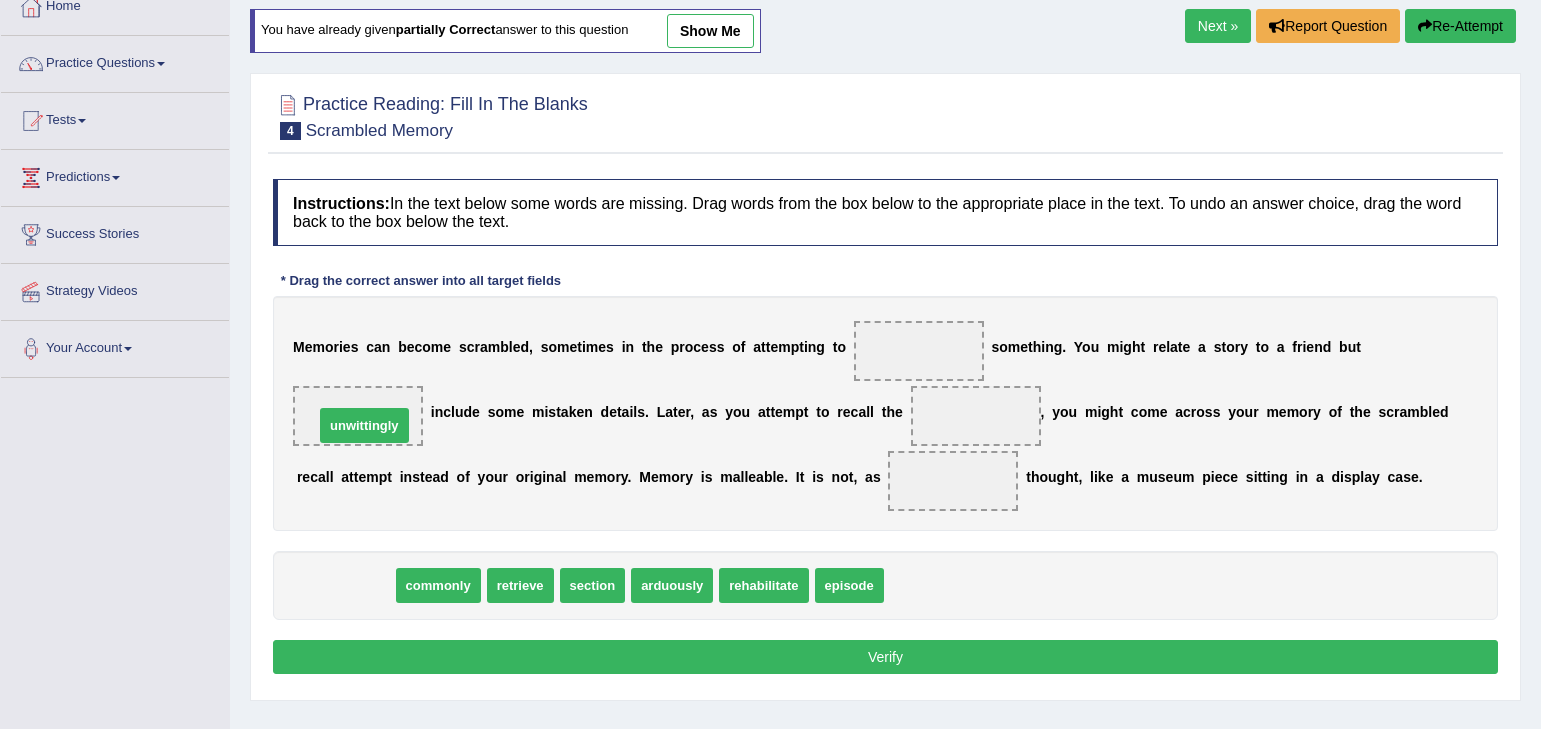 drag, startPoint x: 329, startPoint y: 585, endPoint x: 348, endPoint y: 425, distance: 161.12418 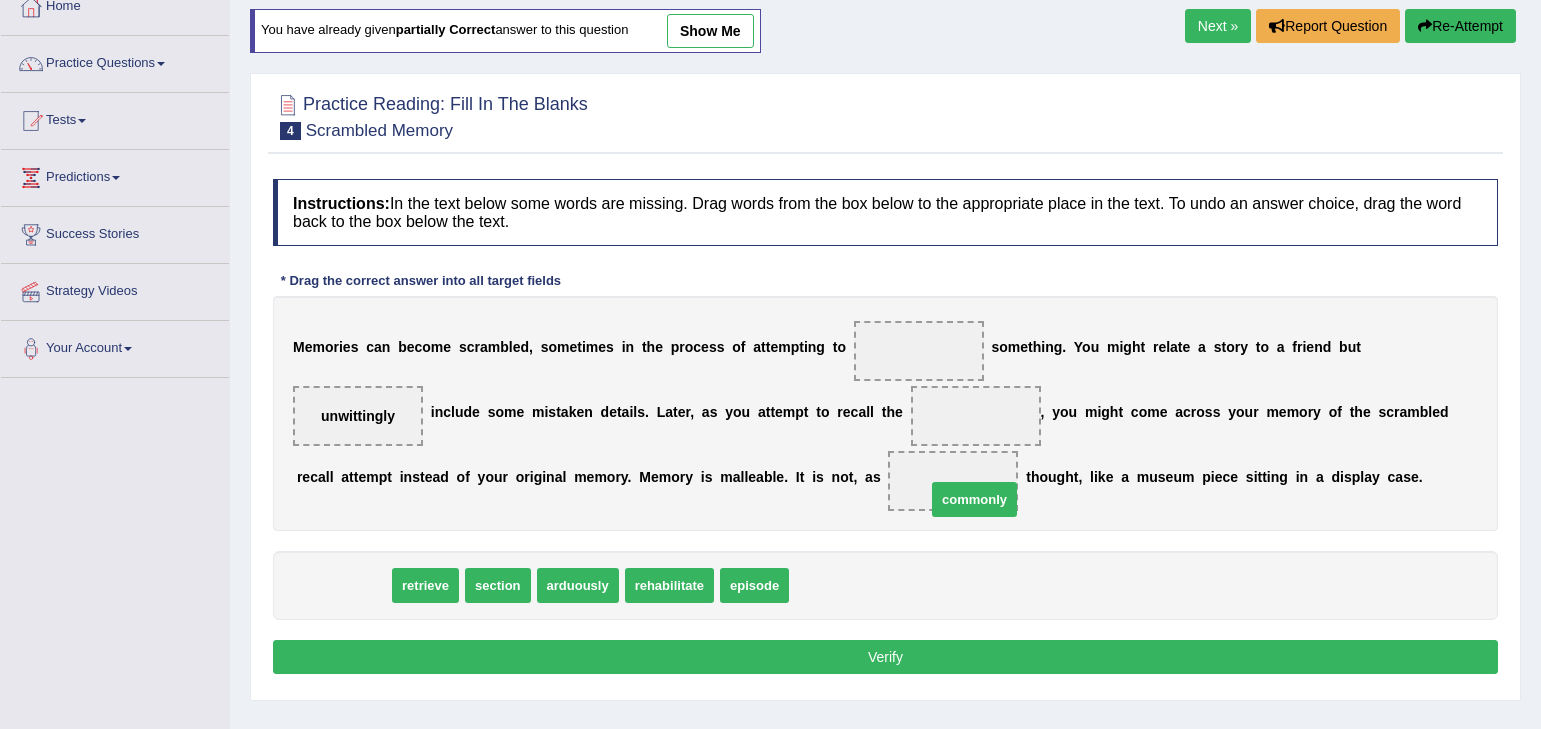 drag, startPoint x: 351, startPoint y: 585, endPoint x: 982, endPoint y: 499, distance: 636.83356 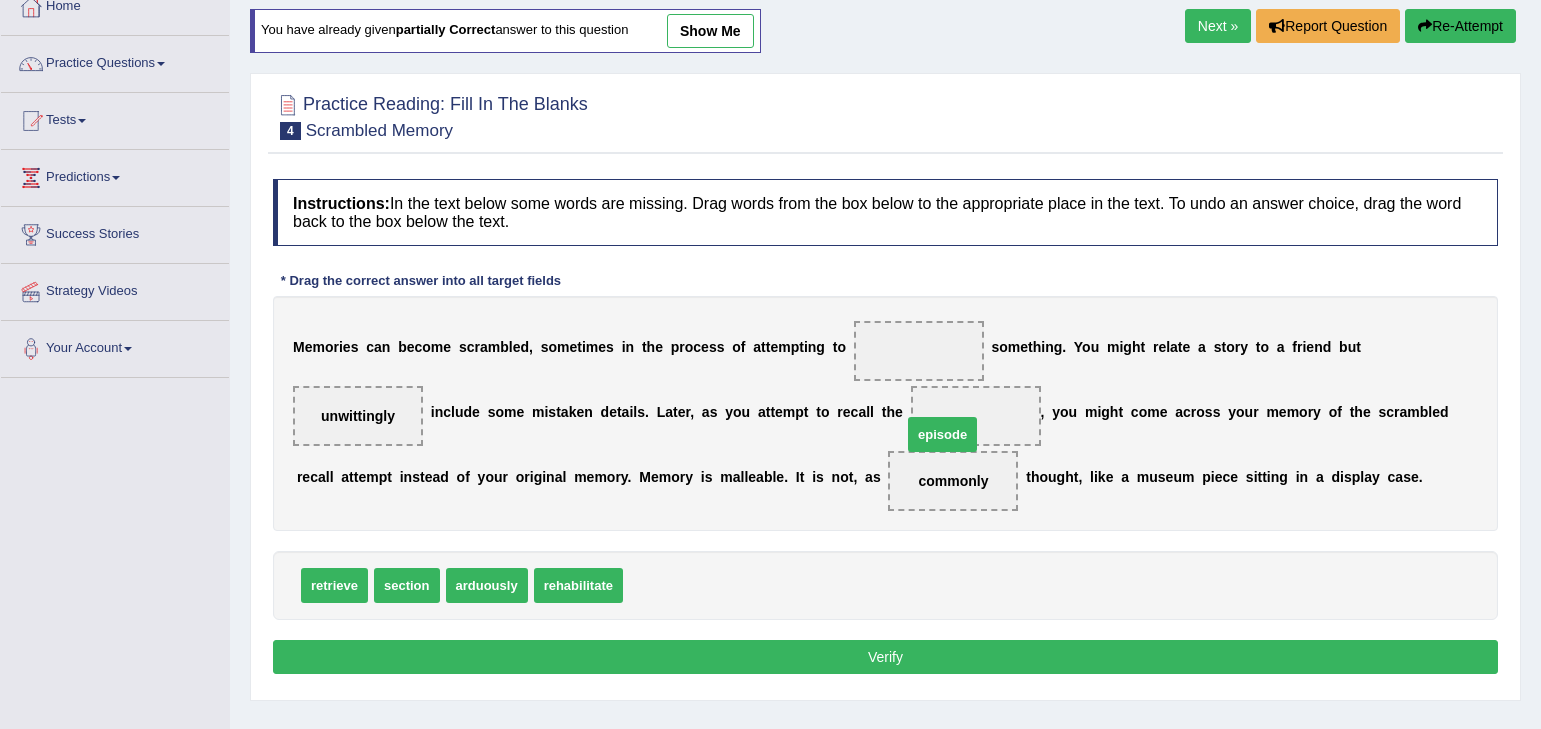 drag, startPoint x: 680, startPoint y: 579, endPoint x: 1004, endPoint y: 404, distance: 368.24042 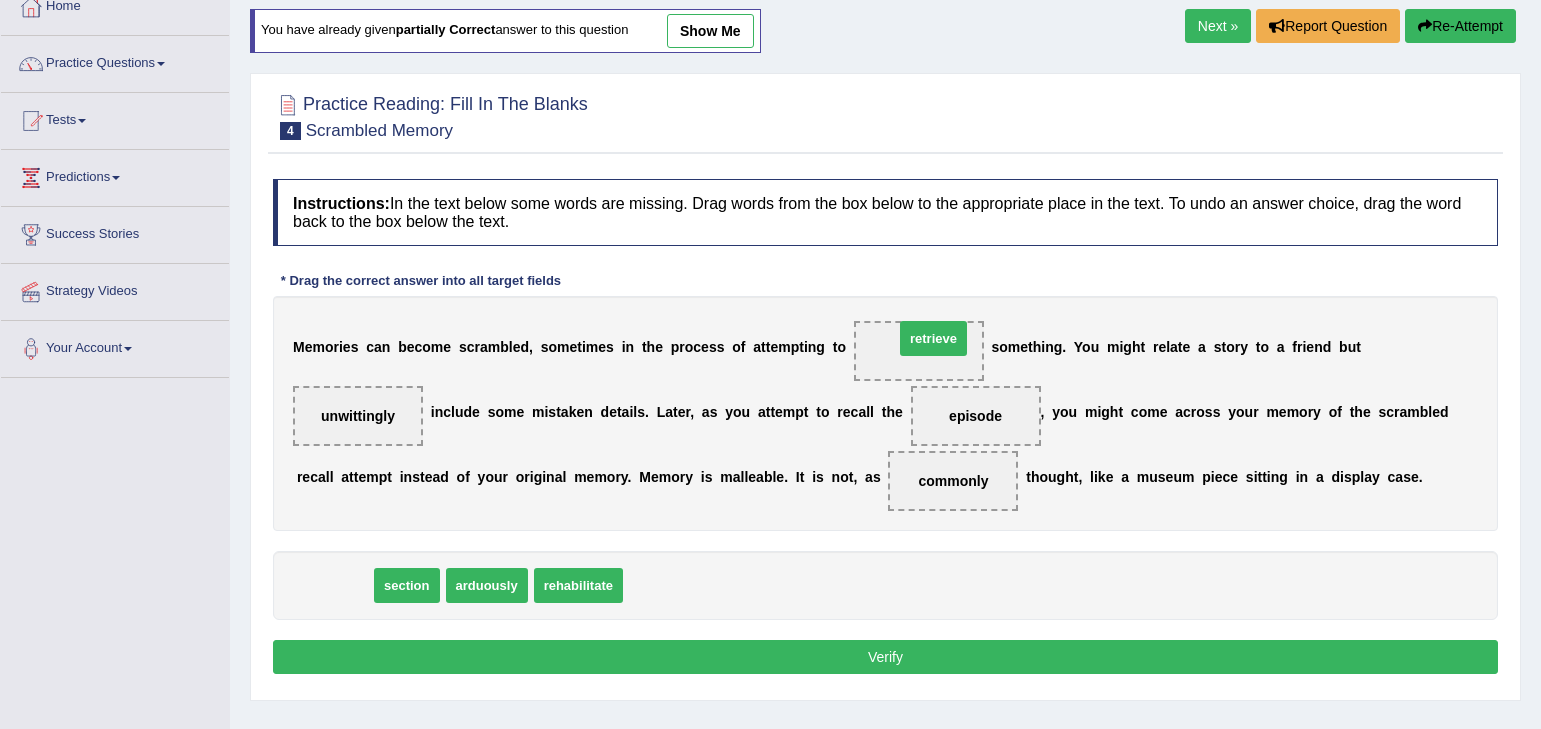 drag, startPoint x: 400, startPoint y: 544, endPoint x: 947, endPoint y: 343, distance: 582.7607 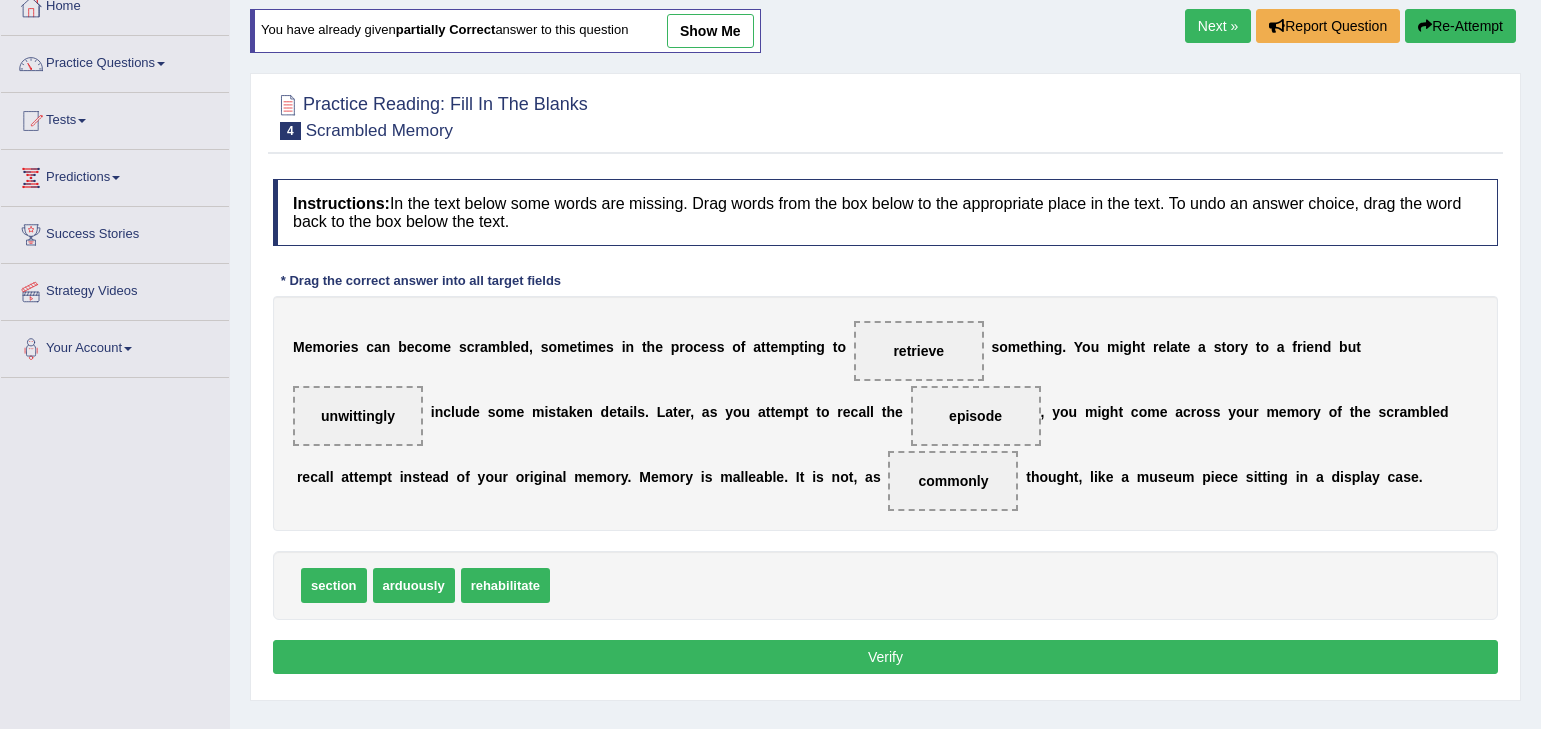 click on "Verify" at bounding box center [885, 657] 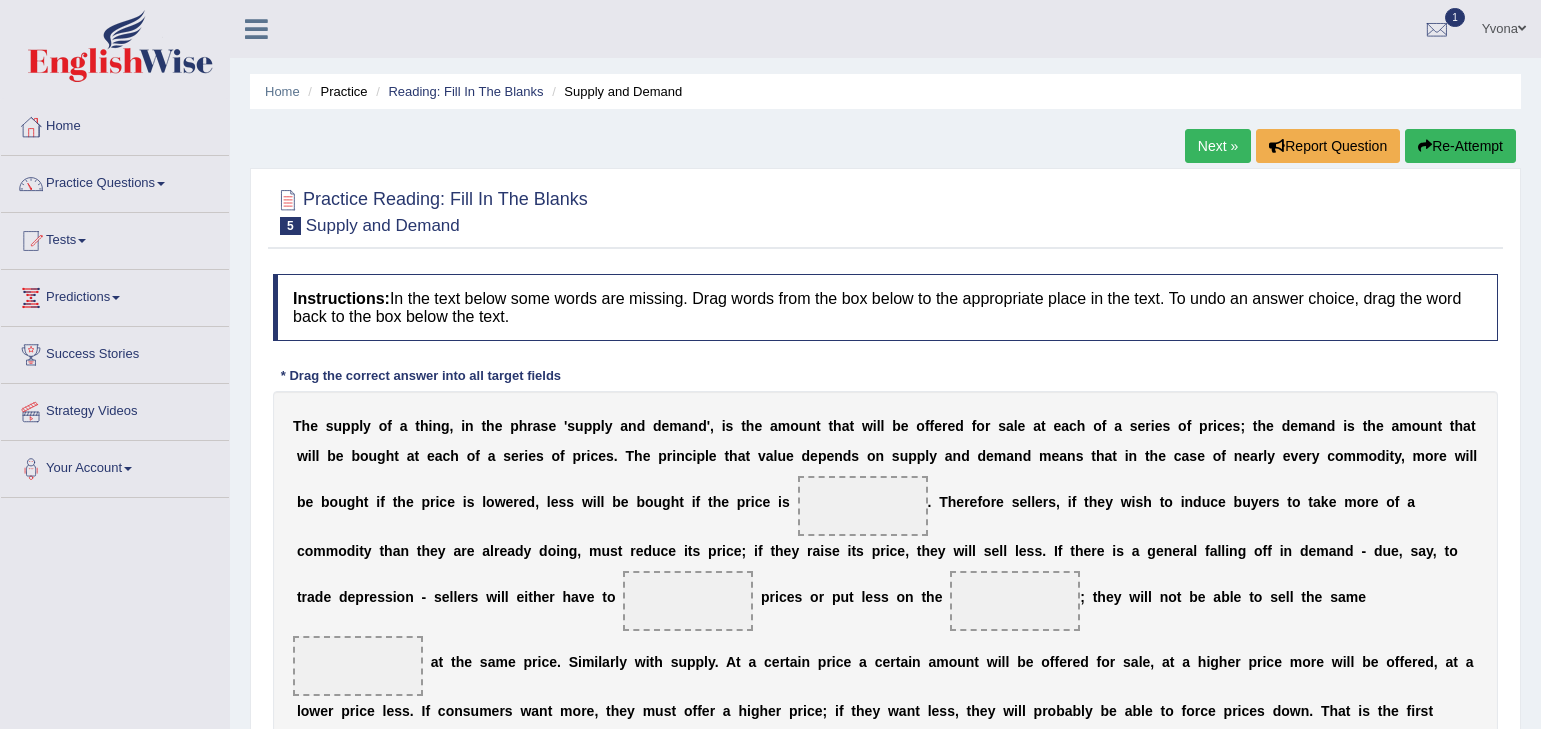 scroll, scrollTop: 0, scrollLeft: 0, axis: both 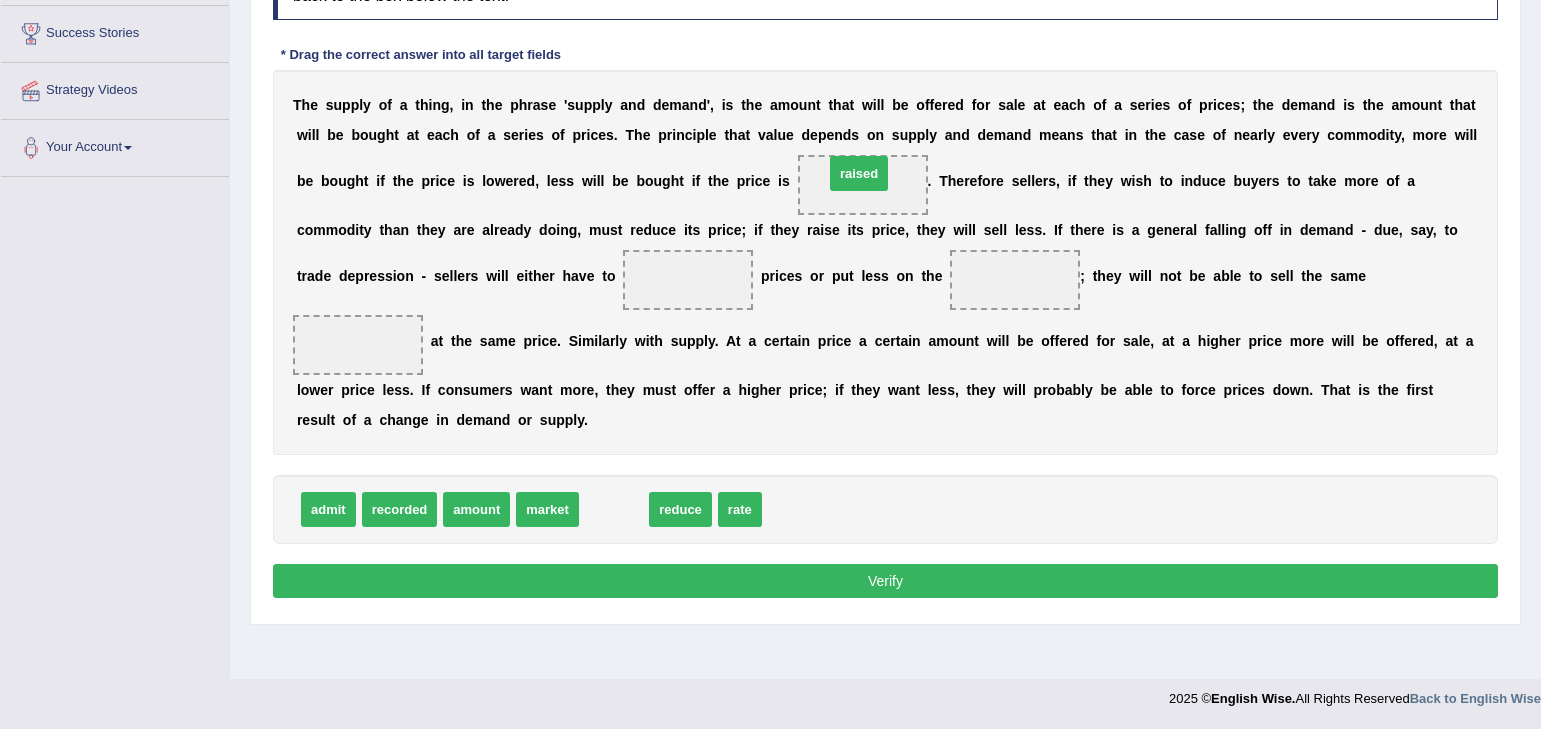 drag, startPoint x: 624, startPoint y: 502, endPoint x: 869, endPoint y: 166, distance: 415.8377 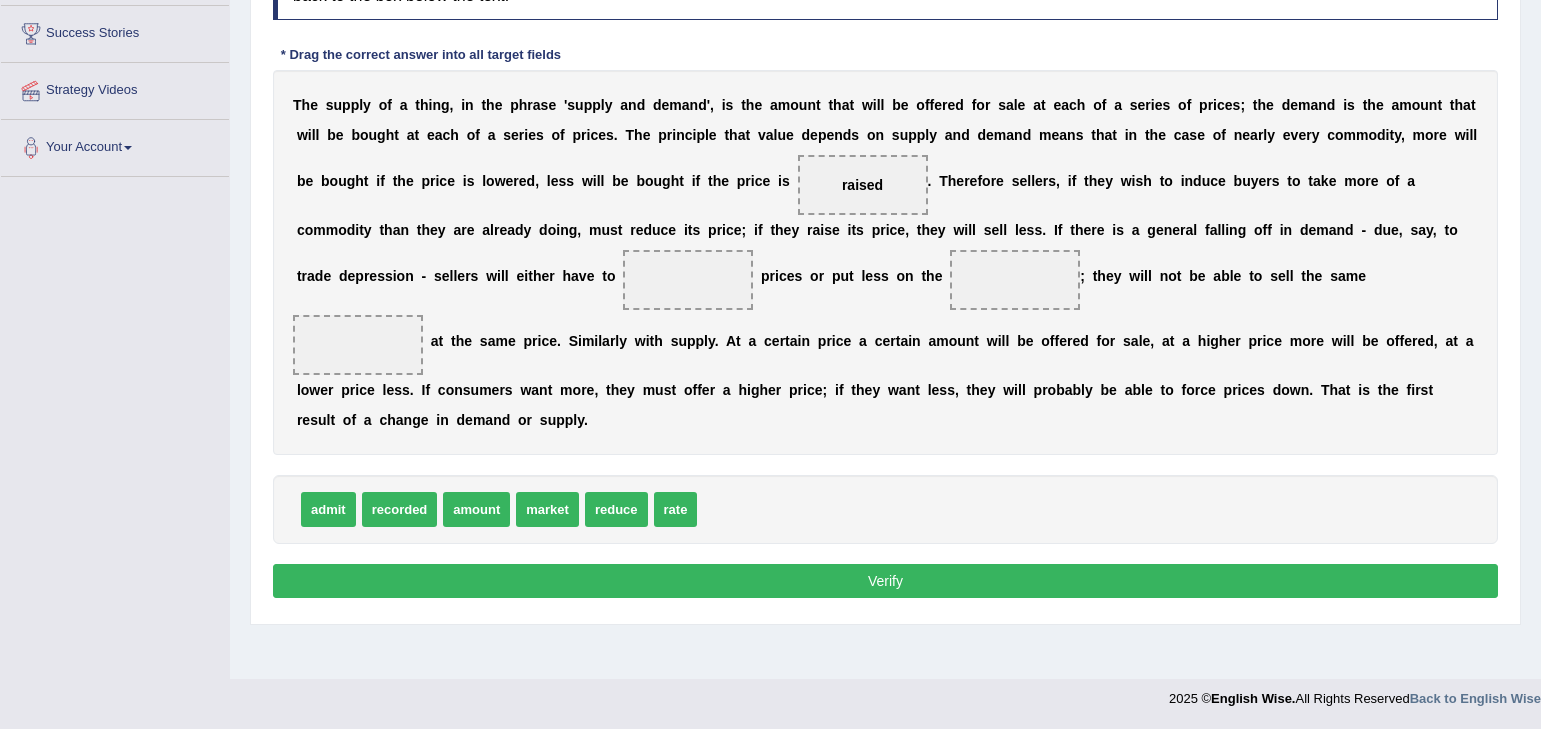 drag, startPoint x: 662, startPoint y: 414, endPoint x: 673, endPoint y: 283, distance: 131.46101 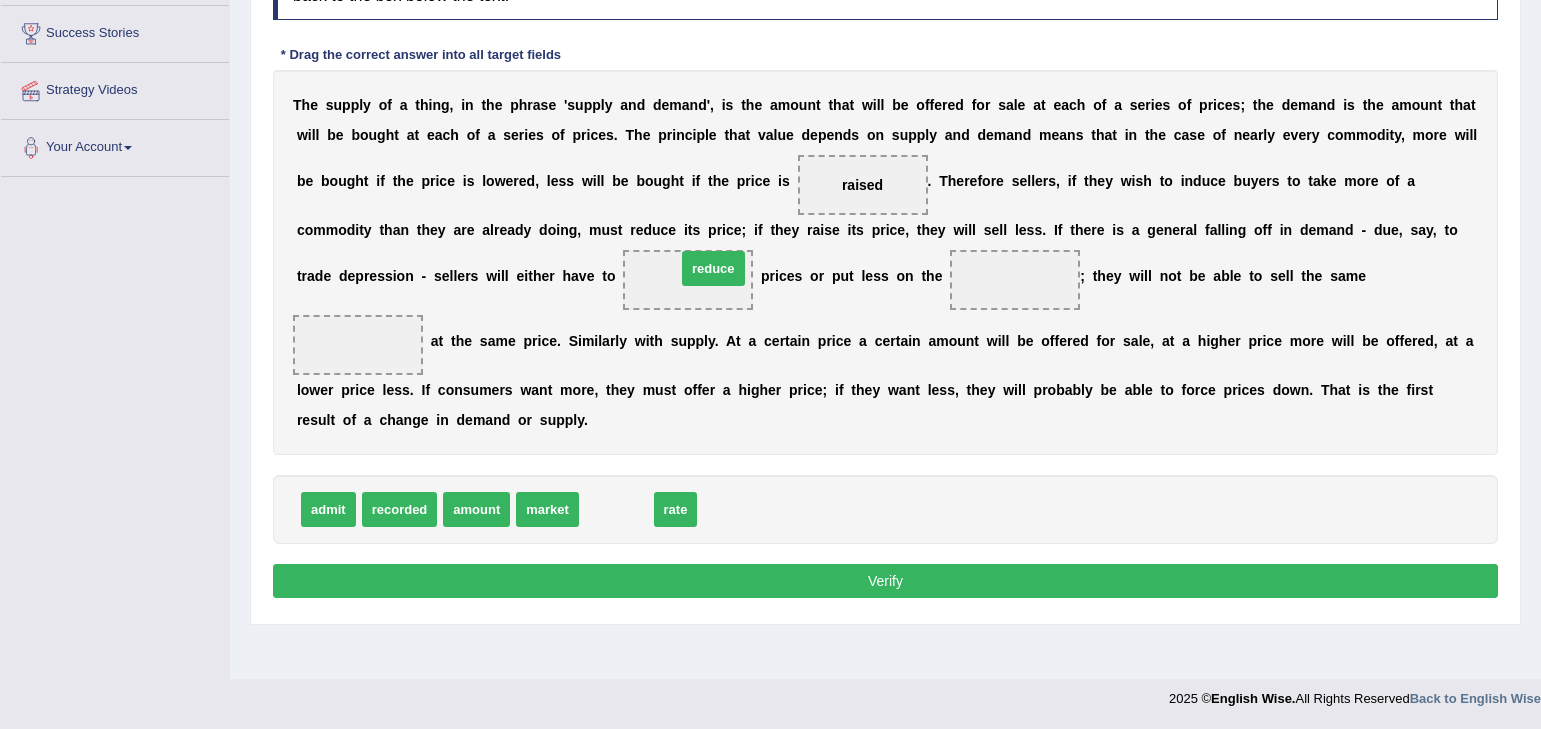 drag, startPoint x: 610, startPoint y: 512, endPoint x: 707, endPoint y: 271, distance: 259.78836 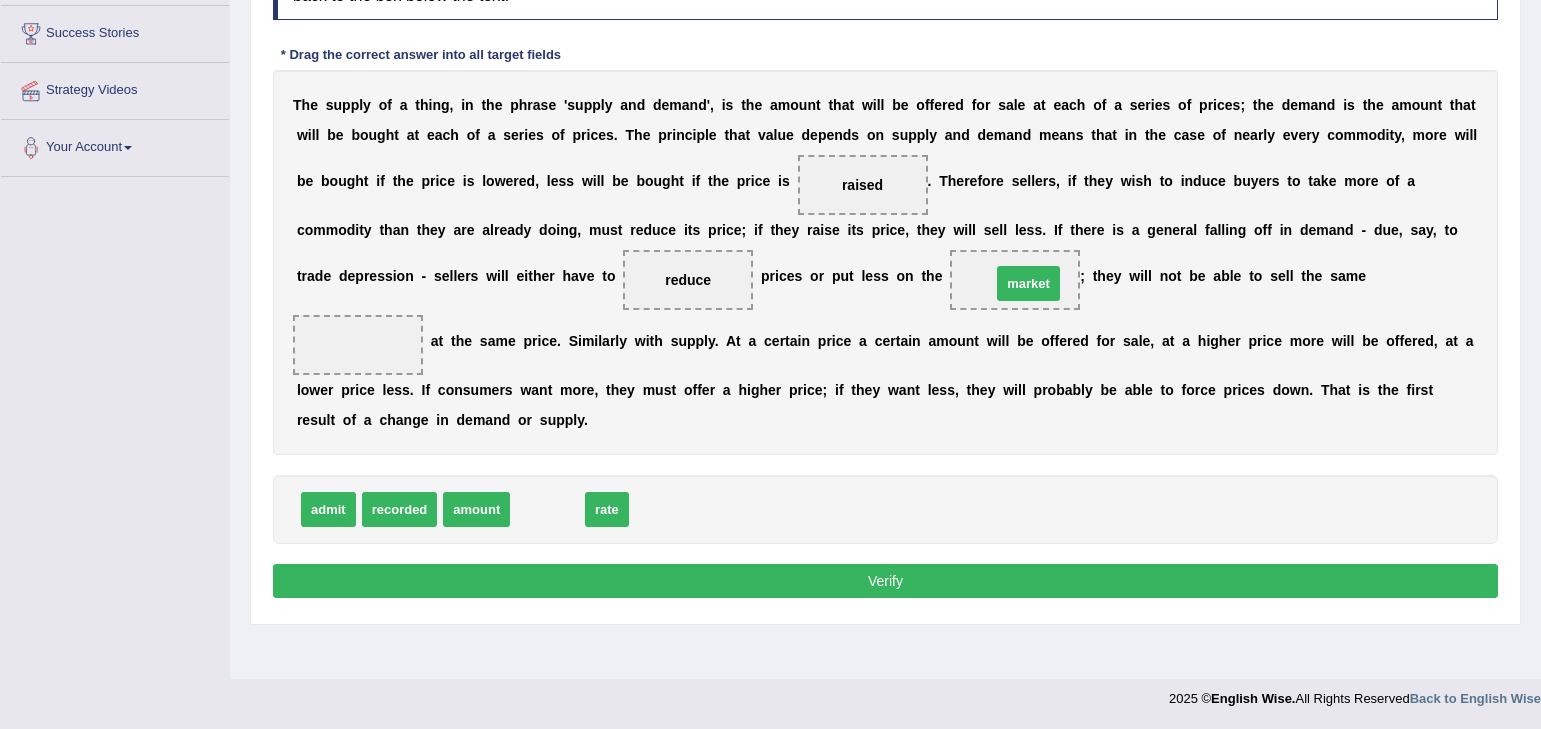 drag, startPoint x: 564, startPoint y: 498, endPoint x: 1045, endPoint y: 272, distance: 531.448 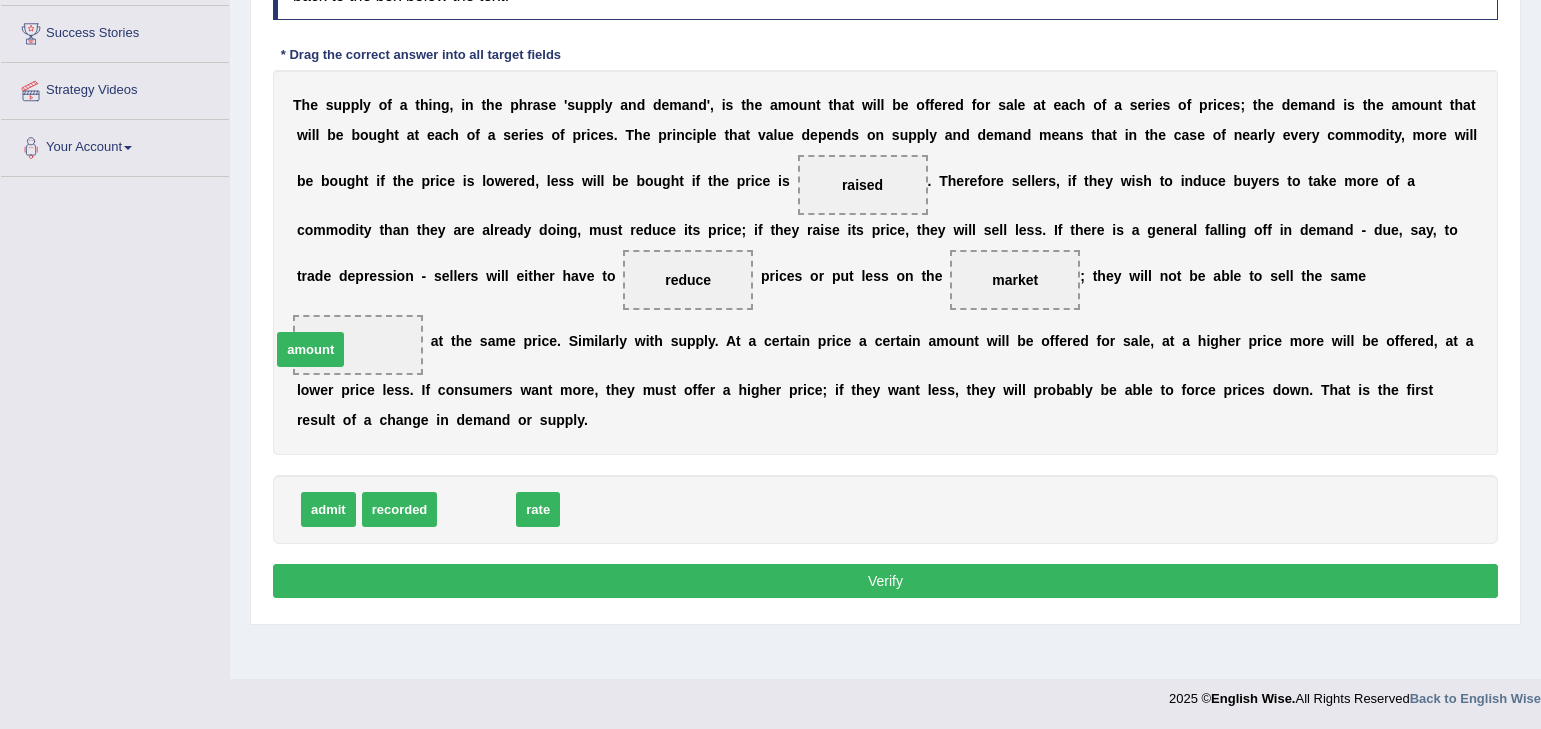 drag, startPoint x: 485, startPoint y: 520, endPoint x: 326, endPoint y: 361, distance: 224.85995 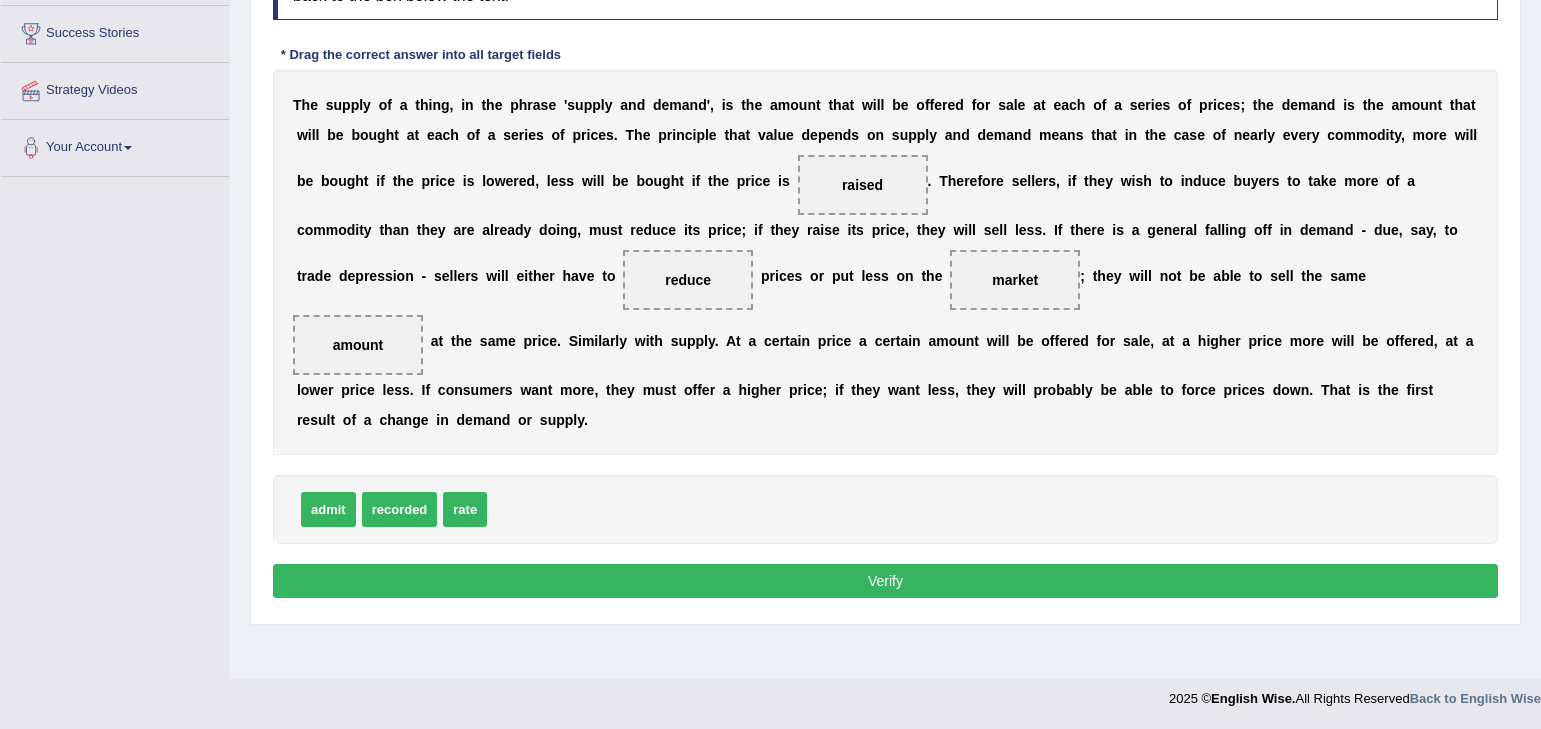 click on "Verify" at bounding box center [885, 581] 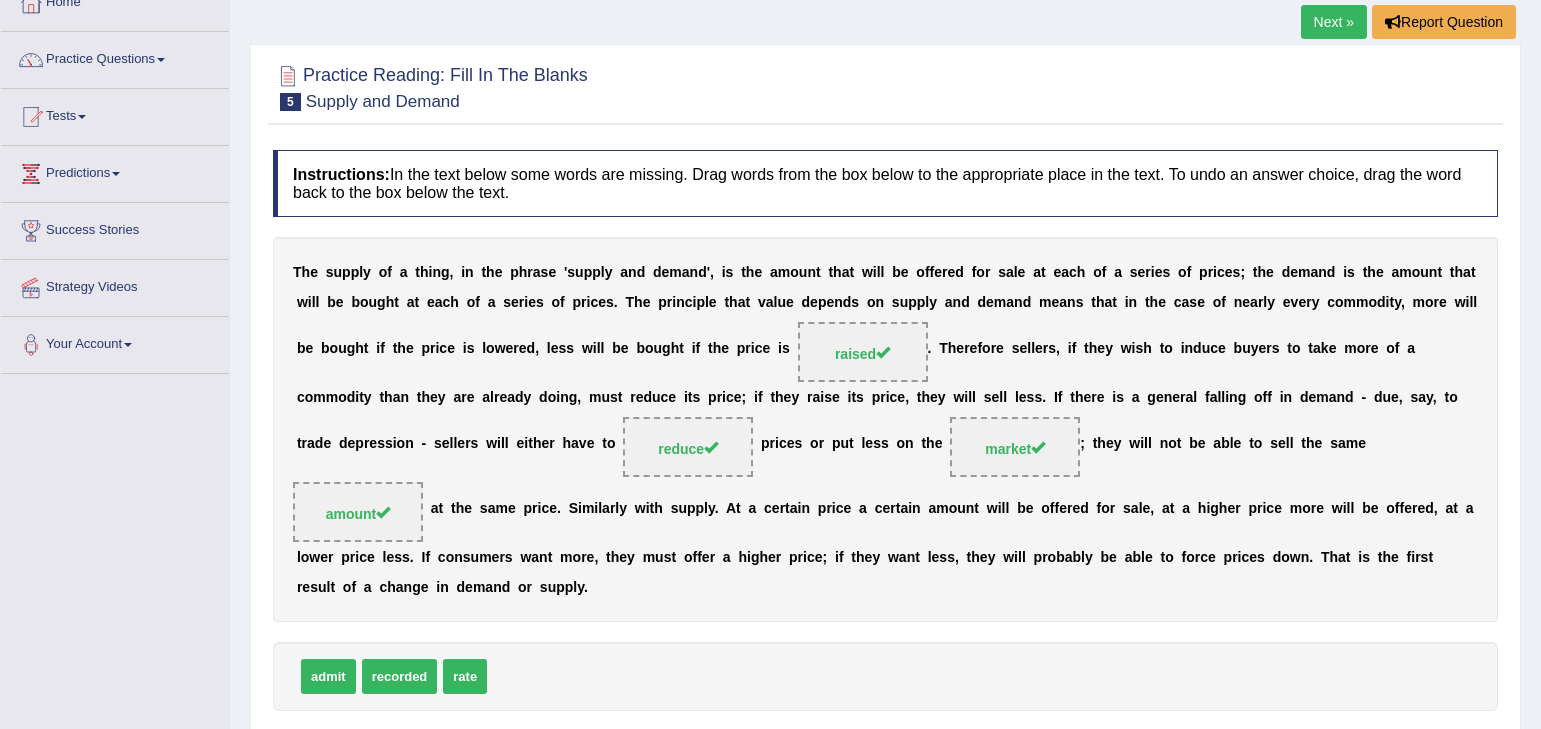 scroll, scrollTop: 81, scrollLeft: 0, axis: vertical 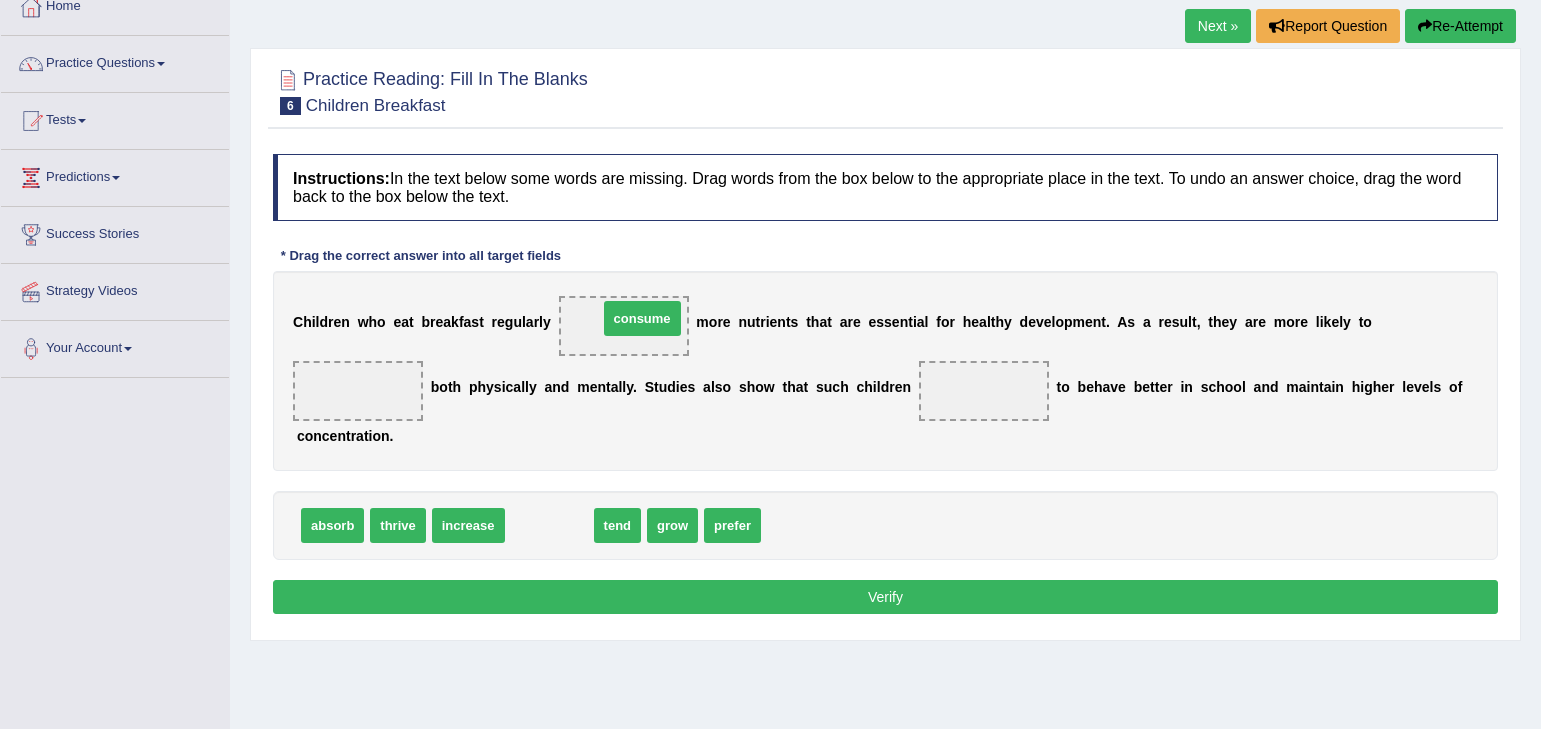 drag, startPoint x: 570, startPoint y: 528, endPoint x: 663, endPoint y: 321, distance: 226.9317 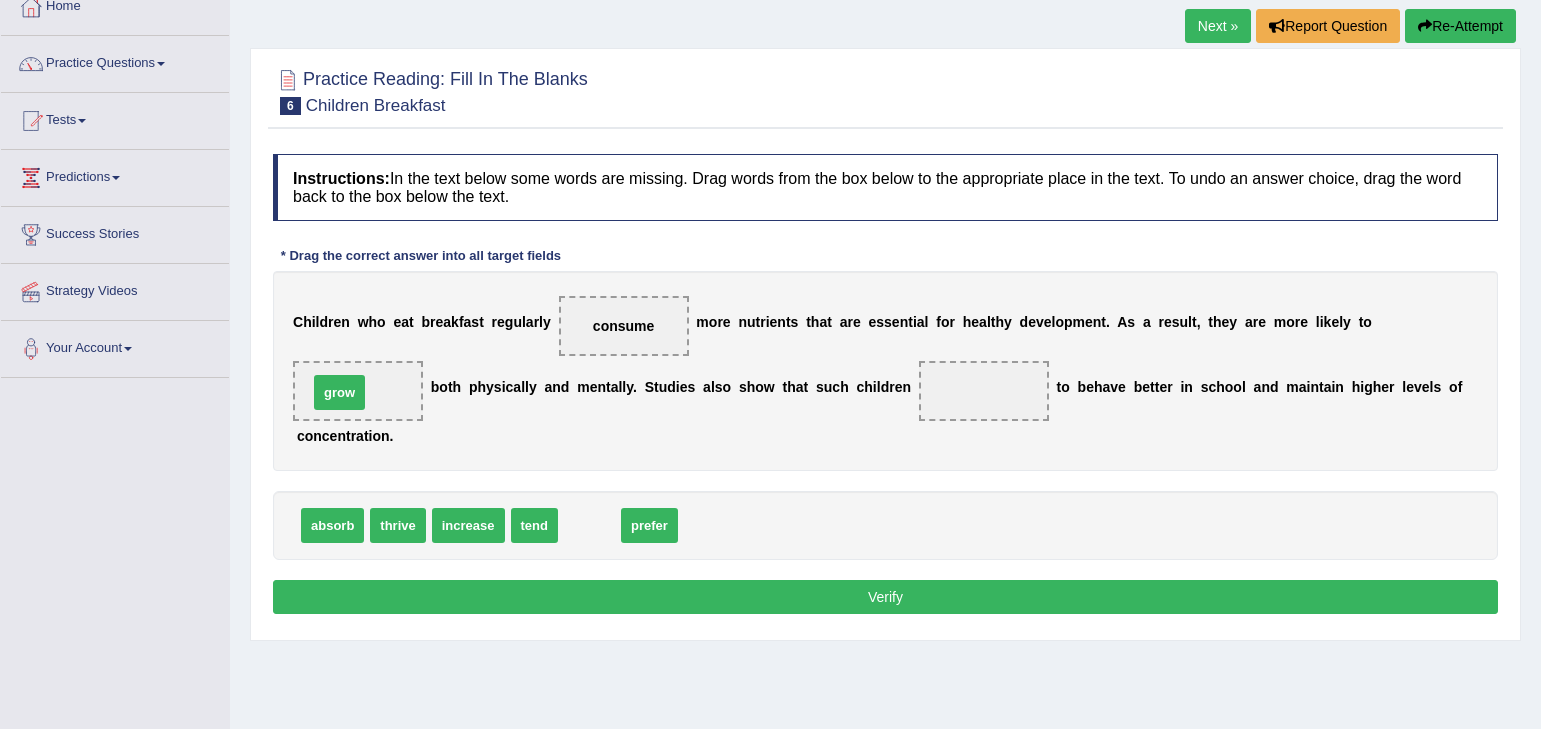 drag, startPoint x: 583, startPoint y: 520, endPoint x: 334, endPoint y: 386, distance: 282.7667 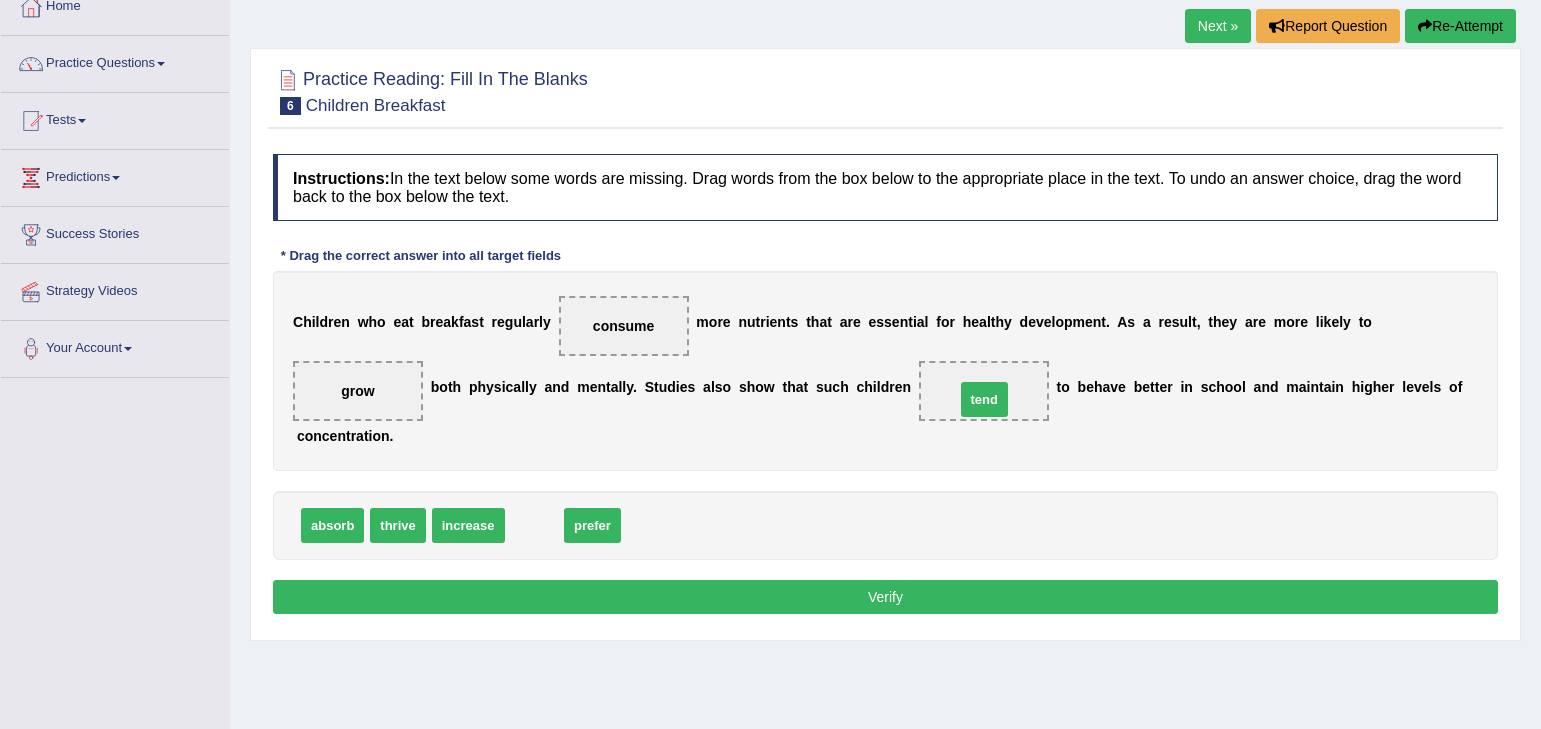 drag, startPoint x: 537, startPoint y: 516, endPoint x: 987, endPoint y: 390, distance: 467.3072 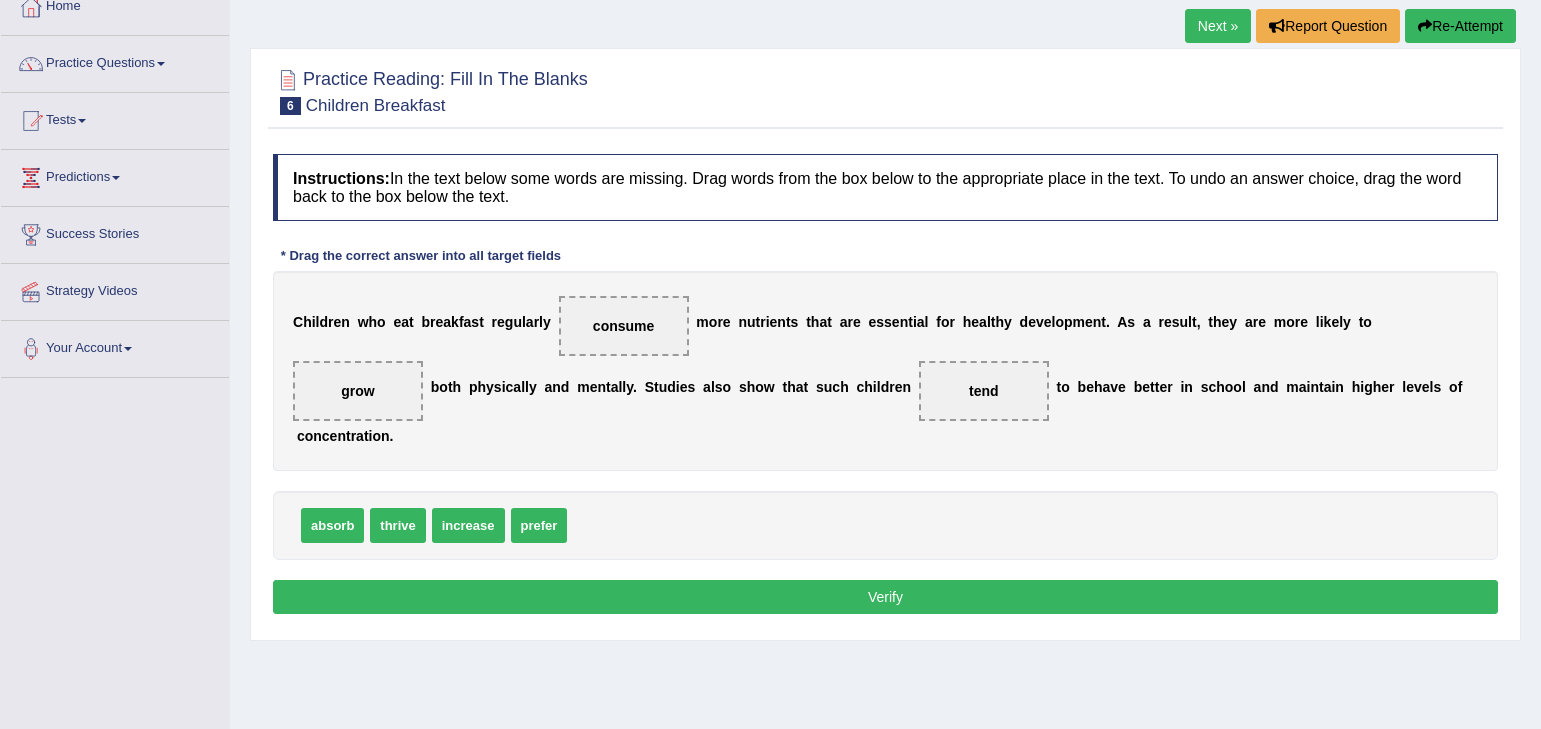 click on "Verify" at bounding box center [885, 597] 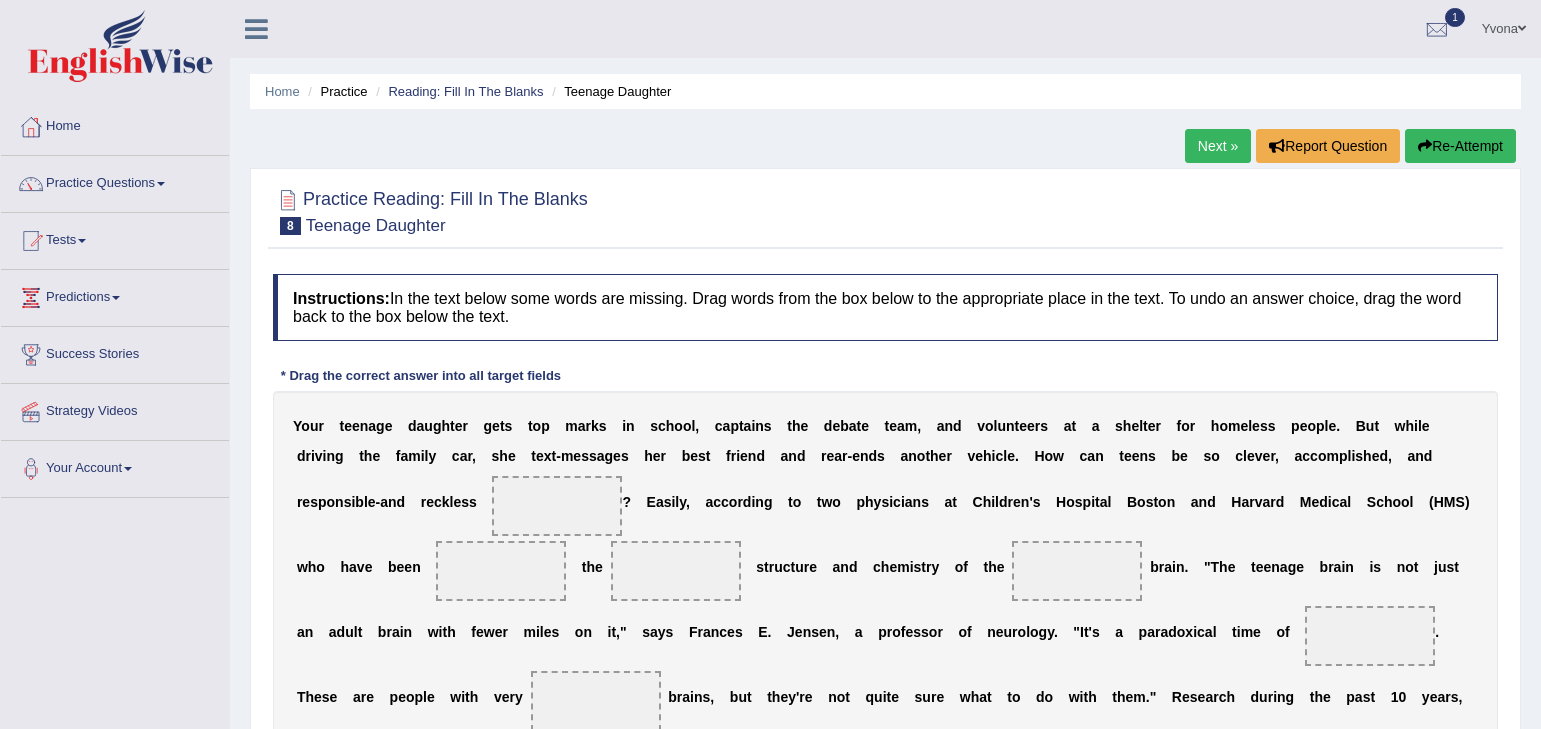 scroll, scrollTop: 0, scrollLeft: 0, axis: both 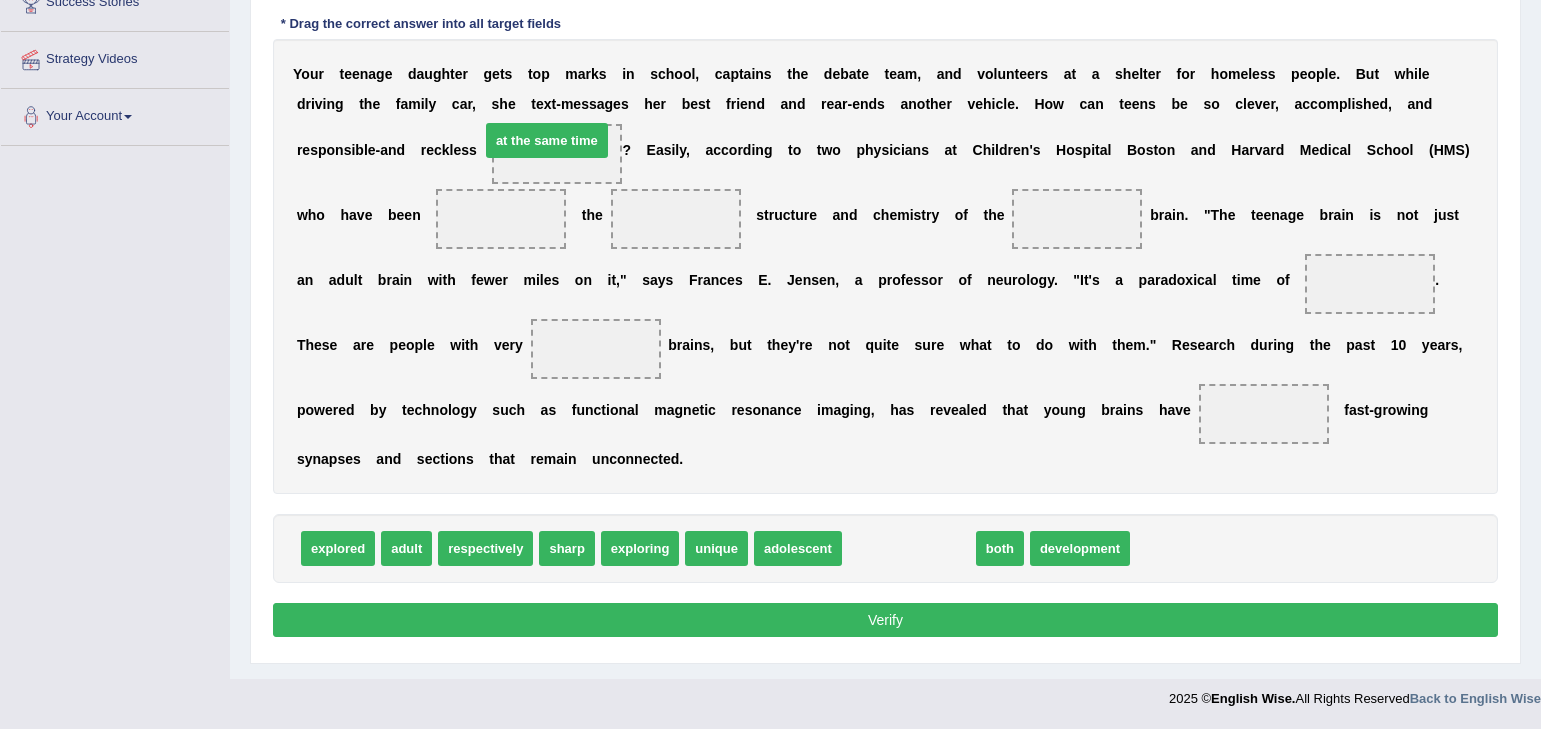 drag, startPoint x: 912, startPoint y: 549, endPoint x: 550, endPoint y: 141, distance: 545.44293 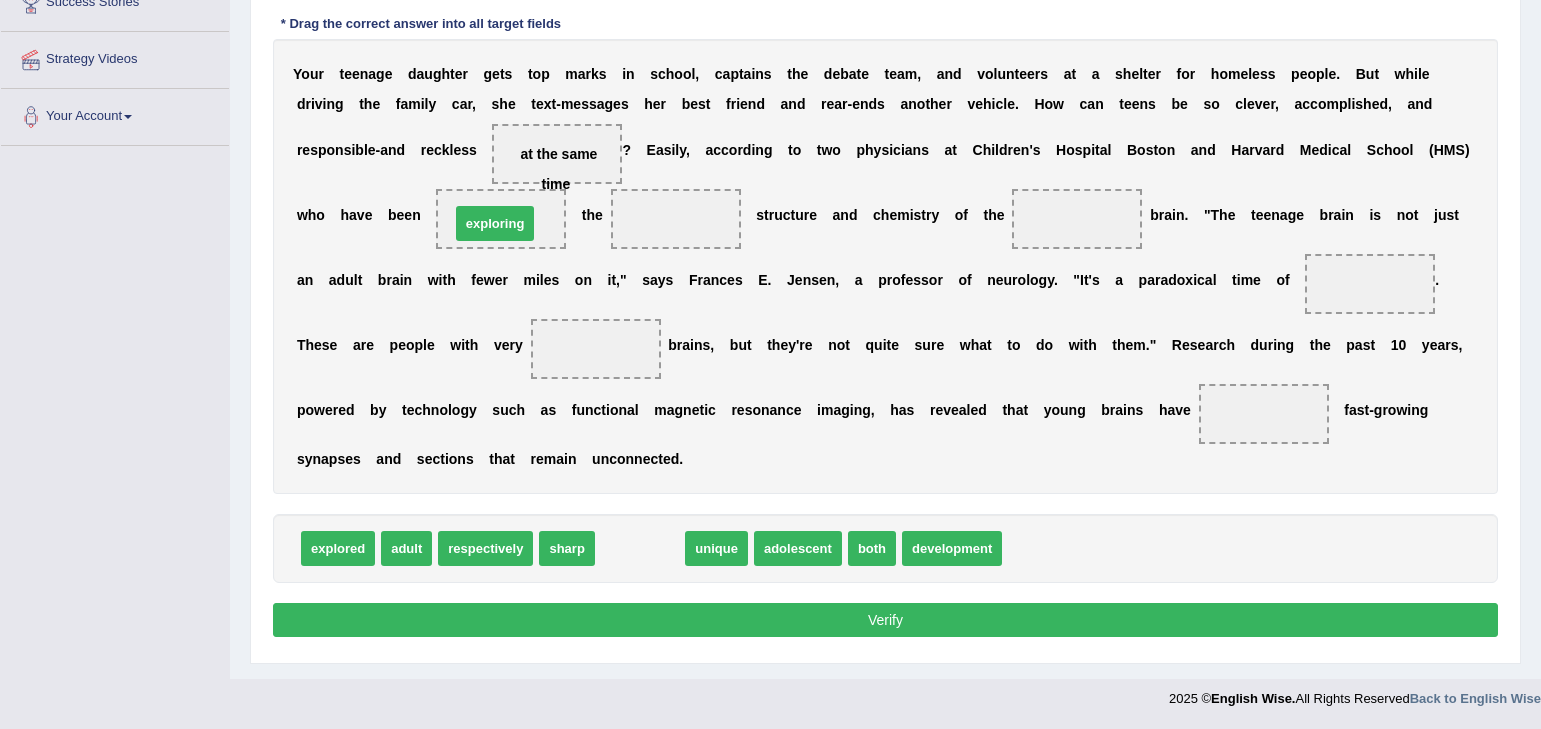 drag, startPoint x: 654, startPoint y: 534, endPoint x: 509, endPoint y: 213, distance: 352.23004 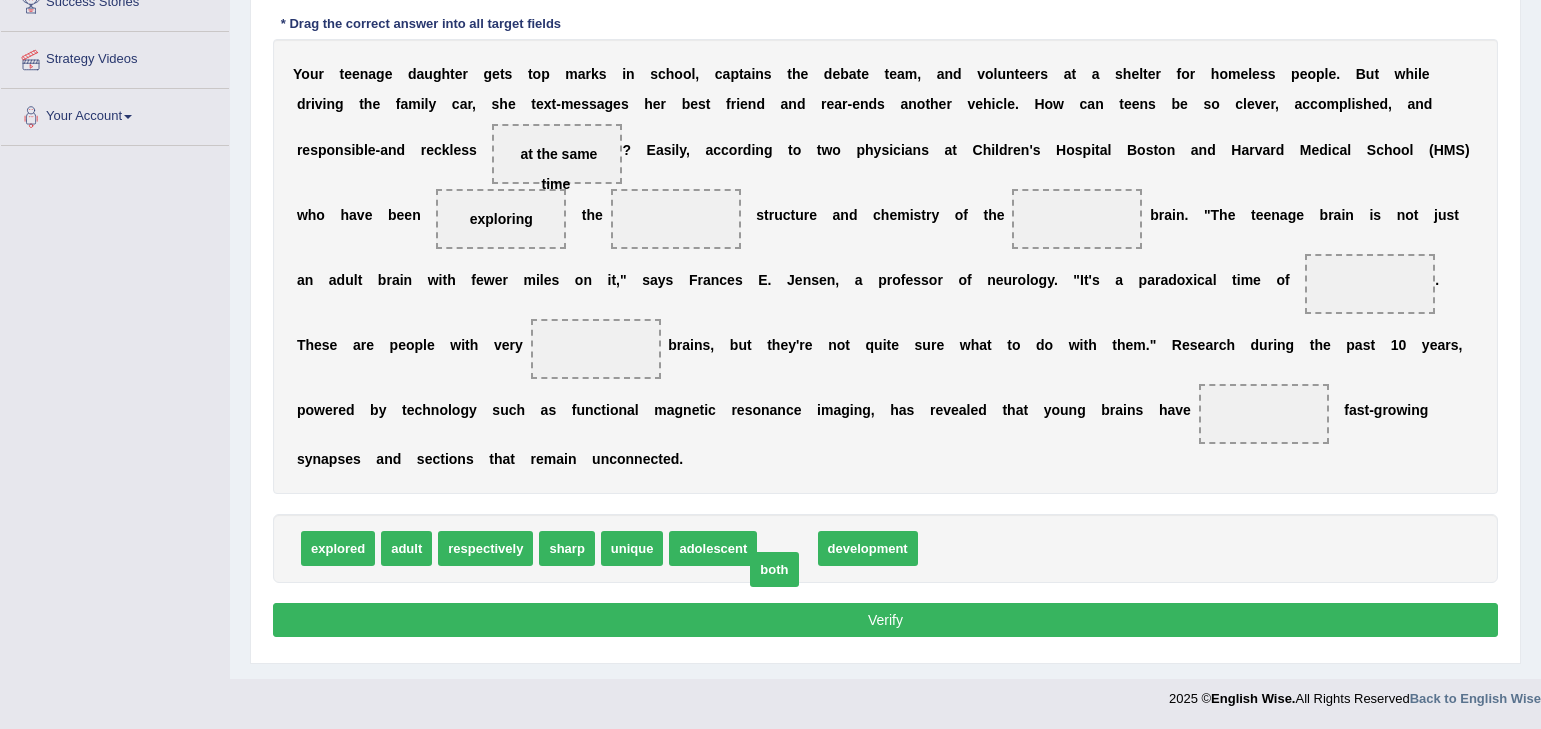 drag, startPoint x: 774, startPoint y: 551, endPoint x: 761, endPoint y: 572, distance: 24.698177 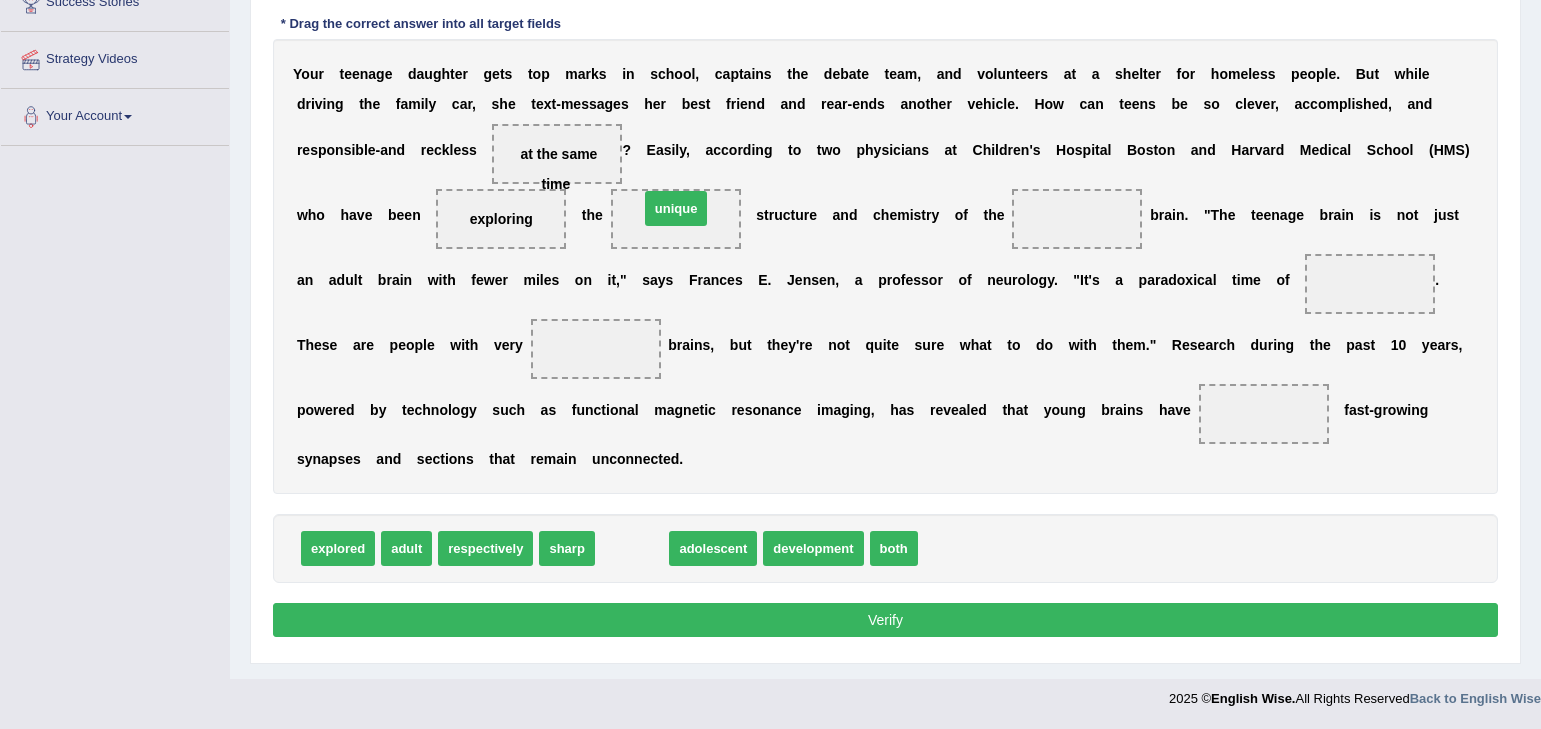drag, startPoint x: 683, startPoint y: 457, endPoint x: 689, endPoint y: 201, distance: 256.0703 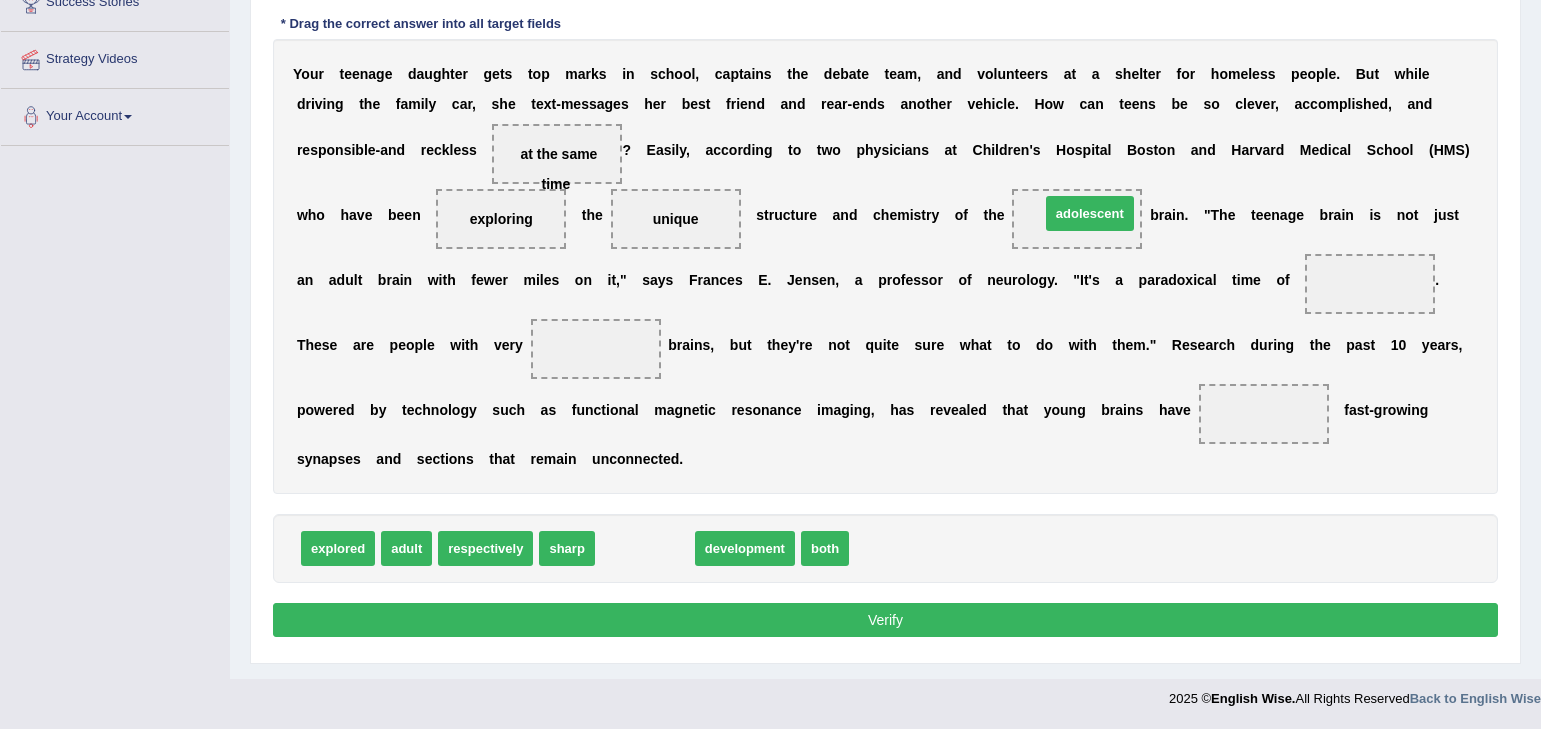 drag, startPoint x: 659, startPoint y: 547, endPoint x: 1104, endPoint y: 212, distance: 557.0009 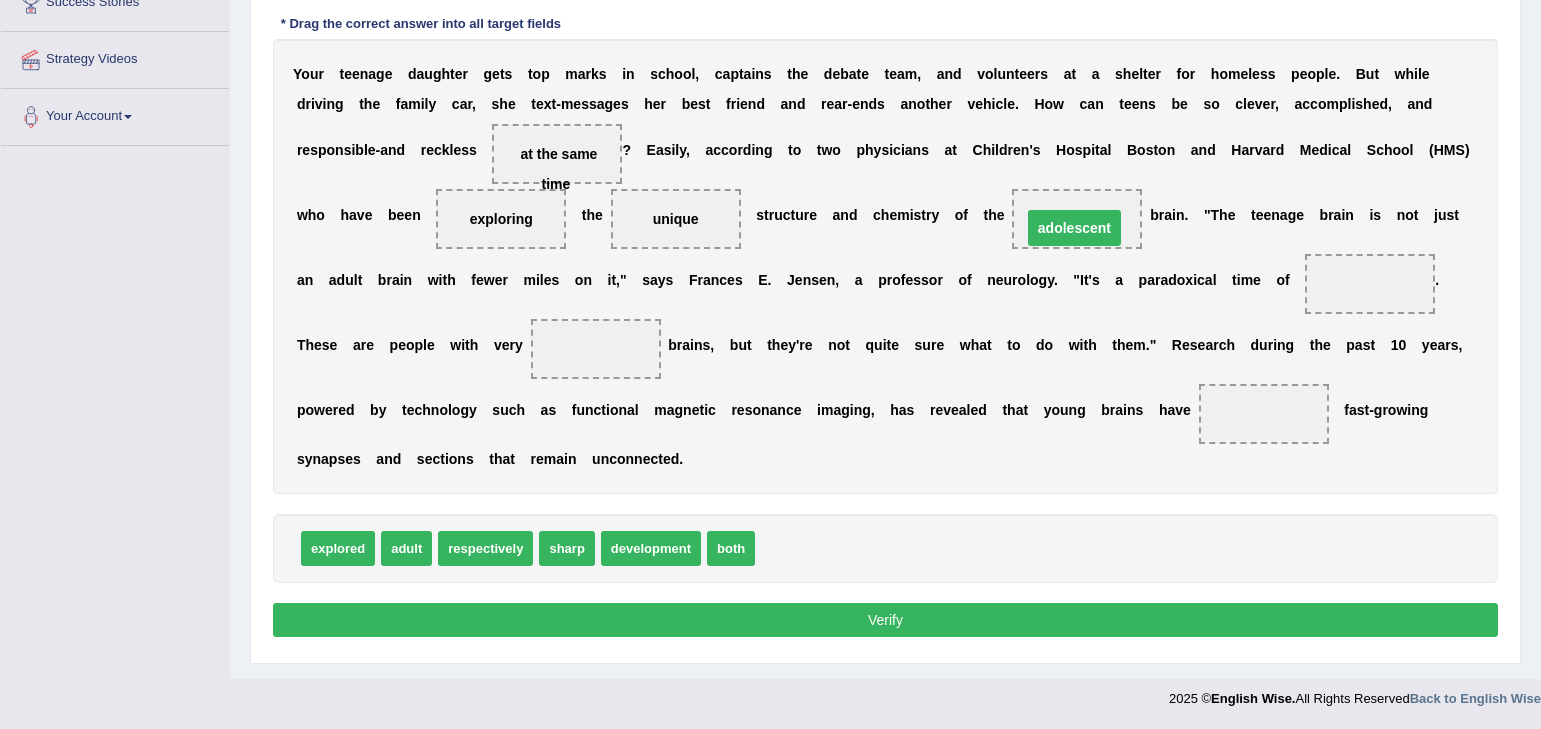 drag, startPoint x: 1104, startPoint y: 212, endPoint x: 954, endPoint y: 432, distance: 266.27054 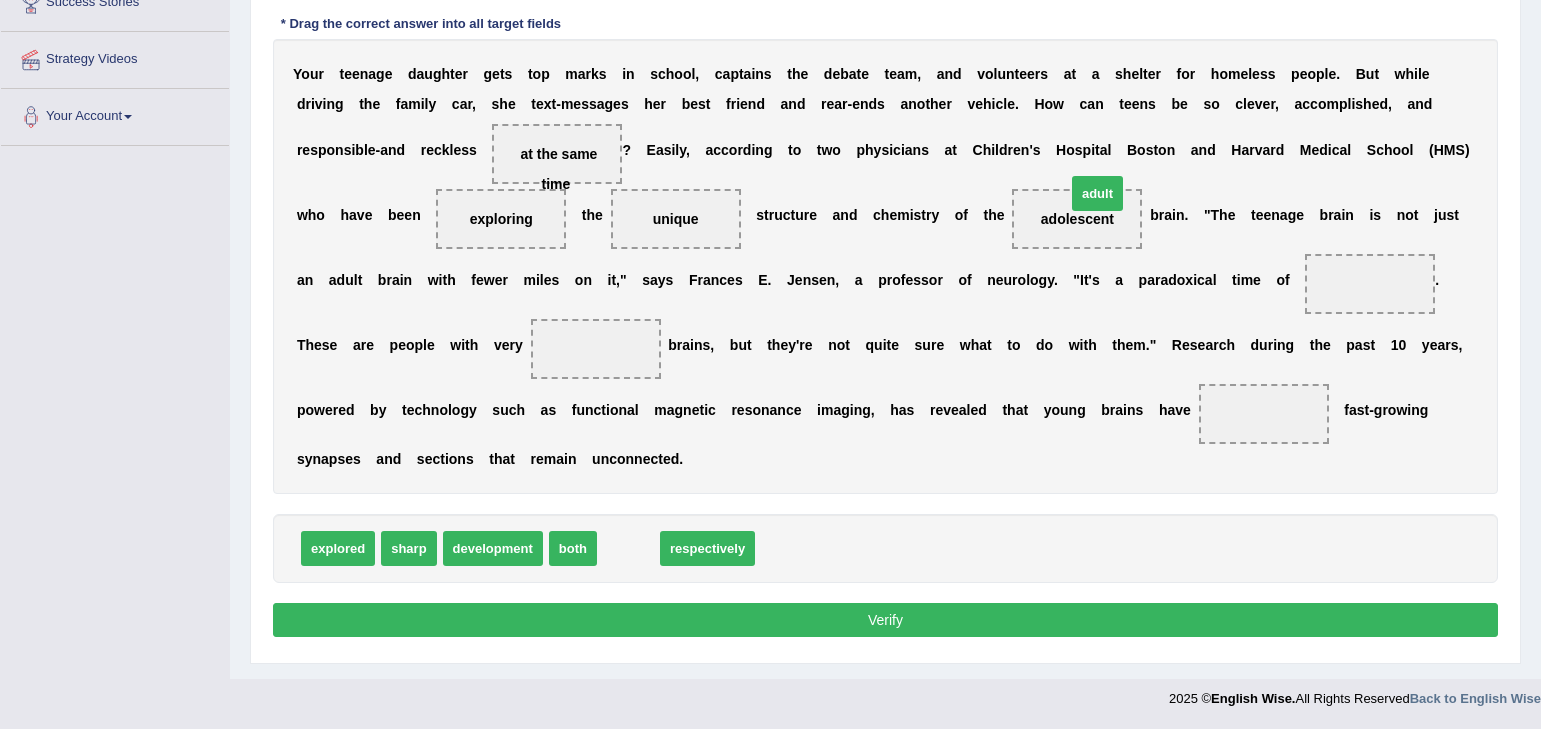 drag, startPoint x: 862, startPoint y: 388, endPoint x: 1080, endPoint y: 220, distance: 275.22354 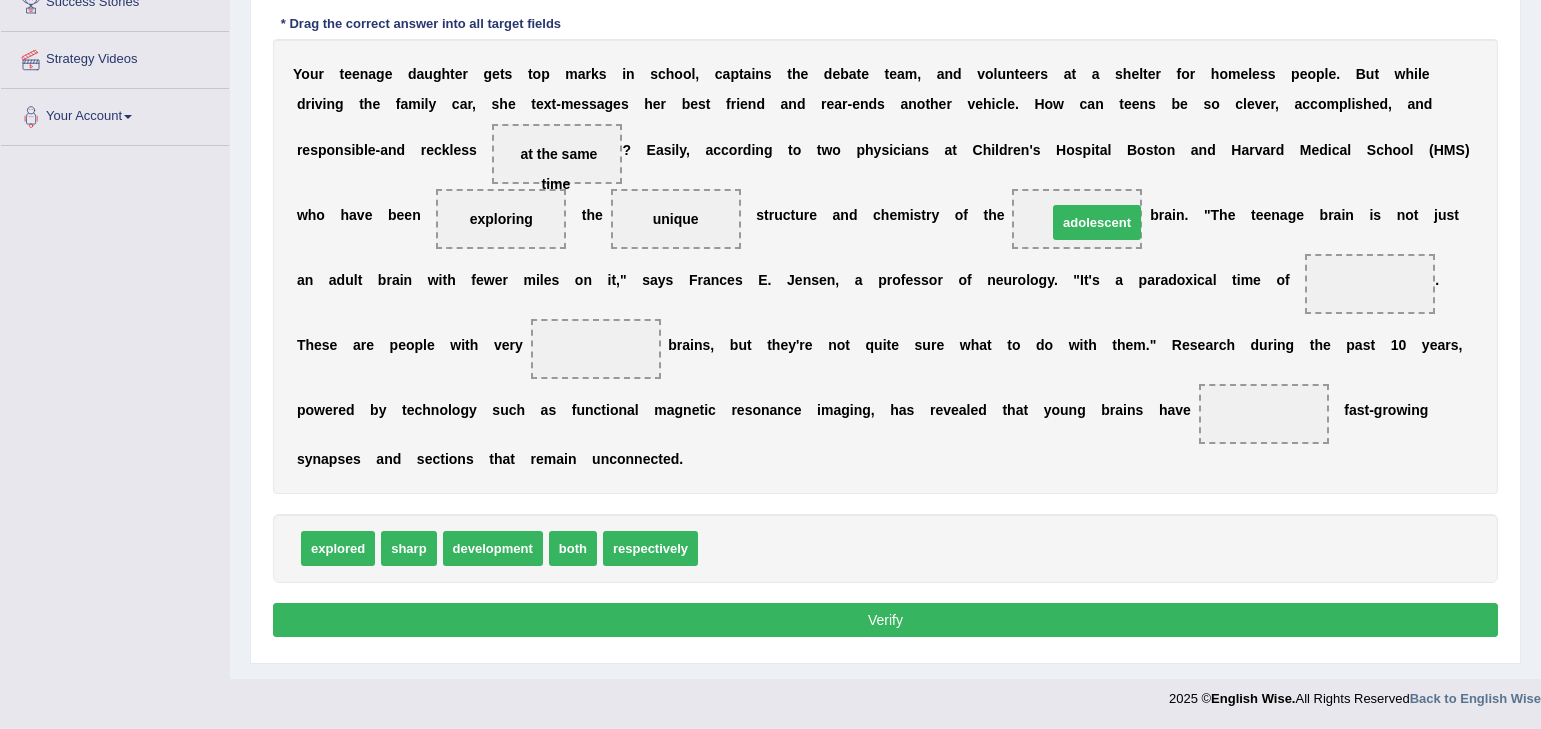 drag, startPoint x: 724, startPoint y: 549, endPoint x: 1073, endPoint y: 223, distance: 477.57407 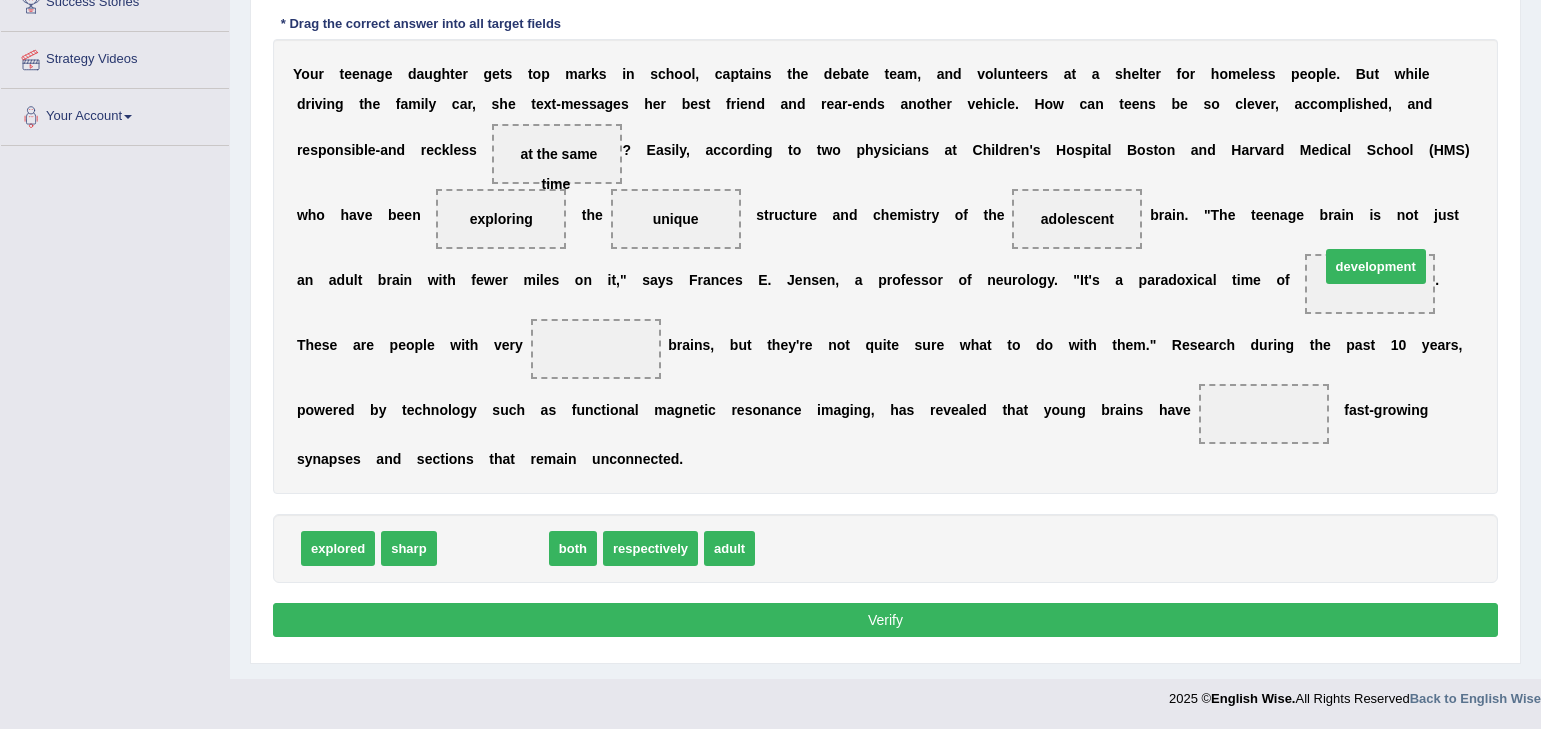 drag, startPoint x: 502, startPoint y: 556, endPoint x: 1385, endPoint y: 274, distance: 926.93744 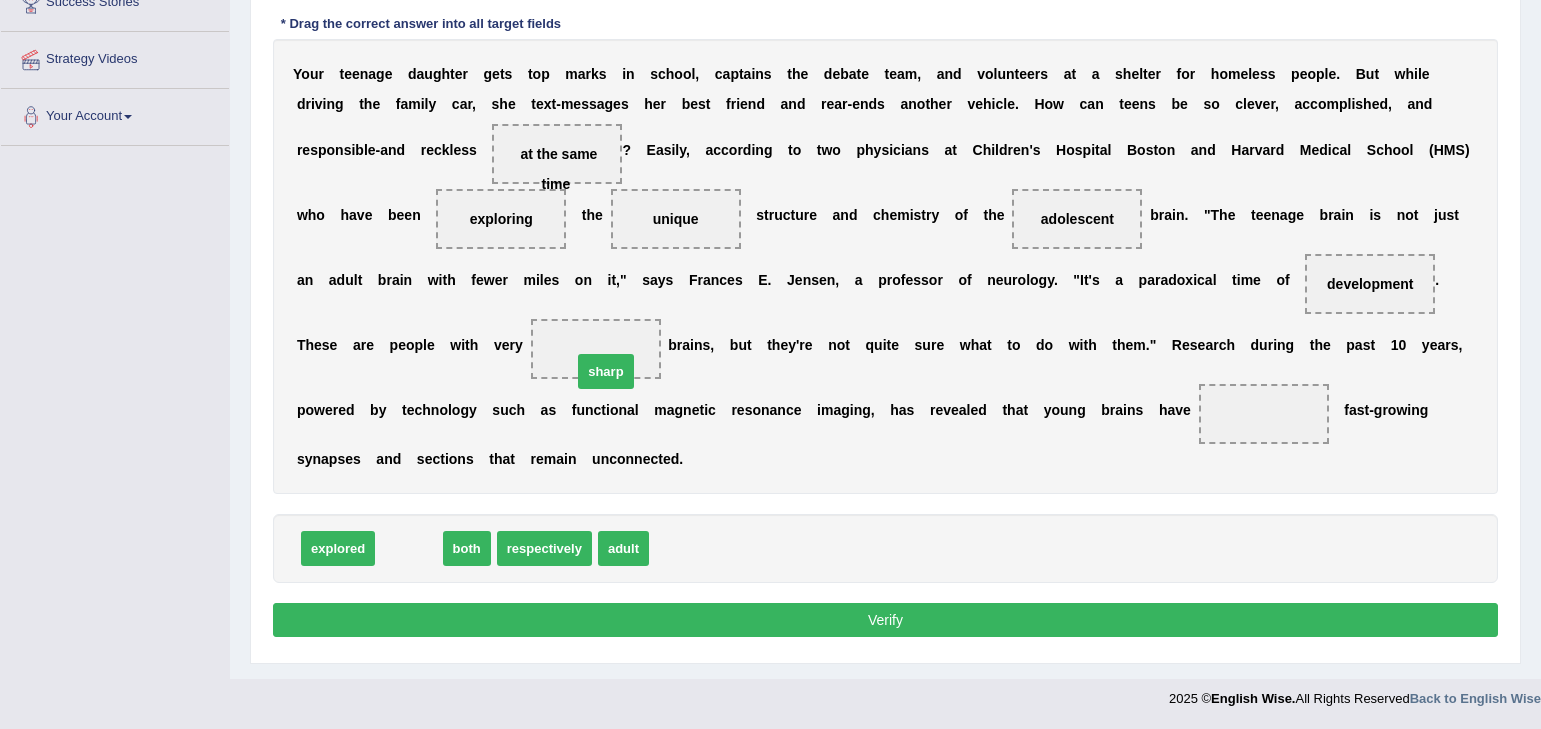 drag, startPoint x: 526, startPoint y: 435, endPoint x: 606, endPoint y: 375, distance: 100 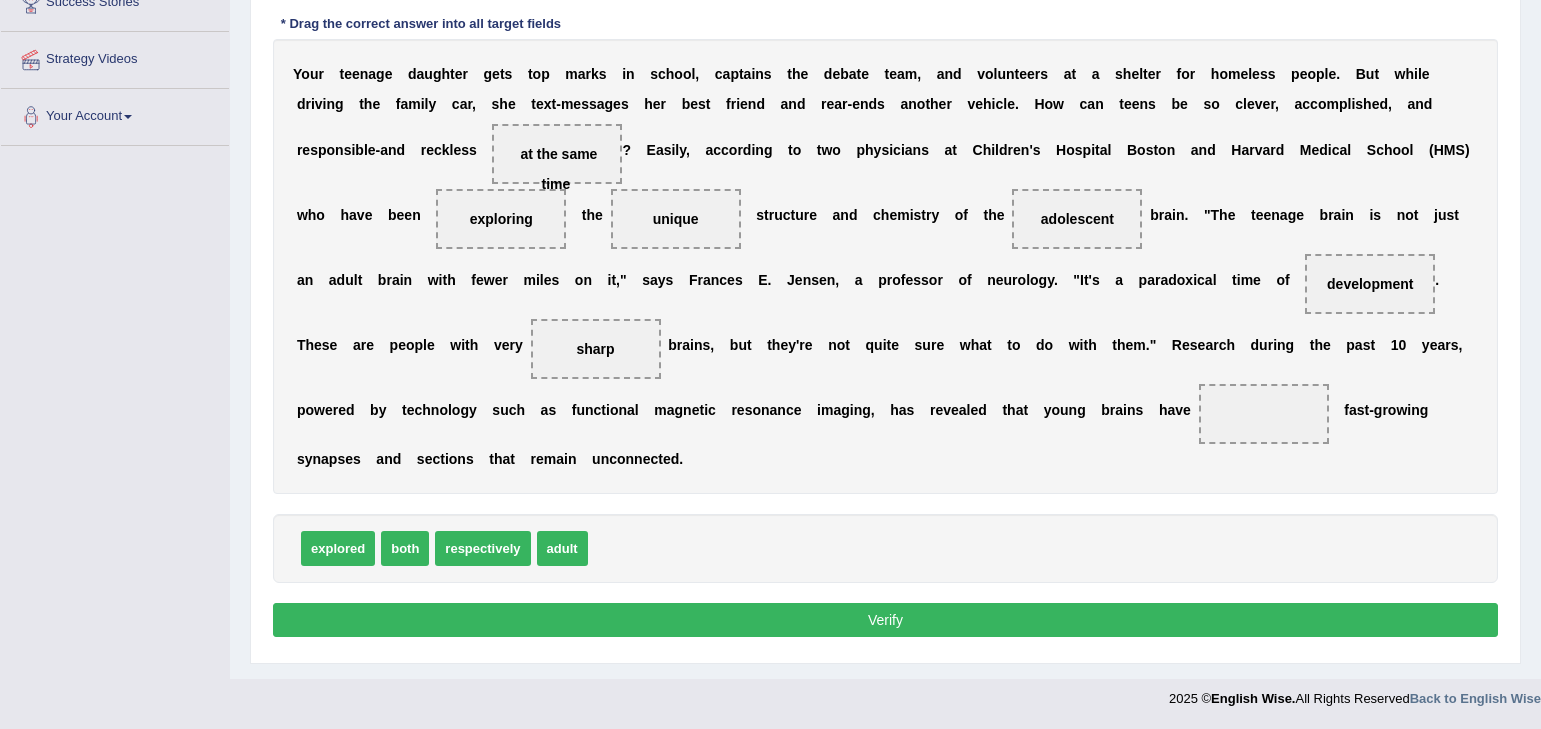 click on "explored both respectively adult" at bounding box center (885, 548) 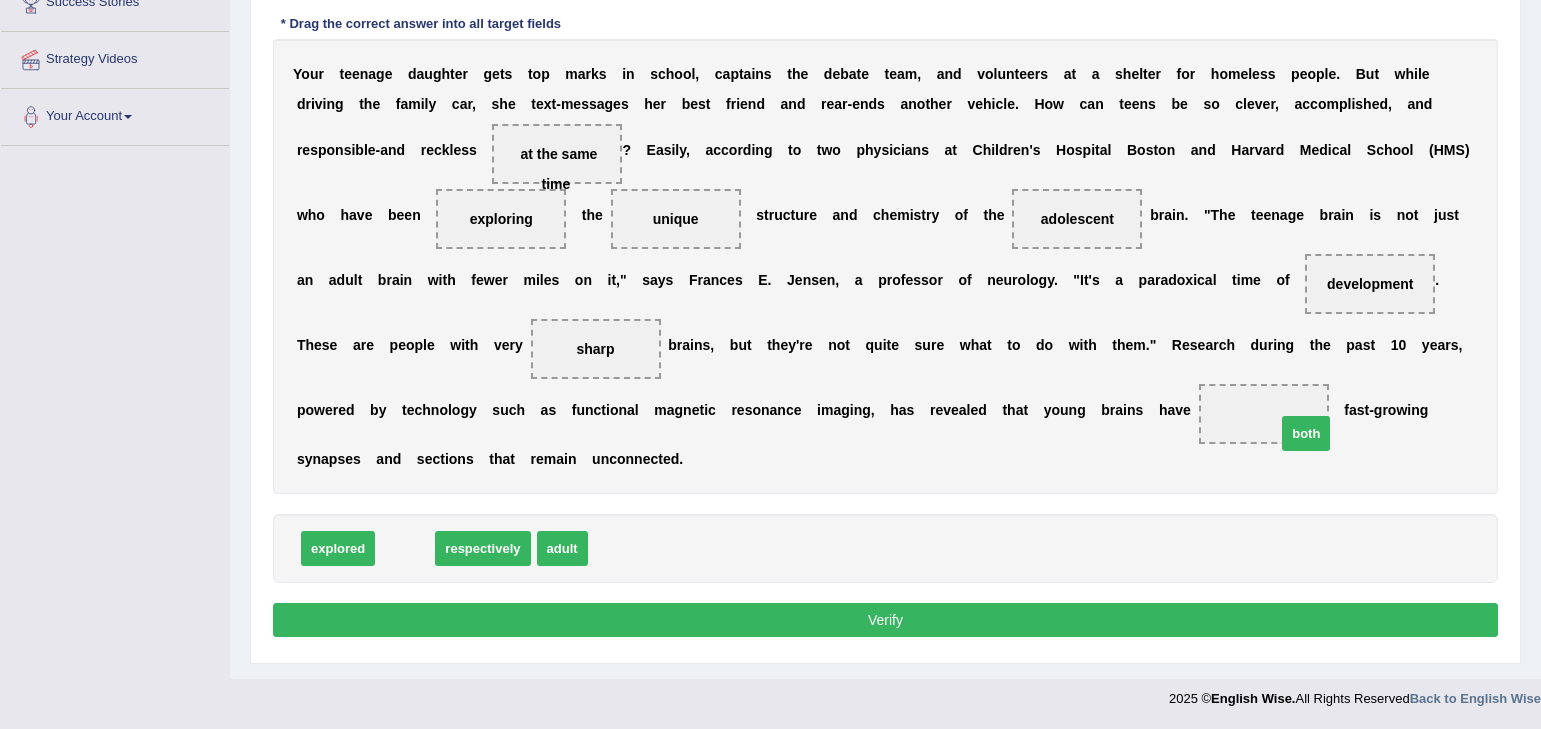 drag, startPoint x: 408, startPoint y: 548, endPoint x: 1306, endPoint y: 431, distance: 905.58984 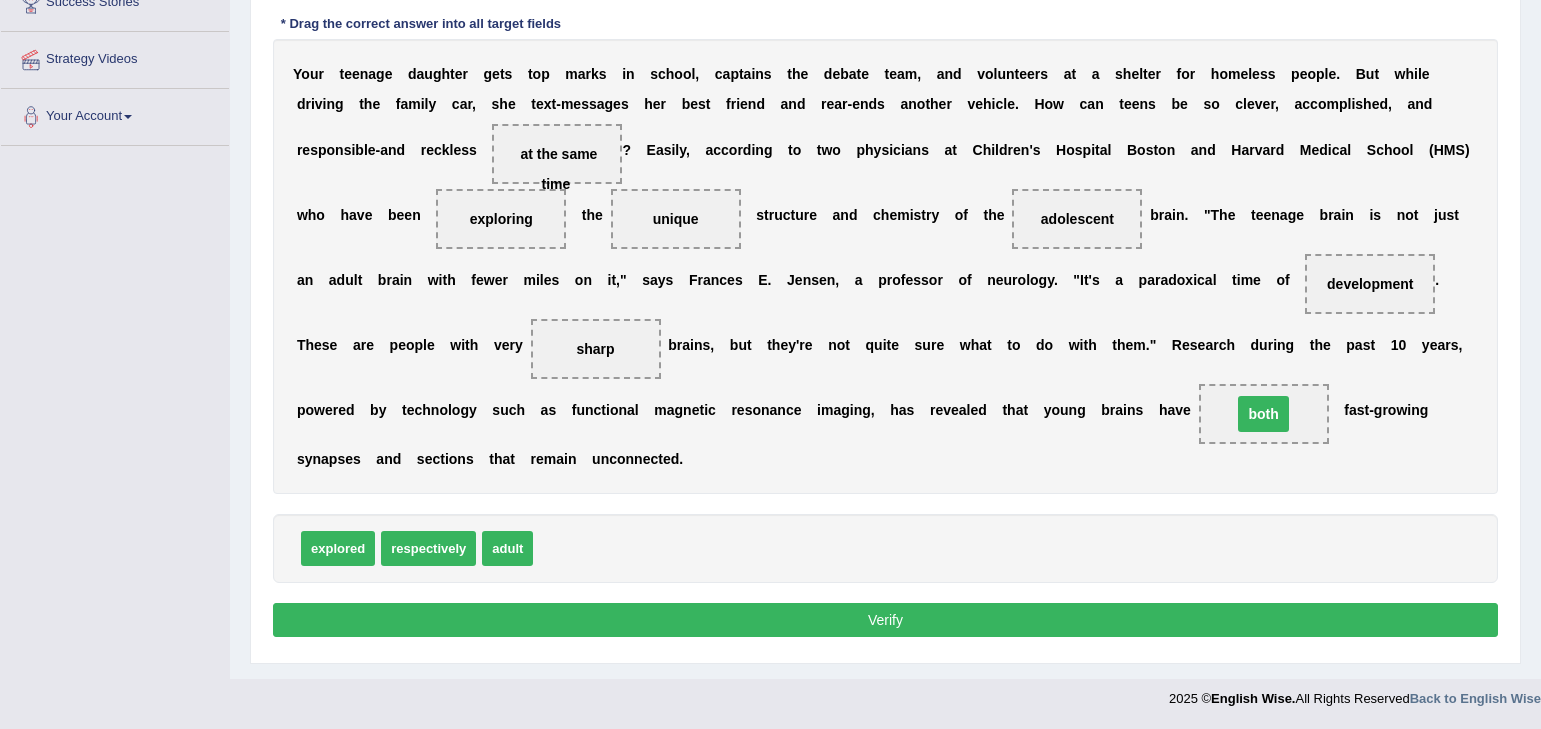 click on "Verify" at bounding box center (885, 620) 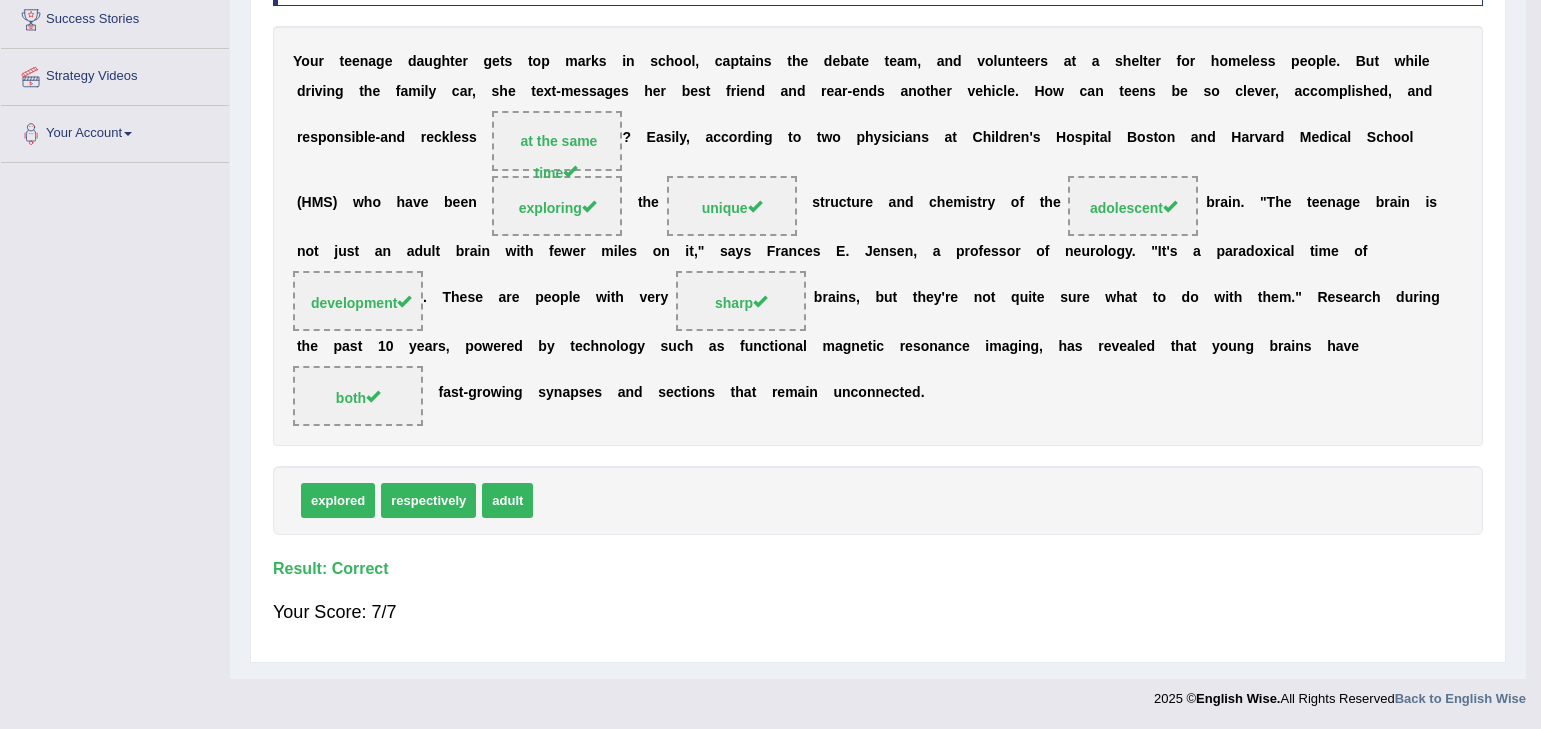 scroll, scrollTop: 321, scrollLeft: 0, axis: vertical 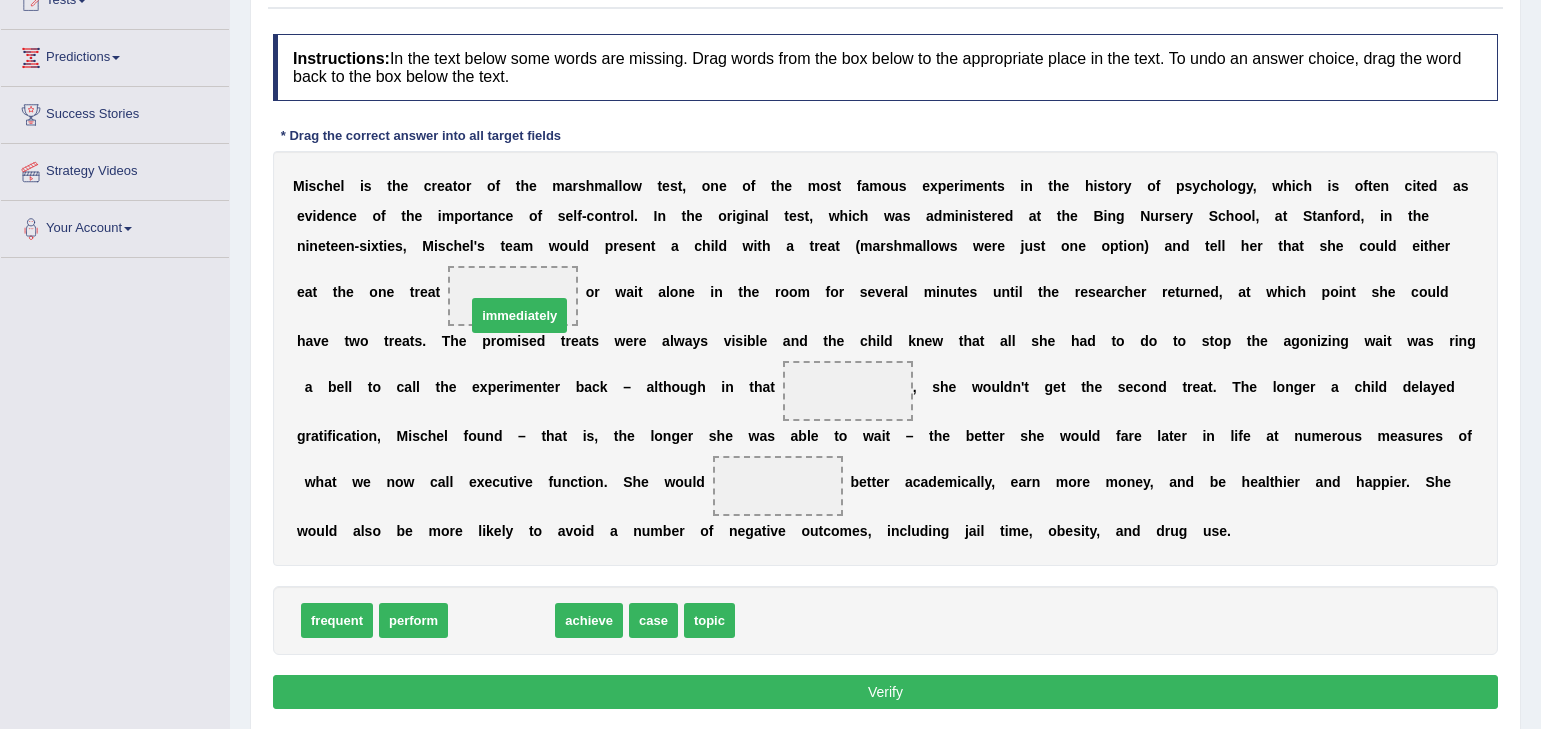 drag, startPoint x: 498, startPoint y: 621, endPoint x: 518, endPoint y: 308, distance: 313.63834 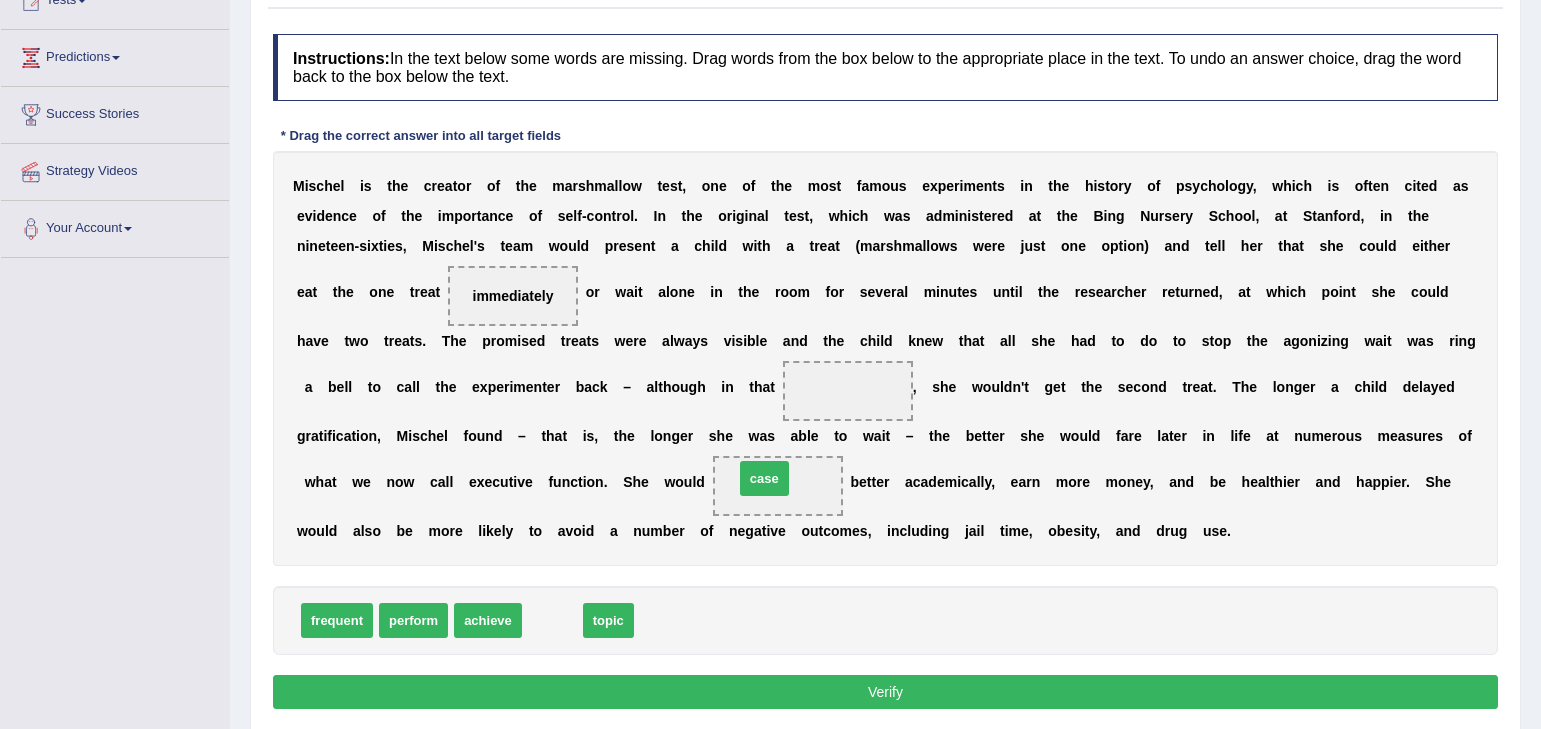 drag, startPoint x: 550, startPoint y: 612, endPoint x: 830, endPoint y: 421, distance: 338.941 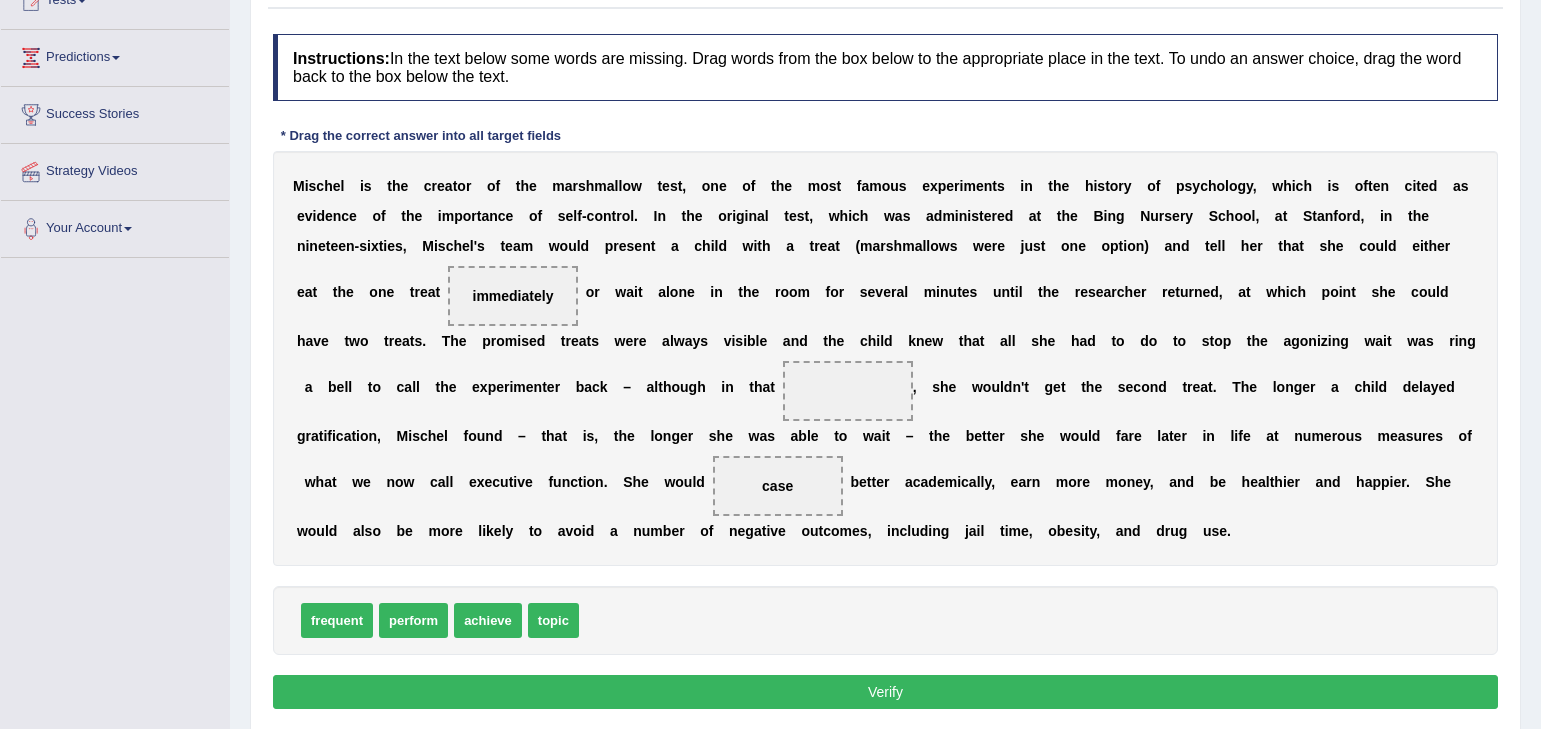 drag, startPoint x: 793, startPoint y: 495, endPoint x: 823, endPoint y: 415, distance: 85.44004 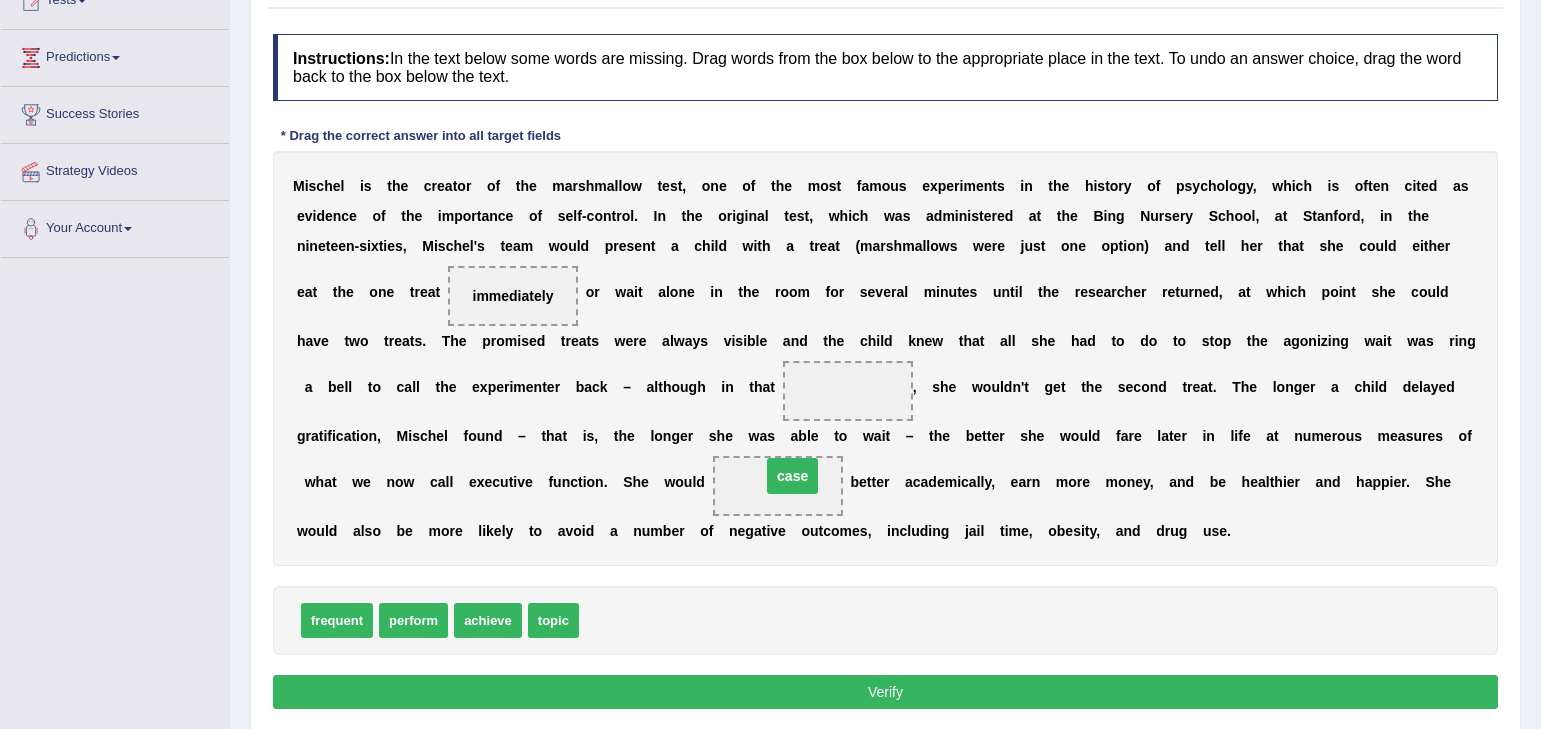 drag, startPoint x: 777, startPoint y: 491, endPoint x: 795, endPoint y: 478, distance: 22.203604 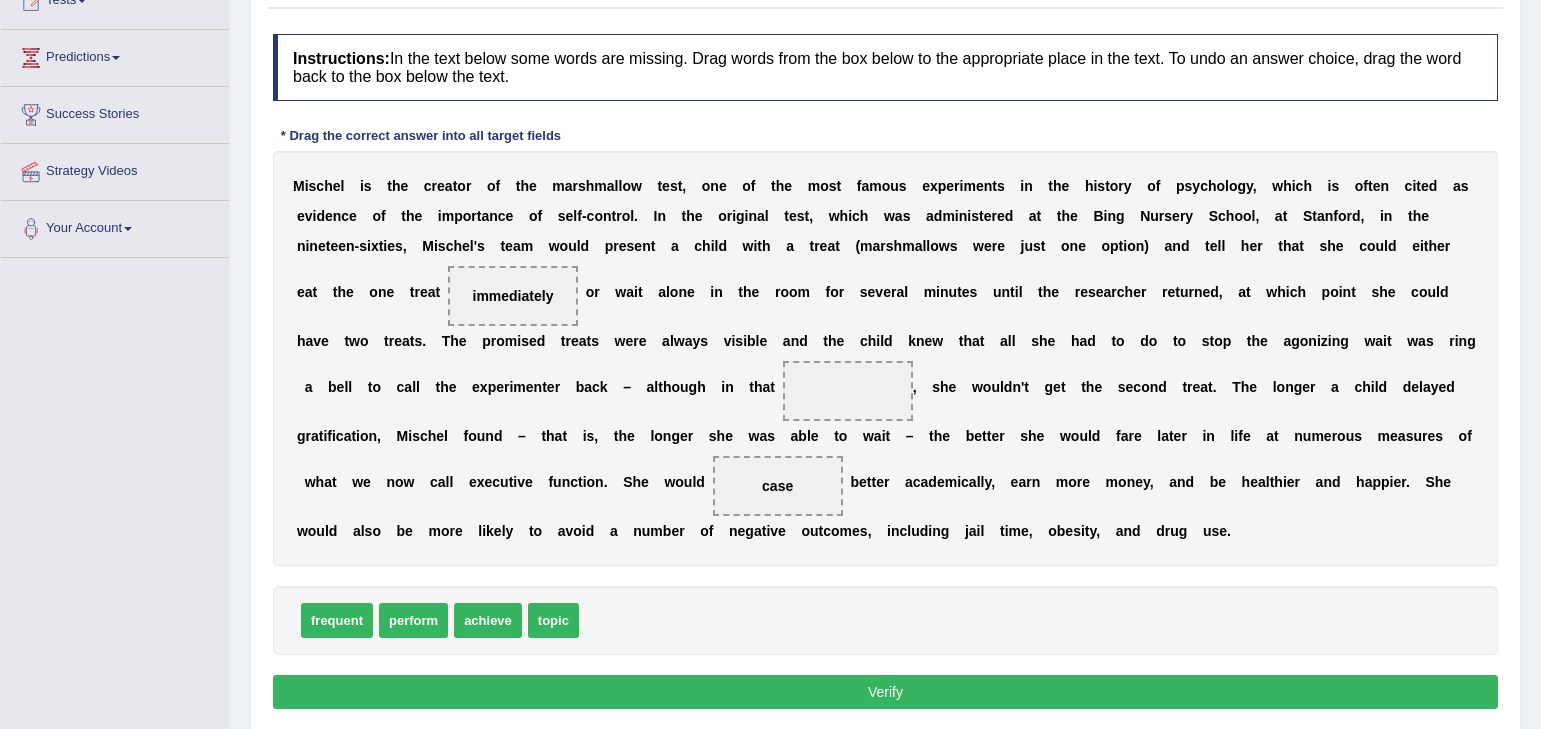 drag, startPoint x: 784, startPoint y: 485, endPoint x: 759, endPoint y: 485, distance: 25 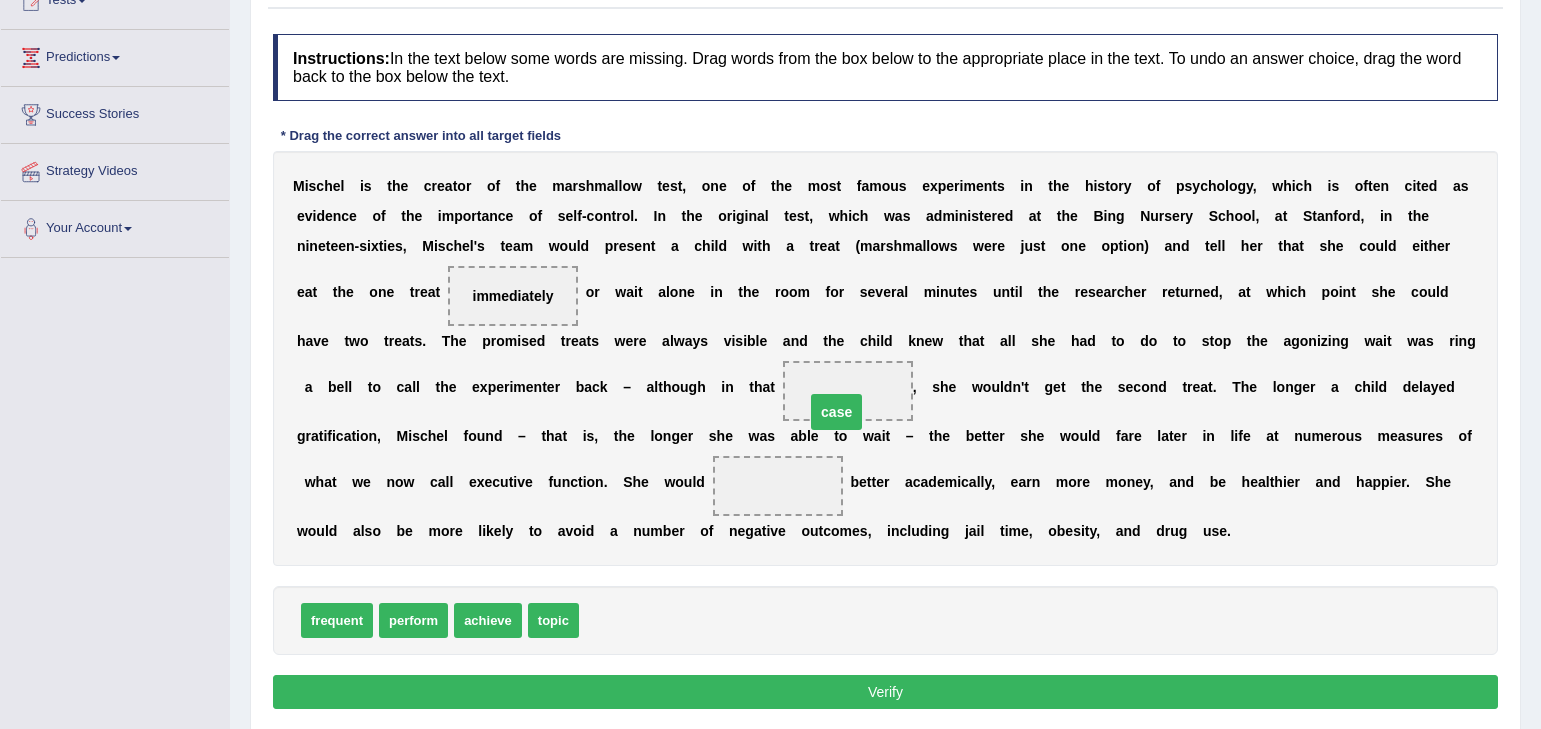 drag, startPoint x: 780, startPoint y: 483, endPoint x: 858, endPoint y: 389, distance: 122.14745 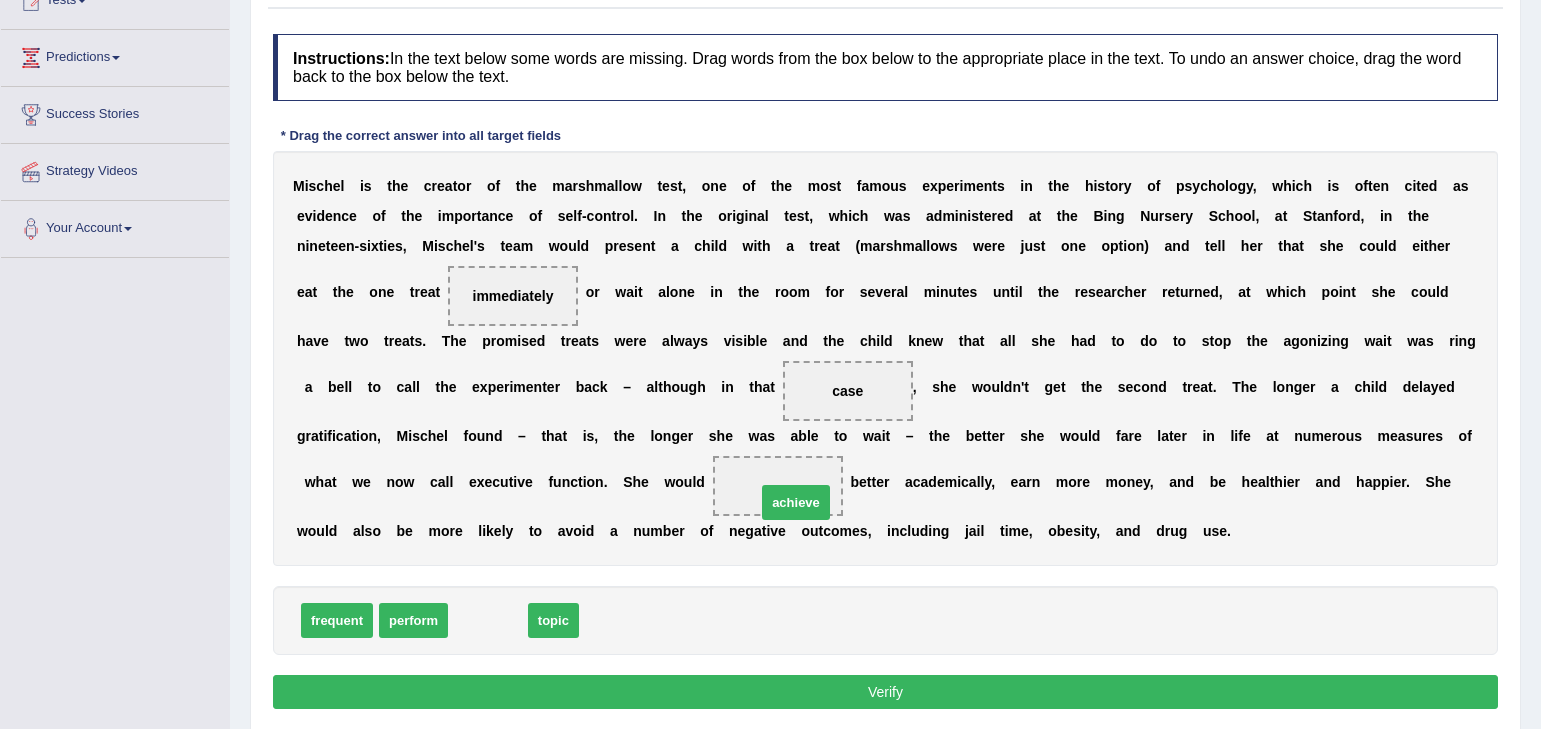 drag, startPoint x: 494, startPoint y: 615, endPoint x: 809, endPoint y: 487, distance: 340.01324 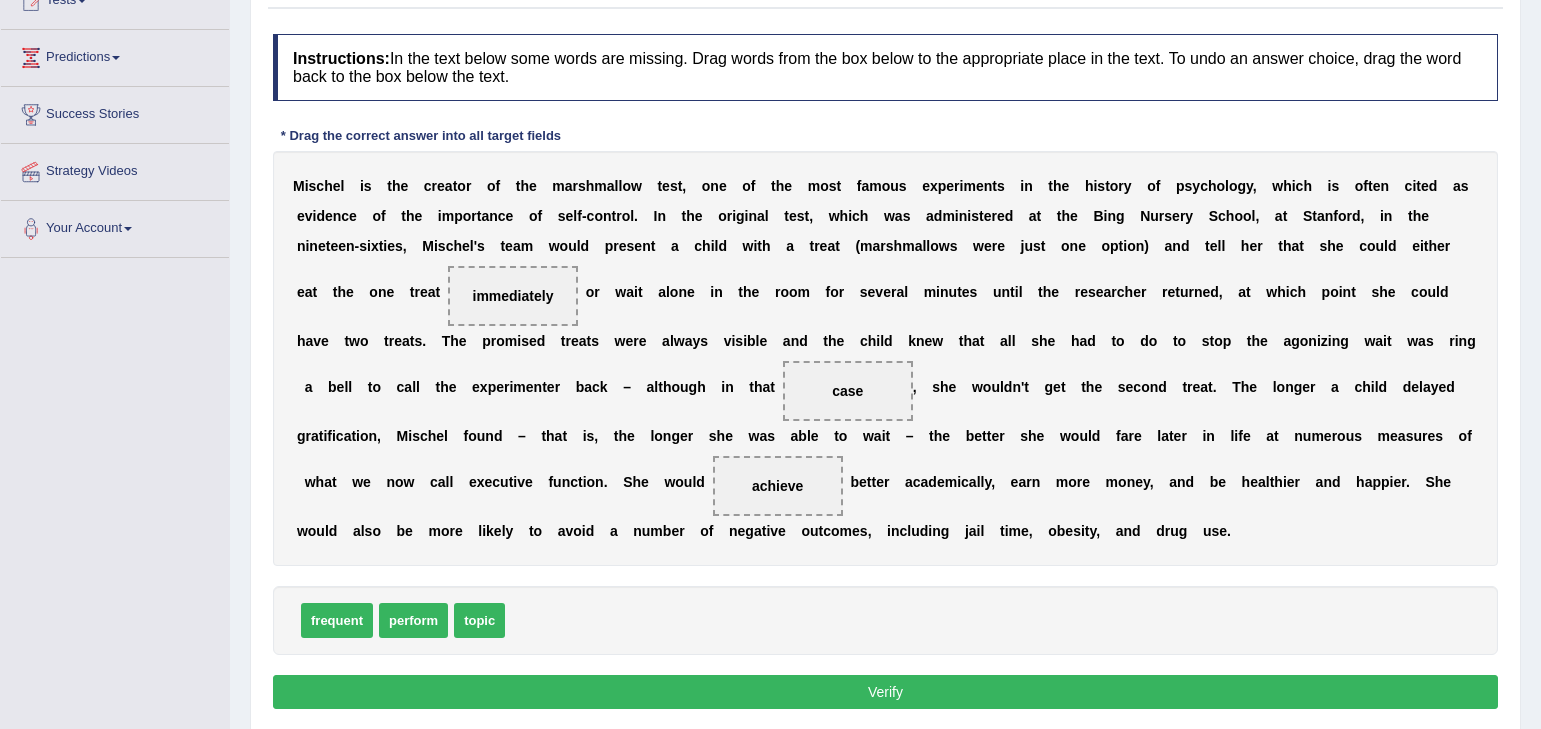 click on "Verify" at bounding box center [885, 692] 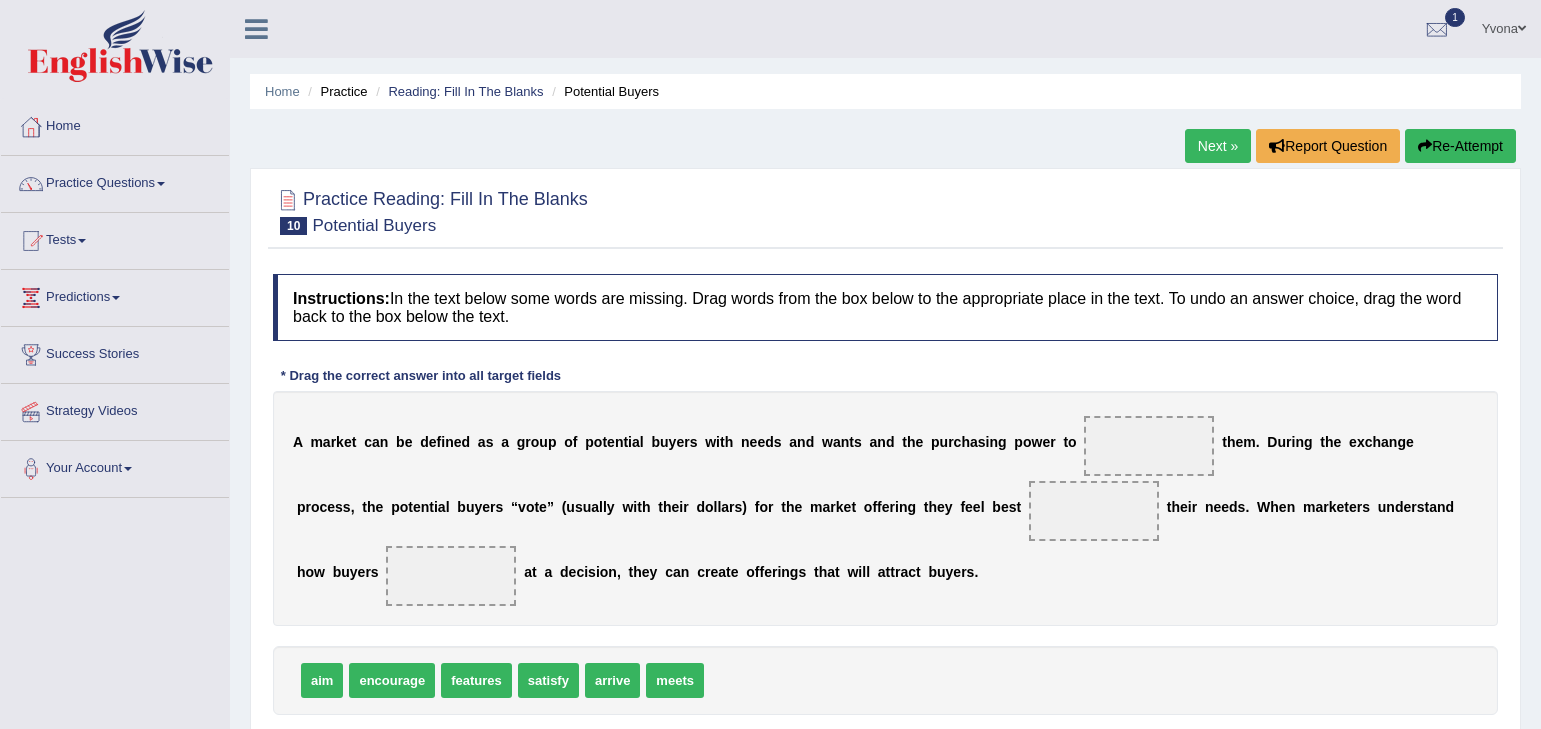 scroll, scrollTop: 0, scrollLeft: 0, axis: both 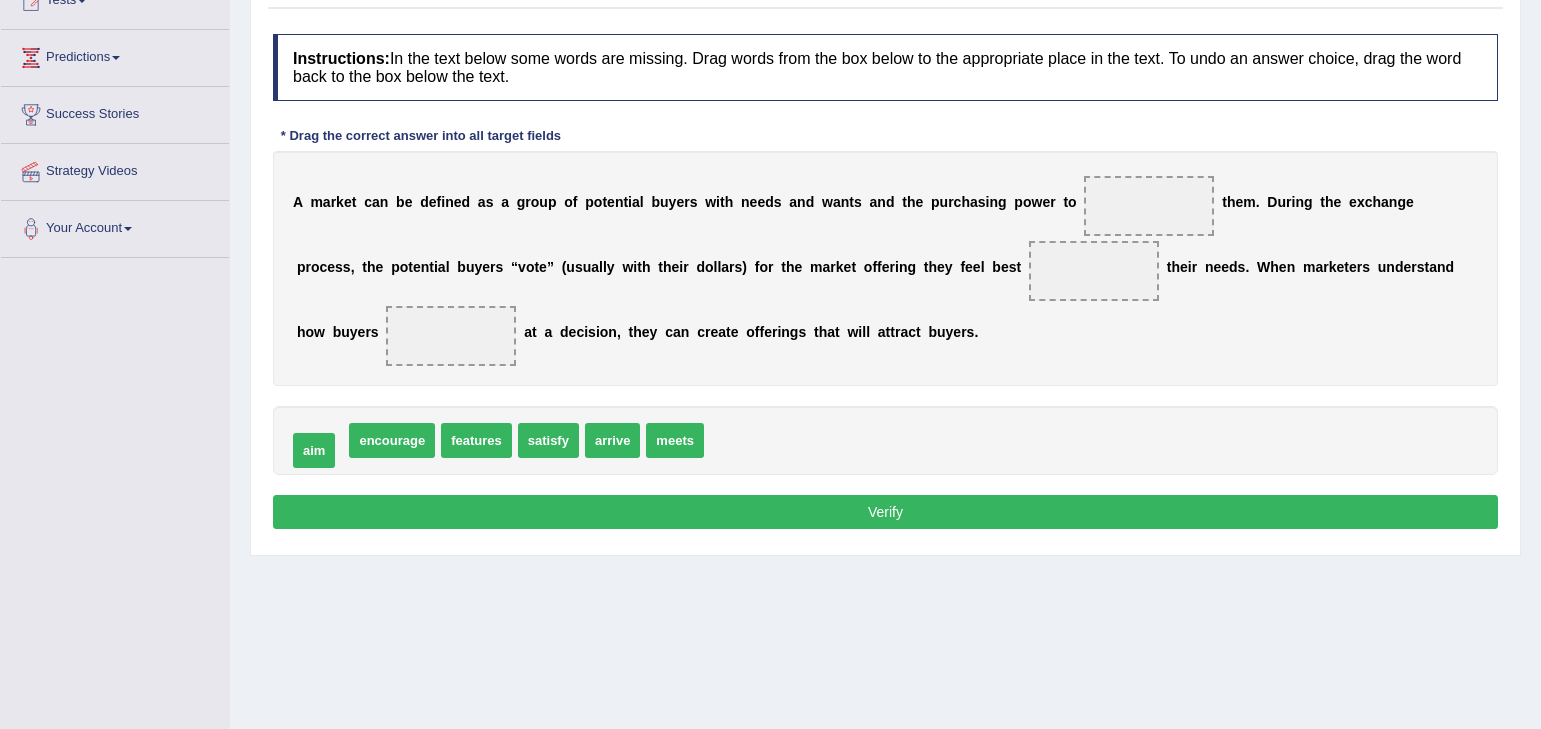 drag, startPoint x: 345, startPoint y: 427, endPoint x: 319, endPoint y: 452, distance: 36.069378 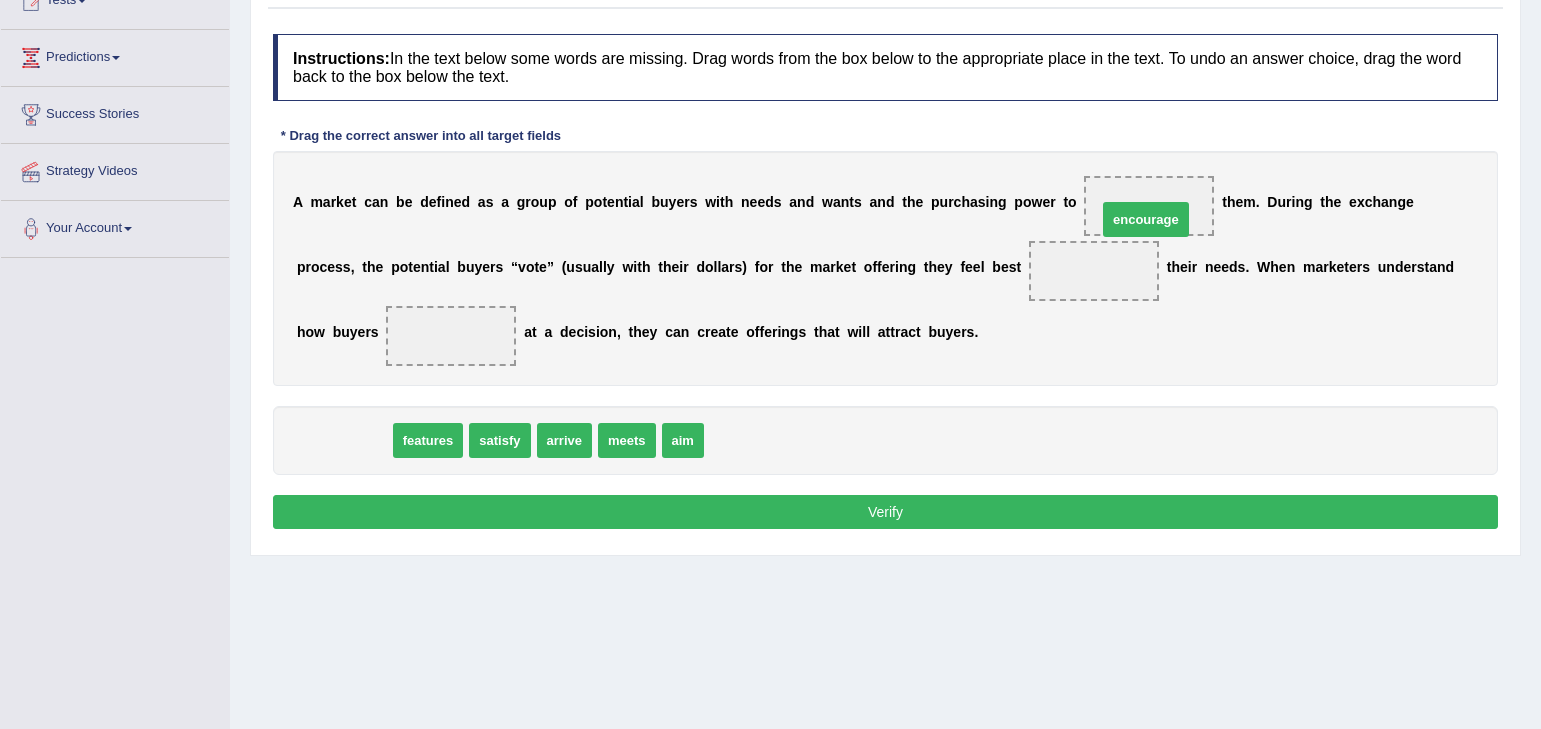 drag, startPoint x: 692, startPoint y: 331, endPoint x: 1148, endPoint y: 208, distance: 472.29758 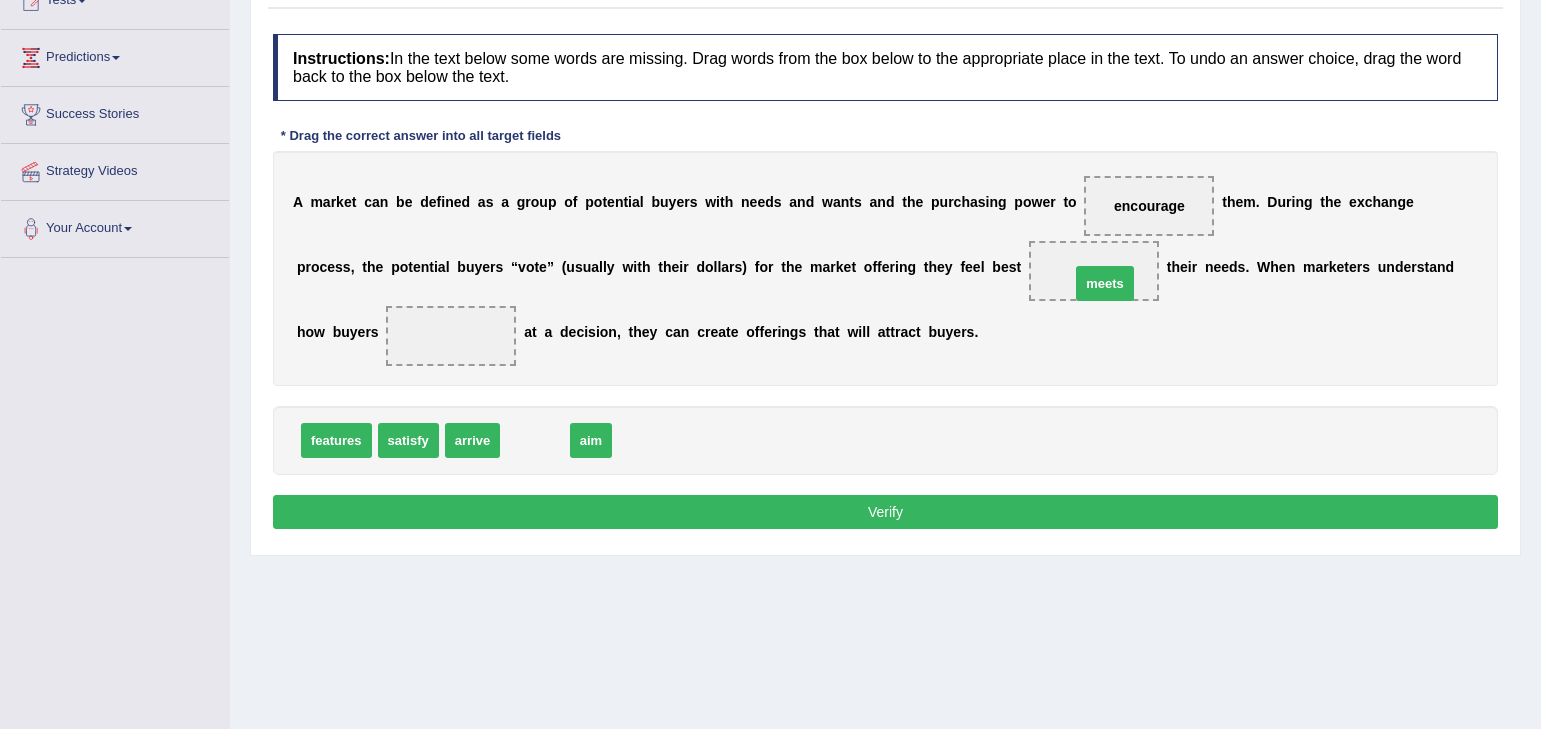 drag, startPoint x: 531, startPoint y: 441, endPoint x: 1102, endPoint y: 284, distance: 592.19086 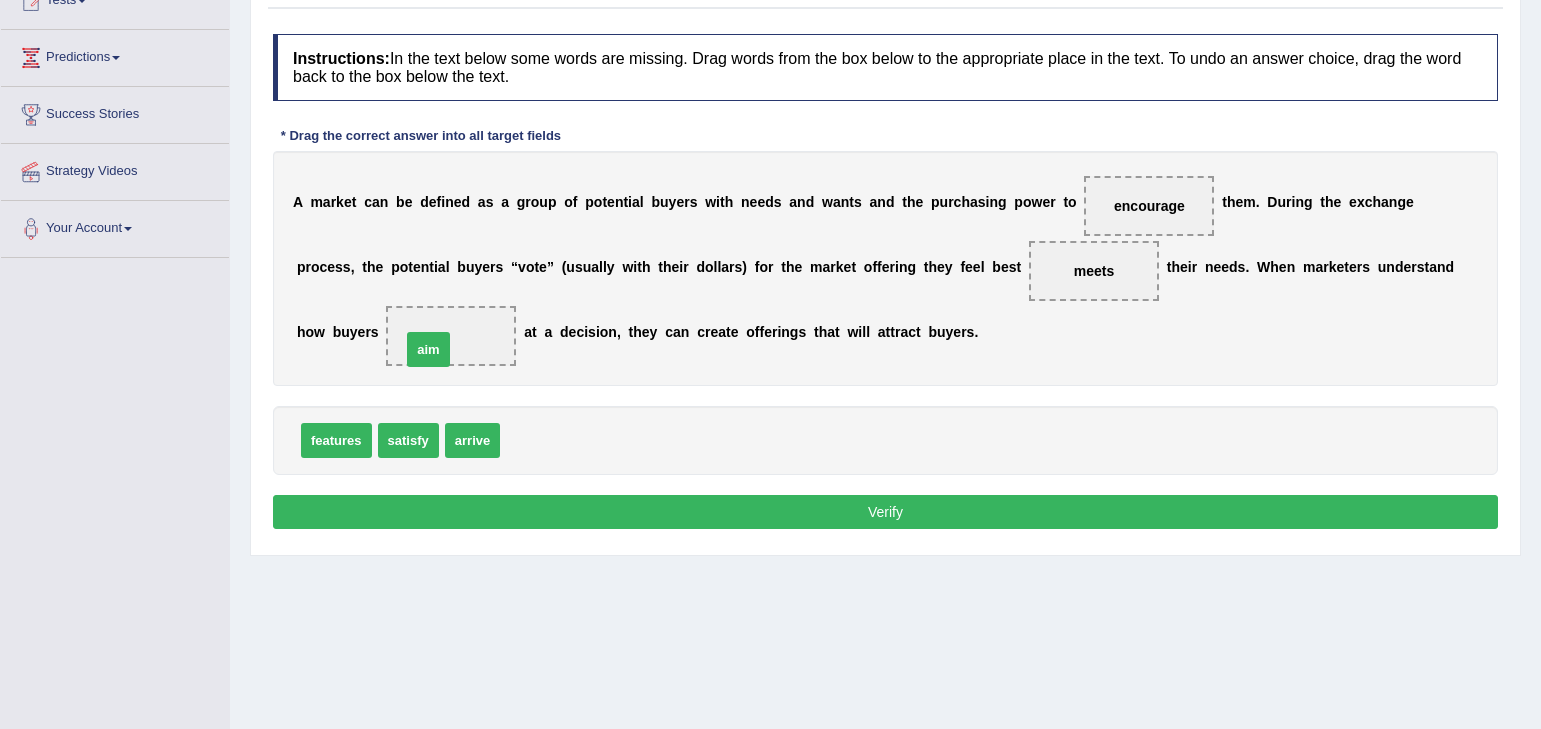drag, startPoint x: 530, startPoint y: 433, endPoint x: 431, endPoint y: 342, distance: 134.46933 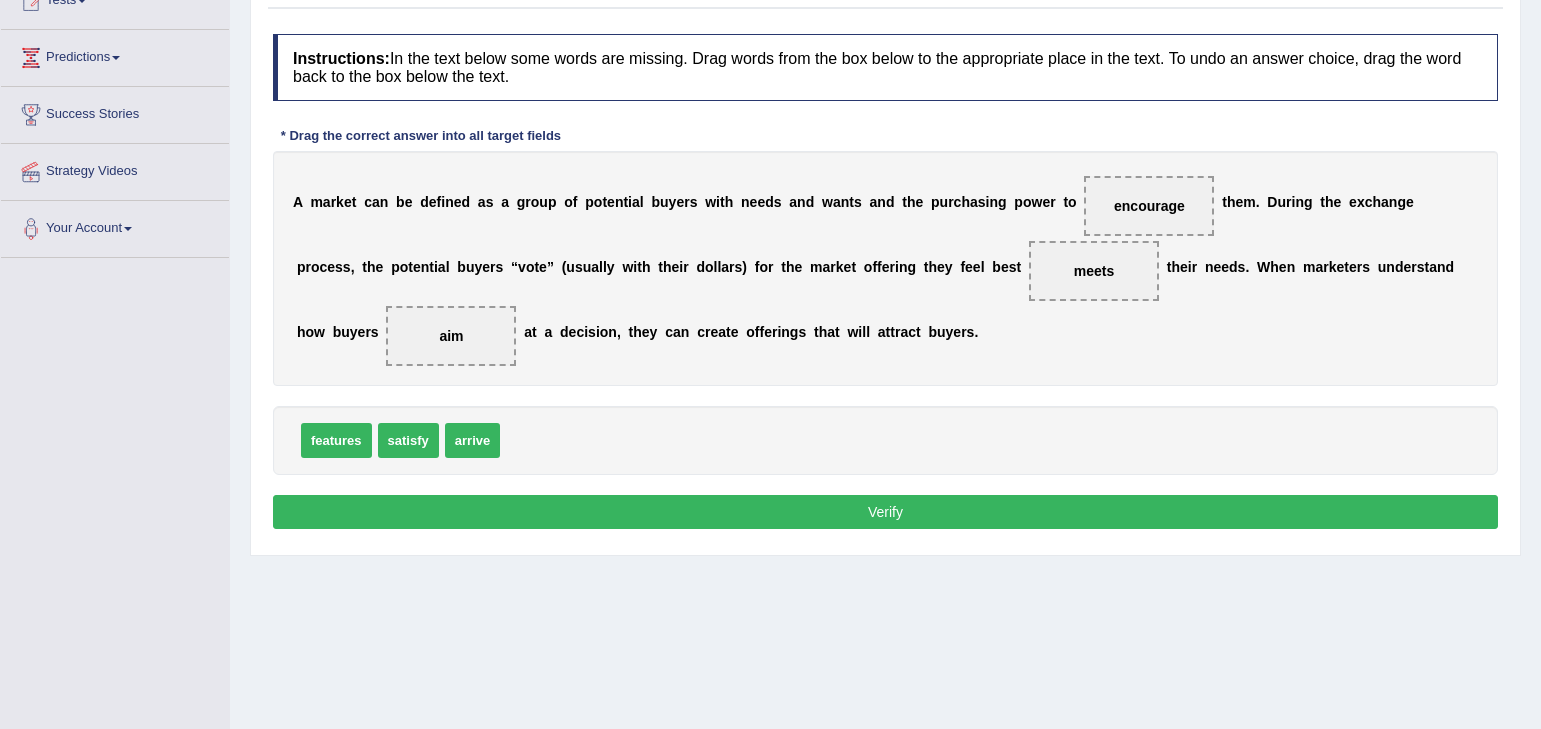 click on "Verify" at bounding box center (885, 512) 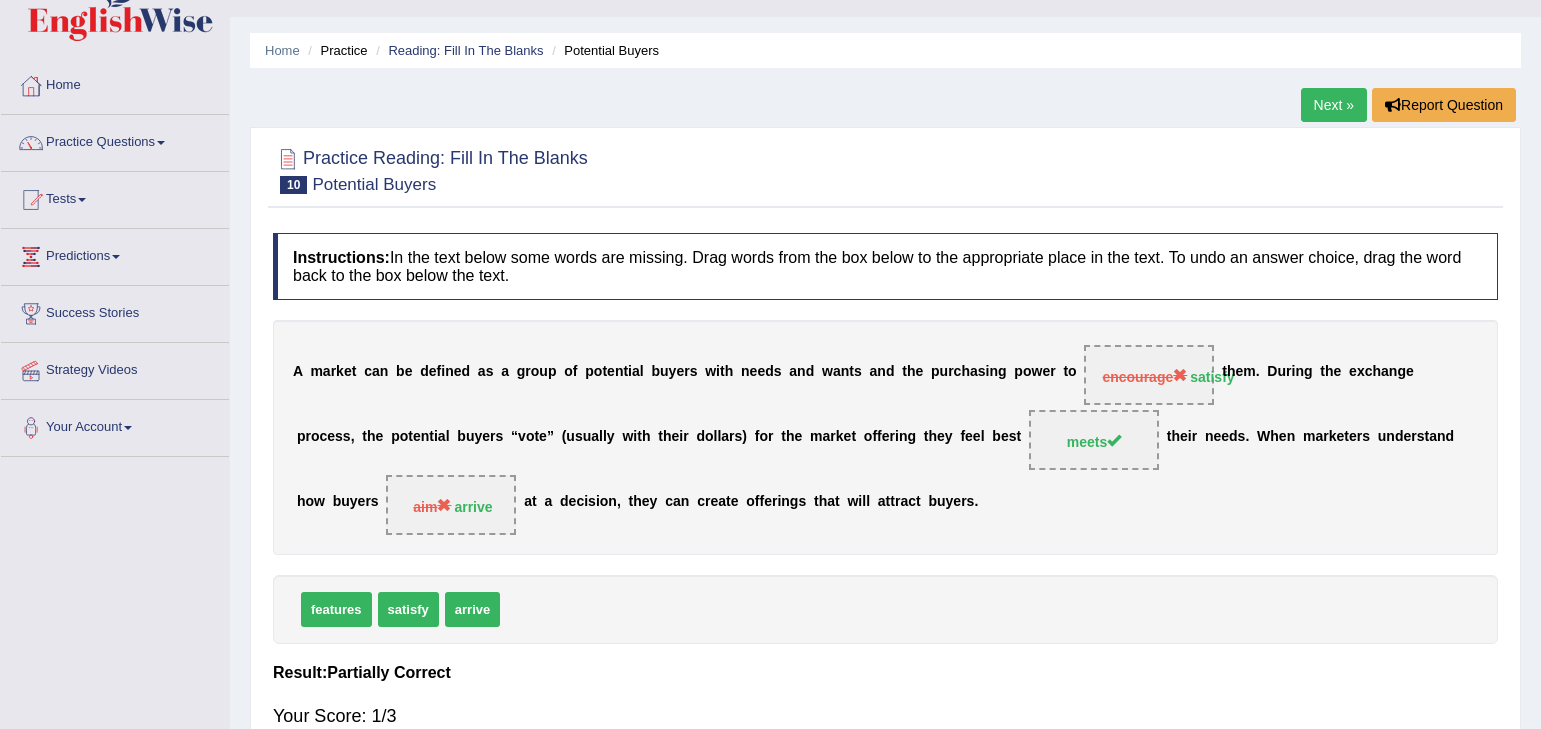 scroll, scrollTop: 0, scrollLeft: 0, axis: both 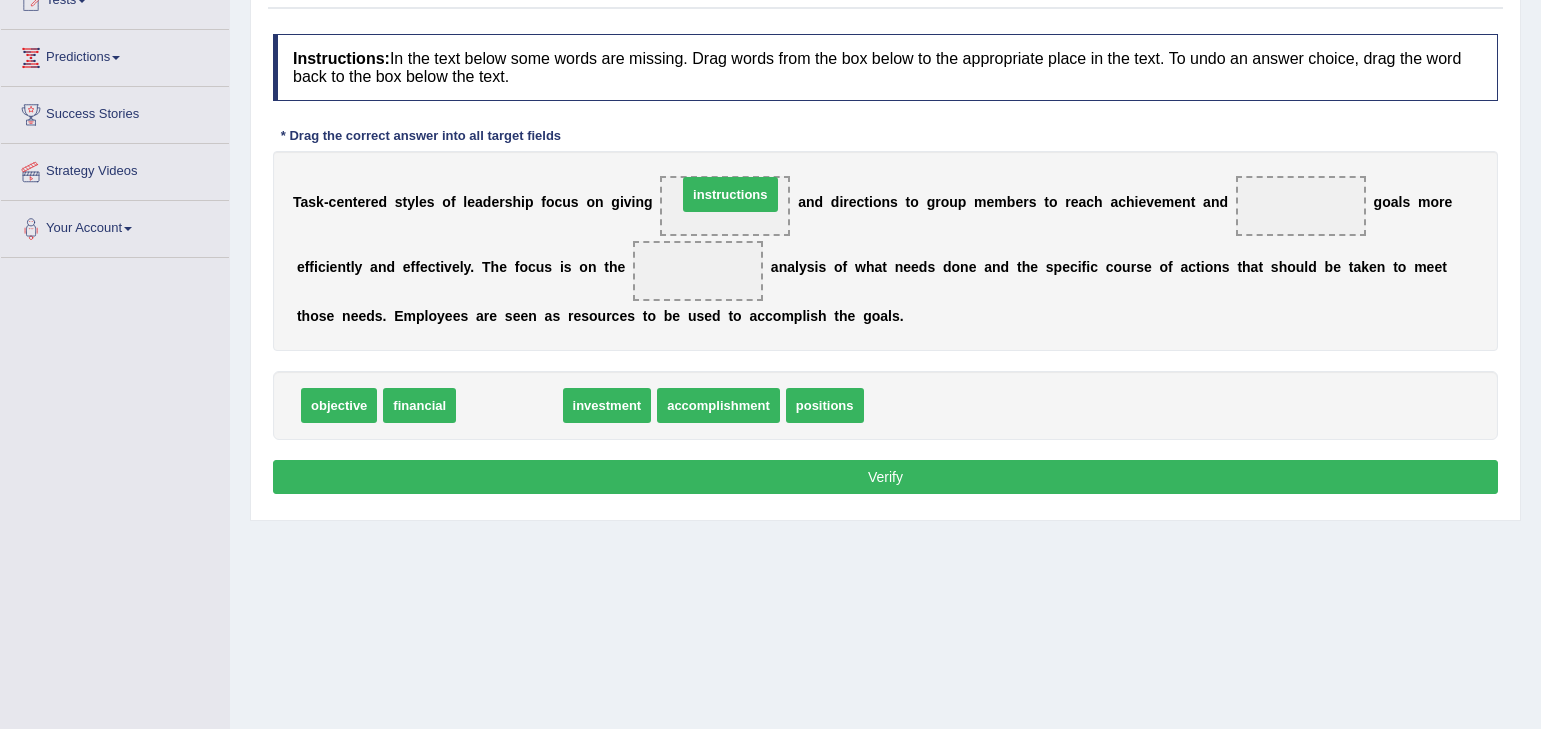 drag, startPoint x: 512, startPoint y: 411, endPoint x: 733, endPoint y: 200, distance: 305.55197 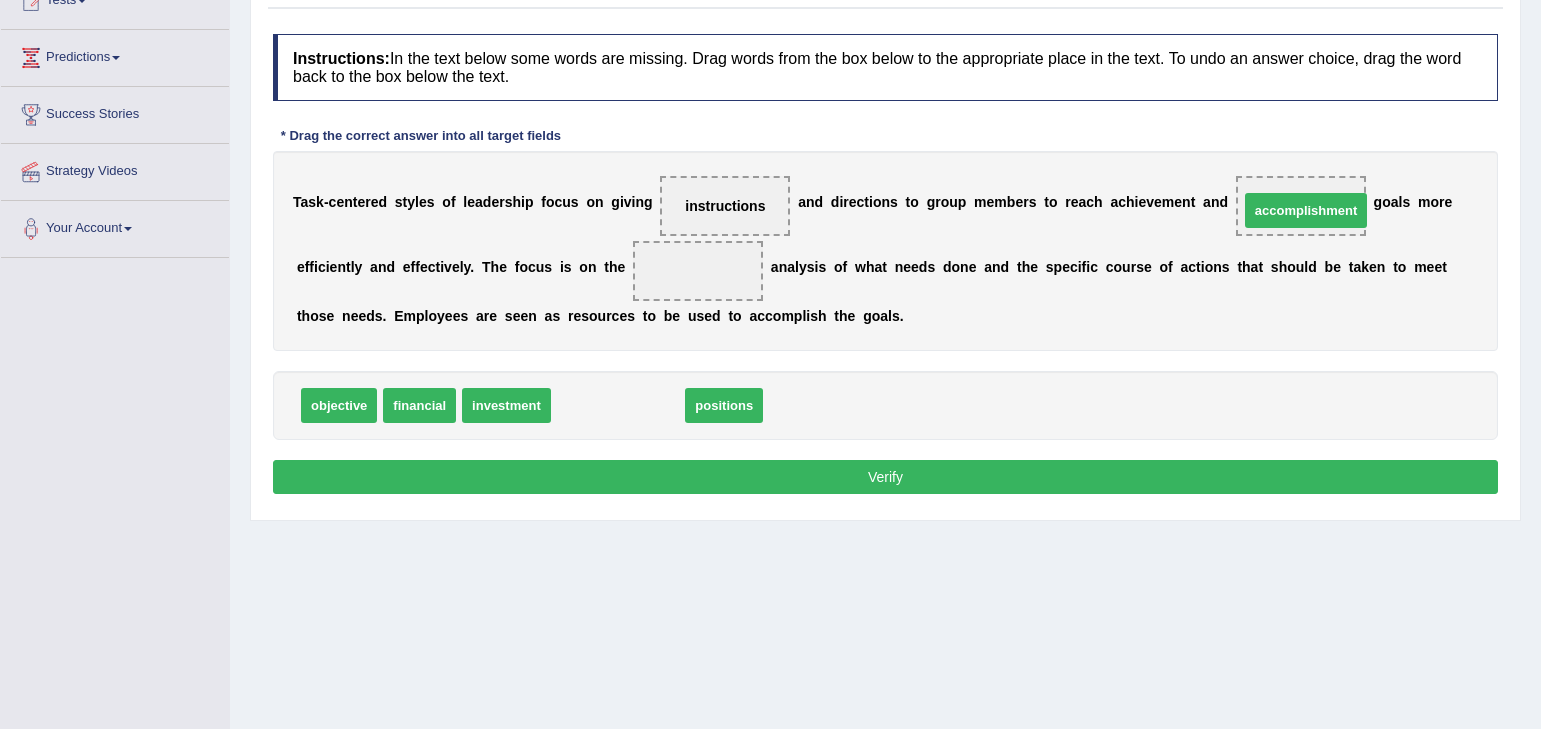 drag, startPoint x: 662, startPoint y: 399, endPoint x: 1350, endPoint y: 204, distance: 715.1007 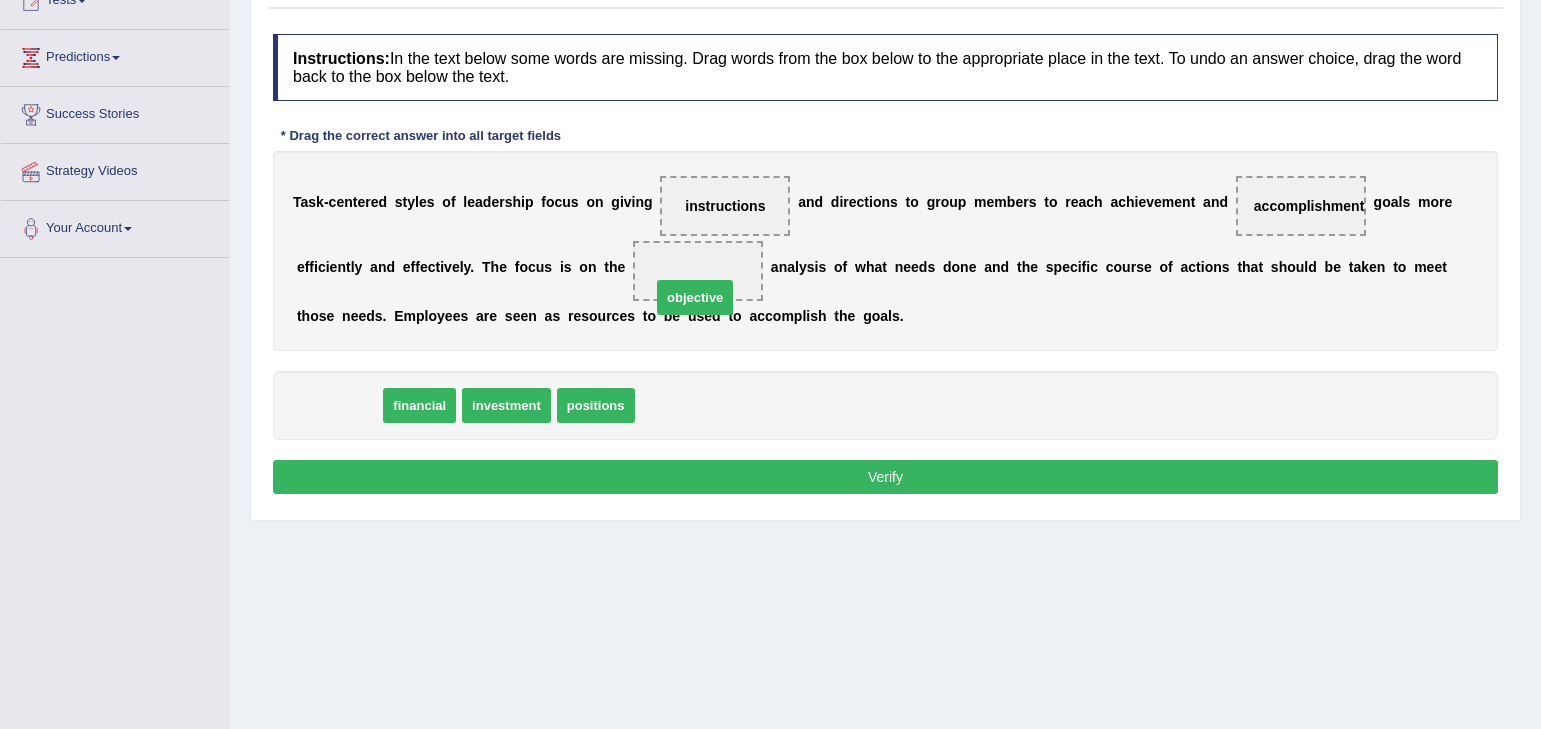 drag, startPoint x: 360, startPoint y: 401, endPoint x: 727, endPoint y: 288, distance: 384.0026 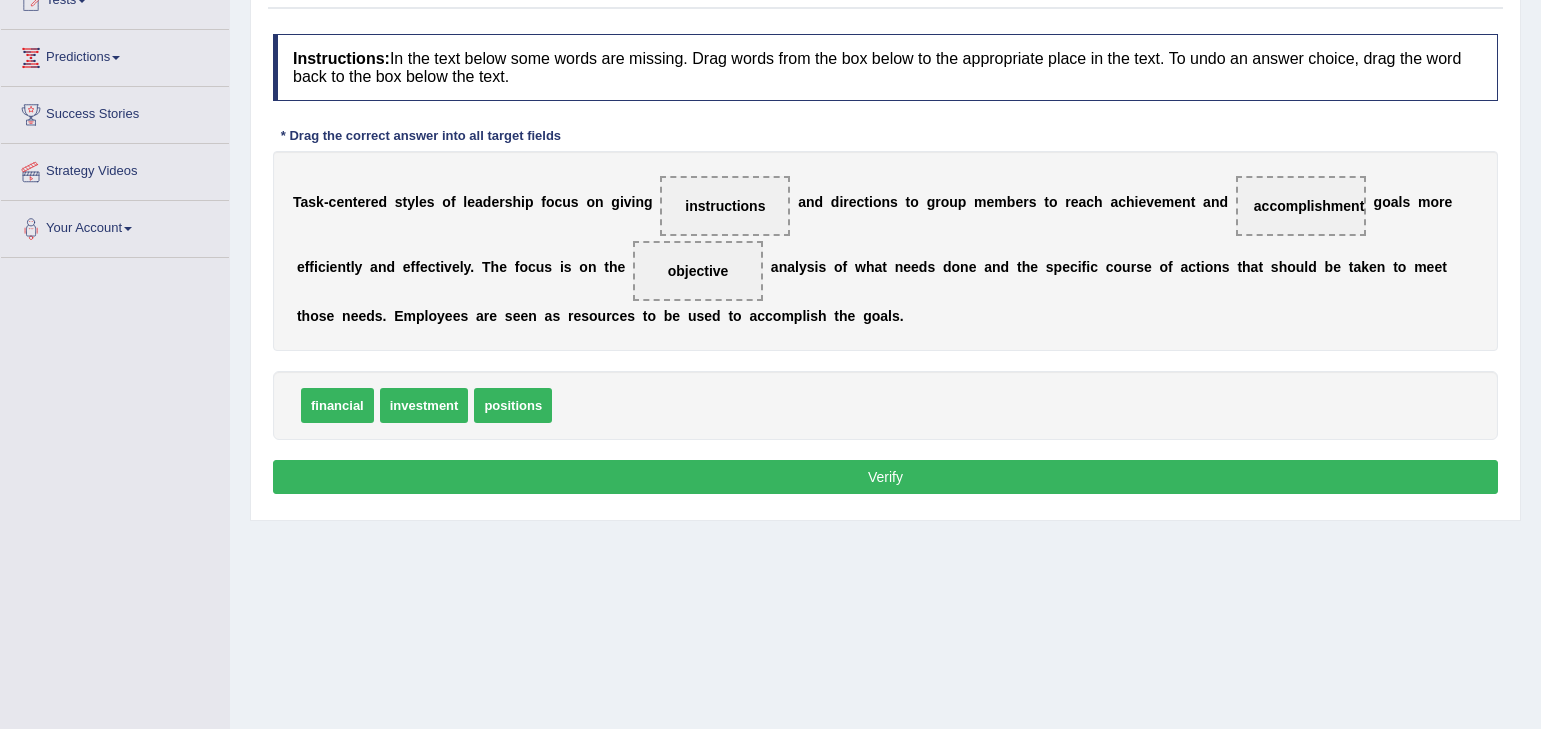 click on "Verify" at bounding box center [885, 477] 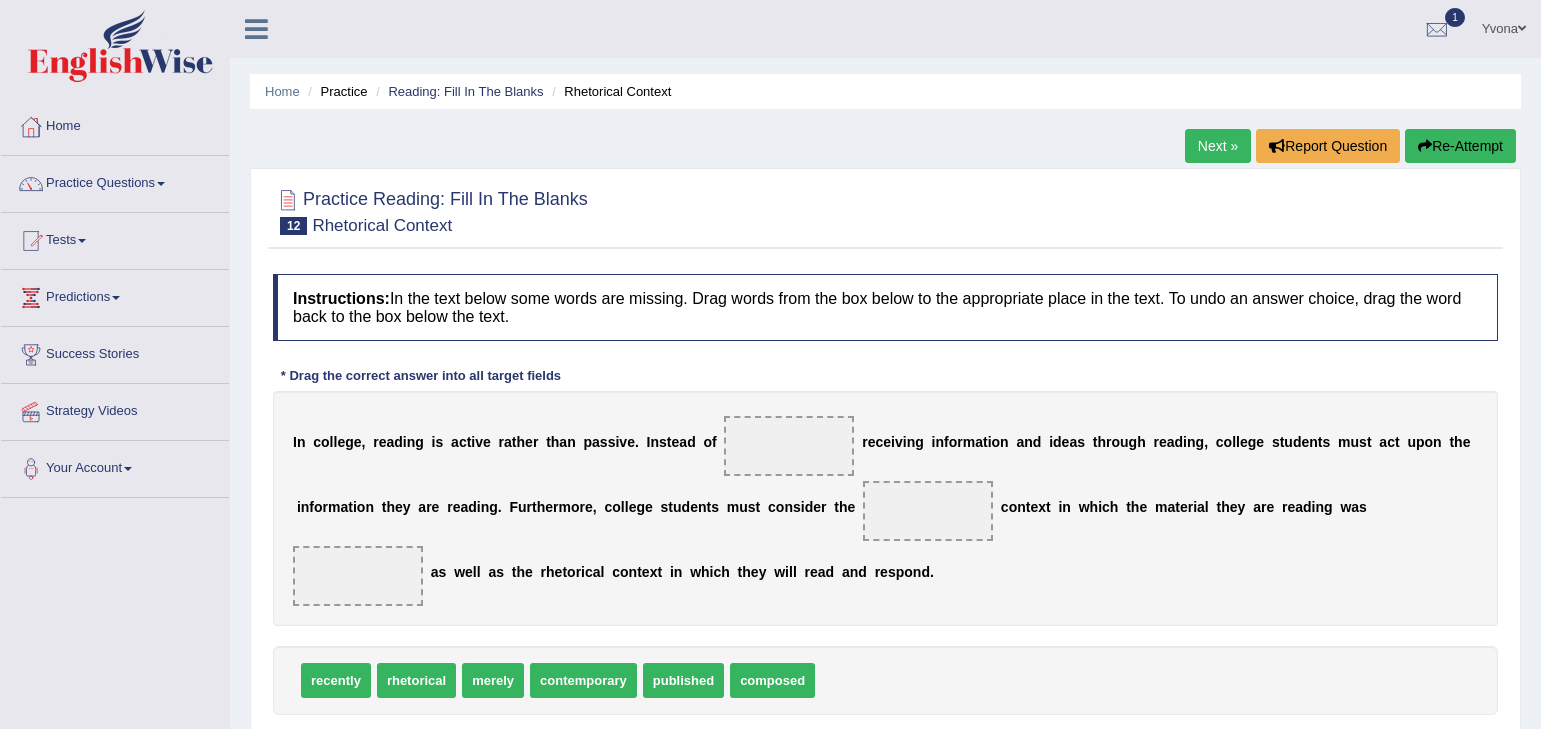 scroll, scrollTop: 0, scrollLeft: 0, axis: both 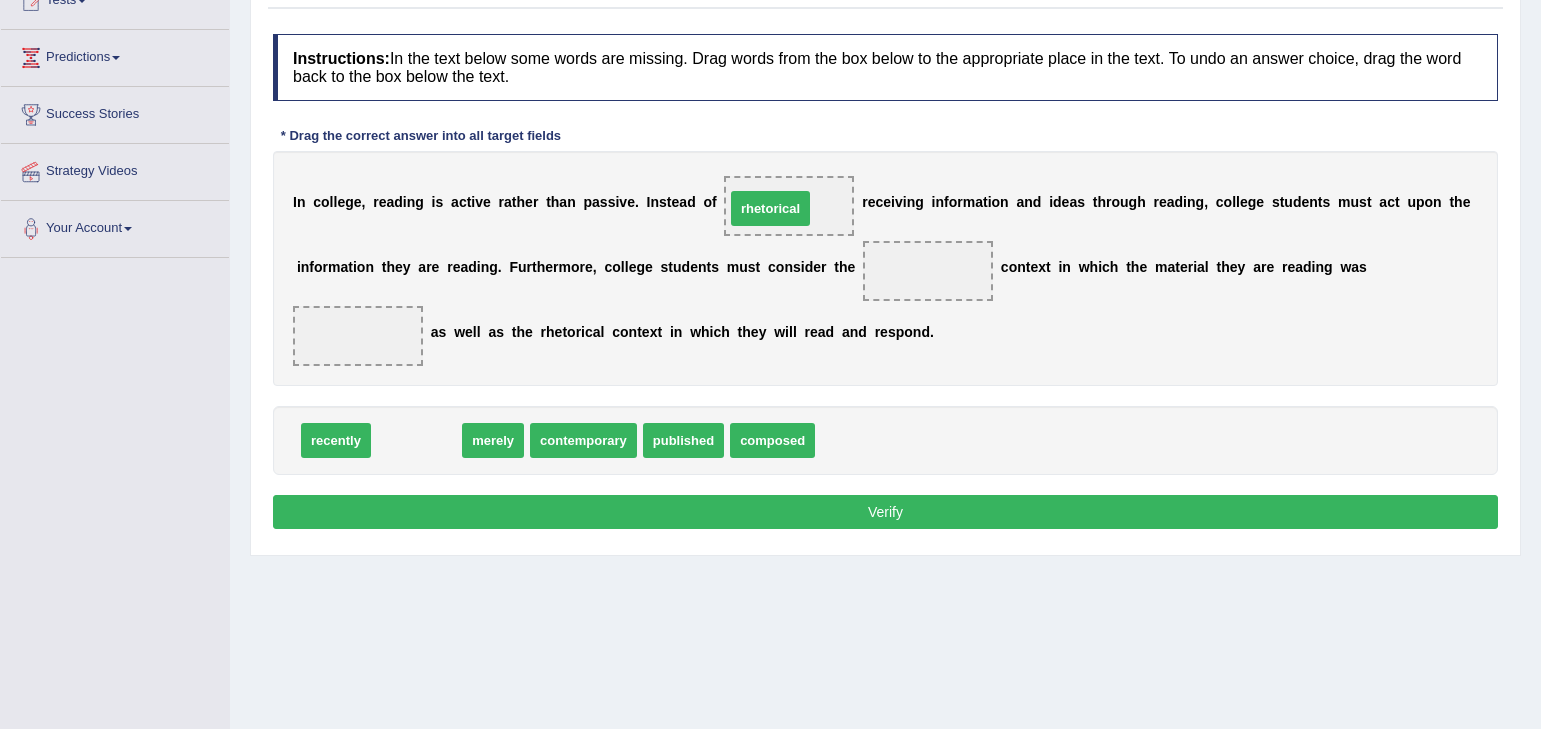 drag, startPoint x: 434, startPoint y: 436, endPoint x: 788, endPoint y: 204, distance: 423.24933 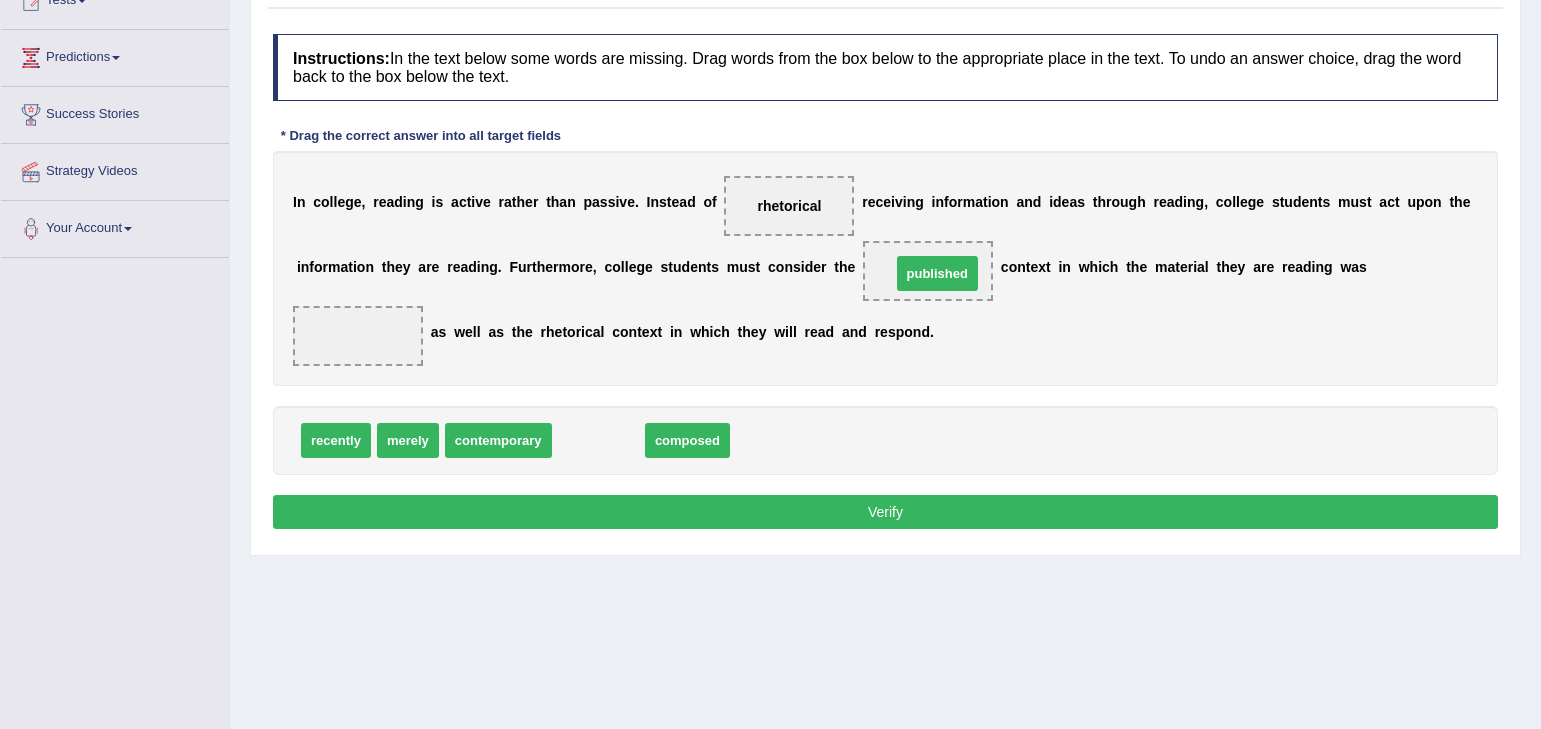 drag, startPoint x: 588, startPoint y: 433, endPoint x: 929, endPoint y: 254, distance: 385.12595 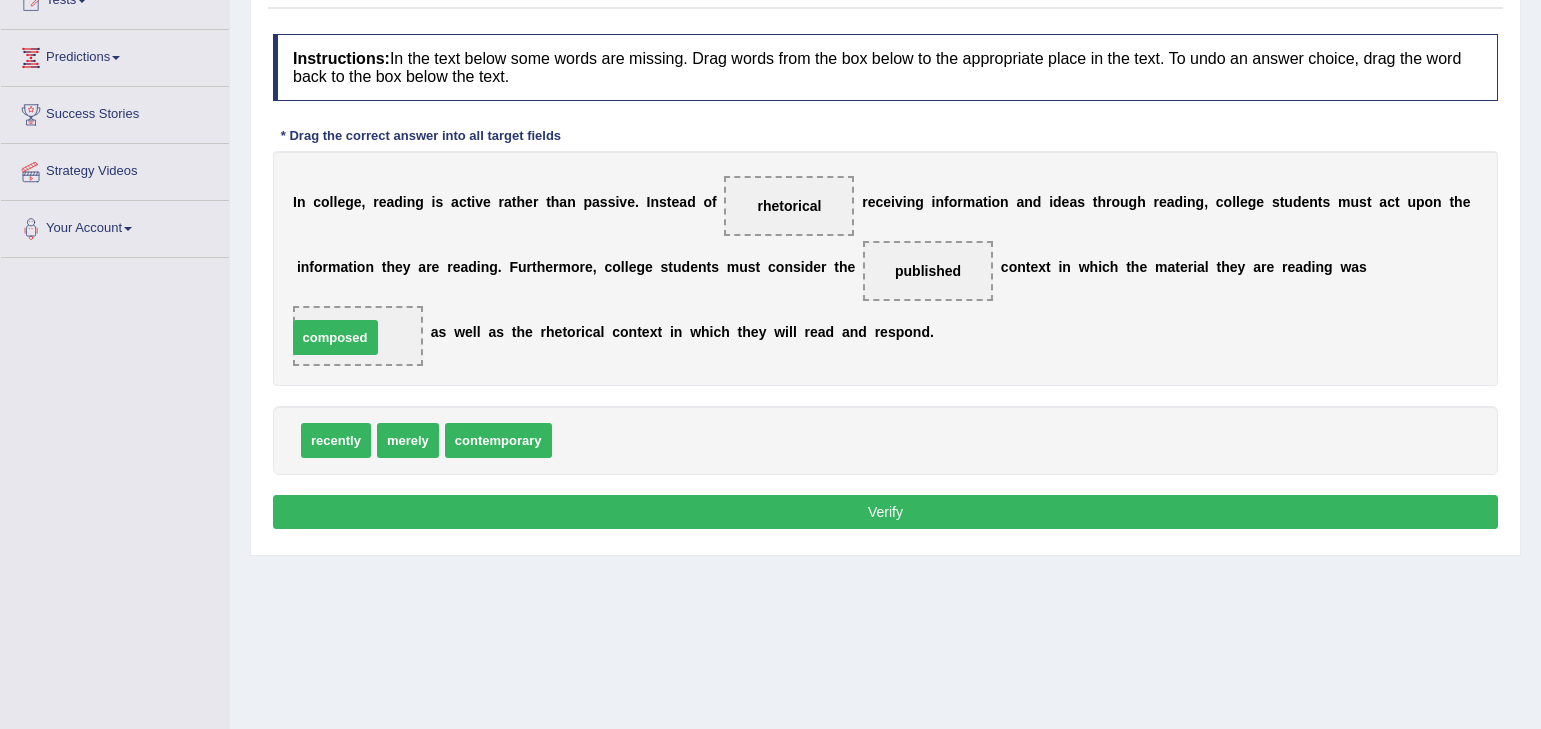 drag, startPoint x: 623, startPoint y: 437, endPoint x: 358, endPoint y: 334, distance: 284.3132 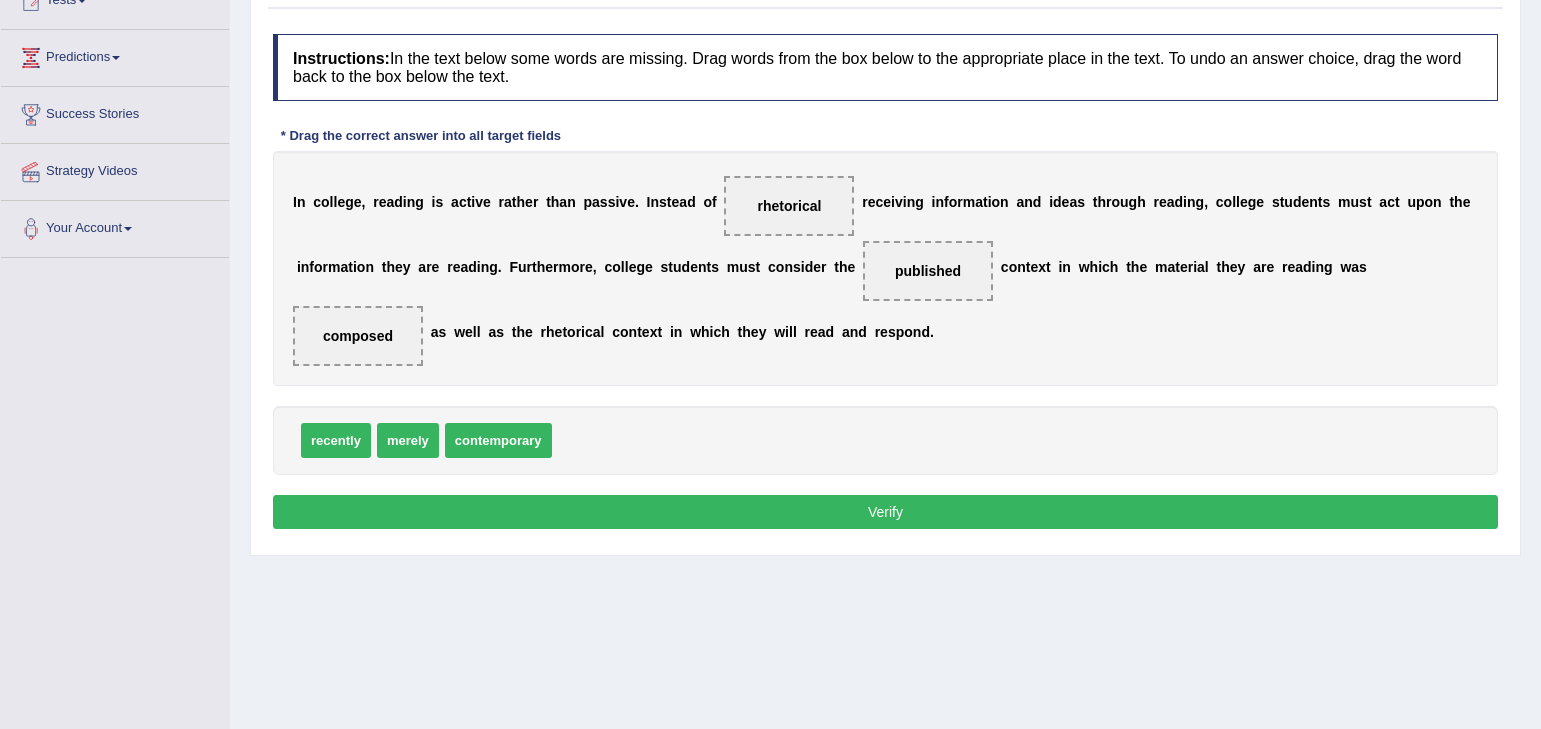 click on "Verify" at bounding box center [885, 512] 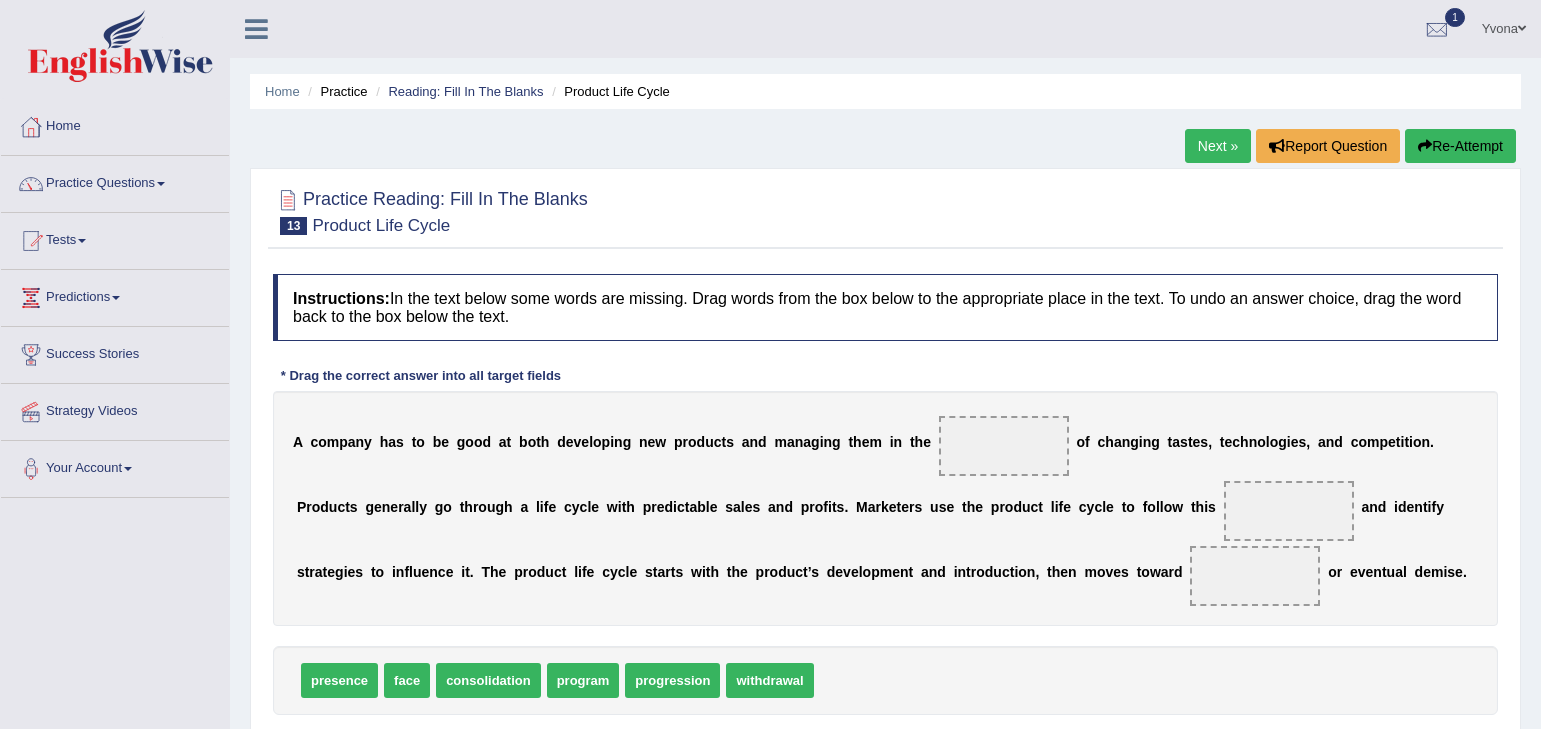 scroll, scrollTop: 0, scrollLeft: 0, axis: both 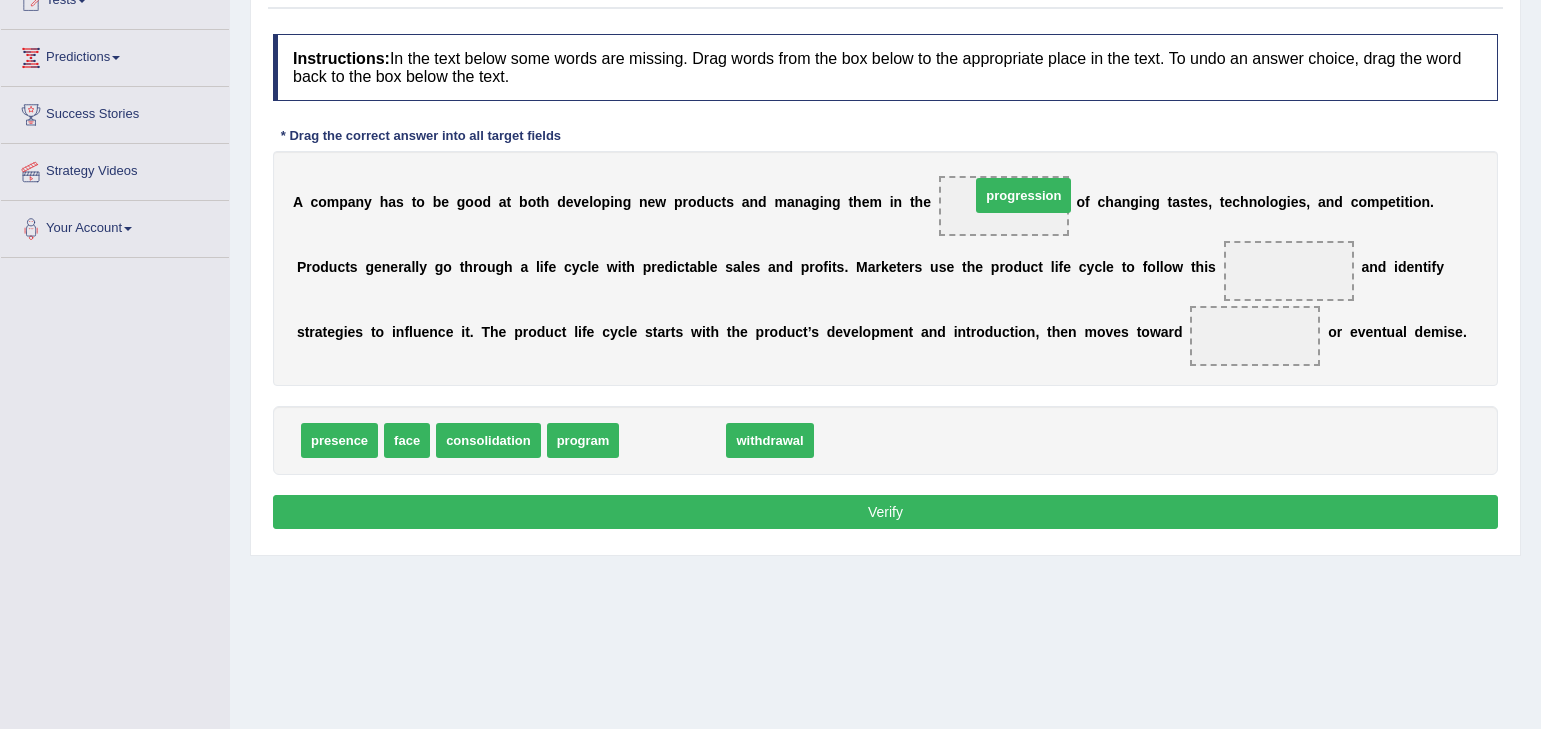 drag, startPoint x: 676, startPoint y: 453, endPoint x: 1027, endPoint y: 208, distance: 428.04907 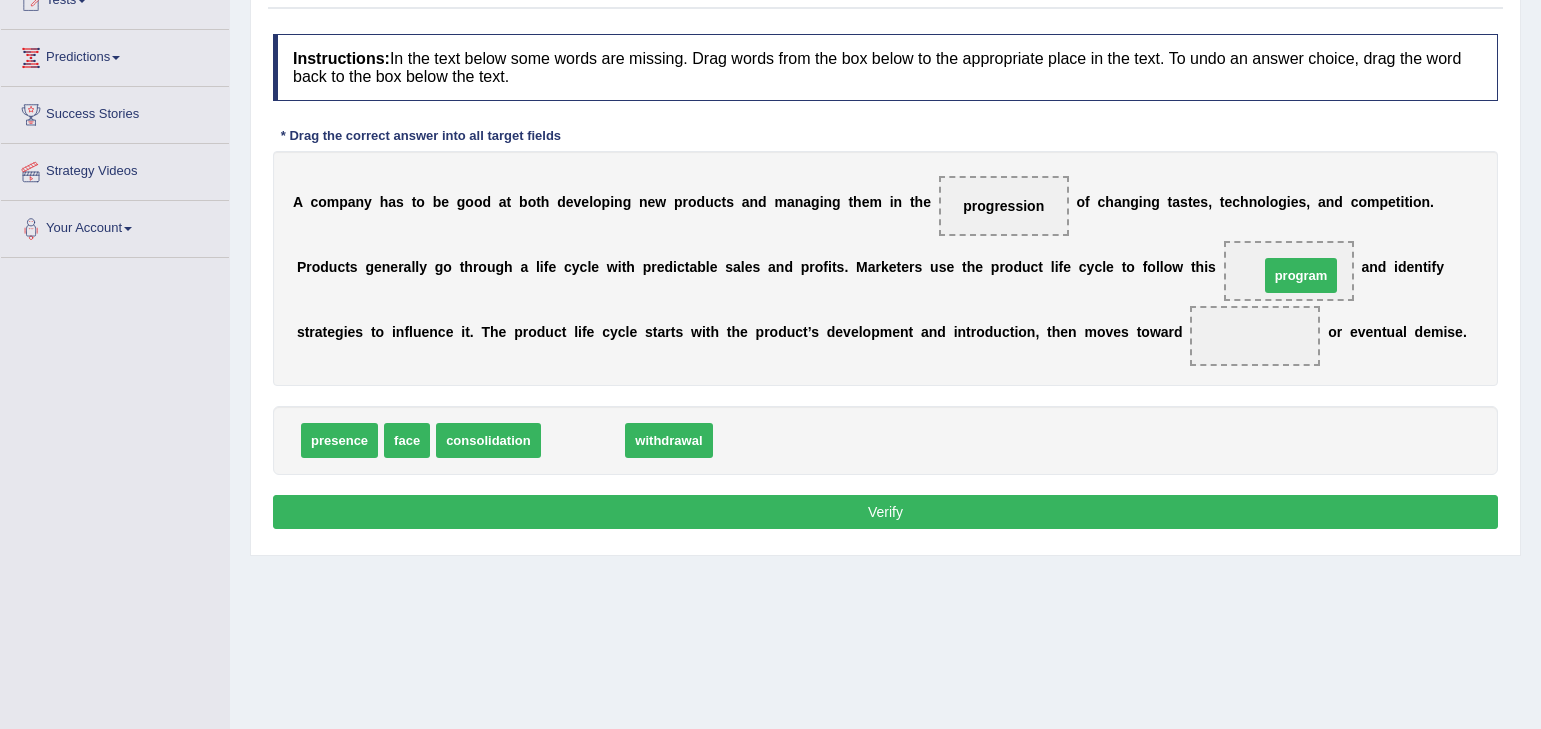 drag, startPoint x: 566, startPoint y: 443, endPoint x: 1284, endPoint y: 278, distance: 736.715 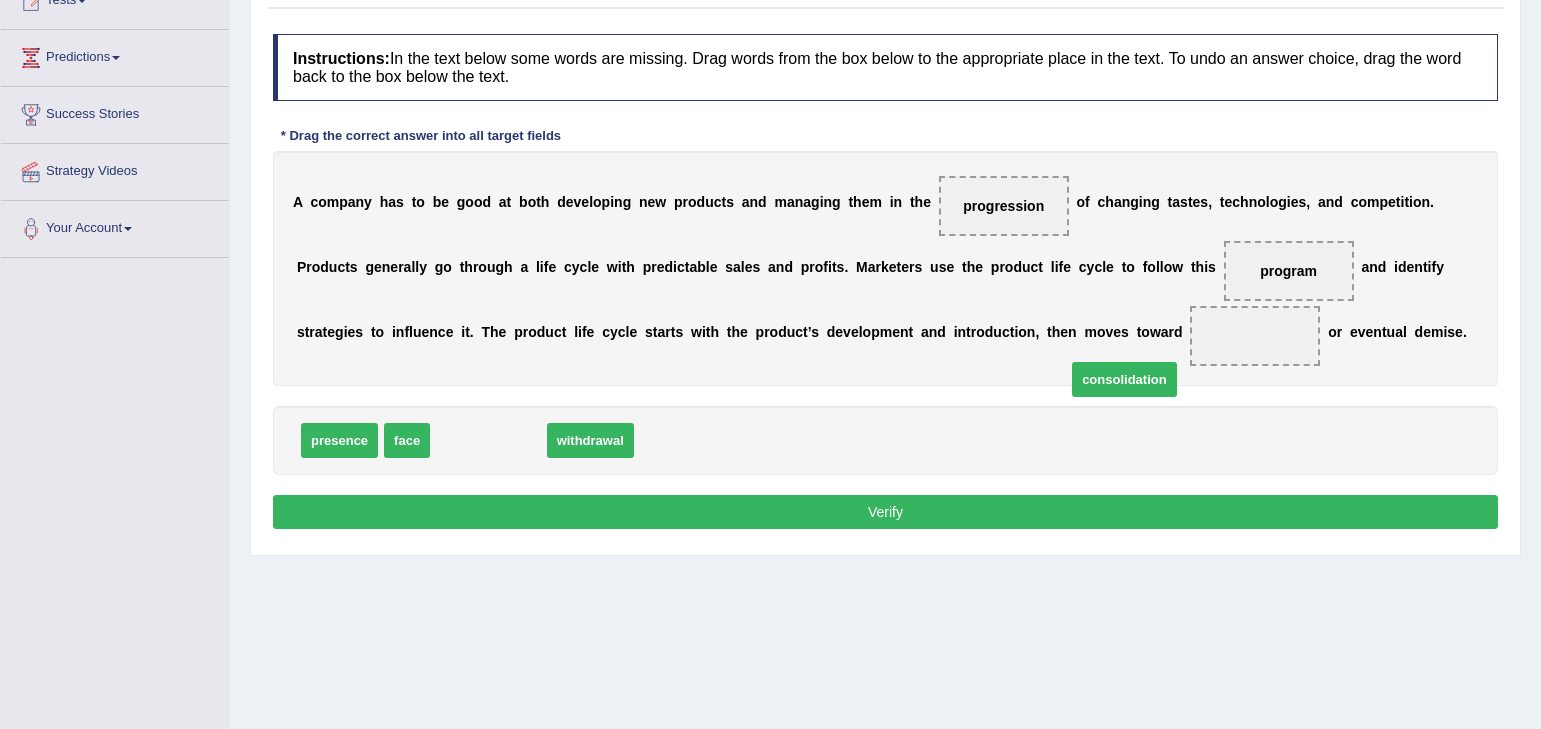 drag, startPoint x: 511, startPoint y: 444, endPoint x: 1241, endPoint y: 366, distance: 734.1553 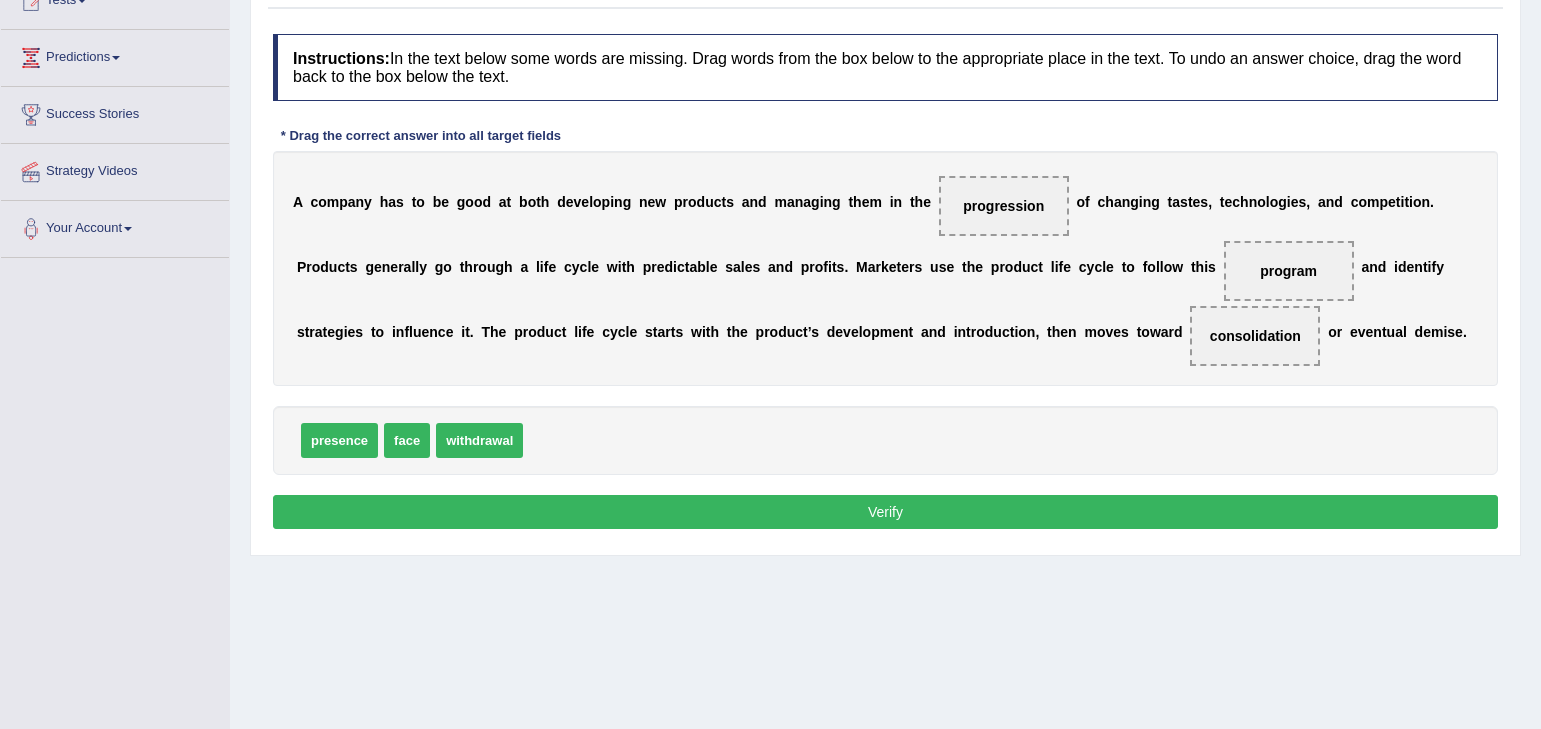click on "Verify" at bounding box center (885, 512) 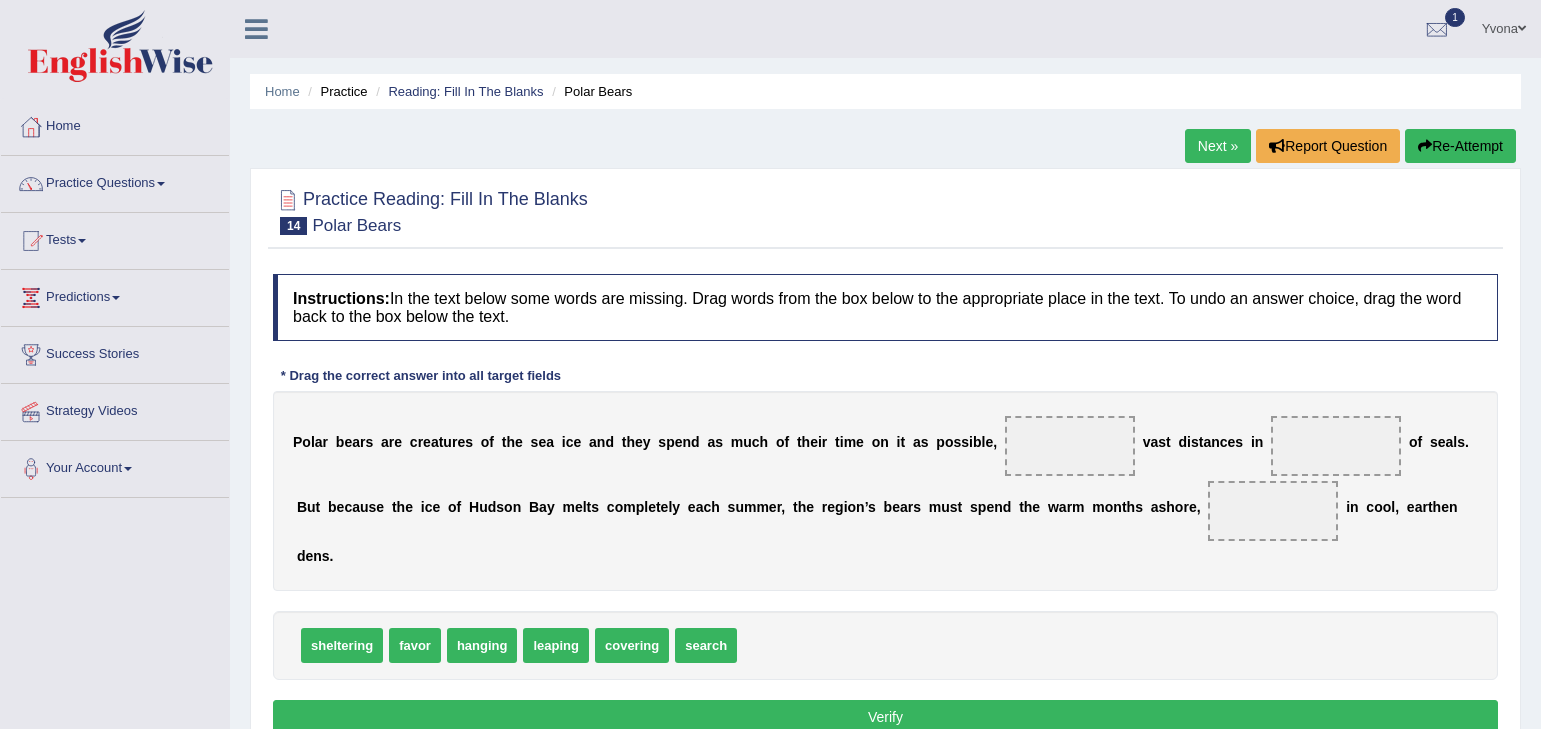 scroll, scrollTop: 0, scrollLeft: 0, axis: both 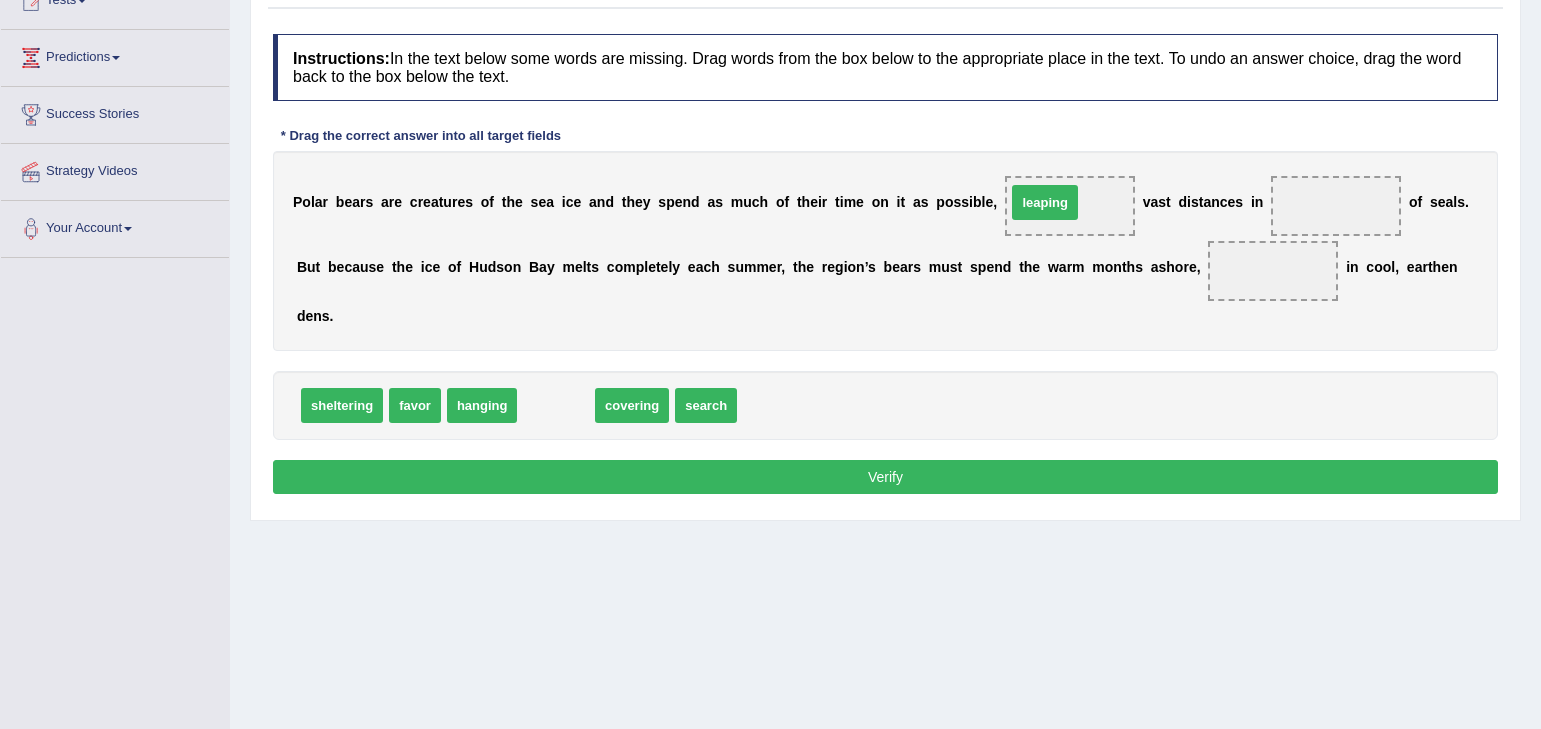 drag, startPoint x: 543, startPoint y: 409, endPoint x: 1032, endPoint y: 206, distance: 529.462 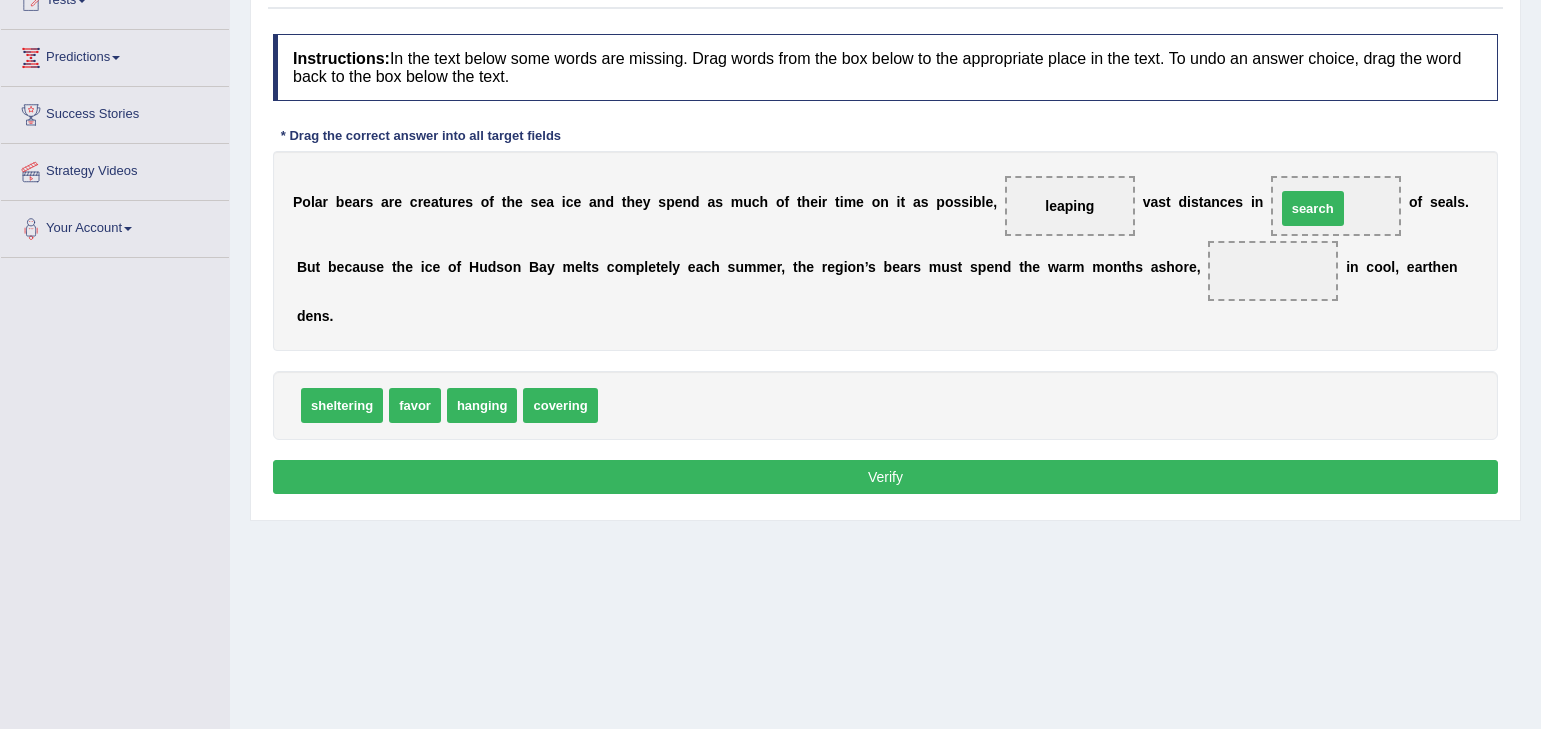 drag, startPoint x: 652, startPoint y: 404, endPoint x: 1309, endPoint y: 212, distance: 684.4801 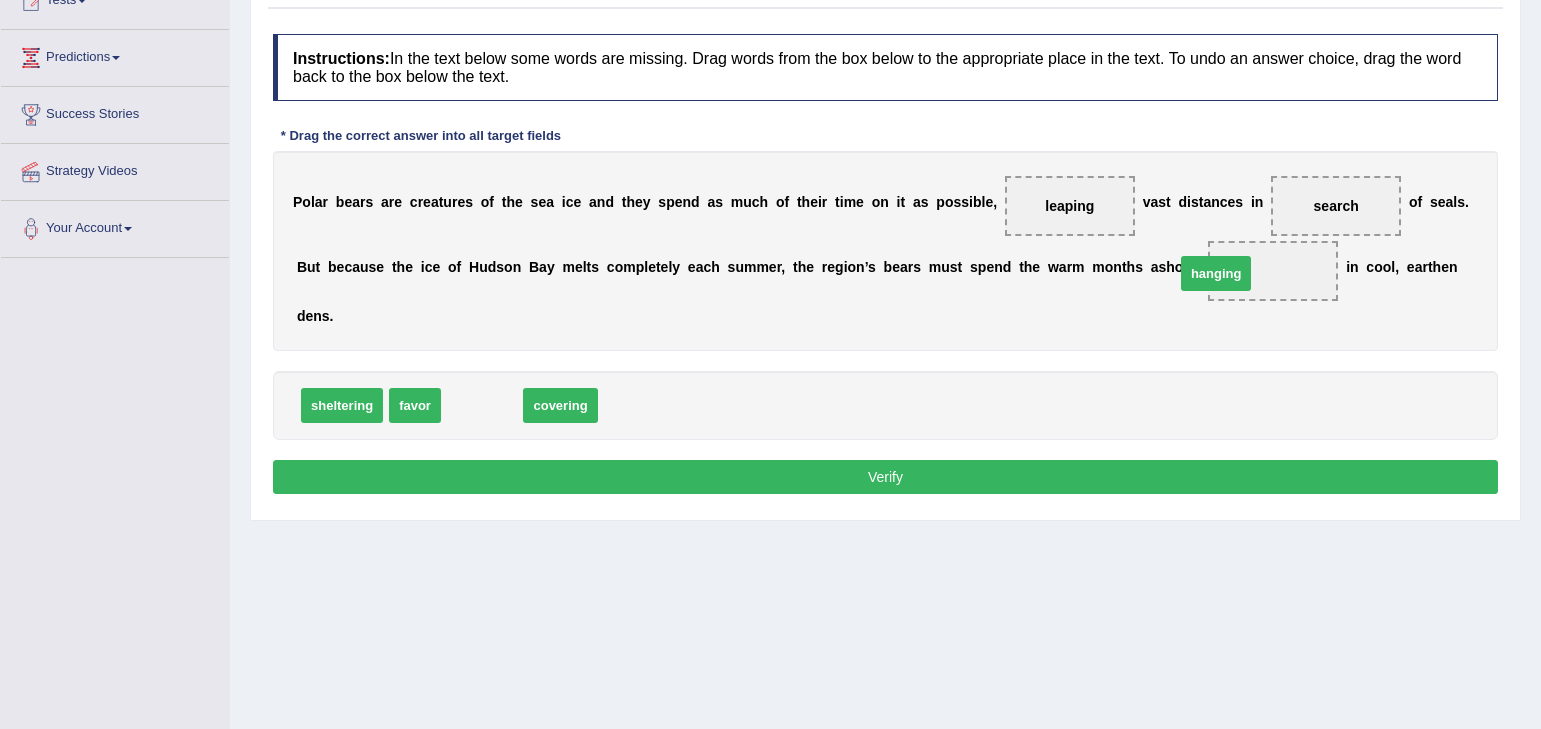 drag, startPoint x: 459, startPoint y: 408, endPoint x: 1193, endPoint y: 276, distance: 745.7748 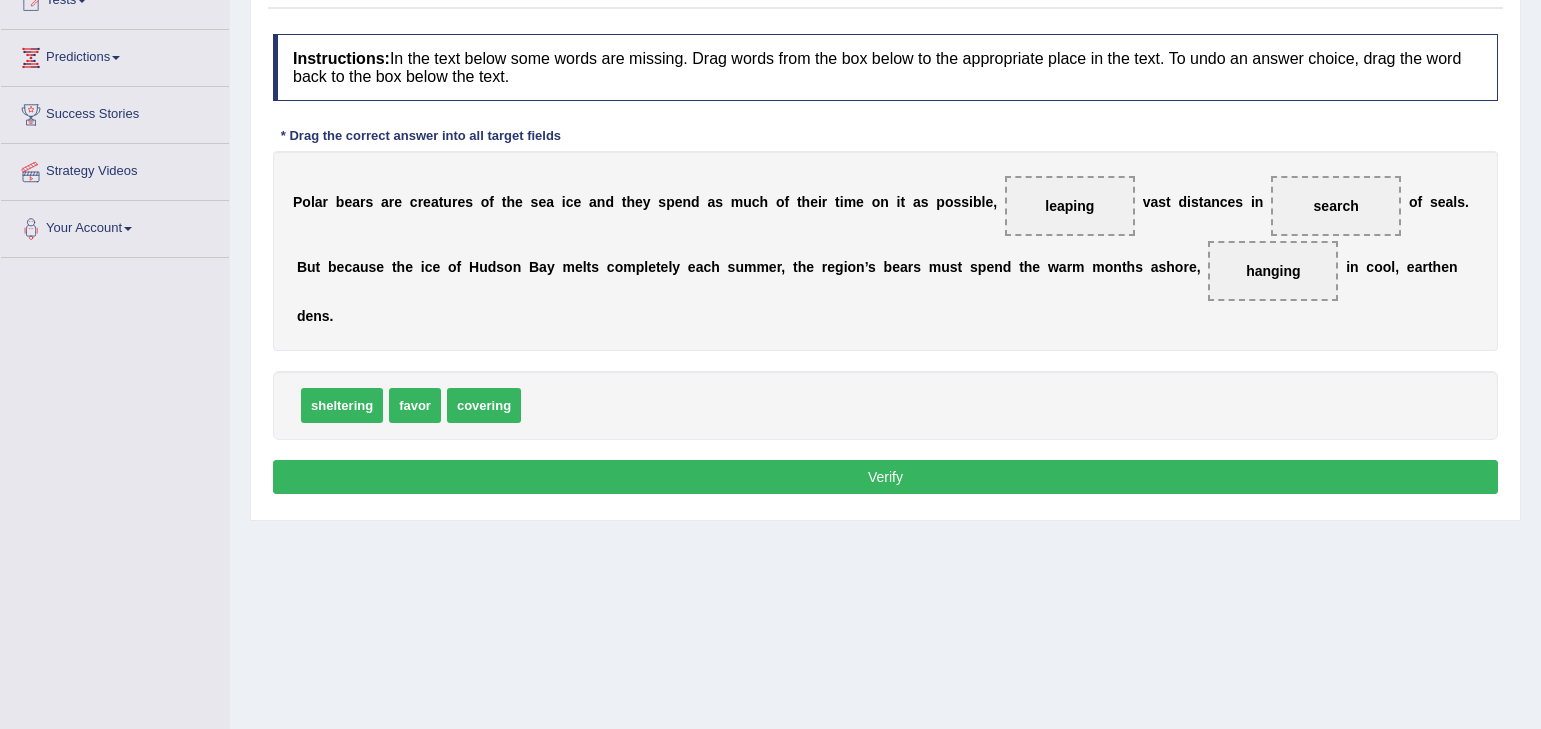 click on "Verify" at bounding box center (885, 477) 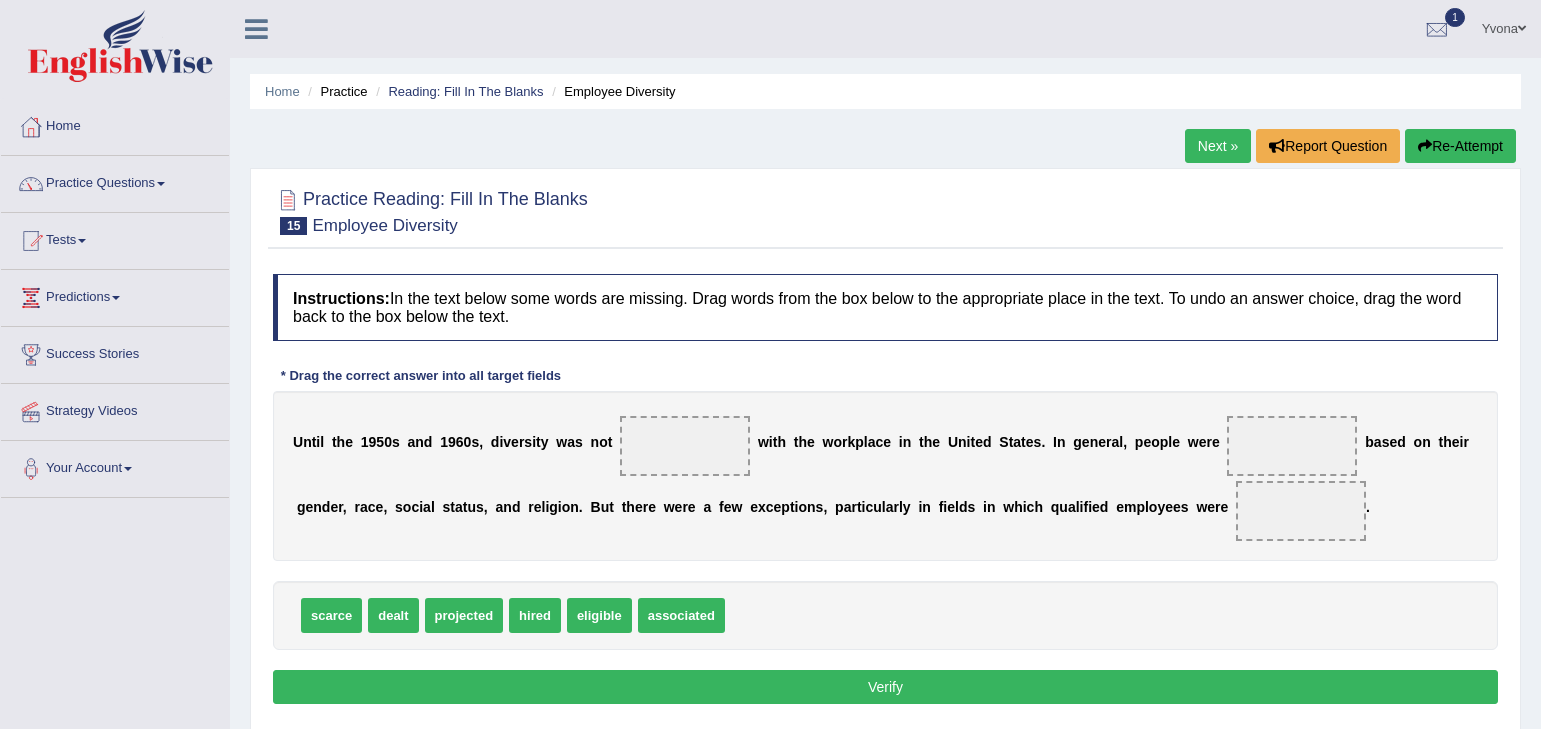 scroll, scrollTop: 0, scrollLeft: 0, axis: both 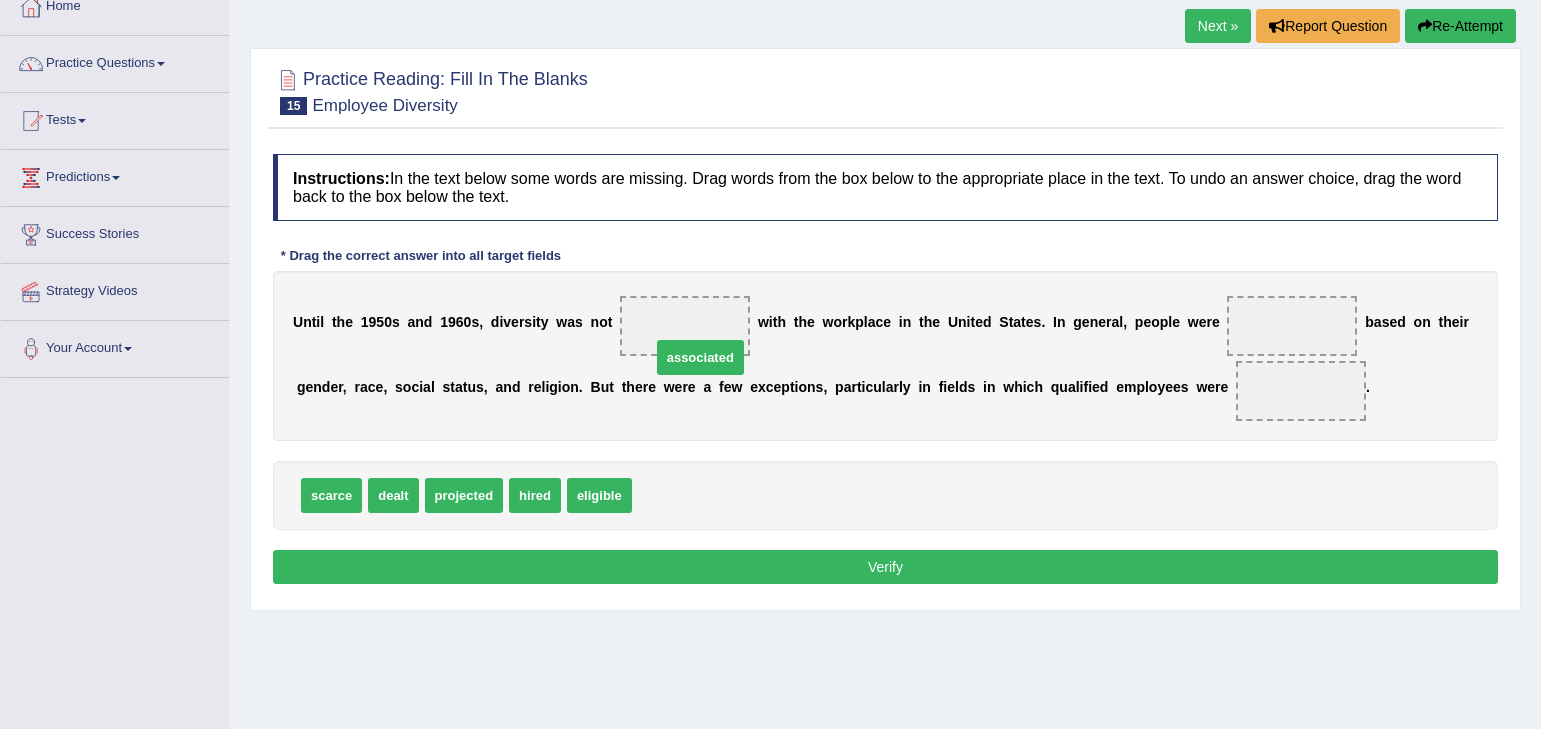 drag, startPoint x: 689, startPoint y: 489, endPoint x: 699, endPoint y: 359, distance: 130.38405 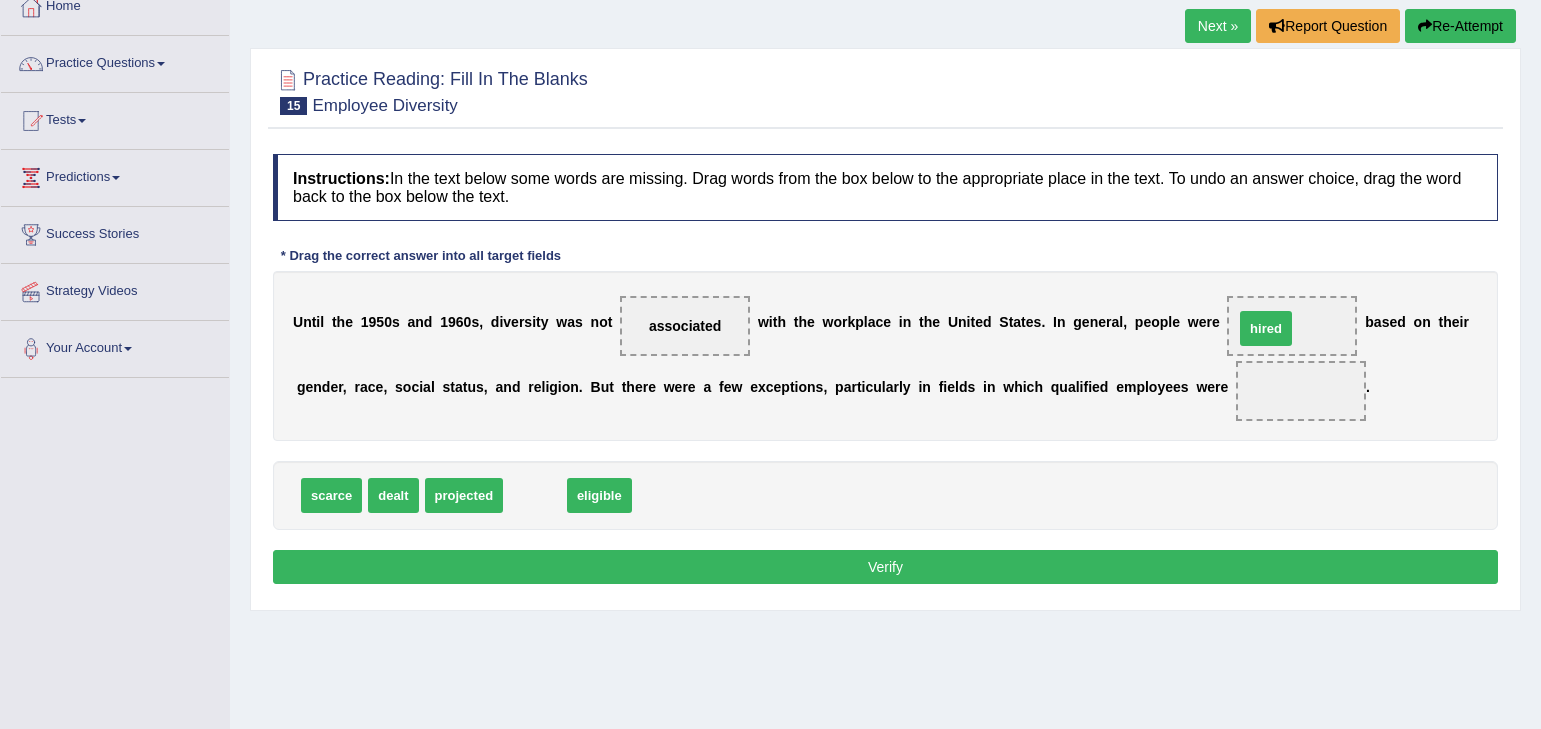 drag, startPoint x: 542, startPoint y: 492, endPoint x: 1273, endPoint y: 325, distance: 749.8333 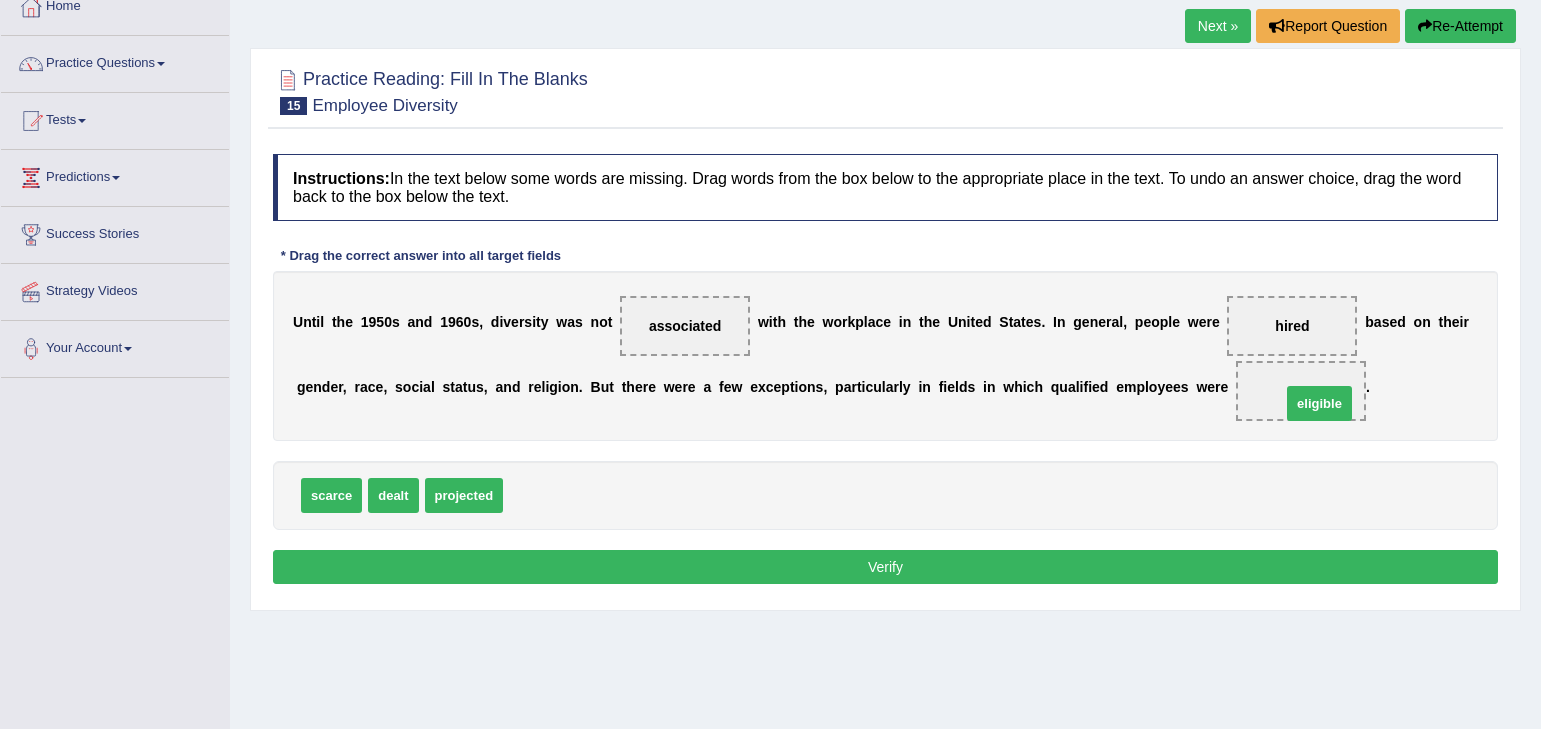 drag, startPoint x: 541, startPoint y: 496, endPoint x: 1319, endPoint y: 393, distance: 784.7885 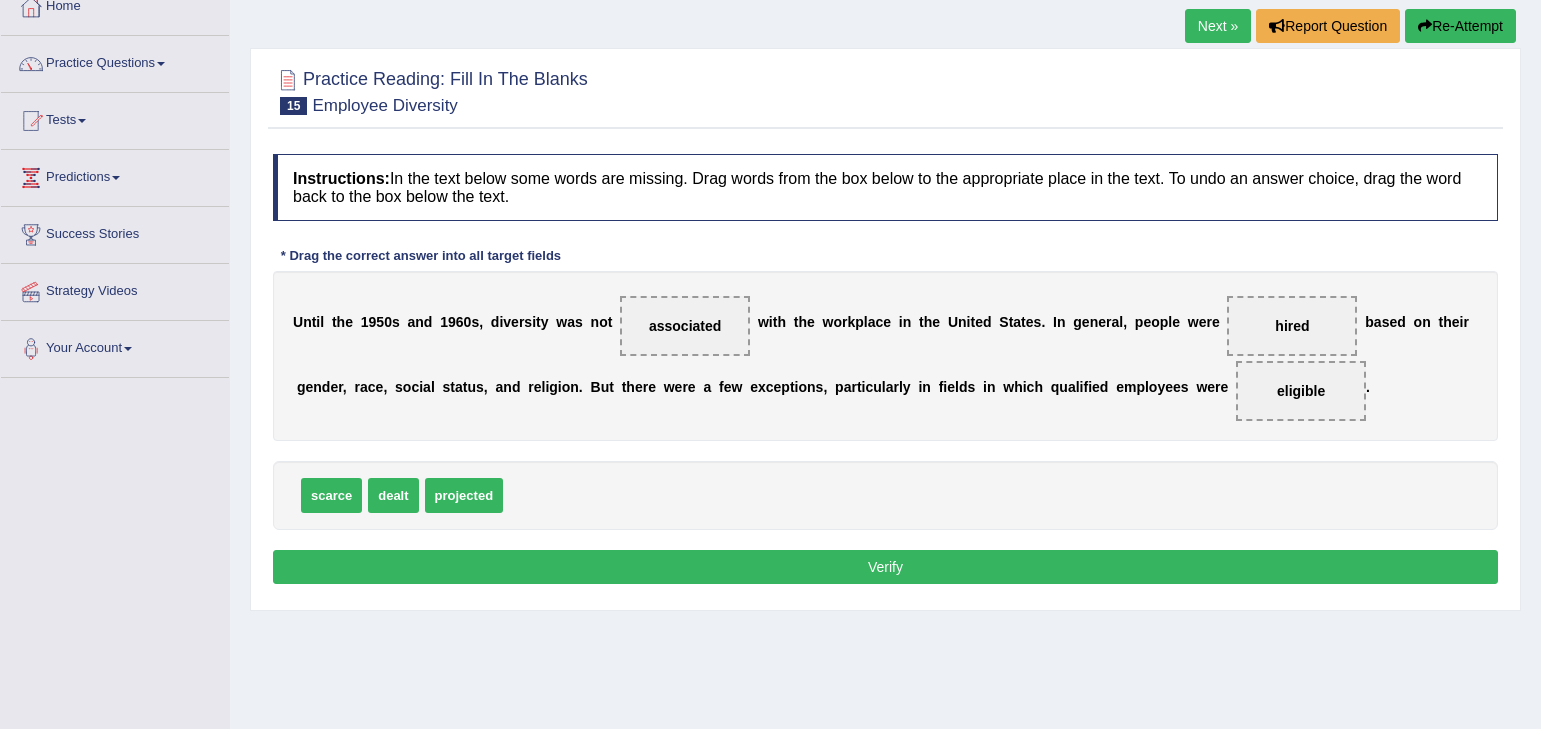 click on "Verify" at bounding box center (885, 567) 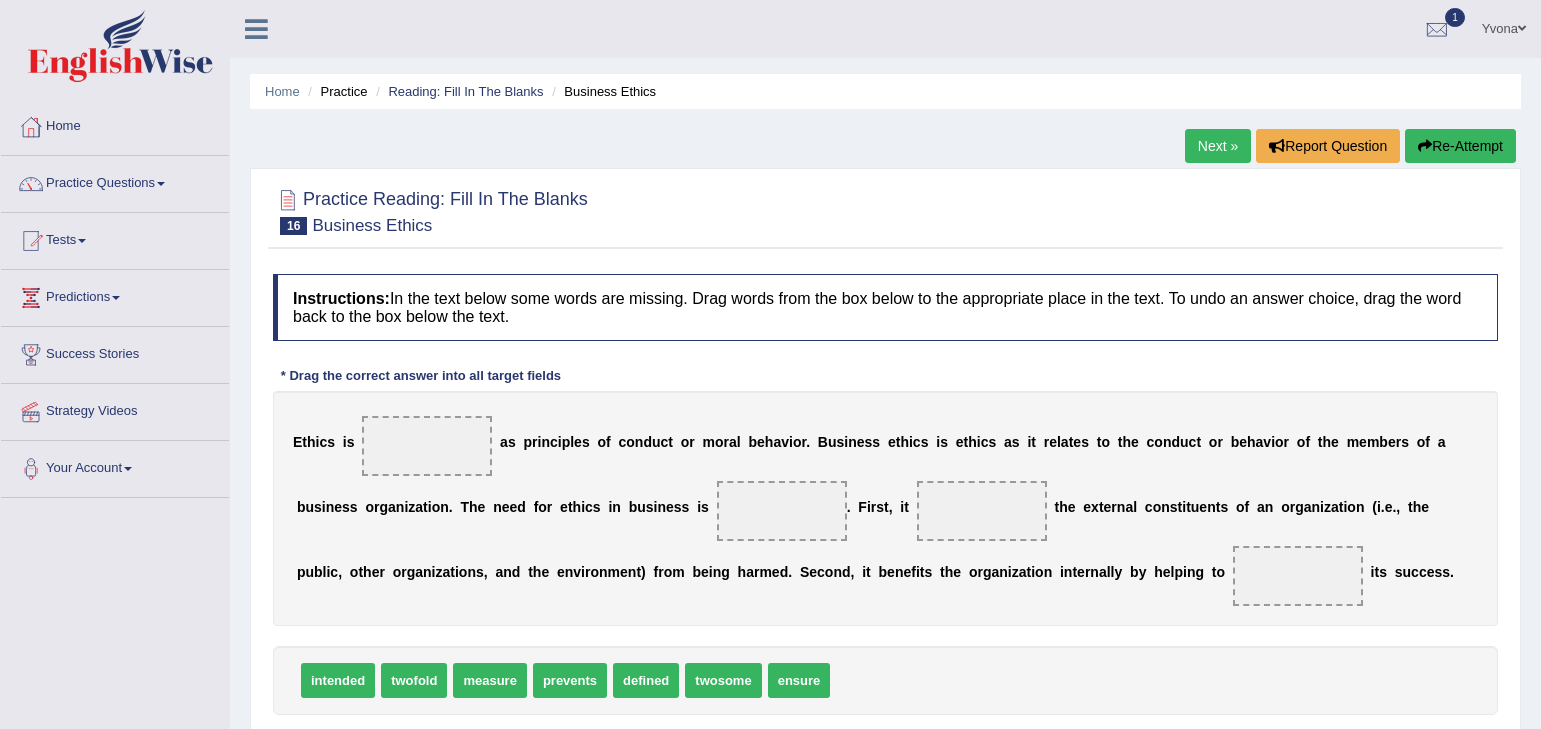 scroll, scrollTop: 0, scrollLeft: 0, axis: both 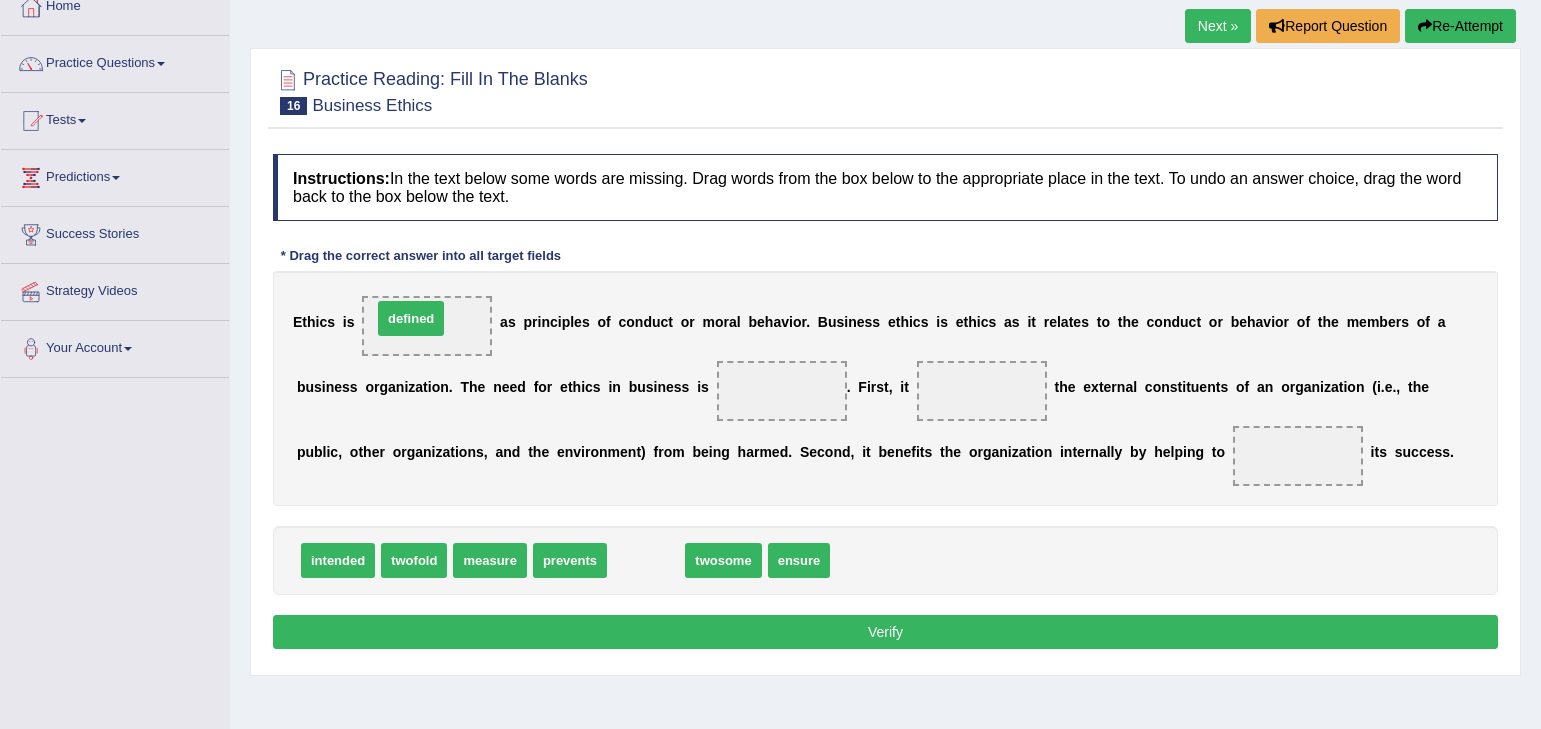 drag, startPoint x: 646, startPoint y: 559, endPoint x: 411, endPoint y: 317, distance: 337.32626 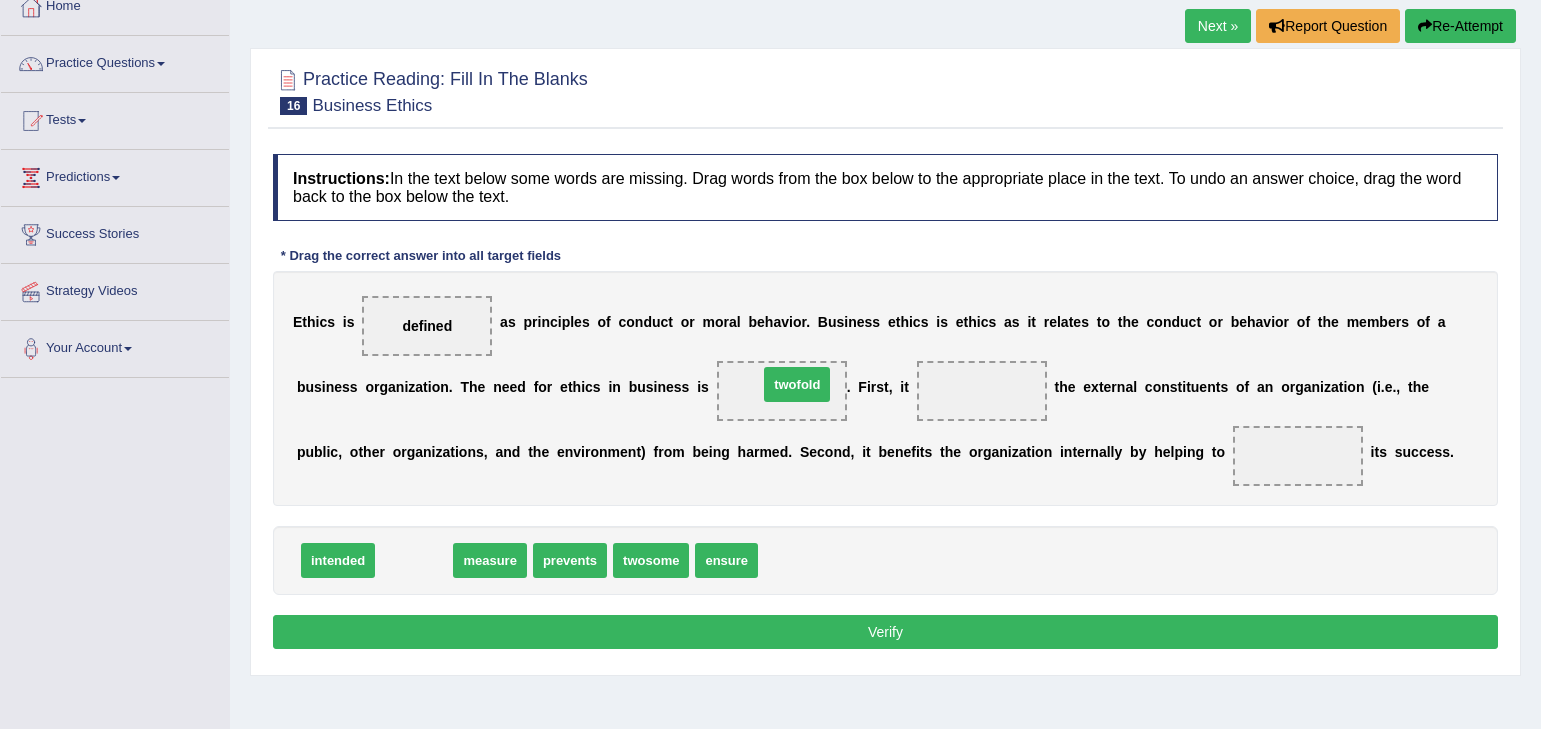 drag, startPoint x: 404, startPoint y: 558, endPoint x: 787, endPoint y: 382, distance: 421.50327 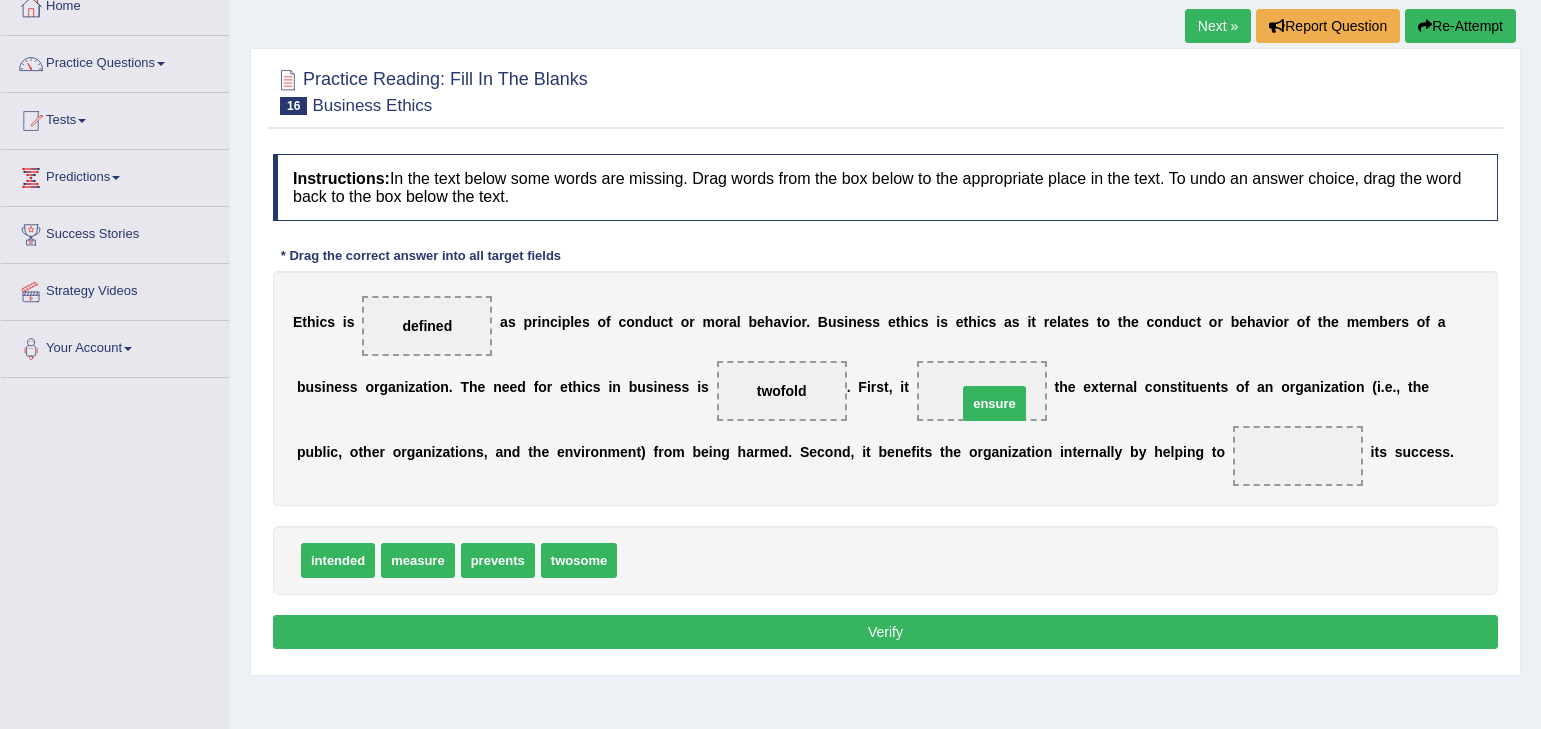 drag, startPoint x: 655, startPoint y: 564, endPoint x: 995, endPoint y: 407, distance: 374.49832 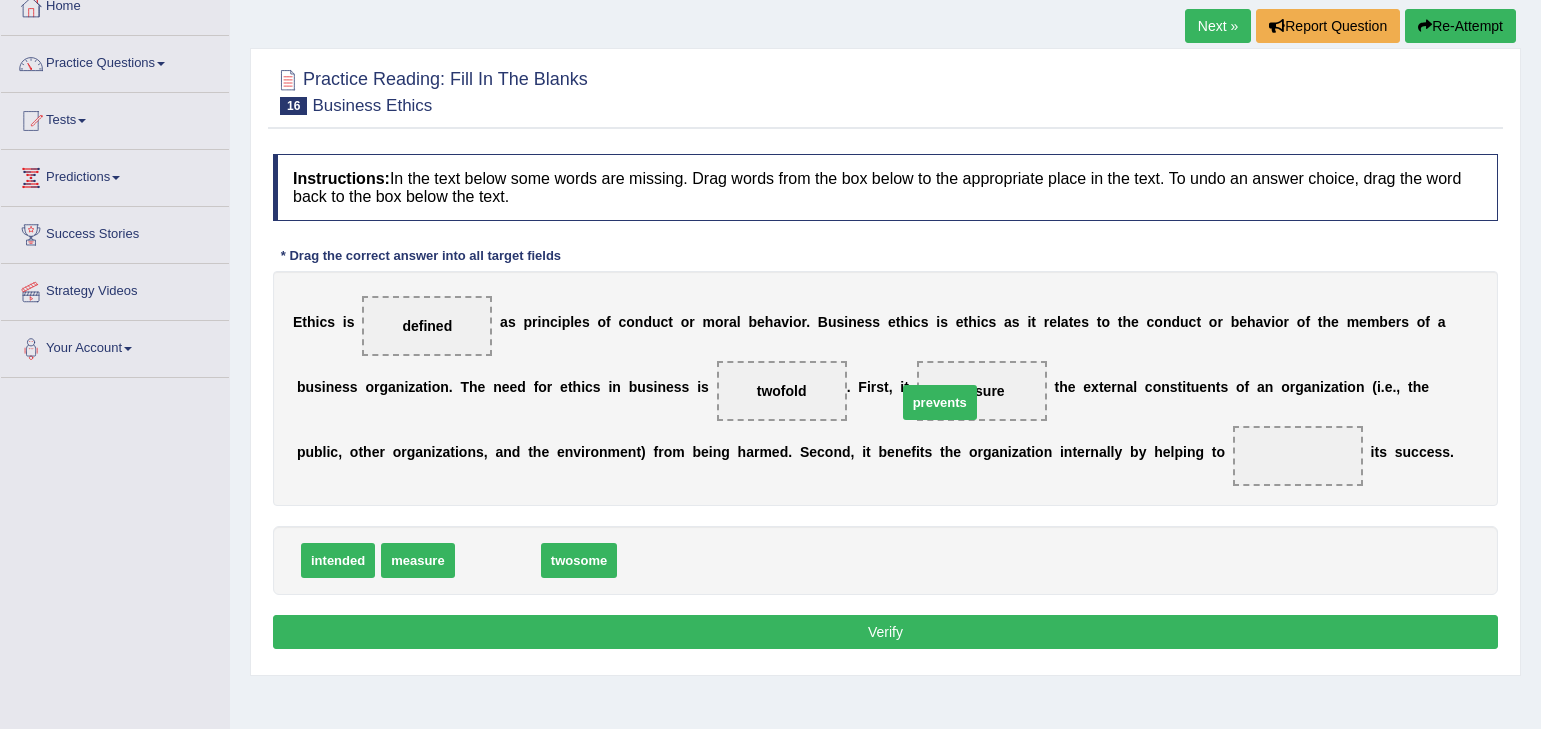 drag, startPoint x: 496, startPoint y: 565, endPoint x: 938, endPoint y: 407, distance: 469.39108 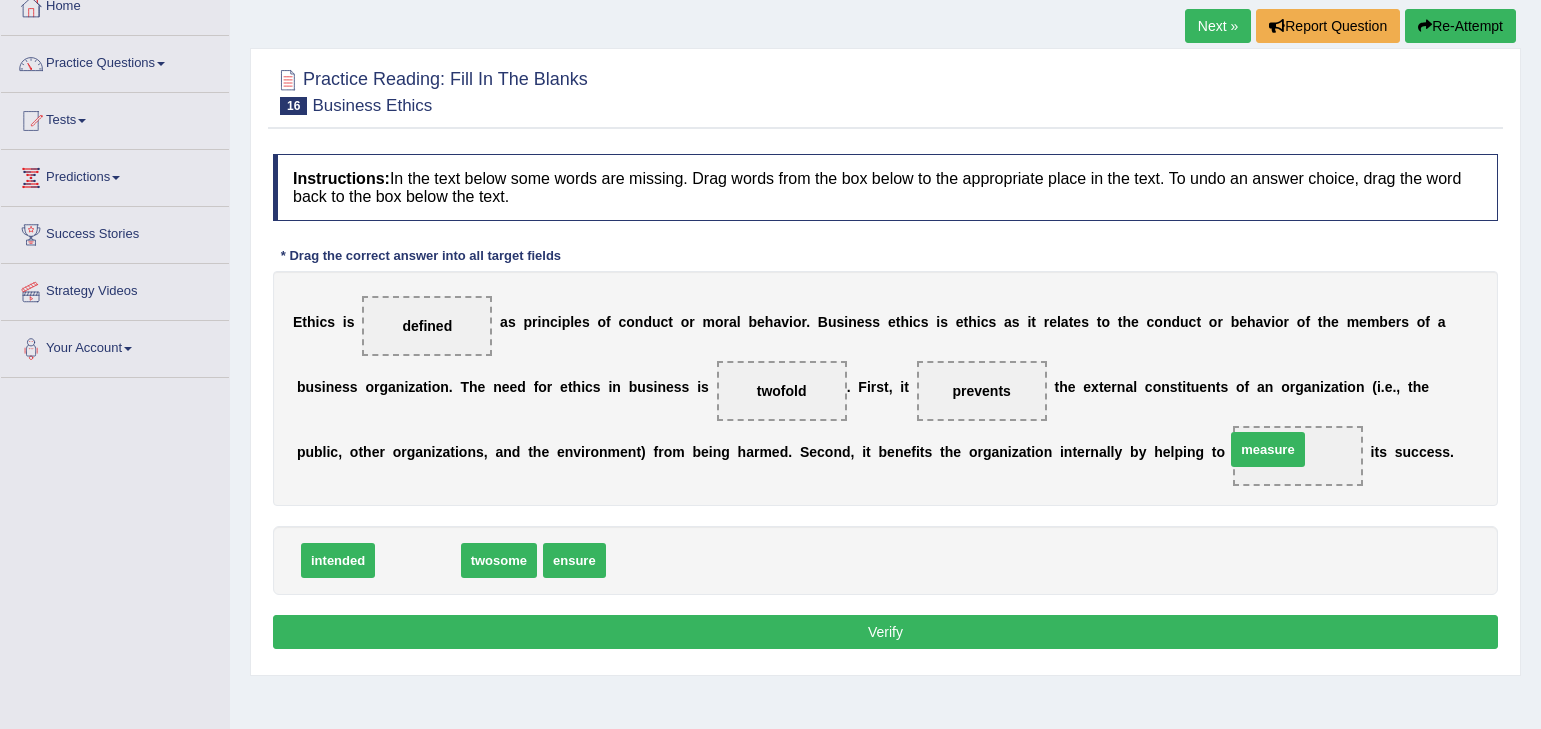 drag, startPoint x: 429, startPoint y: 568, endPoint x: 1279, endPoint y: 457, distance: 857.217 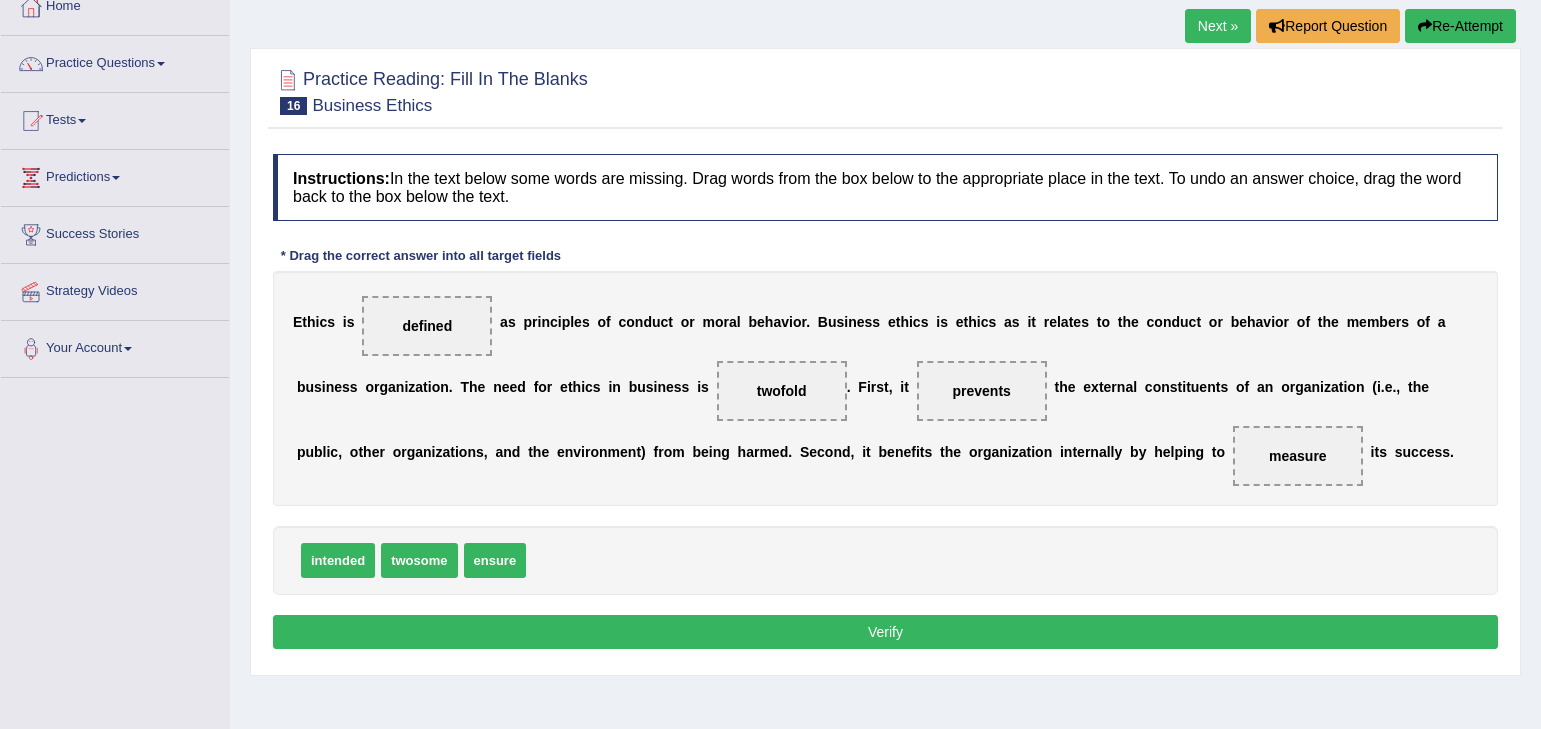 click on "Verify" at bounding box center [885, 632] 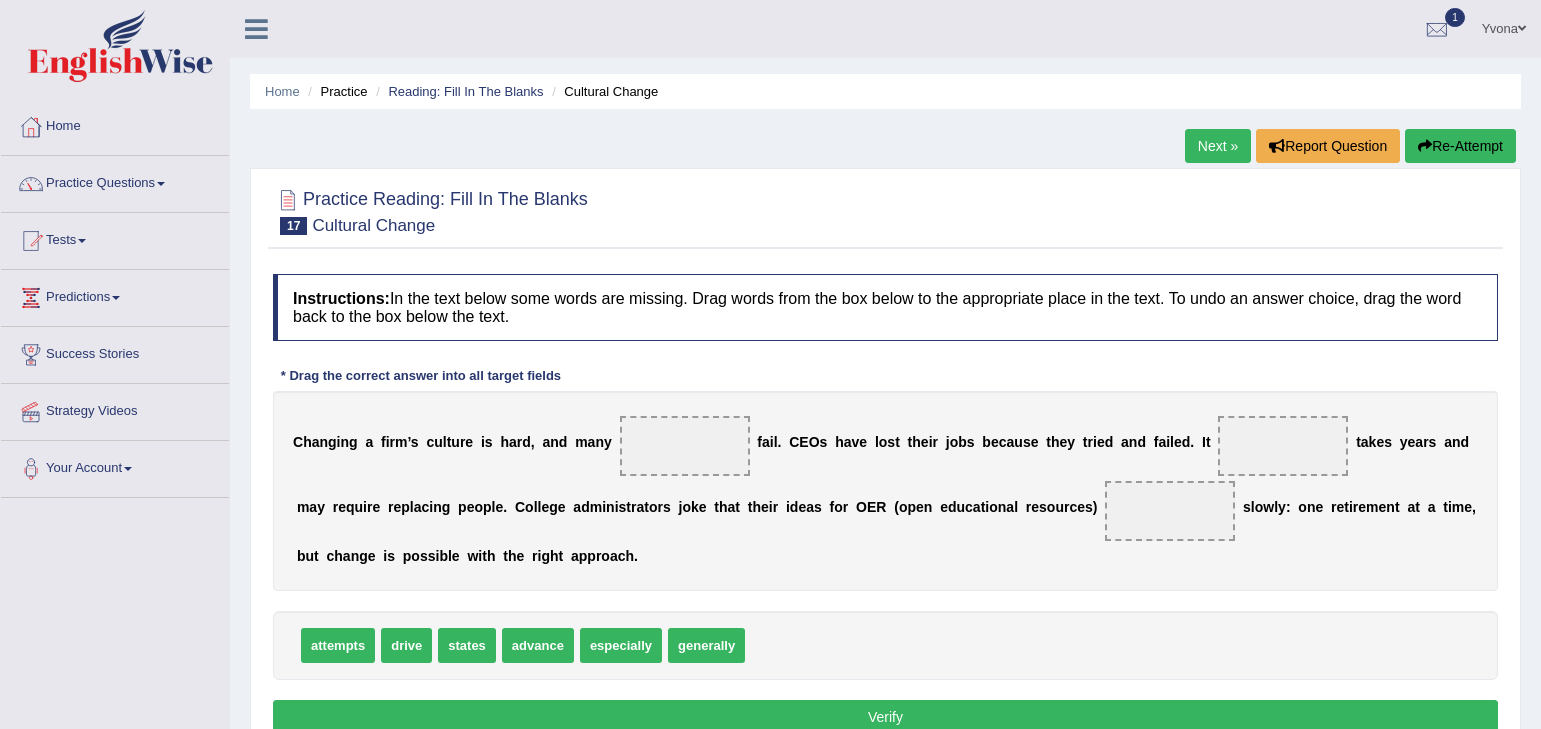 scroll, scrollTop: 0, scrollLeft: 0, axis: both 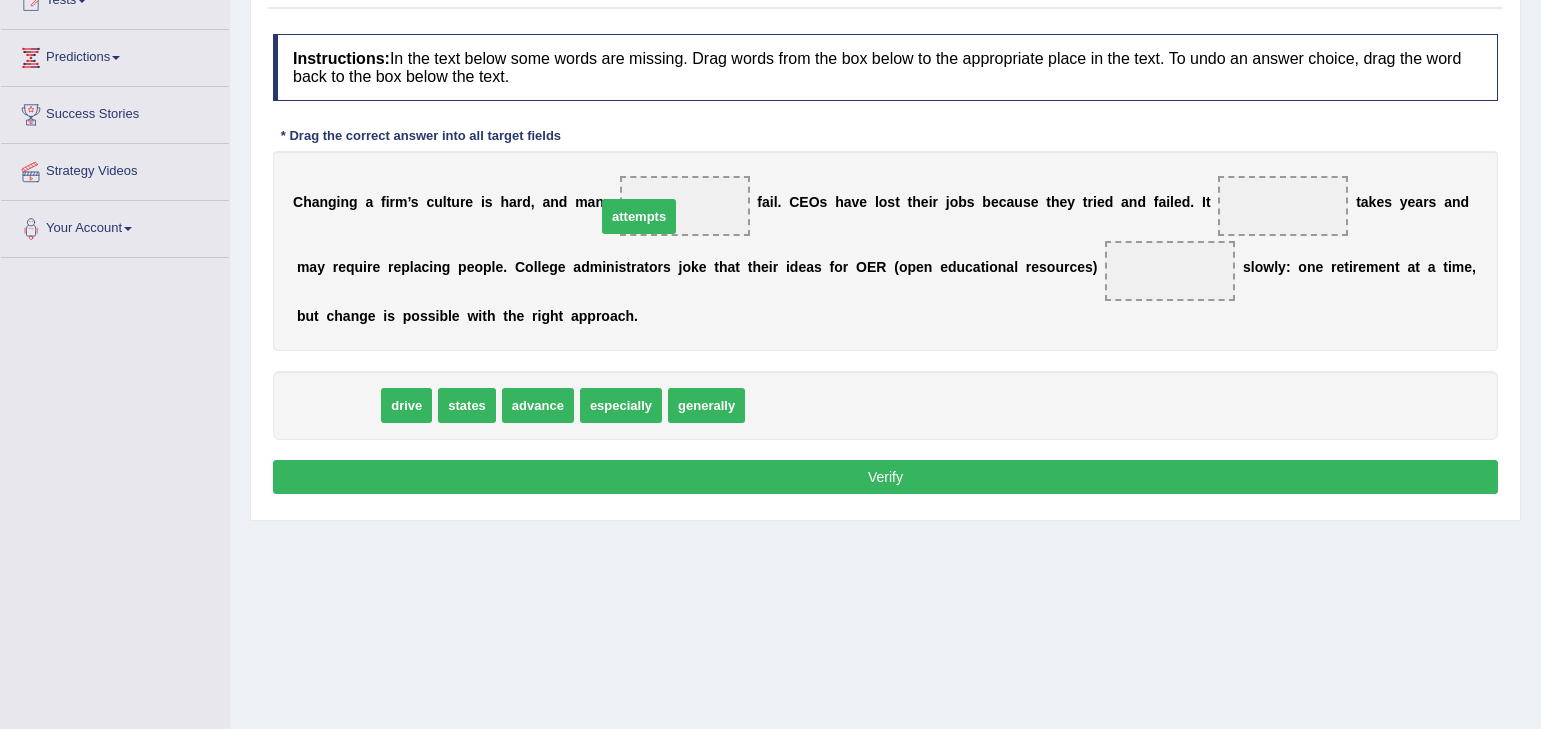 drag, startPoint x: 347, startPoint y: 398, endPoint x: 670, endPoint y: 208, distance: 374.7386 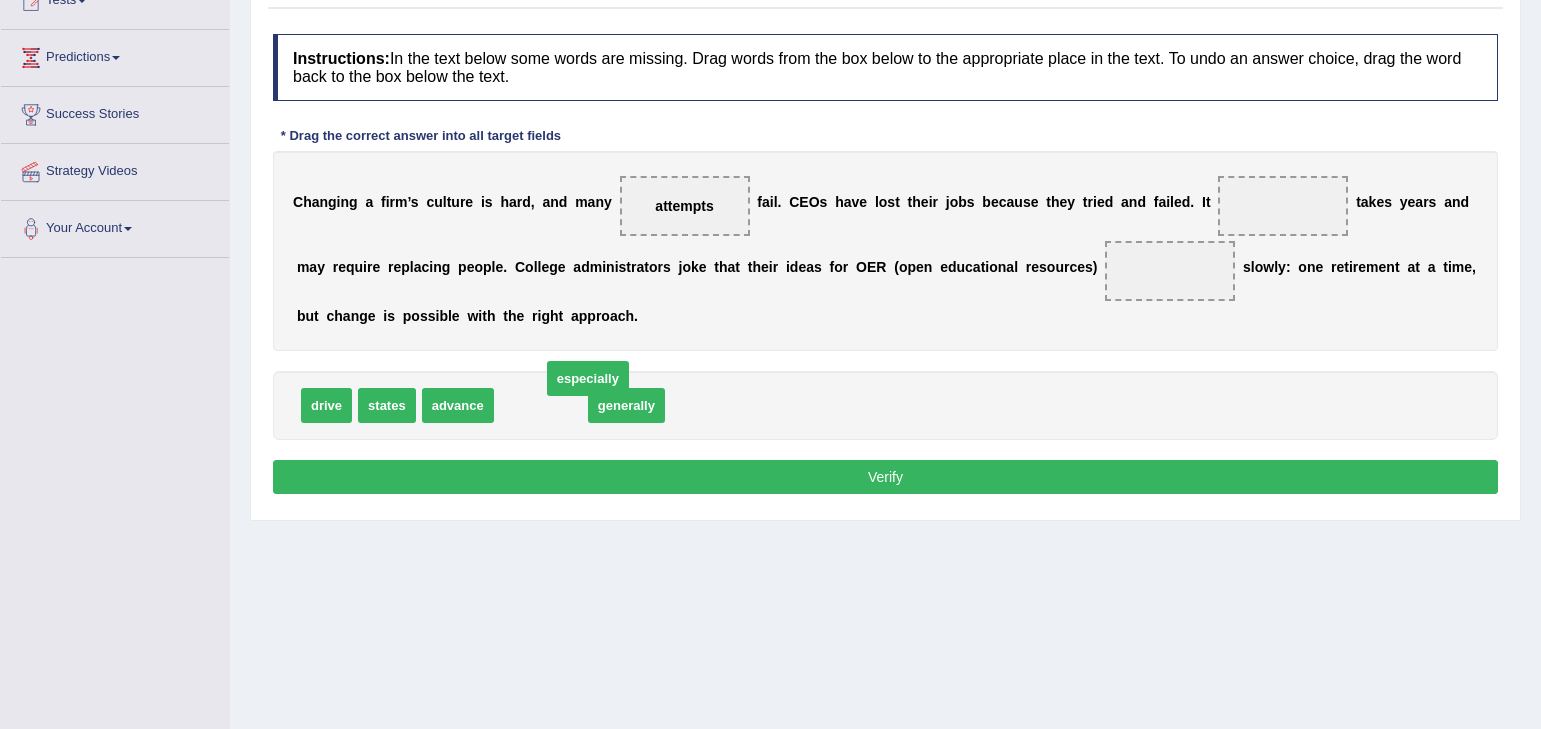 drag, startPoint x: 526, startPoint y: 414, endPoint x: 573, endPoint y: 387, distance: 54.20332 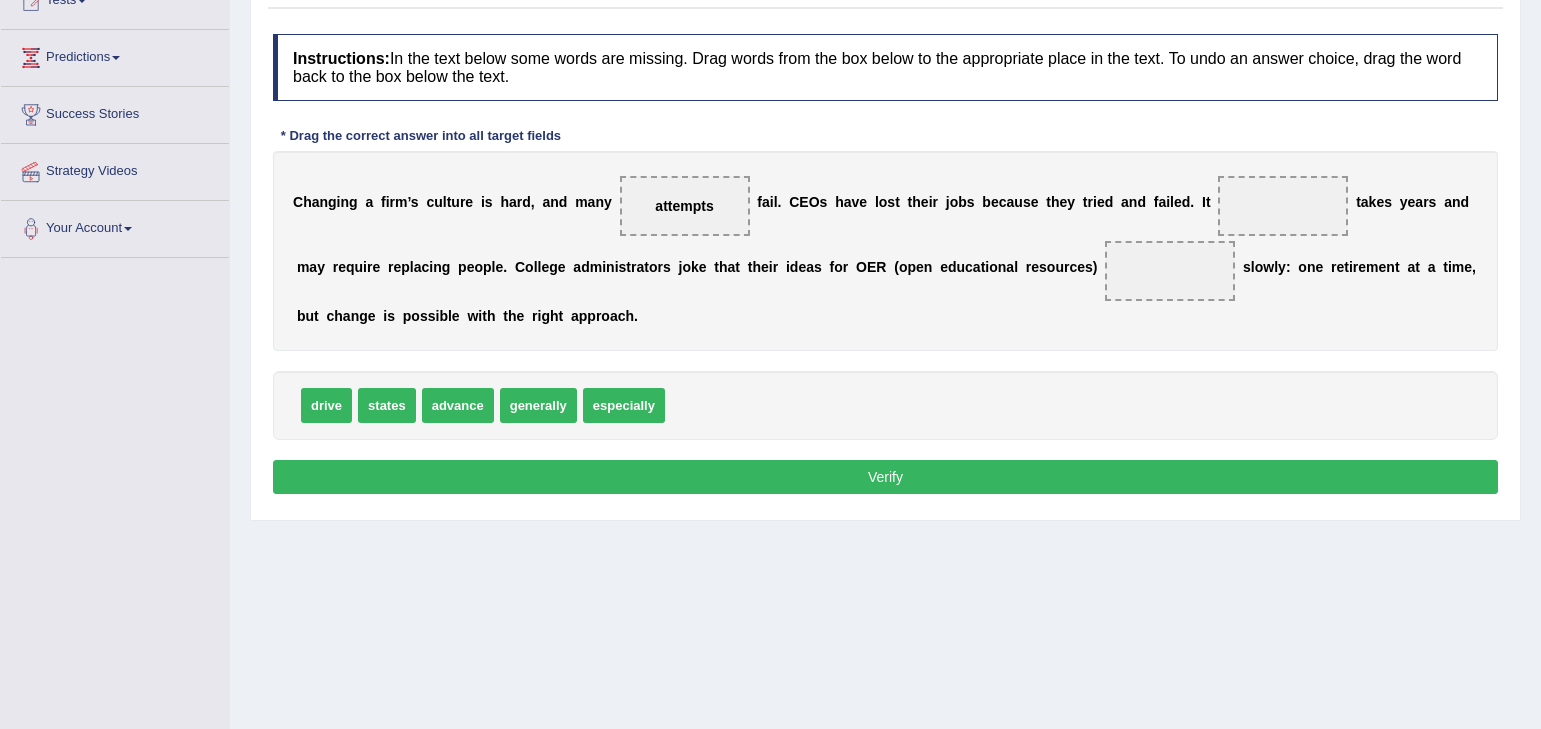 drag, startPoint x: 643, startPoint y: 395, endPoint x: 494, endPoint y: 433, distance: 153.7693 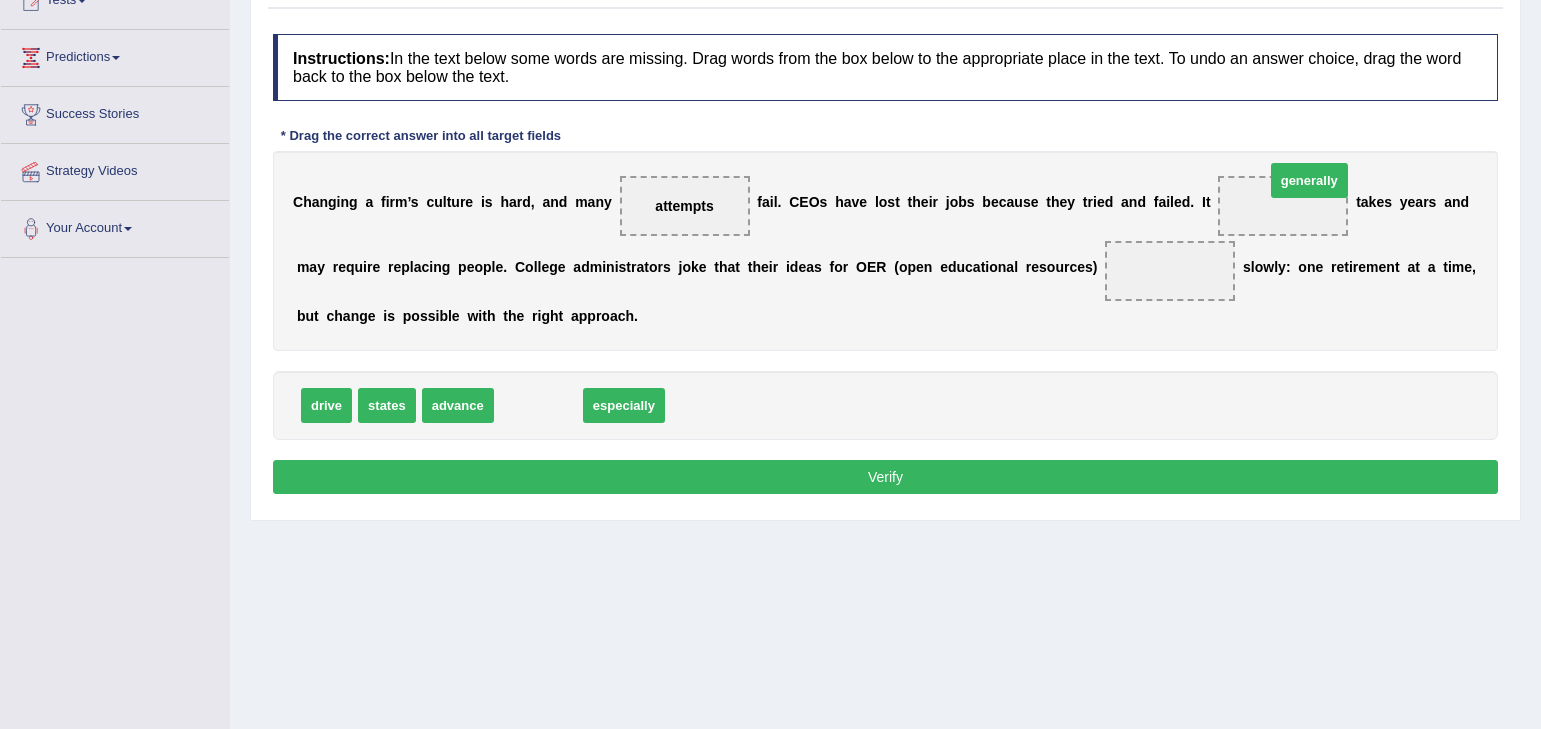 drag, startPoint x: 619, startPoint y: 363, endPoint x: 1283, endPoint y: 211, distance: 681.1755 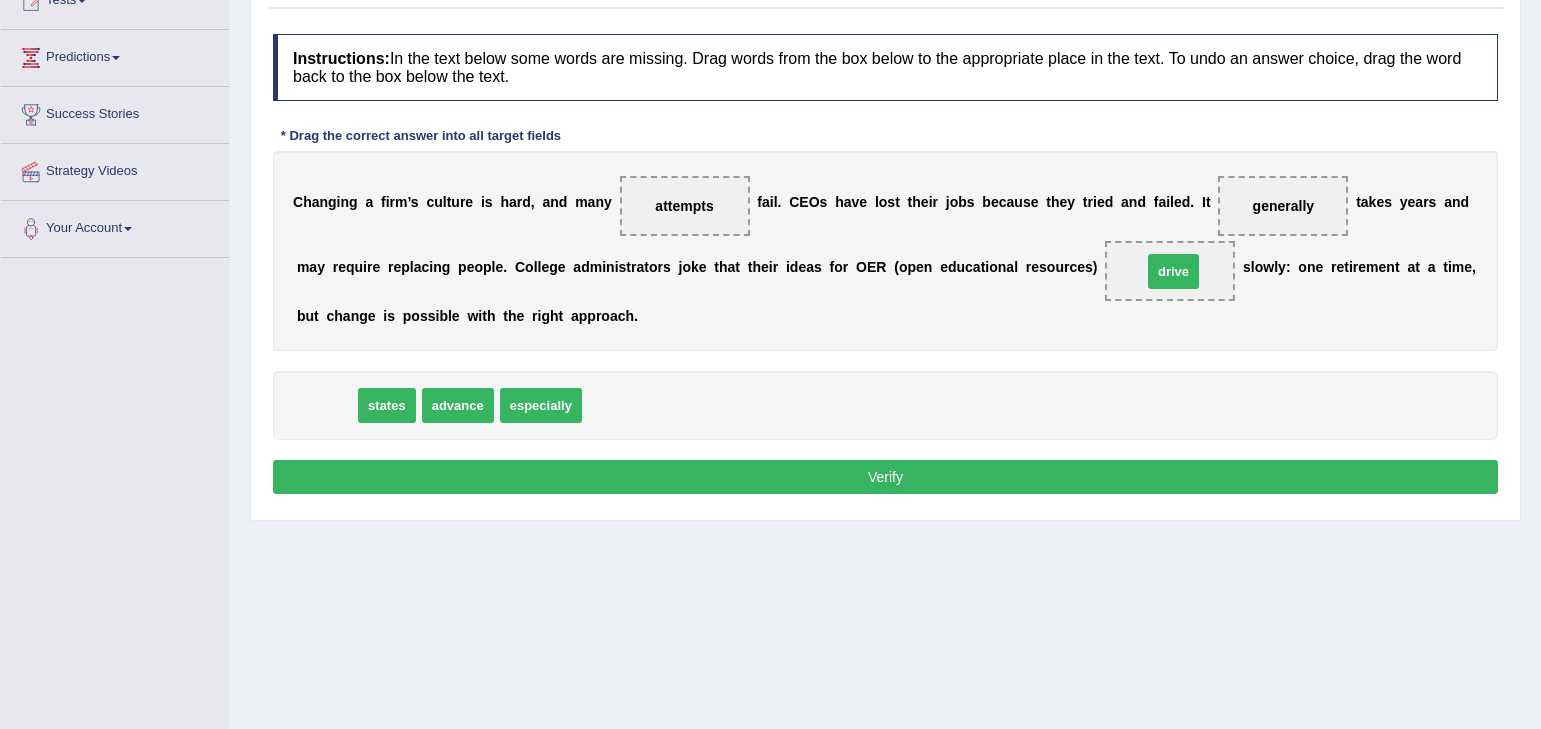 drag, startPoint x: 329, startPoint y: 404, endPoint x: 1176, endPoint y: 270, distance: 857.53424 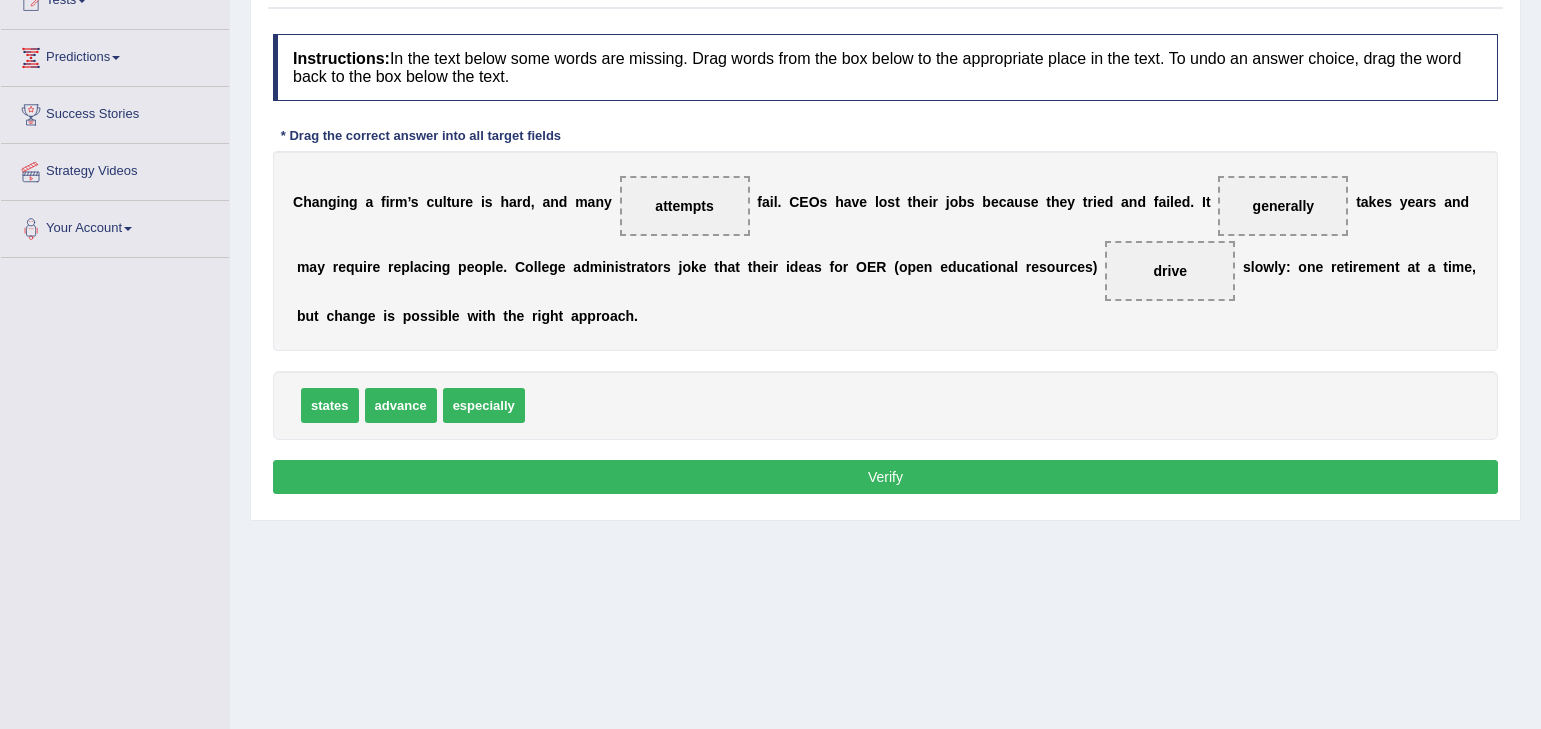 click on "Verify" at bounding box center (885, 477) 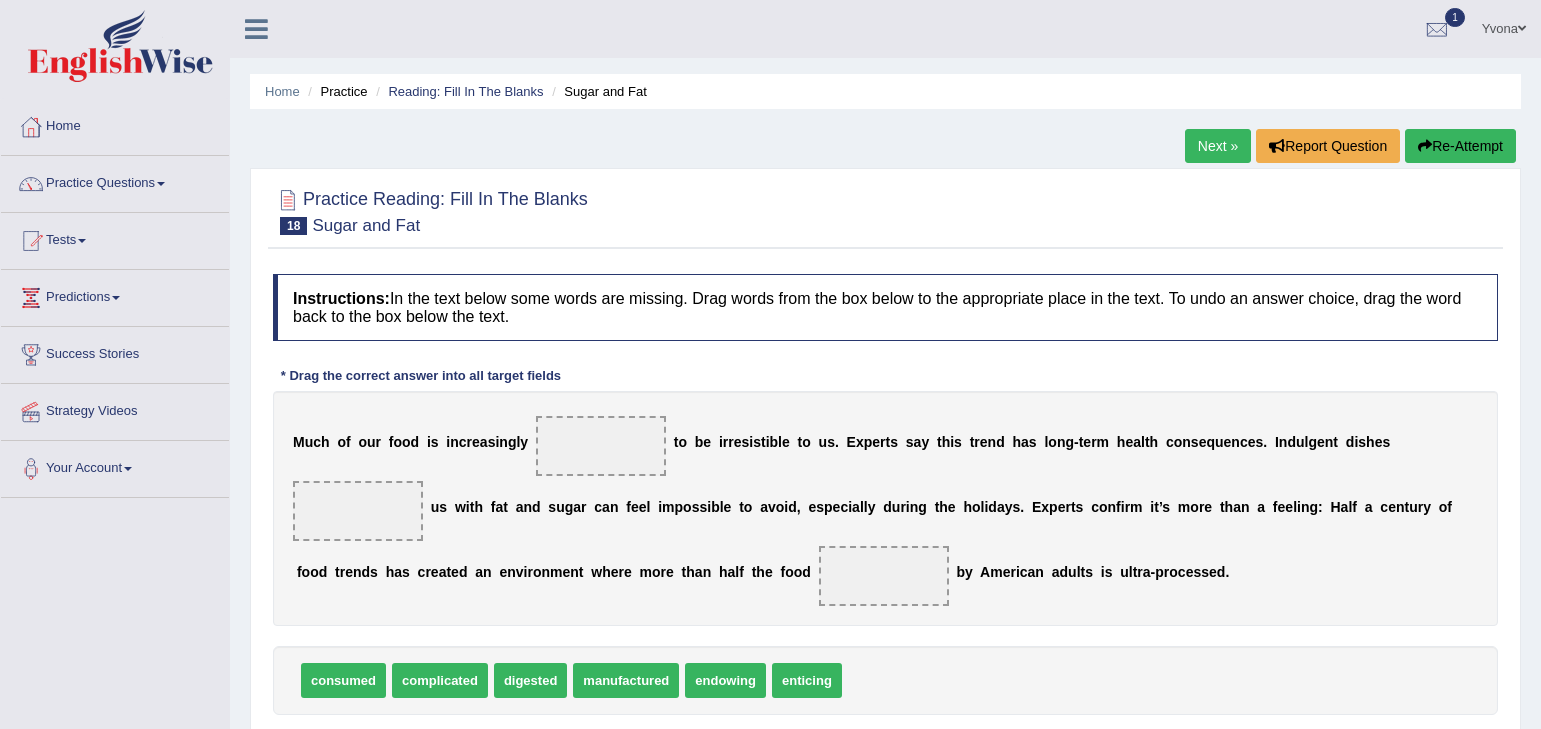 scroll, scrollTop: 0, scrollLeft: 0, axis: both 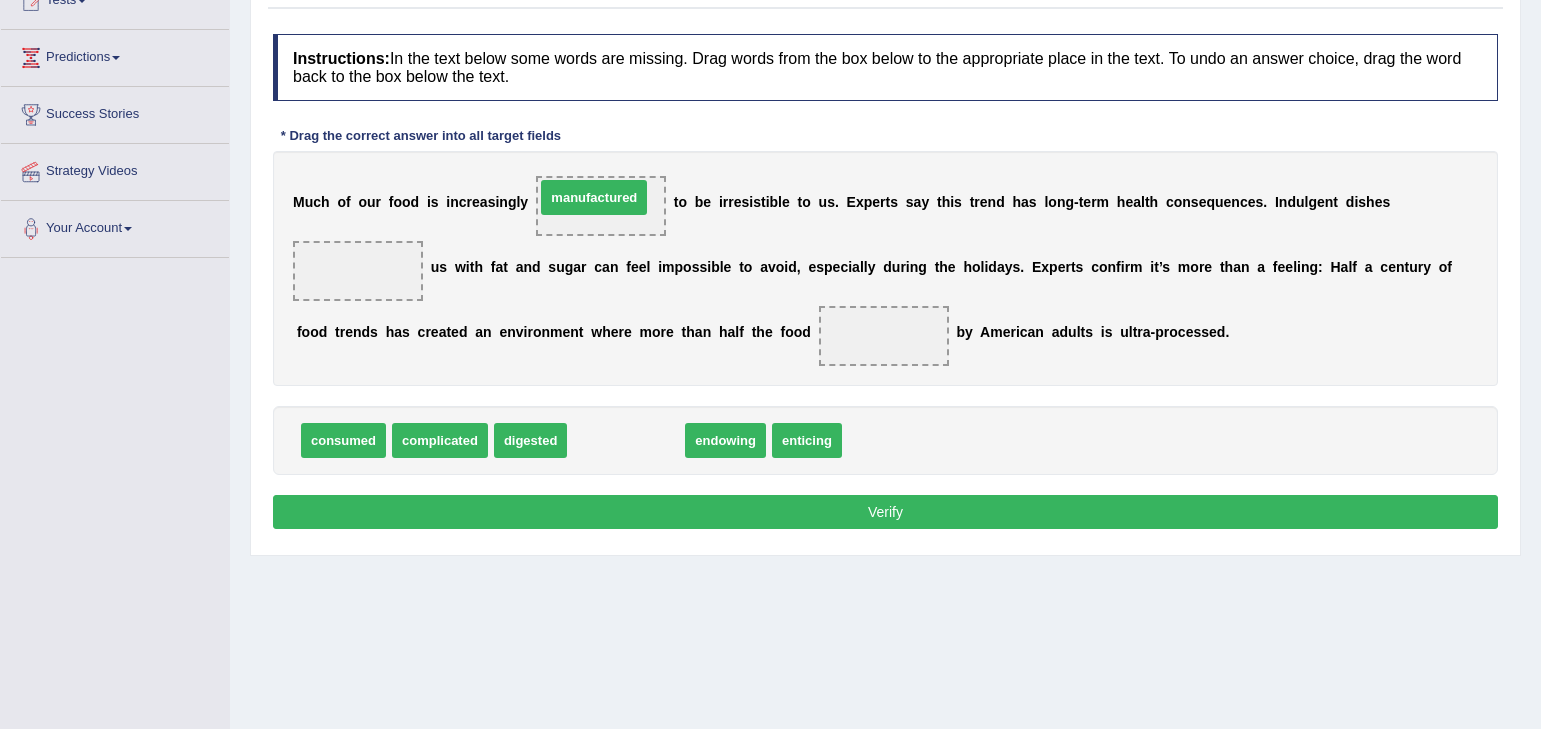 drag, startPoint x: 637, startPoint y: 440, endPoint x: 605, endPoint y: 197, distance: 245.09795 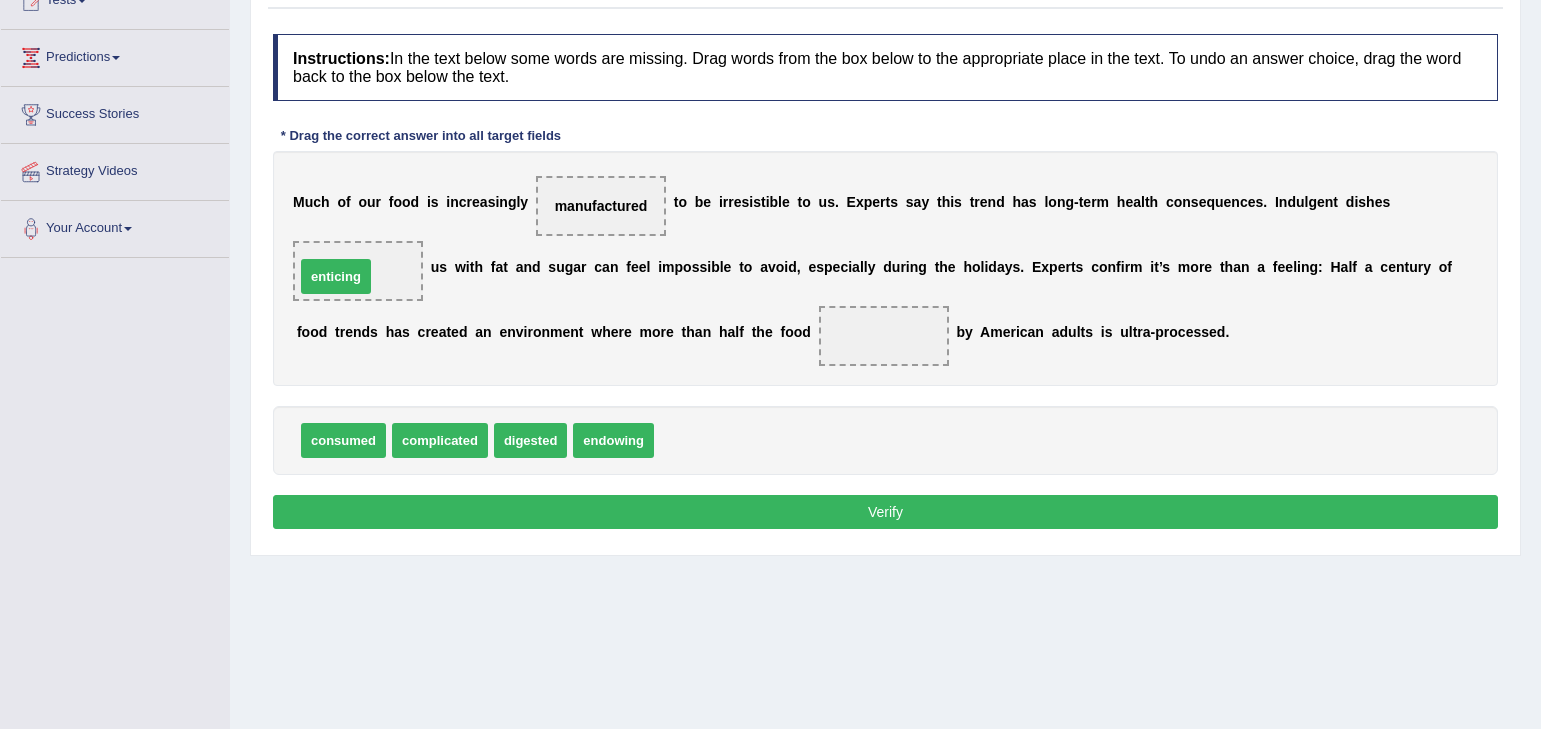 drag, startPoint x: 700, startPoint y: 447, endPoint x: 341, endPoint y: 283, distance: 394.68594 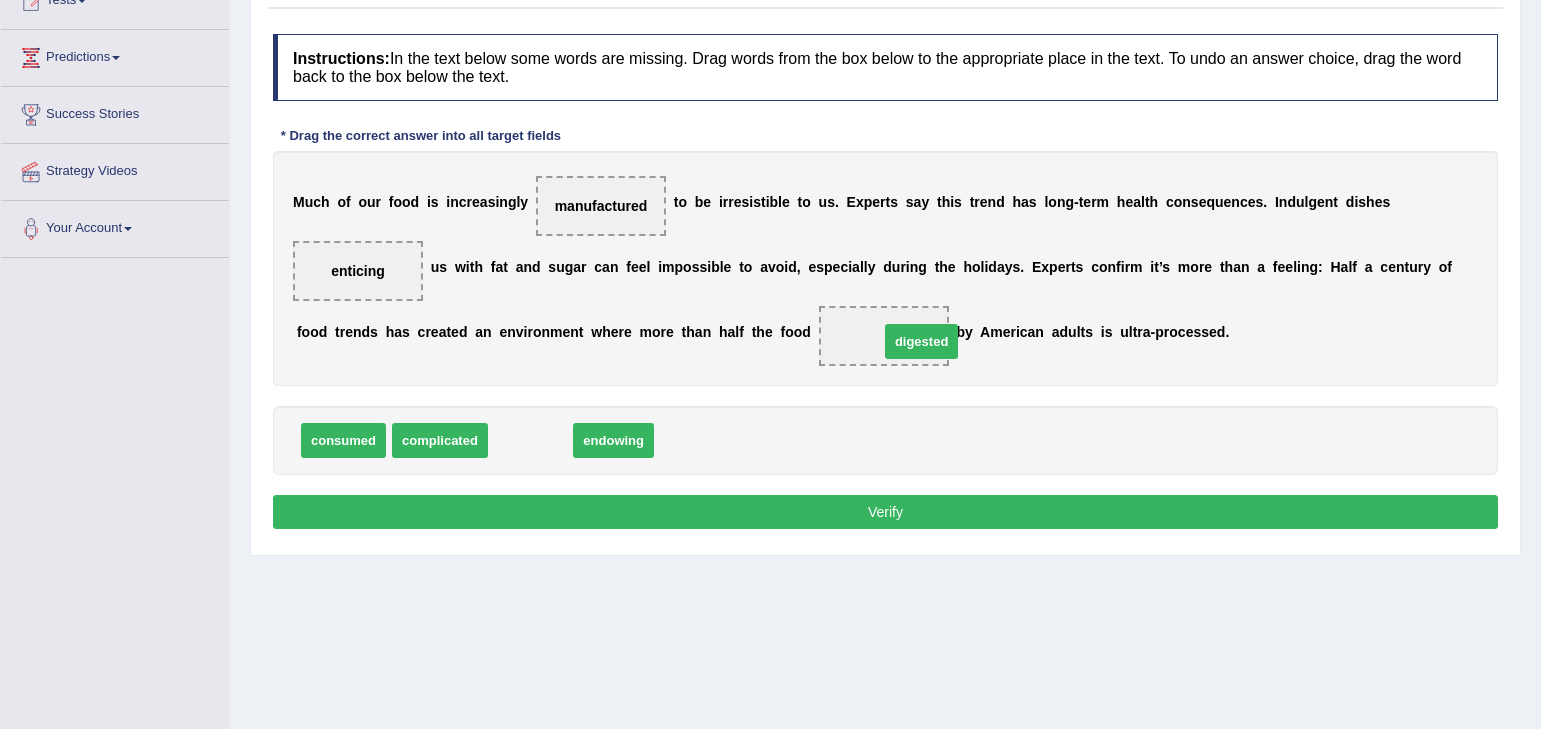 drag, startPoint x: 528, startPoint y: 439, endPoint x: 919, endPoint y: 340, distance: 403.33856 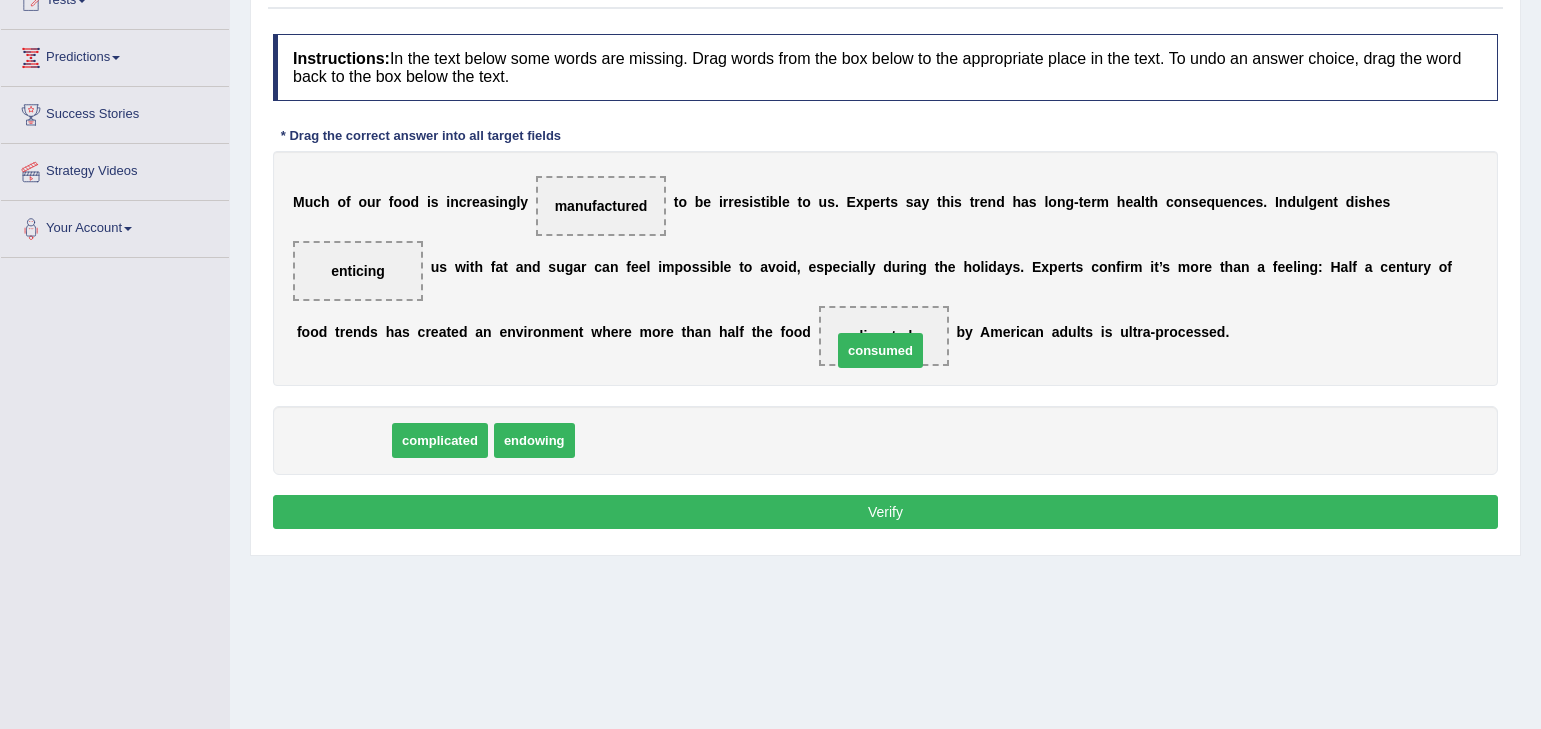 drag, startPoint x: 322, startPoint y: 448, endPoint x: 861, endPoint y: 356, distance: 546.7952 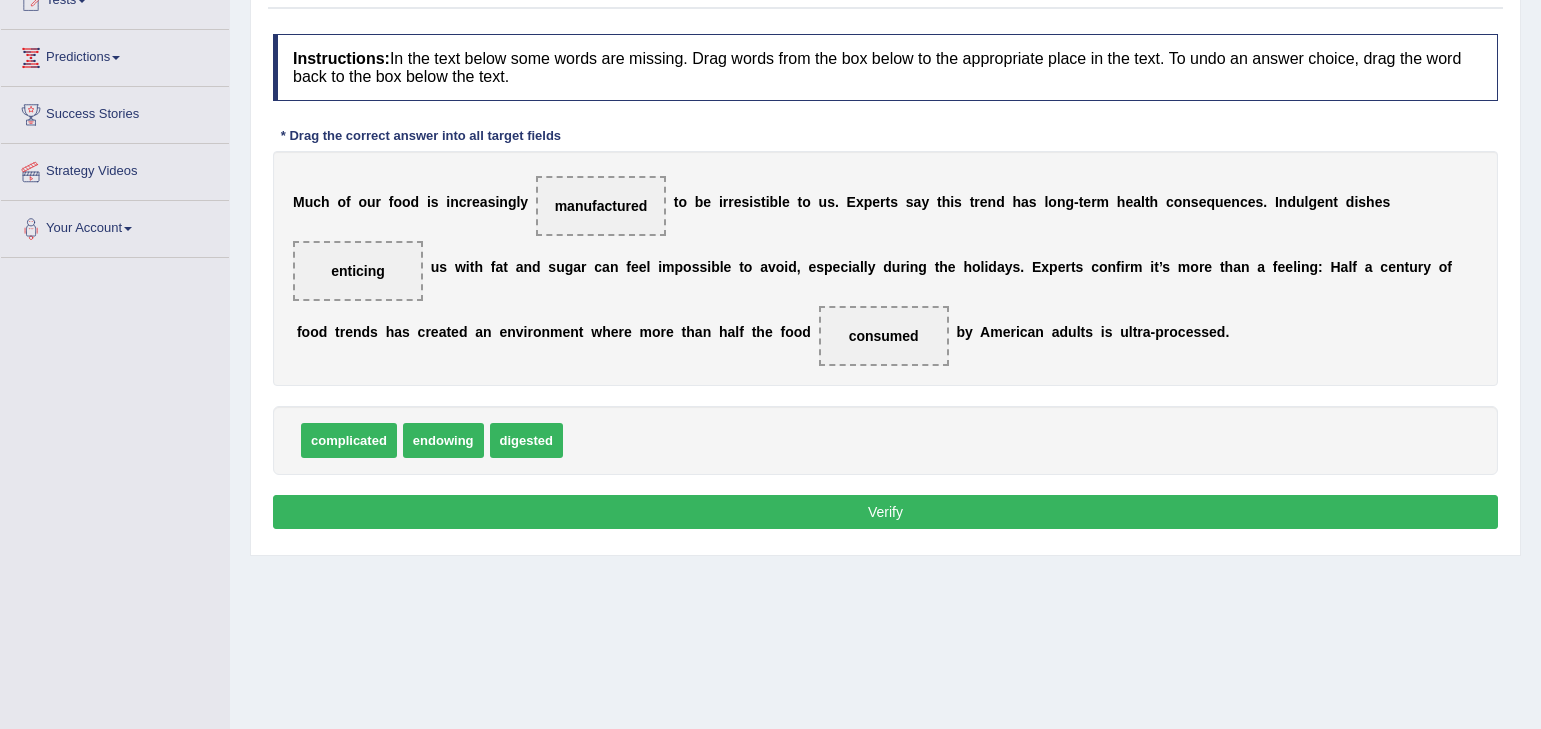 click on "Verify" at bounding box center [885, 512] 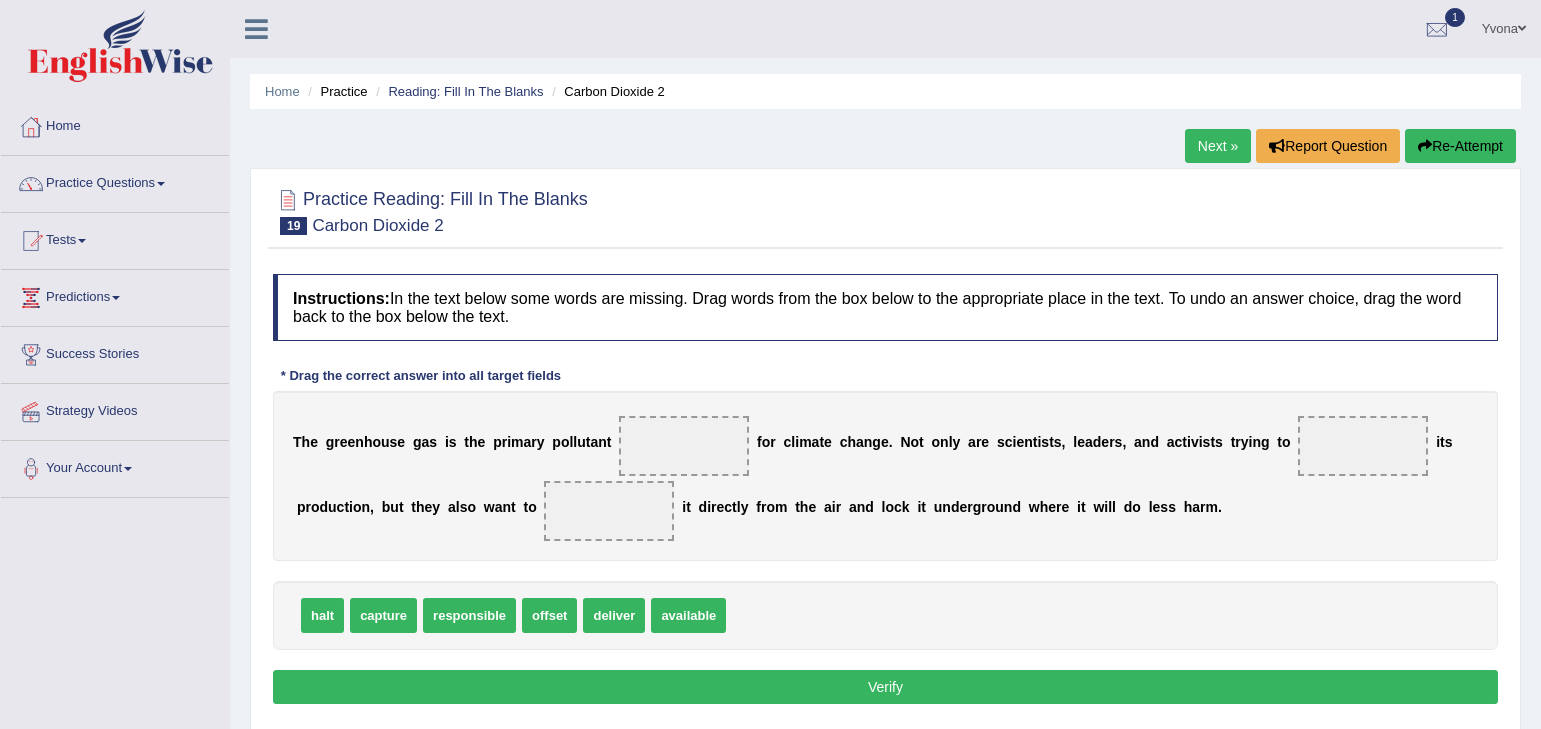 scroll, scrollTop: 0, scrollLeft: 0, axis: both 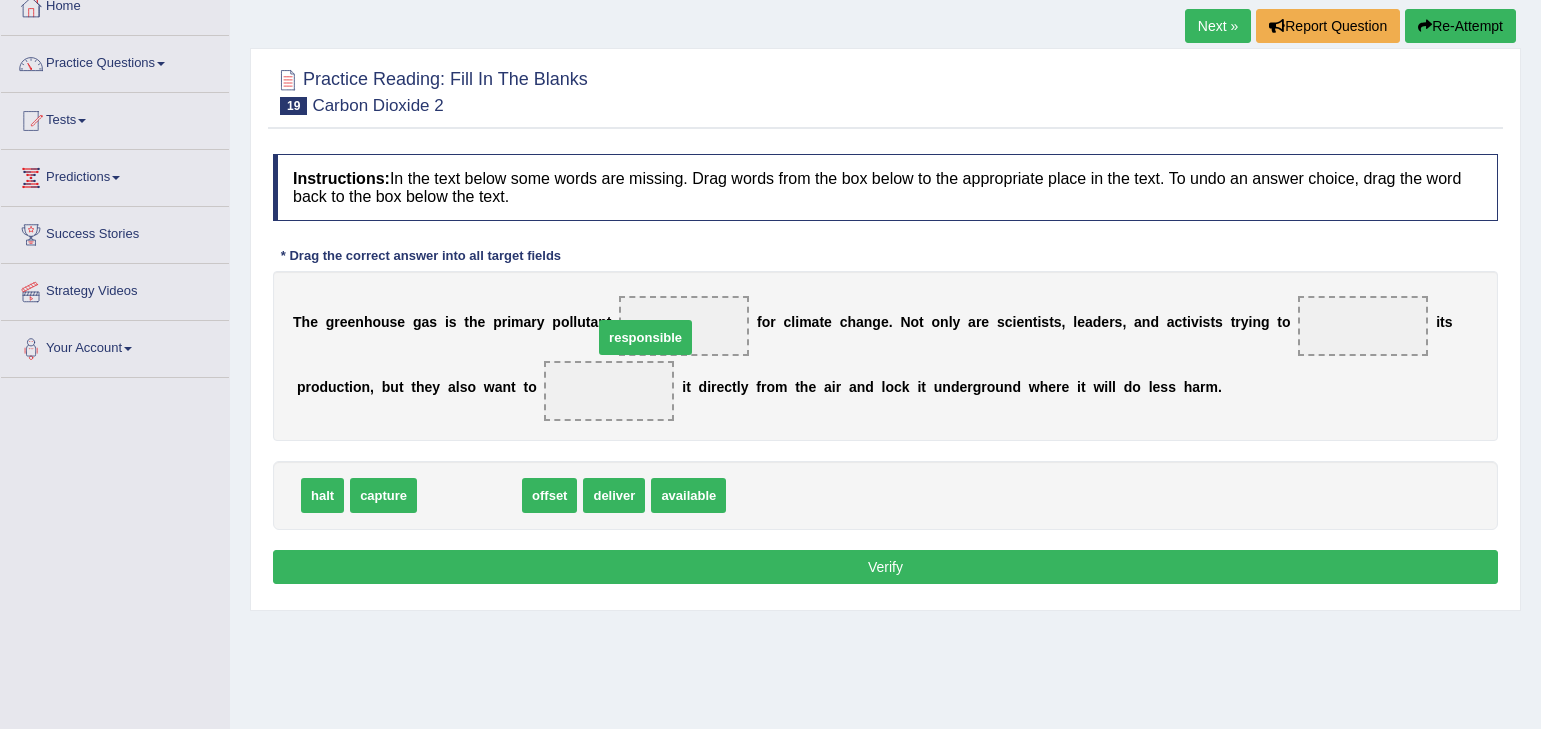 drag, startPoint x: 476, startPoint y: 485, endPoint x: 656, endPoint y: 316, distance: 246.90282 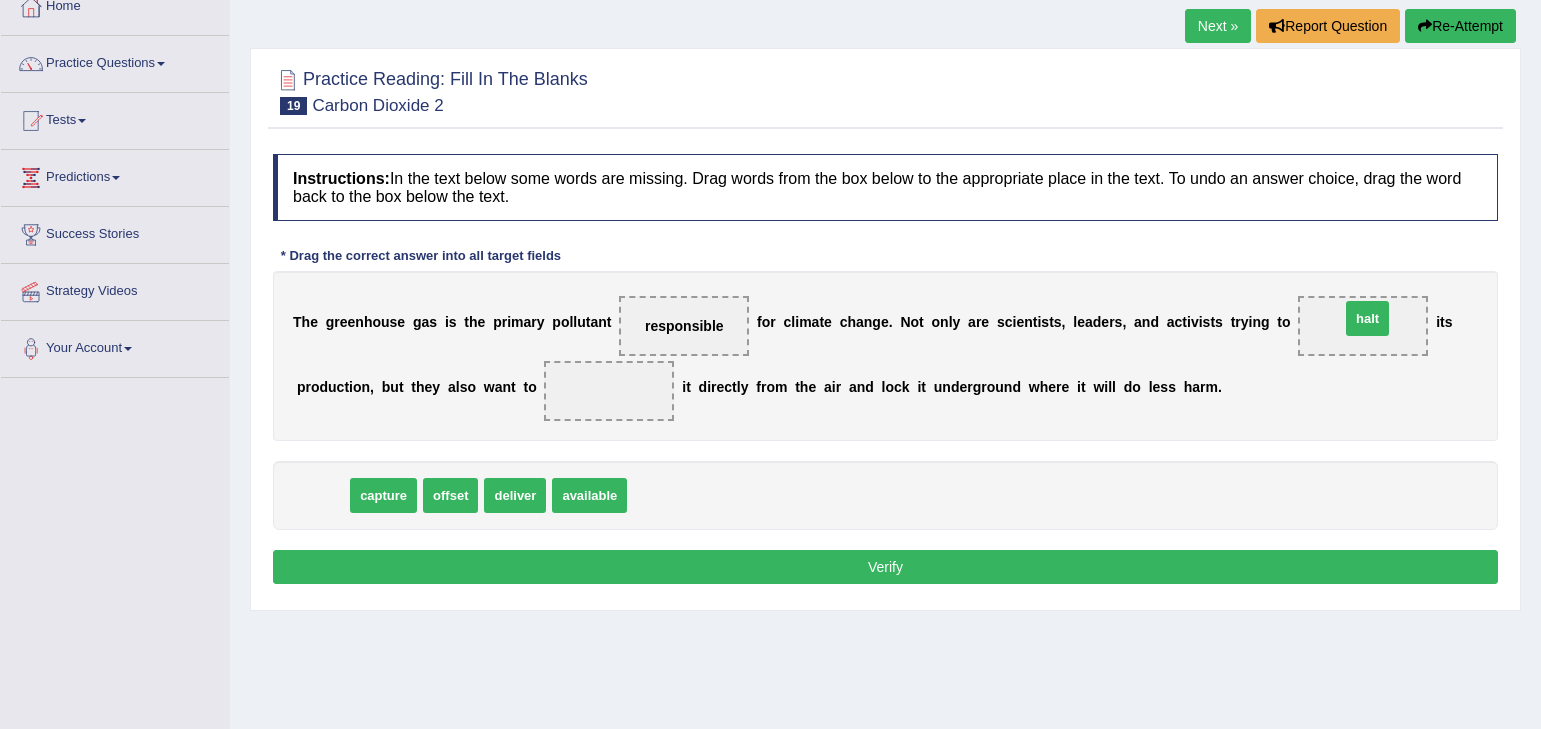 drag, startPoint x: 305, startPoint y: 500, endPoint x: 1350, endPoint y: 323, distance: 1059.8839 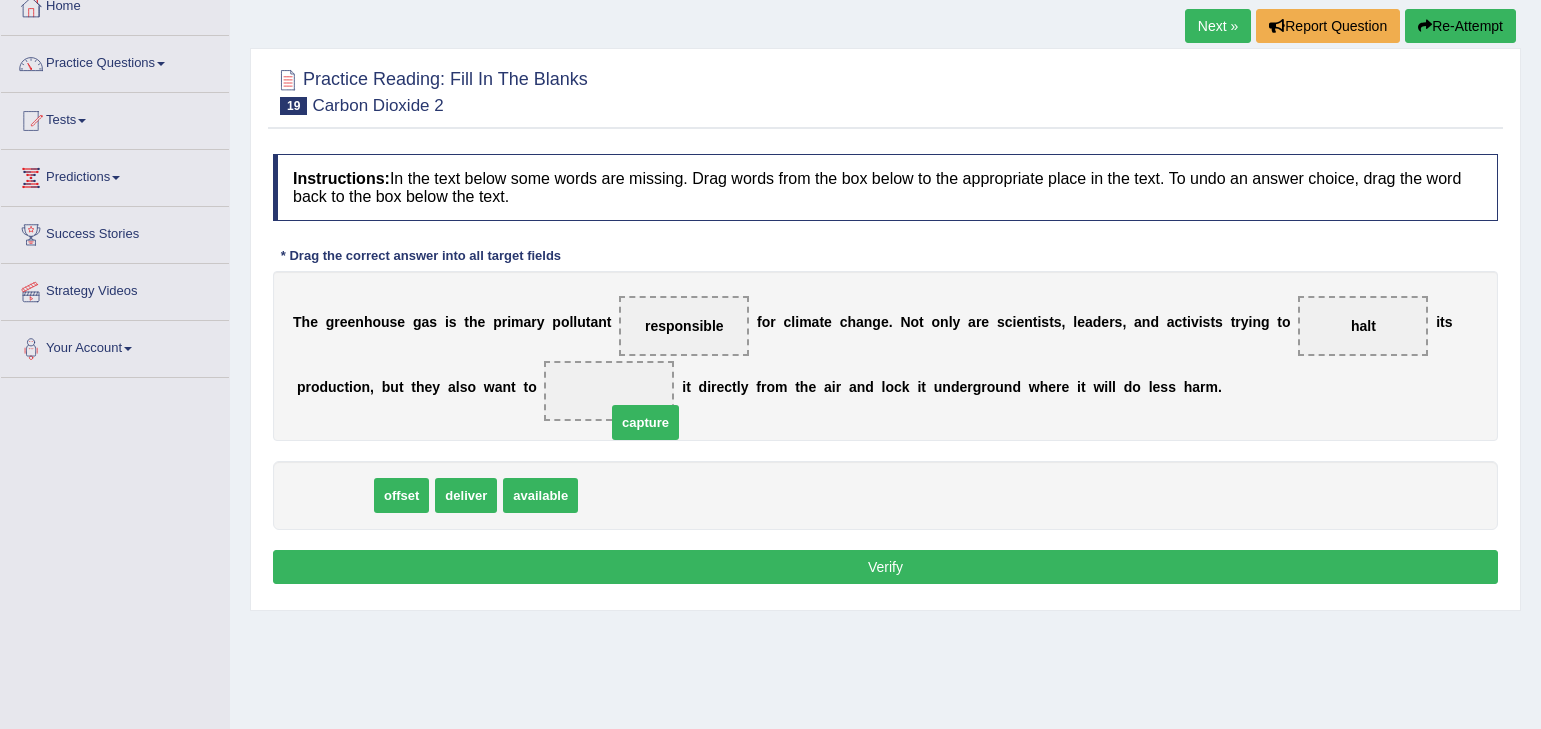 drag, startPoint x: 349, startPoint y: 499, endPoint x: 679, endPoint y: 416, distance: 340.27783 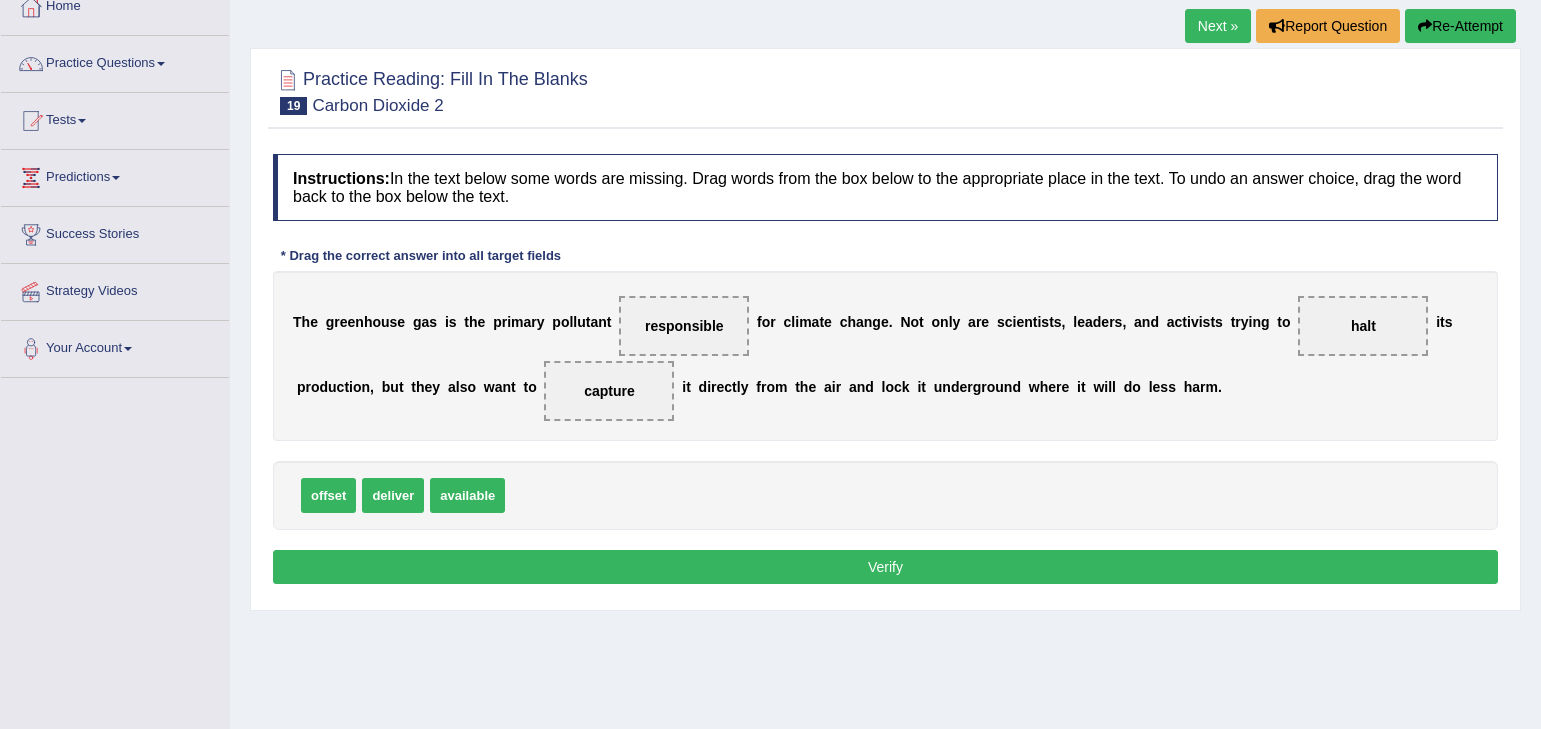 click on "Verify" at bounding box center [885, 567] 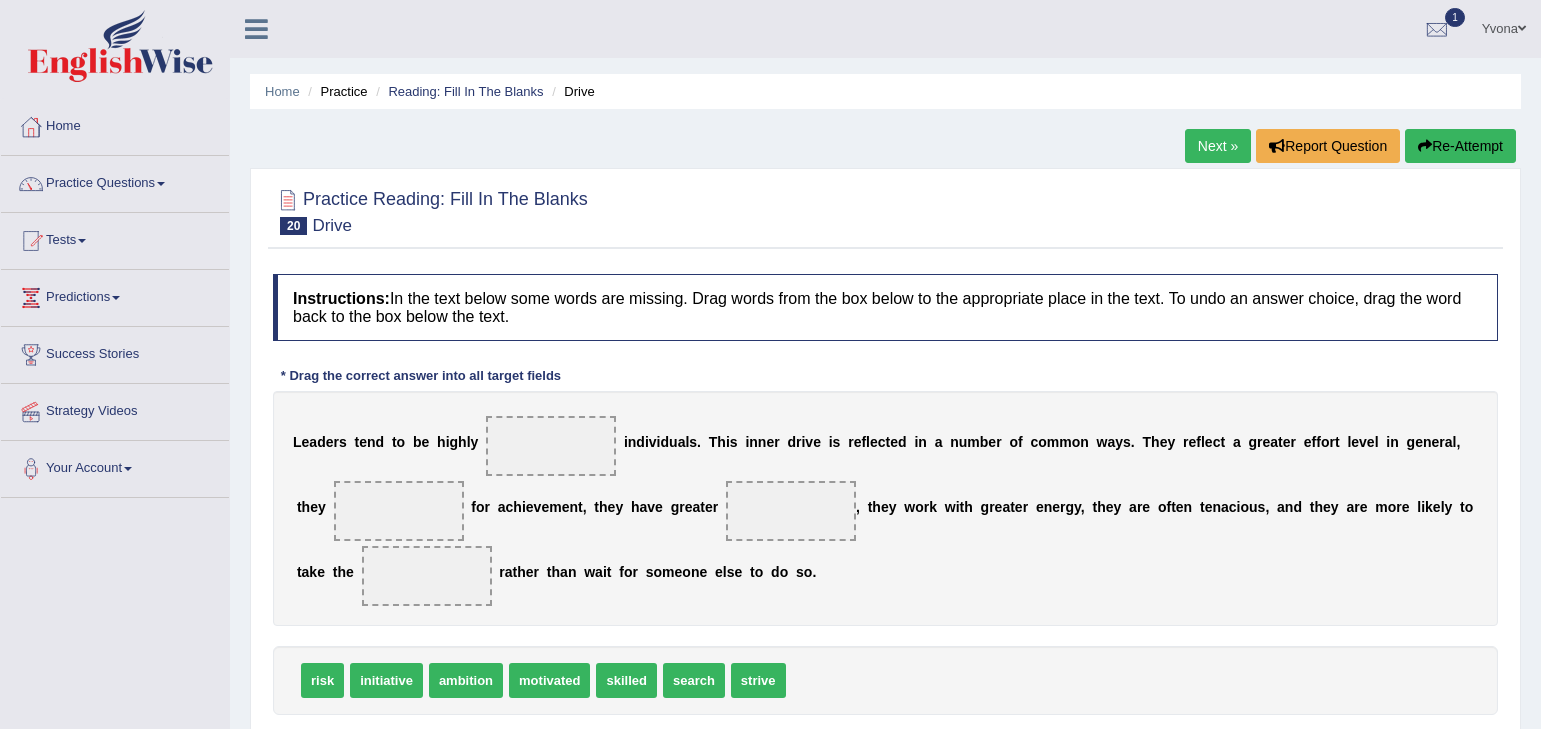 scroll, scrollTop: 0, scrollLeft: 0, axis: both 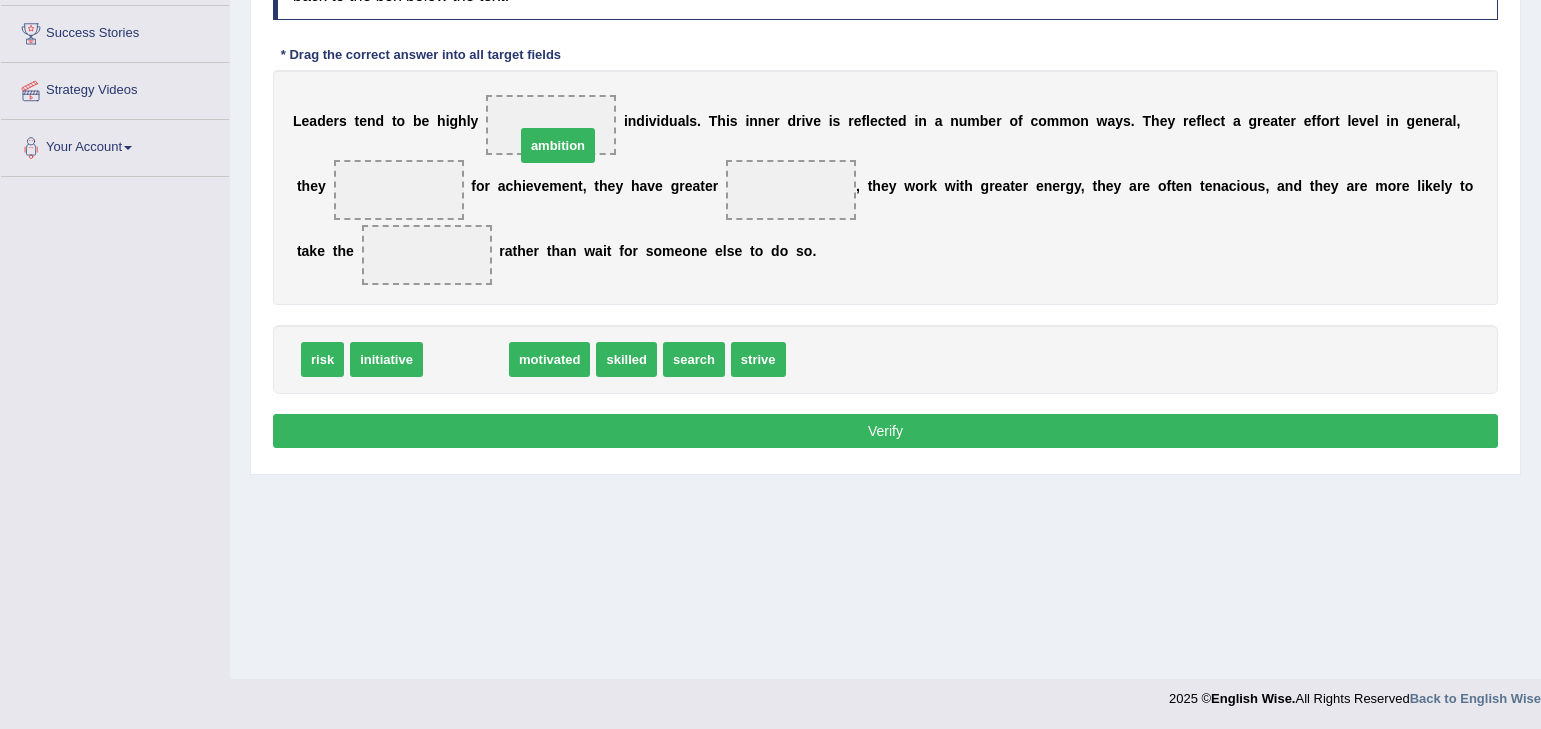 drag, startPoint x: 478, startPoint y: 361, endPoint x: 566, endPoint y: 152, distance: 226.77081 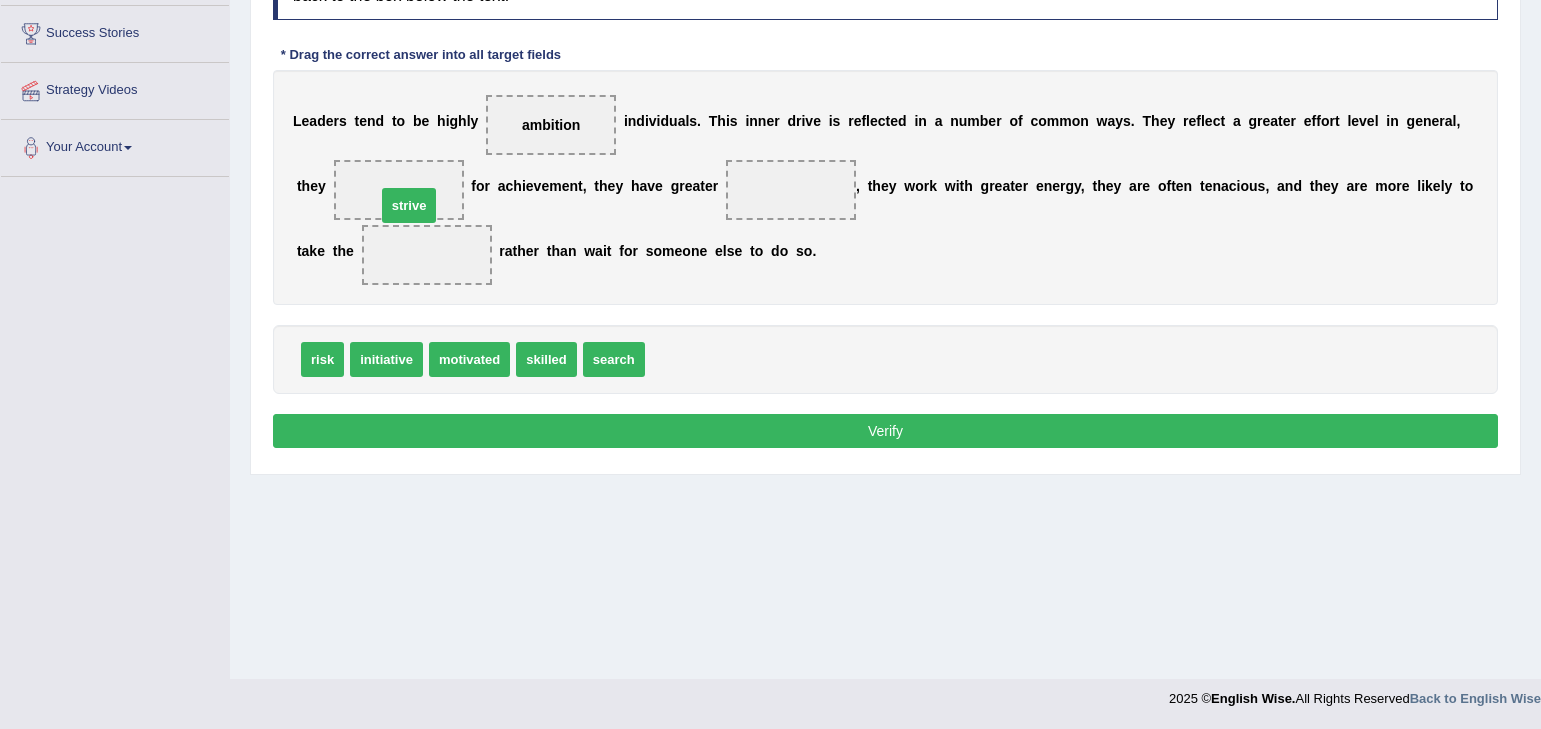 drag, startPoint x: 680, startPoint y: 355, endPoint x: 411, endPoint y: 201, distance: 309.9629 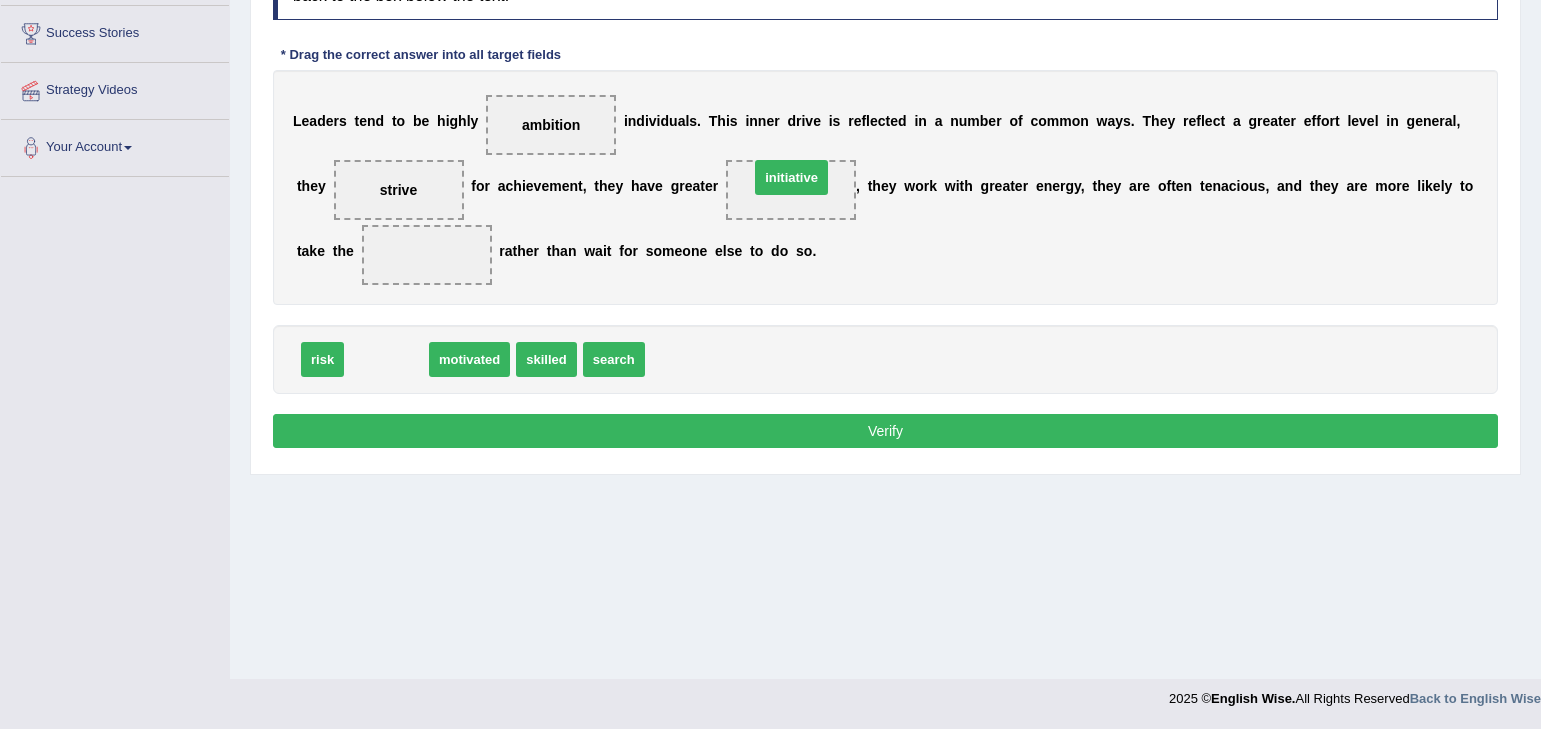 drag, startPoint x: 396, startPoint y: 351, endPoint x: 801, endPoint y: 169, distance: 444.01465 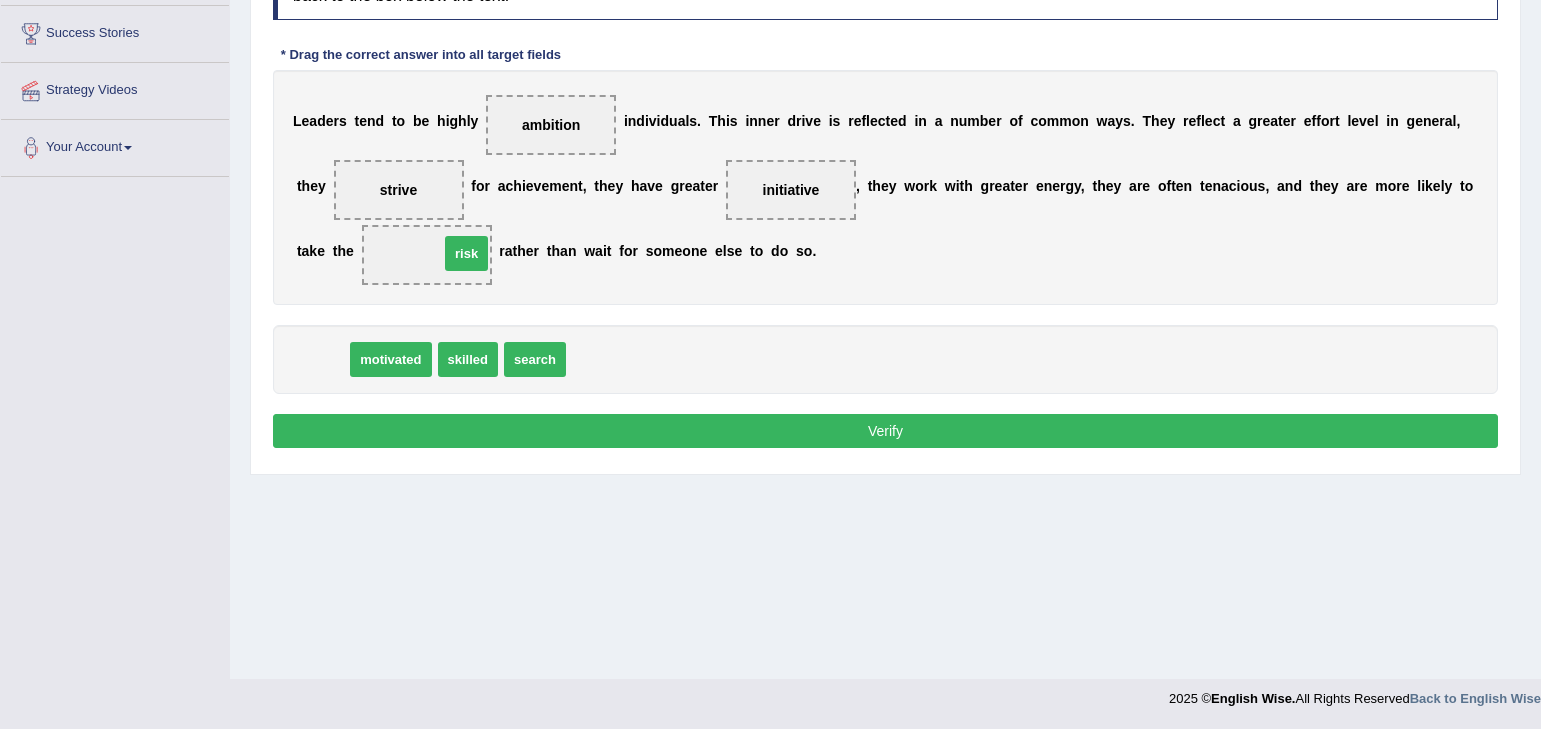 drag, startPoint x: 333, startPoint y: 353, endPoint x: 477, endPoint y: 247, distance: 178.80716 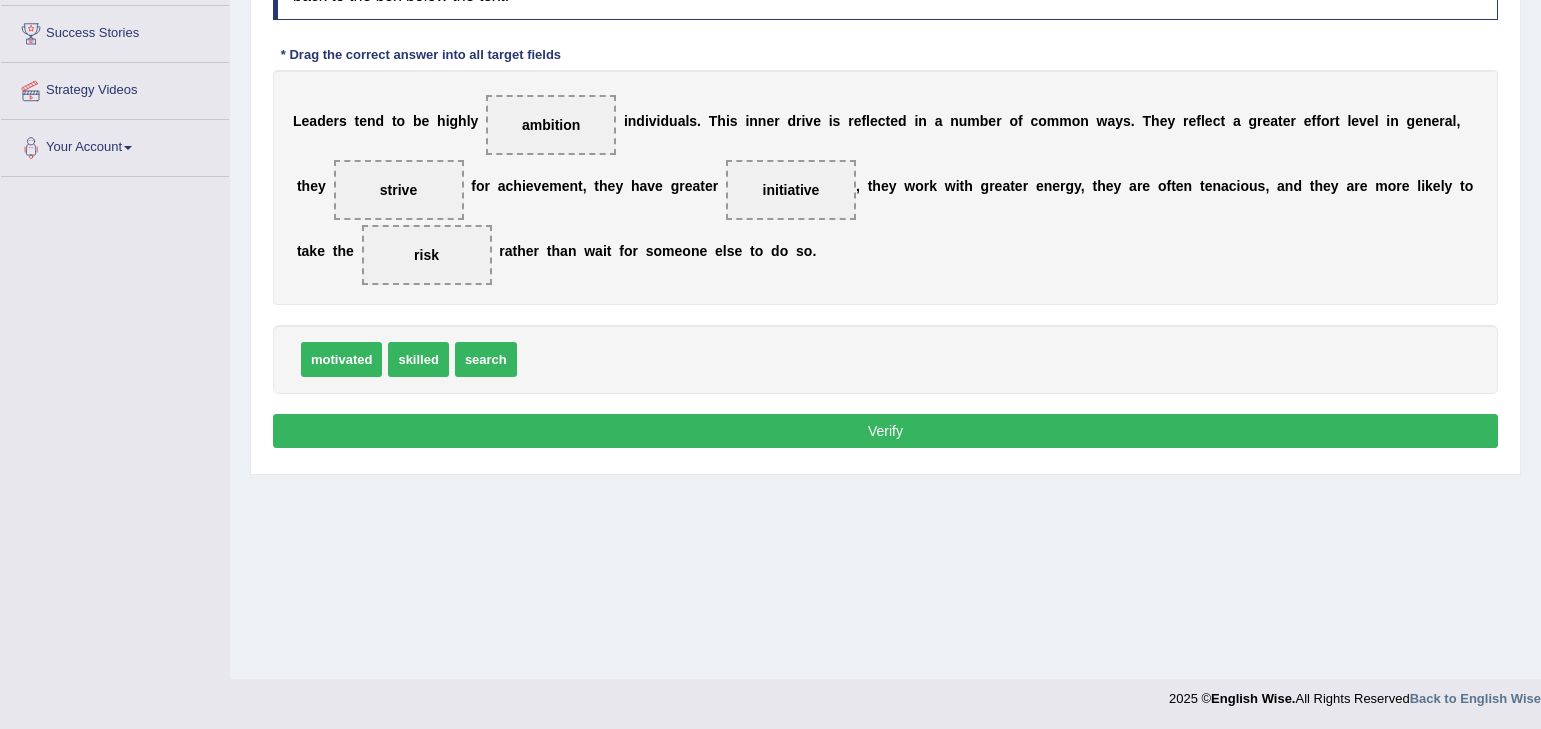 click on "Verify" at bounding box center [885, 431] 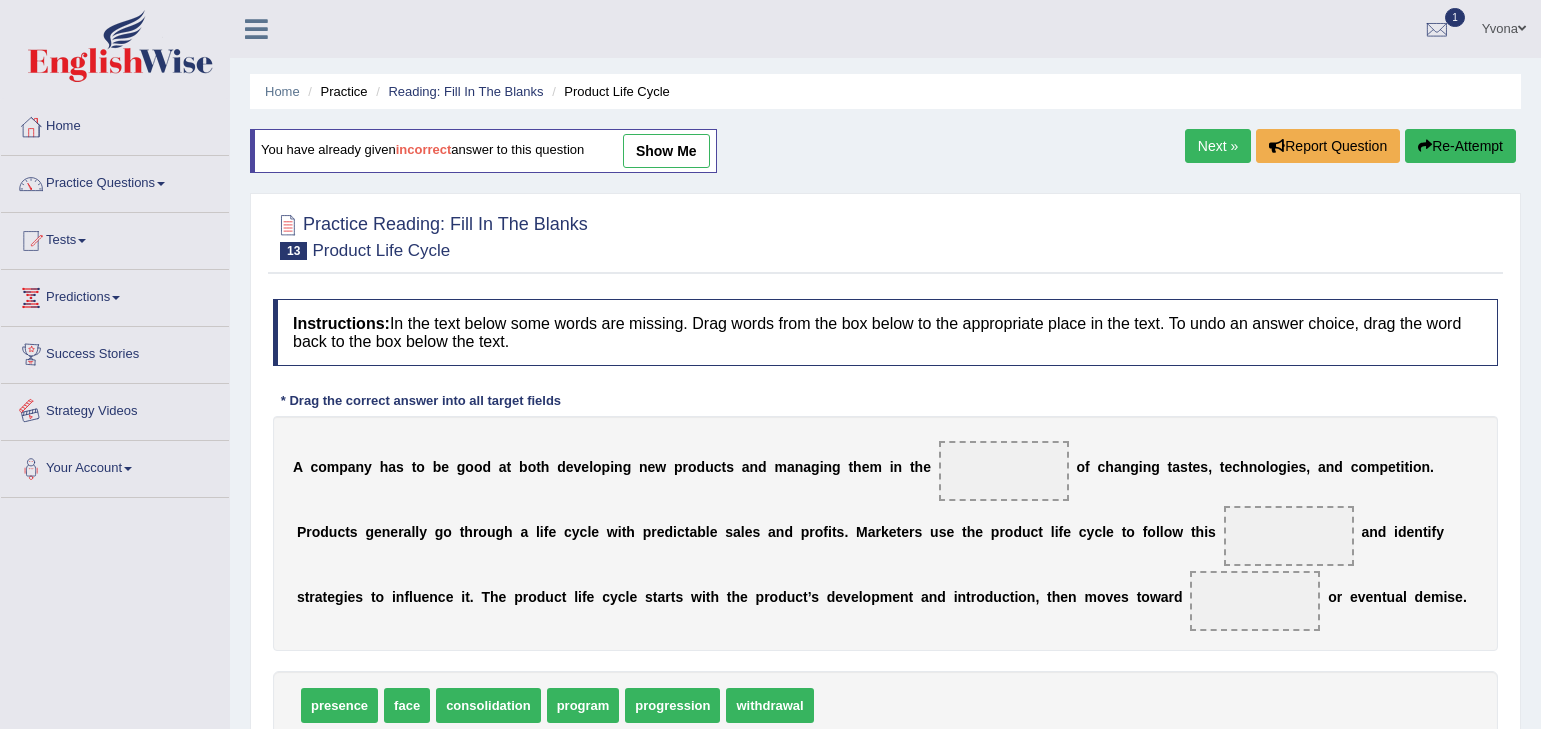 scroll, scrollTop: 277, scrollLeft: 0, axis: vertical 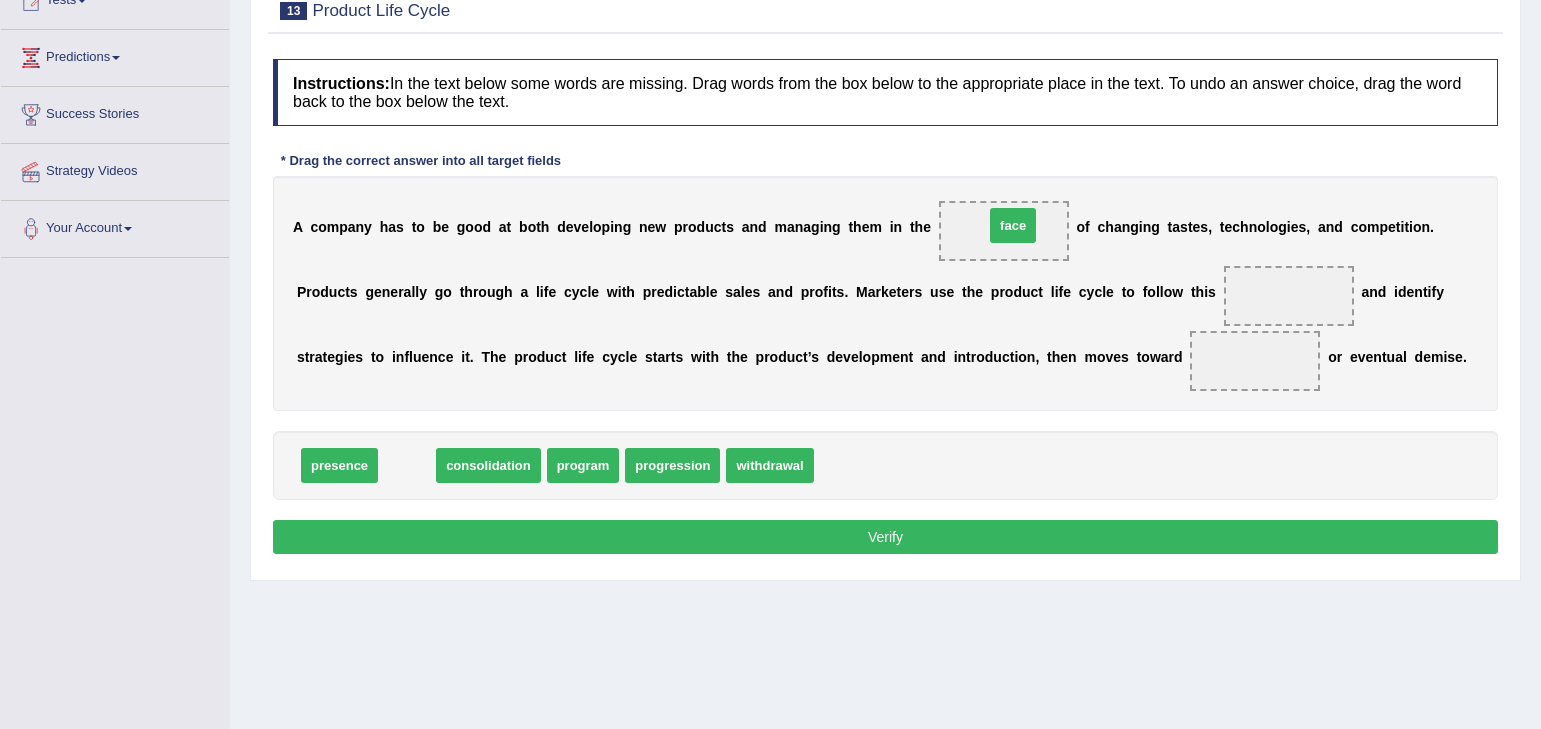 drag, startPoint x: 391, startPoint y: 464, endPoint x: 1002, endPoint y: 224, distance: 656.44574 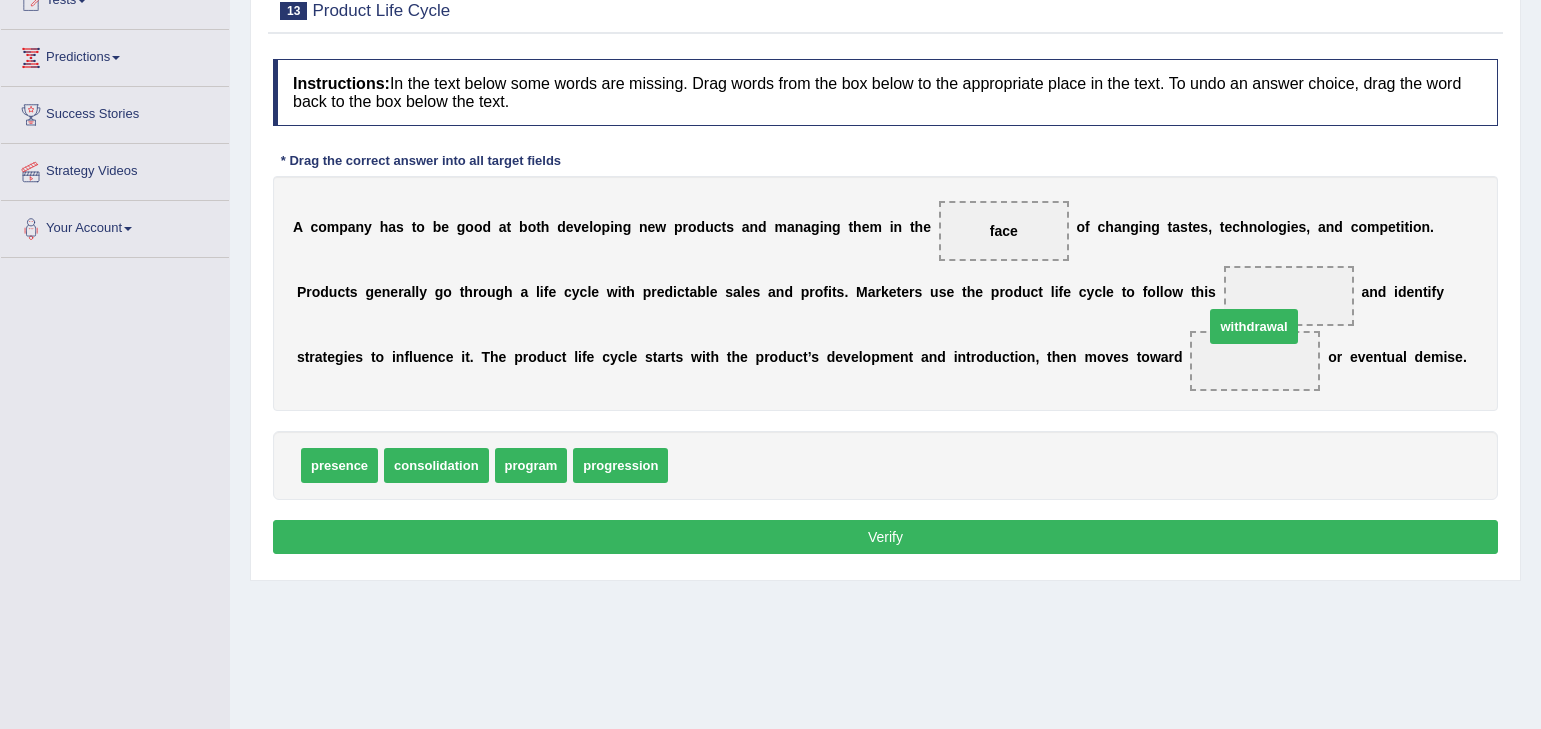 drag, startPoint x: 691, startPoint y: 469, endPoint x: 1227, endPoint y: 359, distance: 547.1709 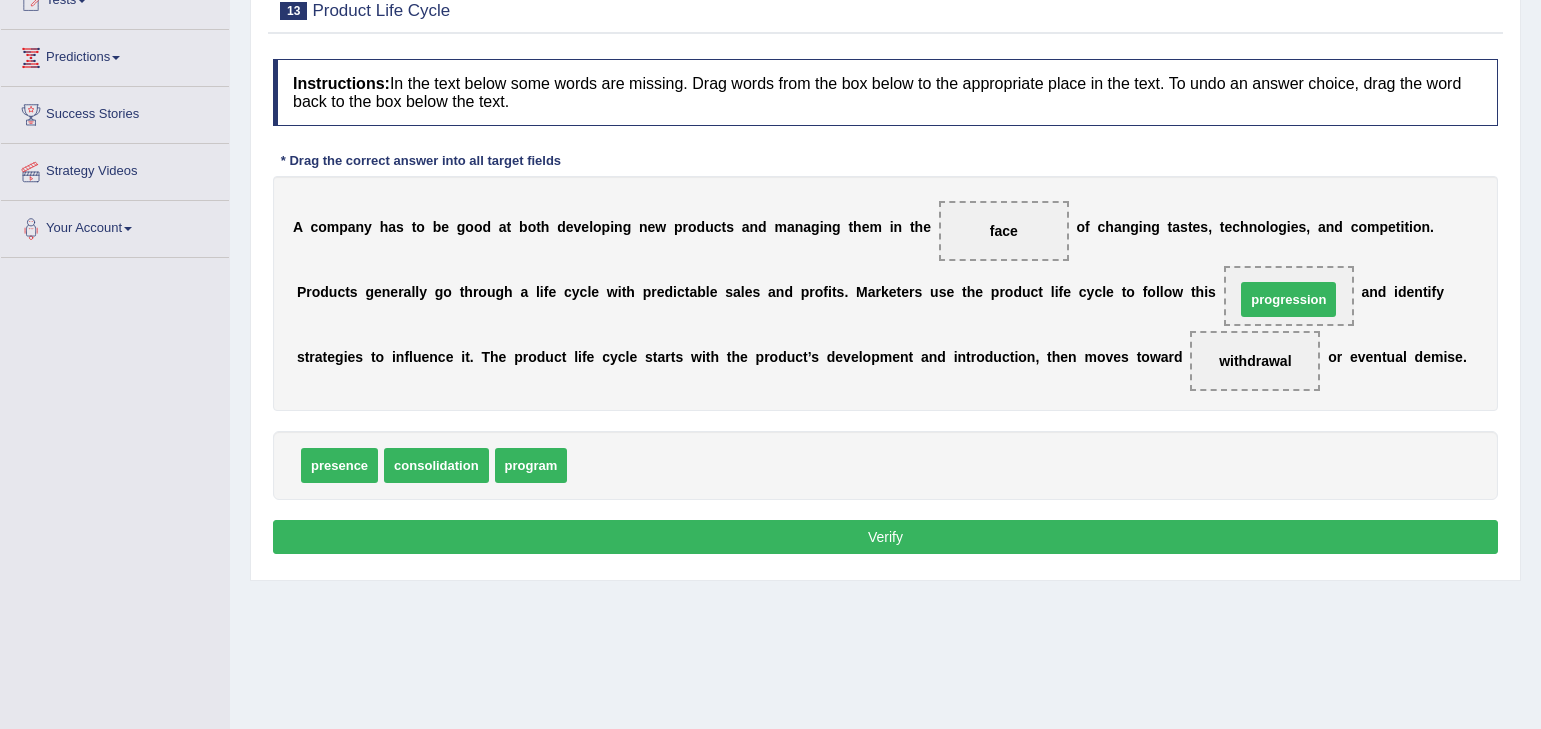 drag, startPoint x: 597, startPoint y: 466, endPoint x: 1265, endPoint y: 300, distance: 688.3168 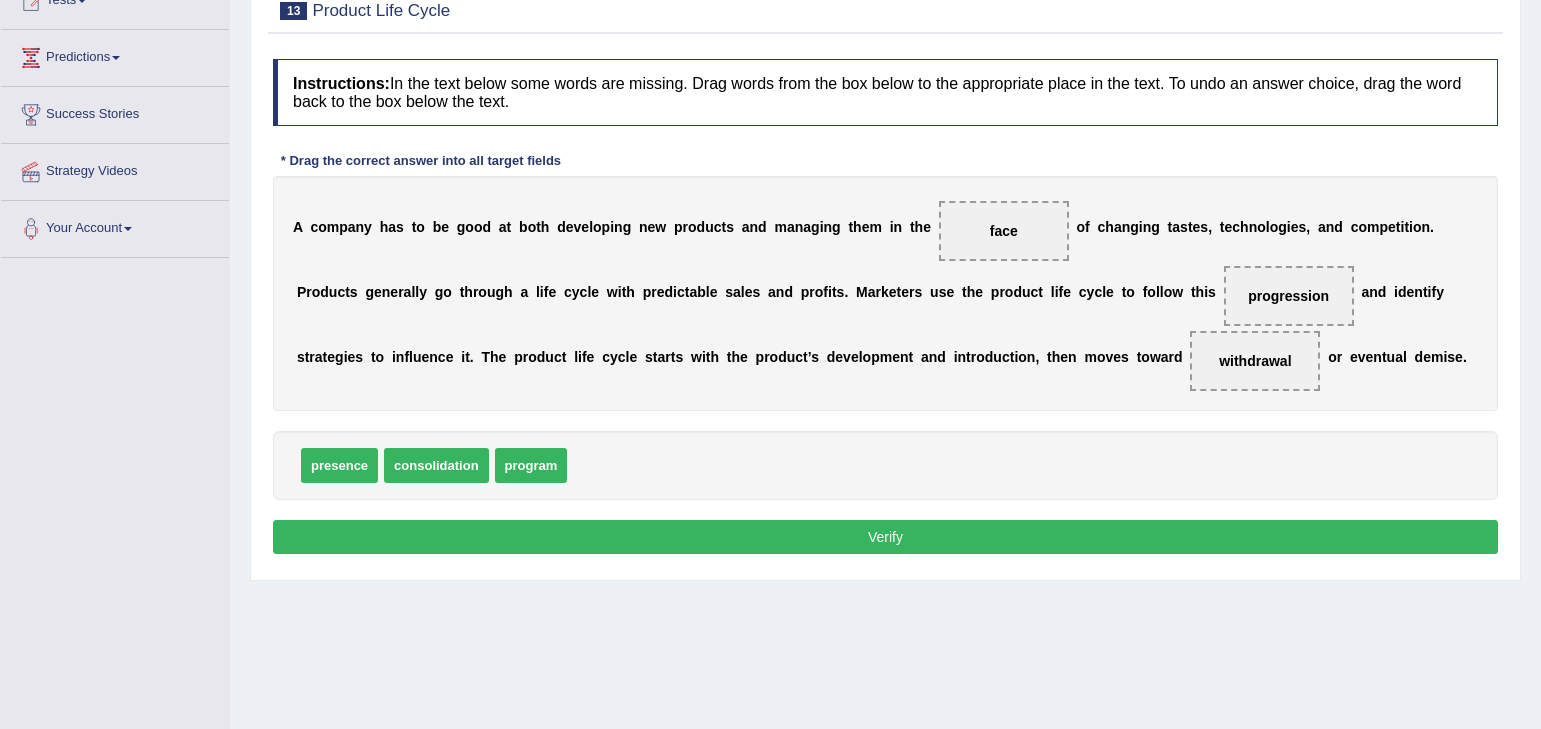click on "Verify" at bounding box center (885, 537) 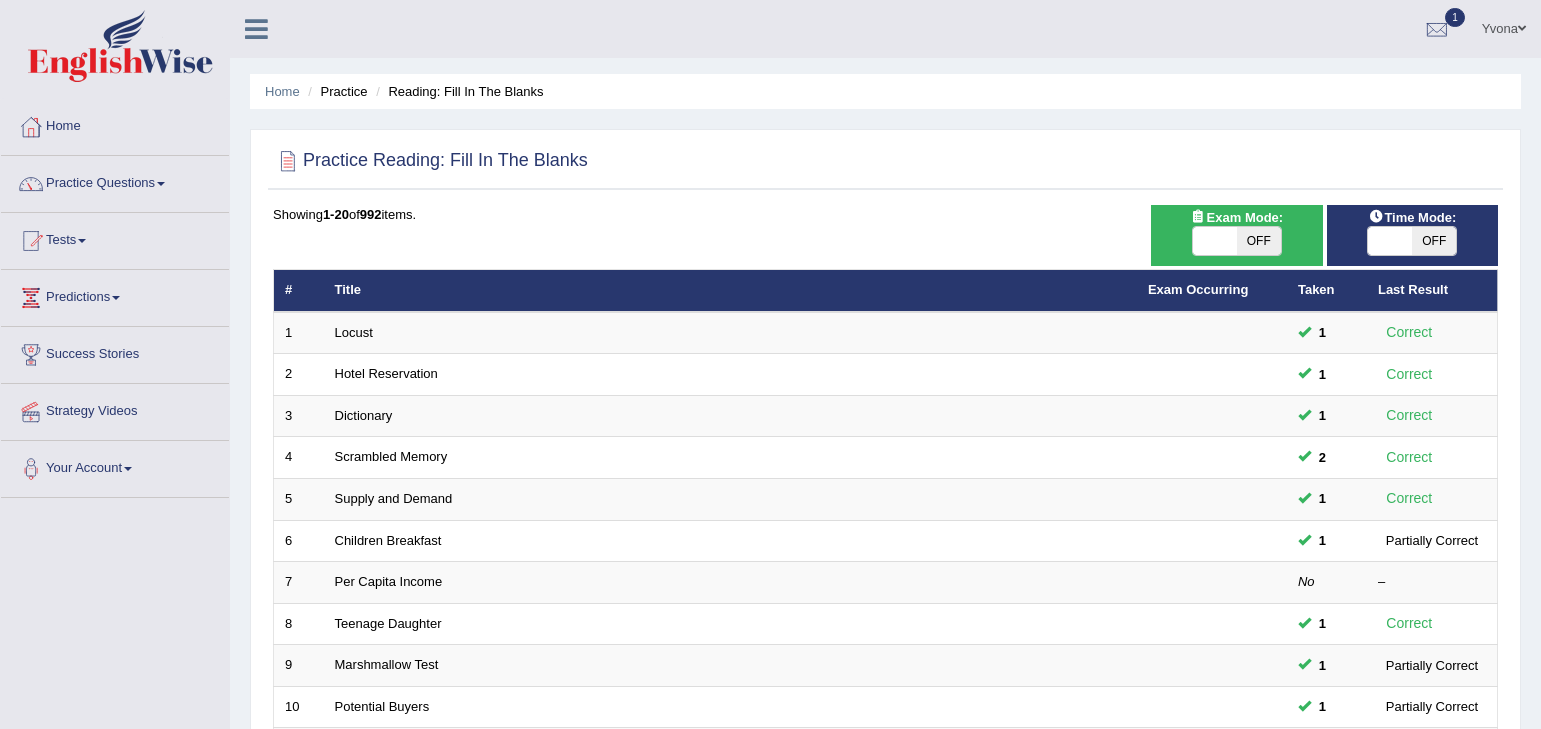 scroll, scrollTop: 498, scrollLeft: 0, axis: vertical 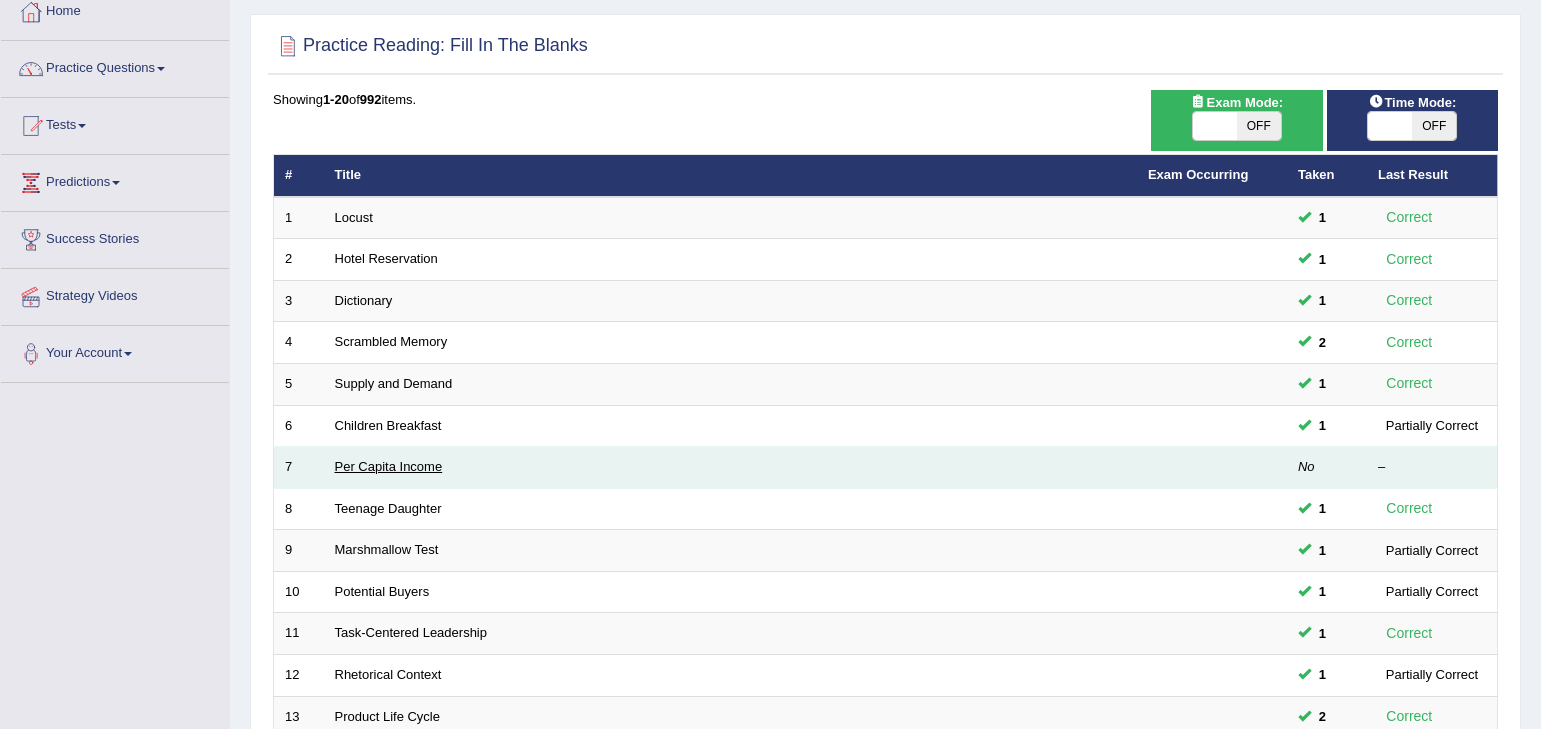 click on "Per Capita Income" at bounding box center (389, 466) 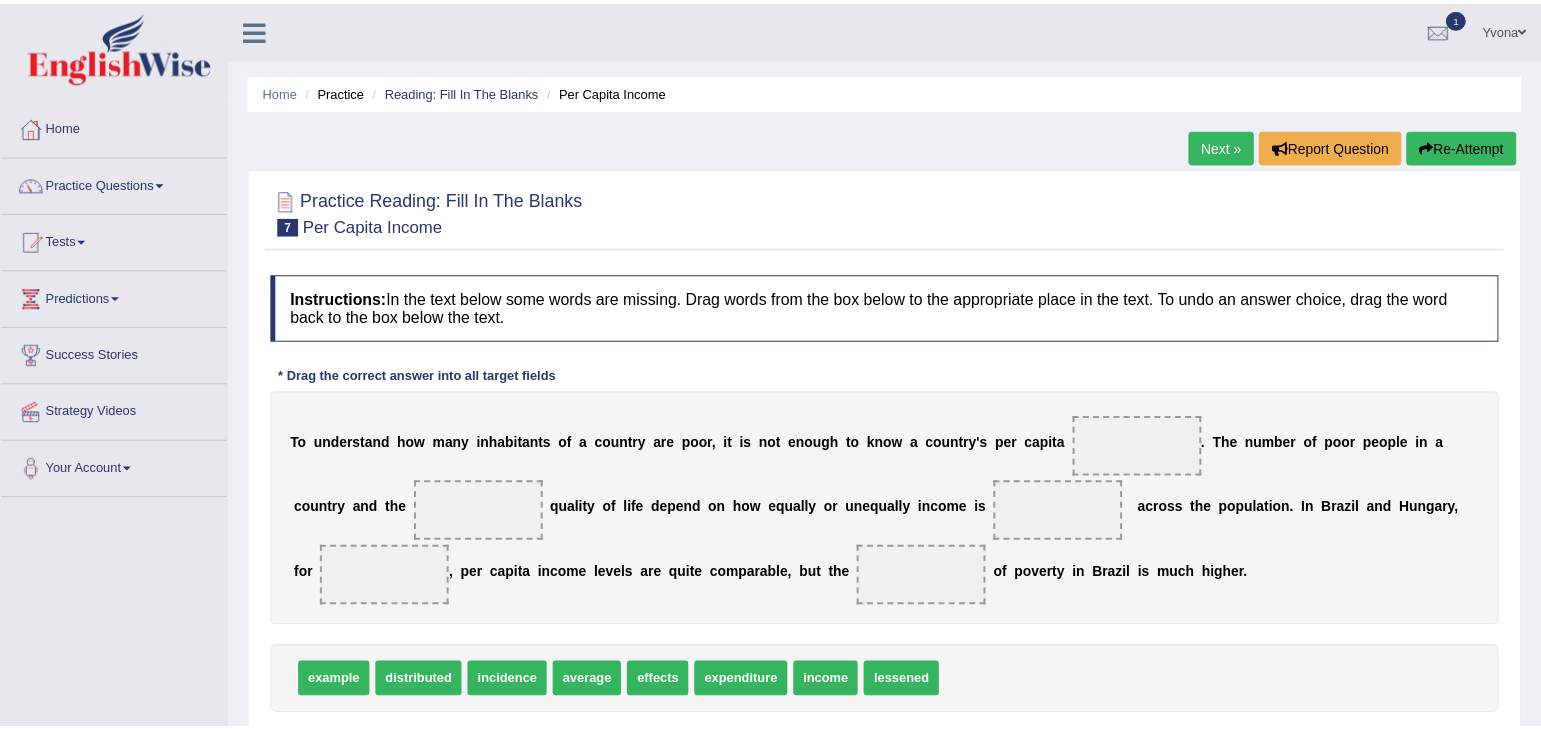 scroll, scrollTop: 0, scrollLeft: 0, axis: both 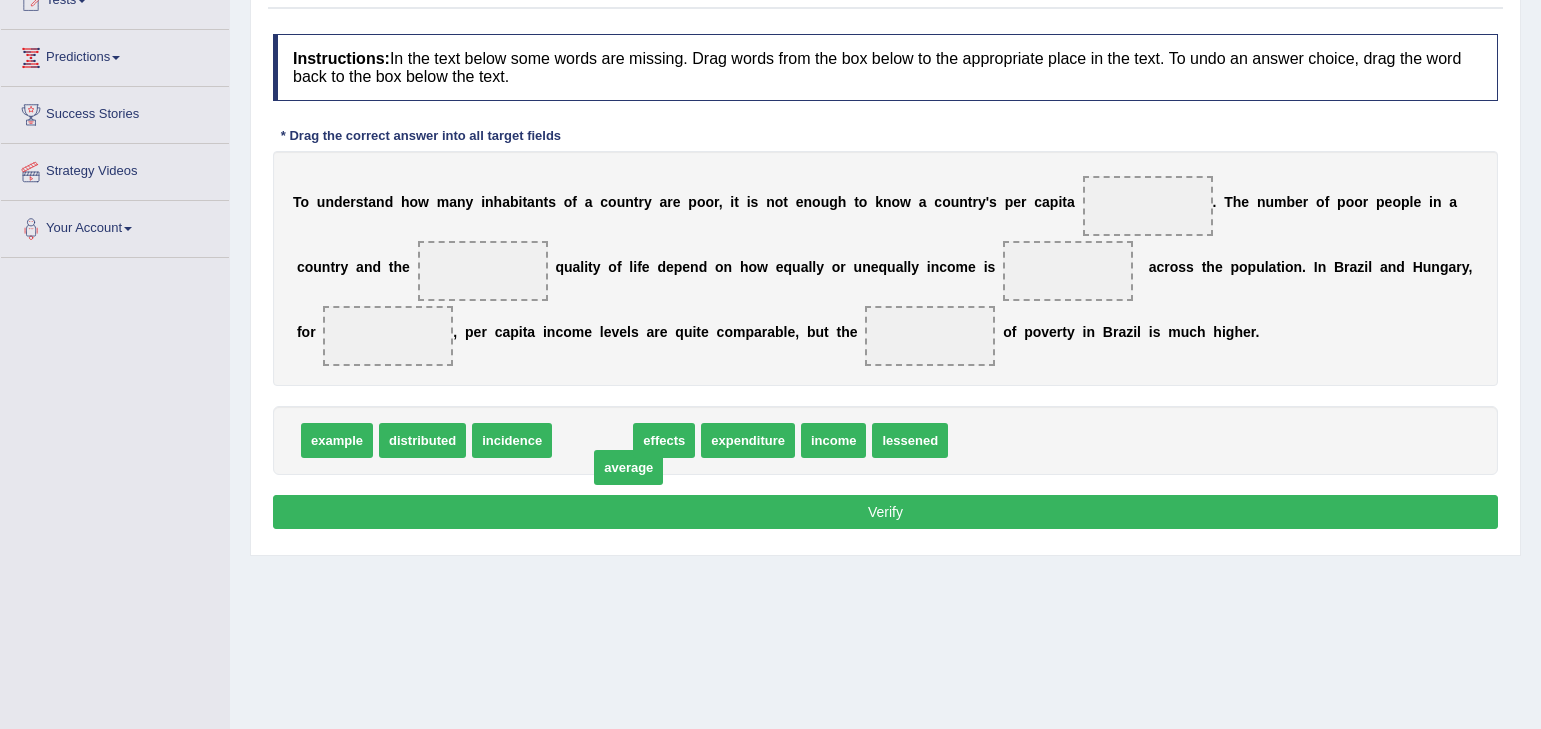 drag, startPoint x: 602, startPoint y: 443, endPoint x: 638, endPoint y: 461, distance: 40.24922 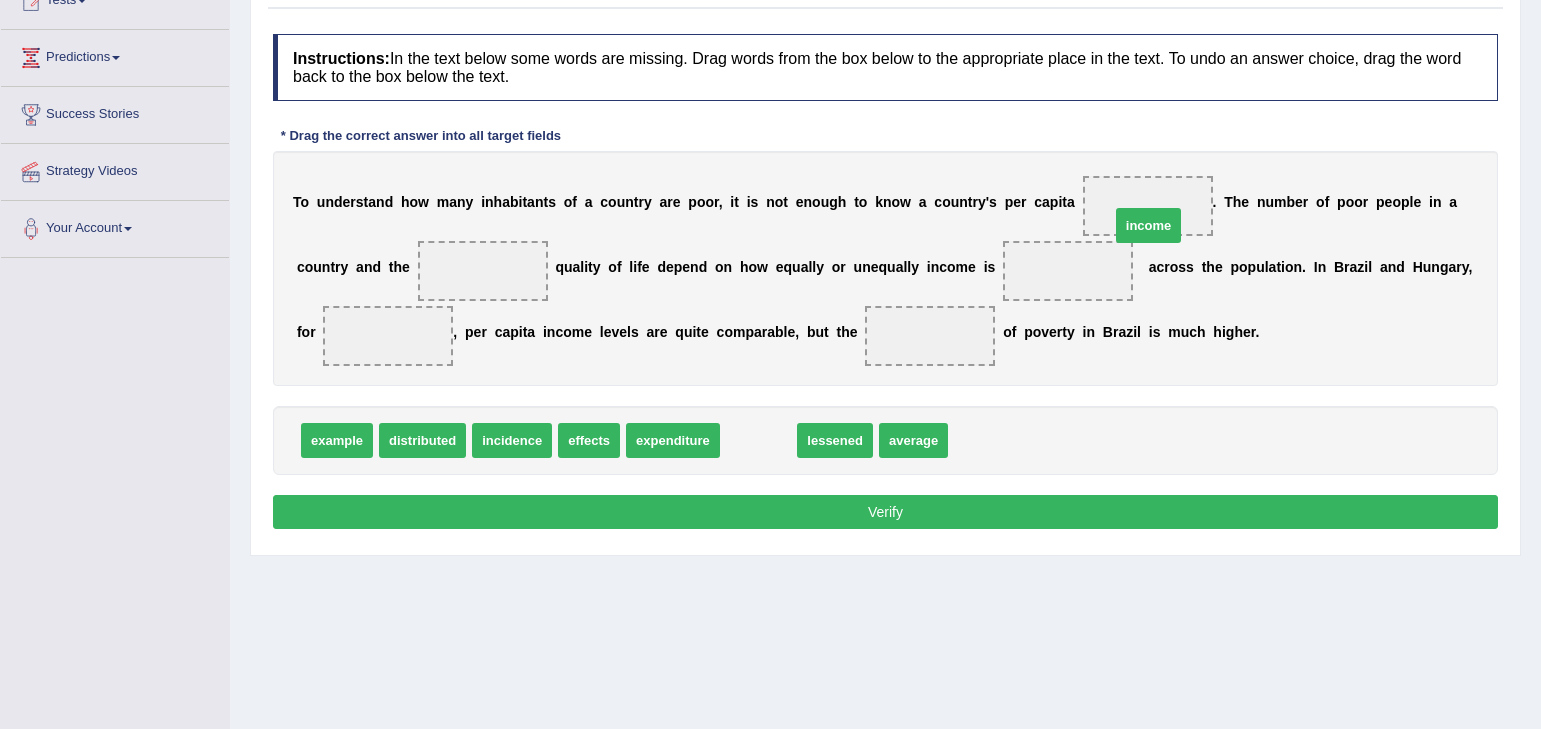 drag, startPoint x: 749, startPoint y: 439, endPoint x: 1139, endPoint y: 223, distance: 445.8206 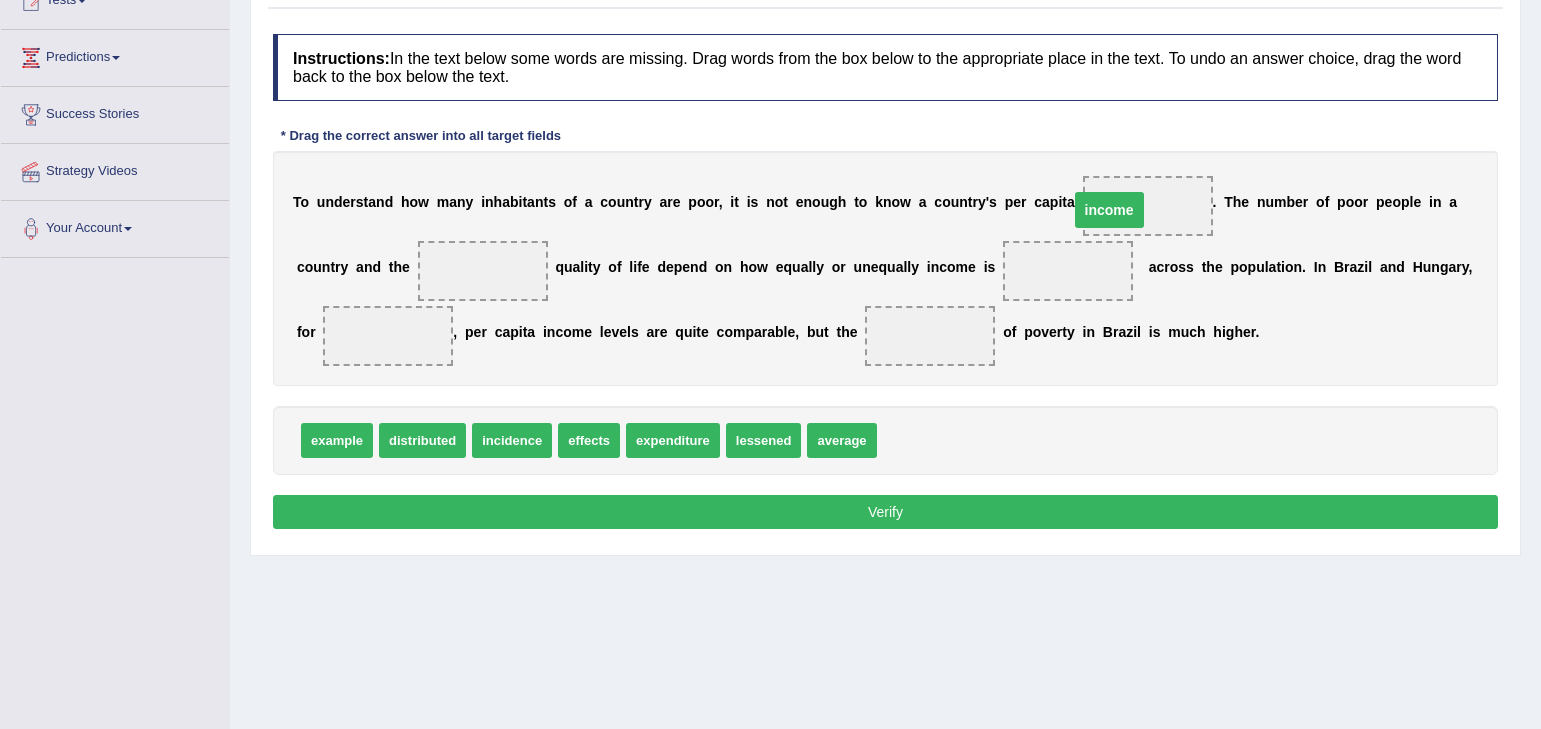 drag, startPoint x: 1083, startPoint y: 277, endPoint x: 1147, endPoint y: 211, distance: 91.93476 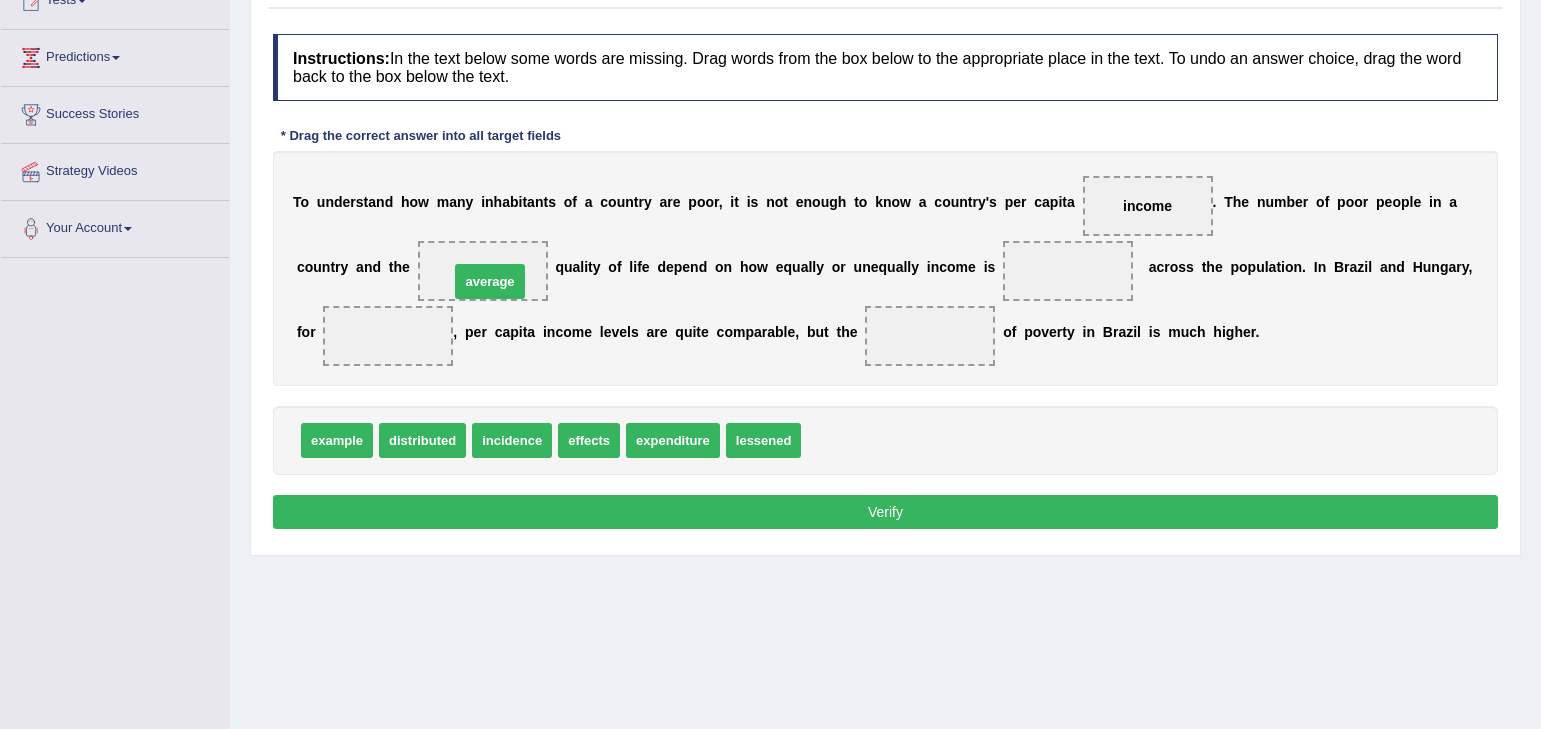drag, startPoint x: 849, startPoint y: 445, endPoint x: 497, endPoint y: 286, distance: 386.24475 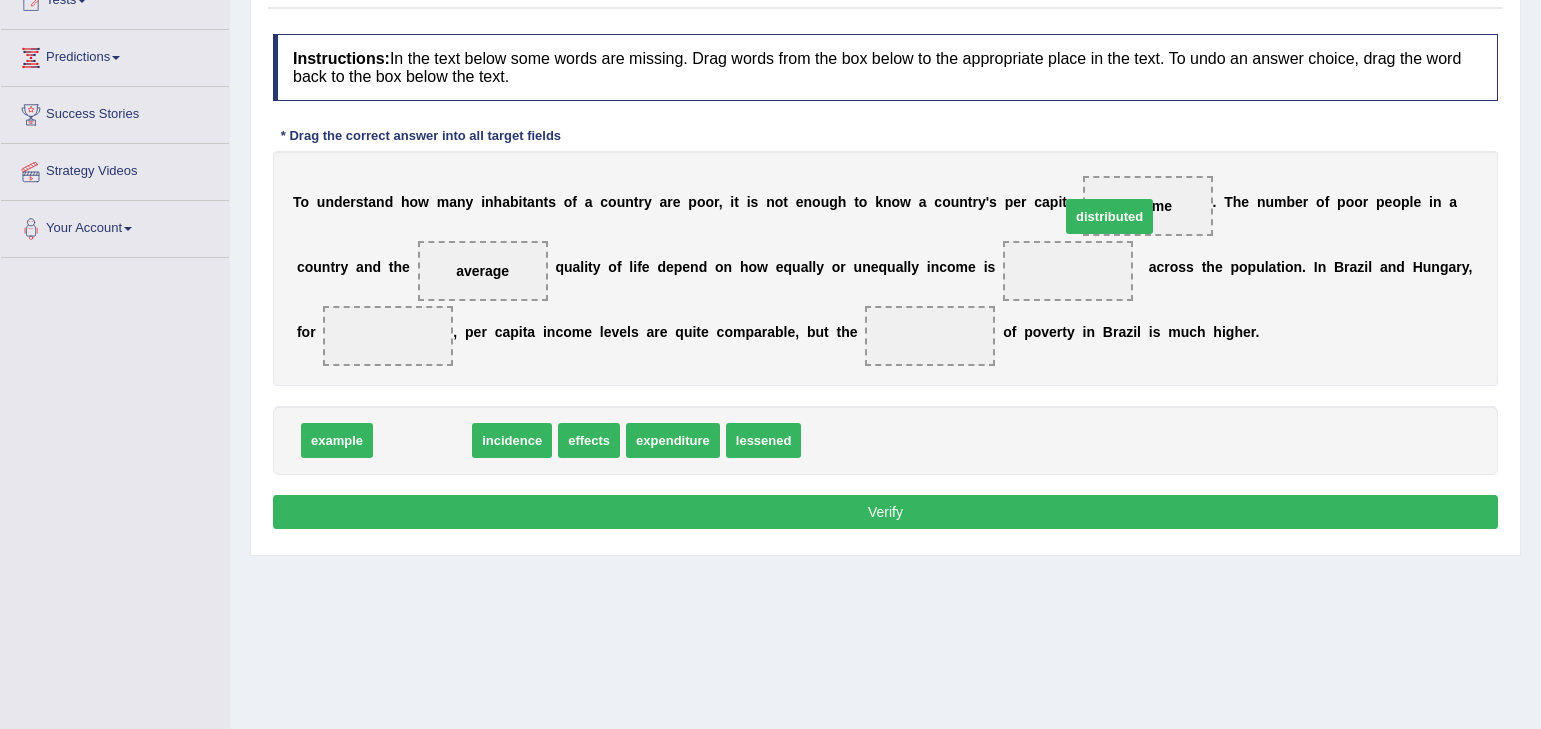 drag, startPoint x: 436, startPoint y: 436, endPoint x: 1099, endPoint y: 291, distance: 678.6708 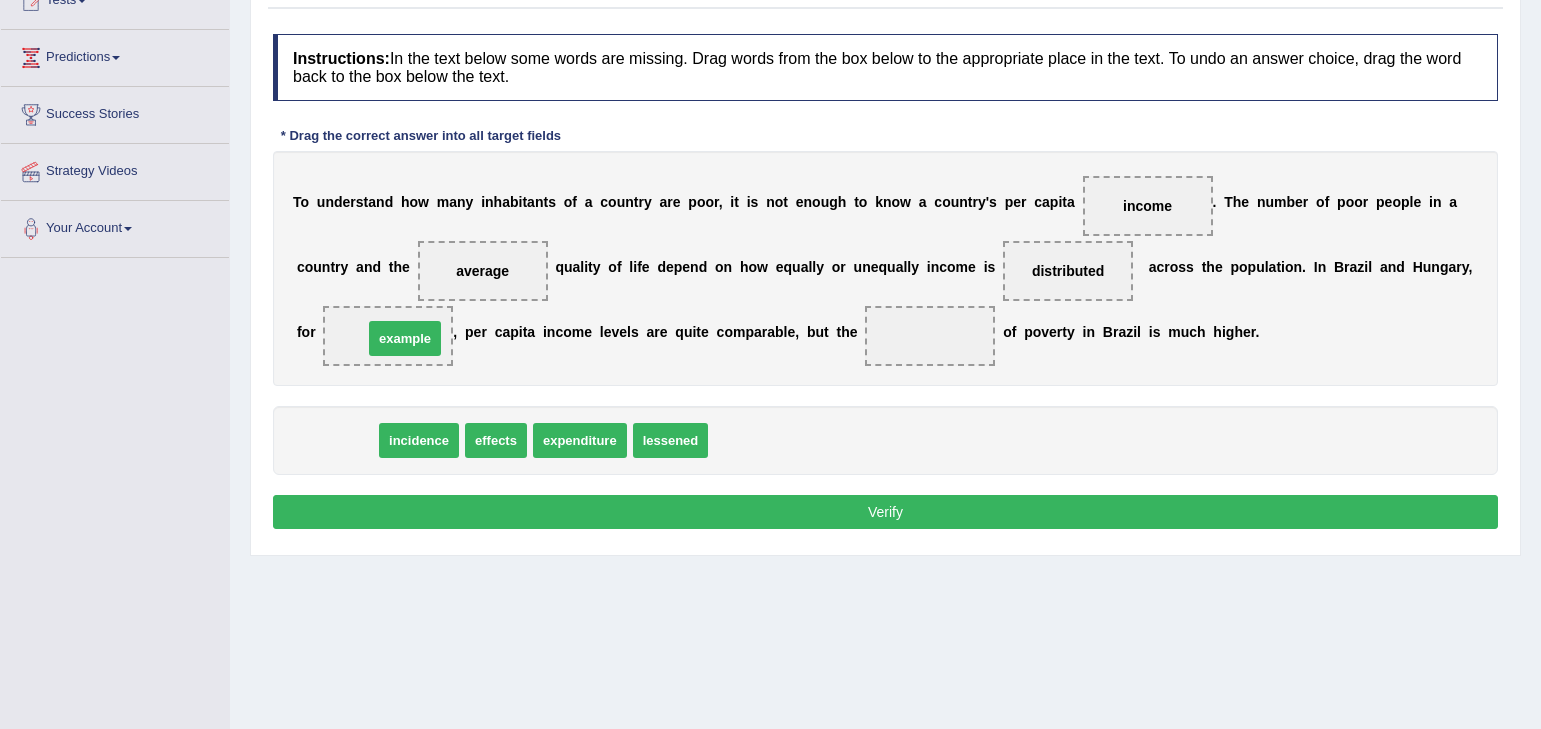 drag, startPoint x: 316, startPoint y: 442, endPoint x: 390, endPoint y: 324, distance: 139.28389 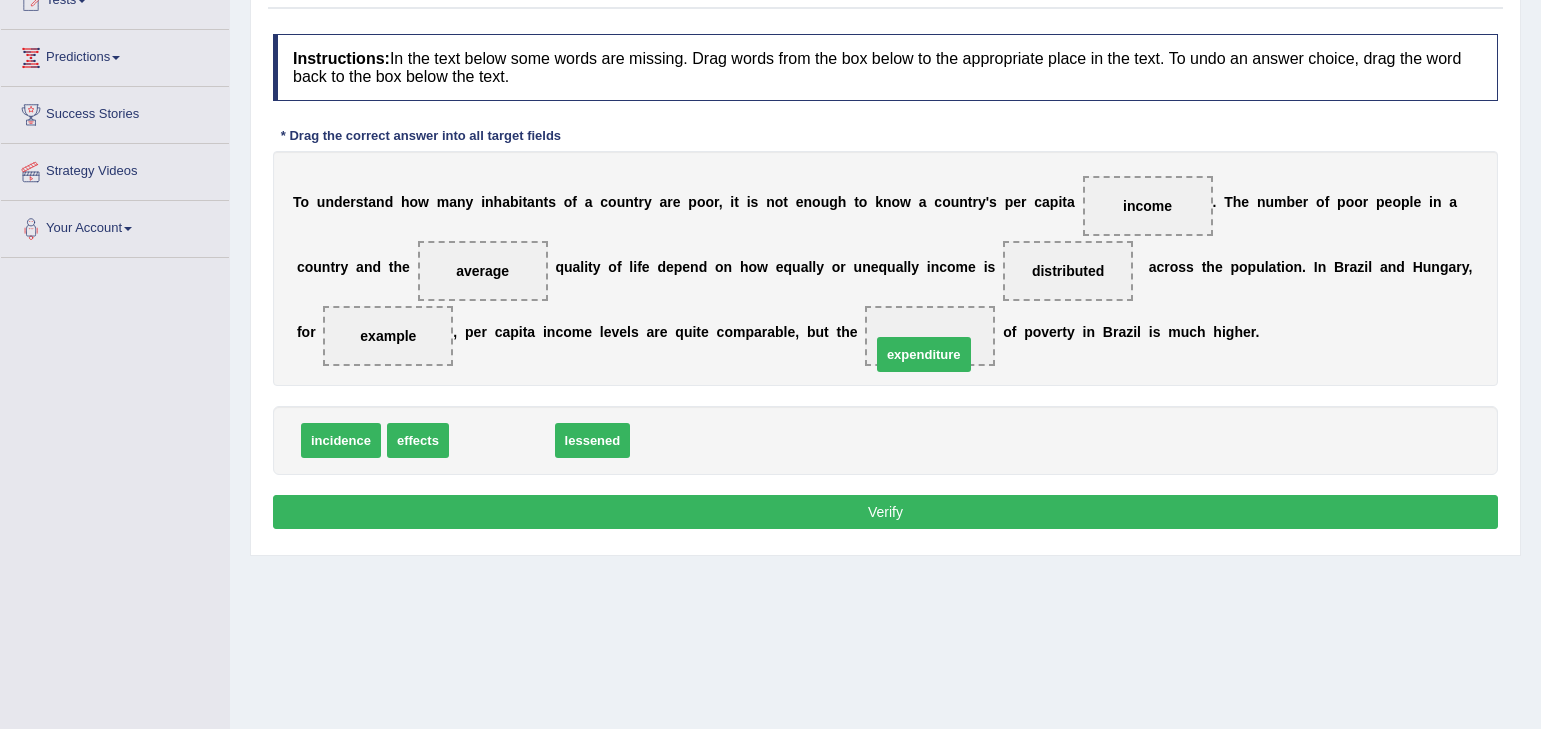drag, startPoint x: 505, startPoint y: 437, endPoint x: 927, endPoint y: 351, distance: 430.6739 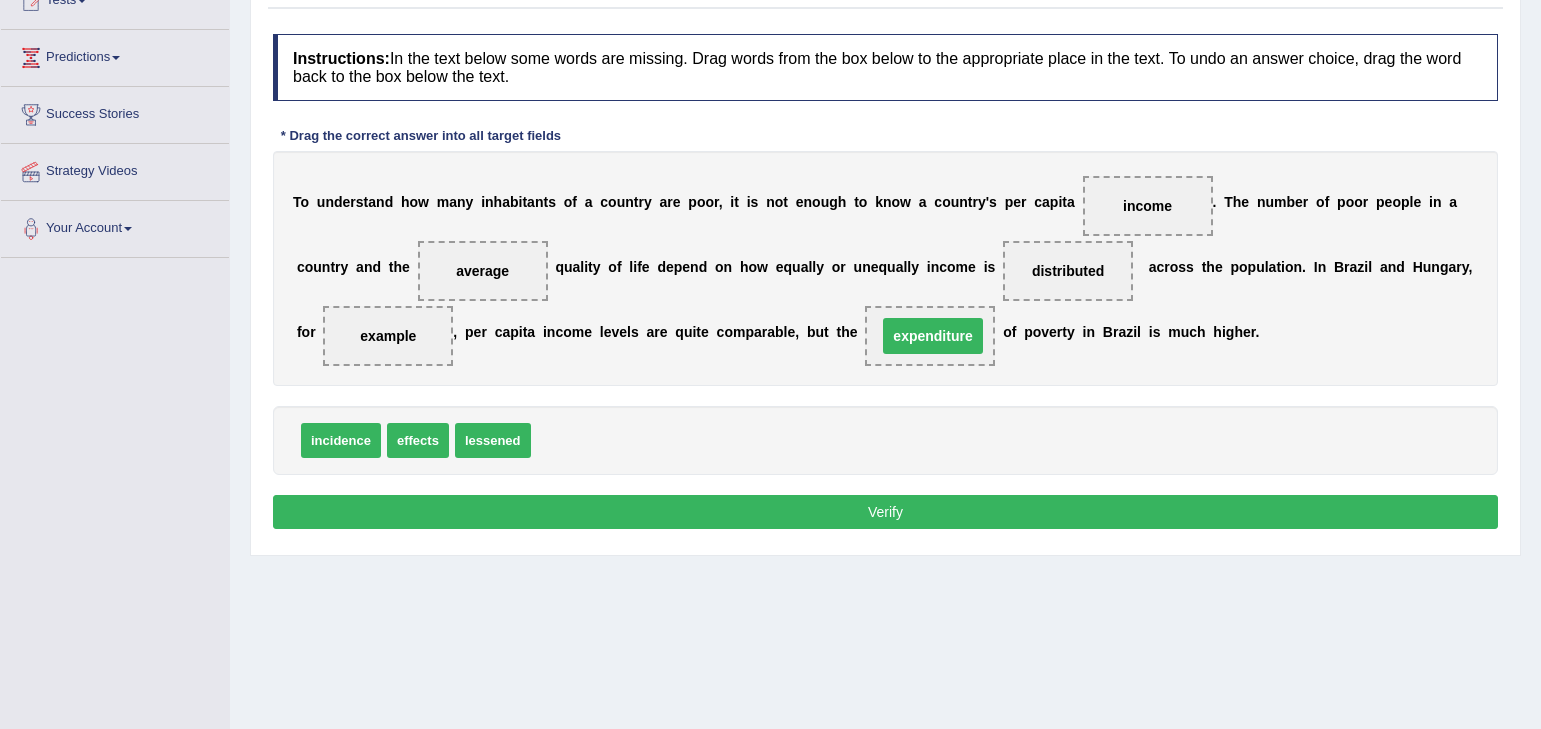 click on "Verify" at bounding box center (885, 512) 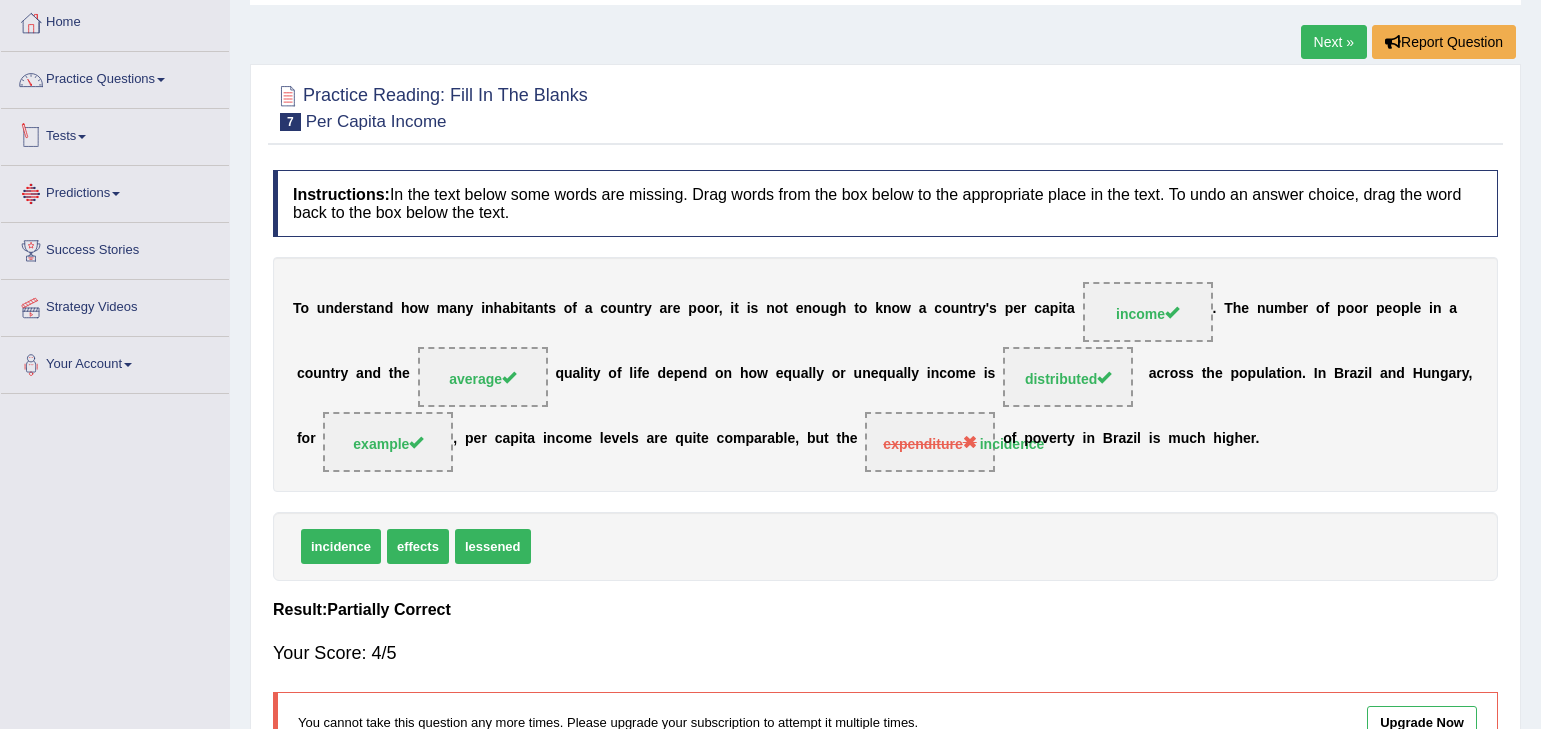 scroll, scrollTop: 0, scrollLeft: 0, axis: both 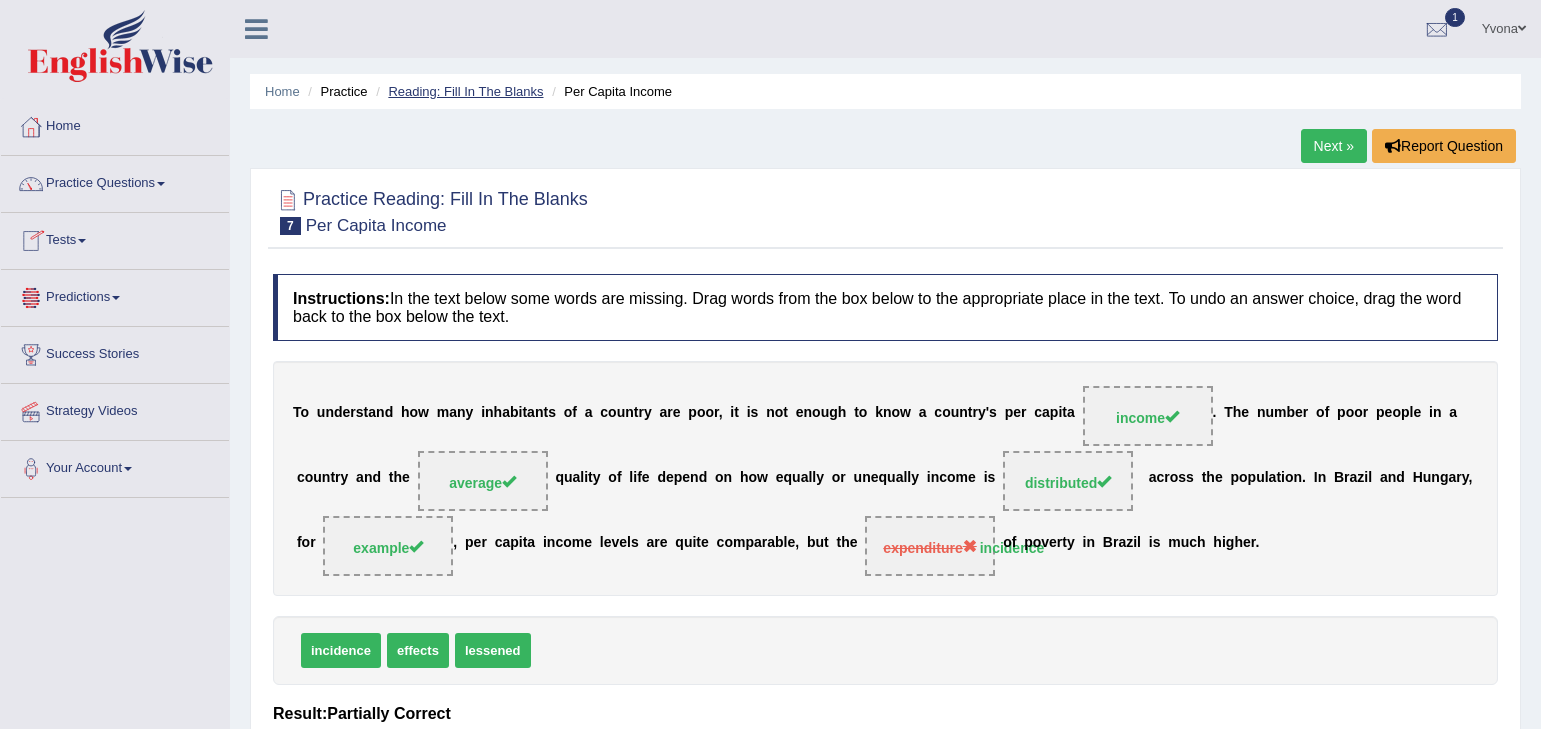 click on "Reading: Fill In The Blanks" at bounding box center (465, 91) 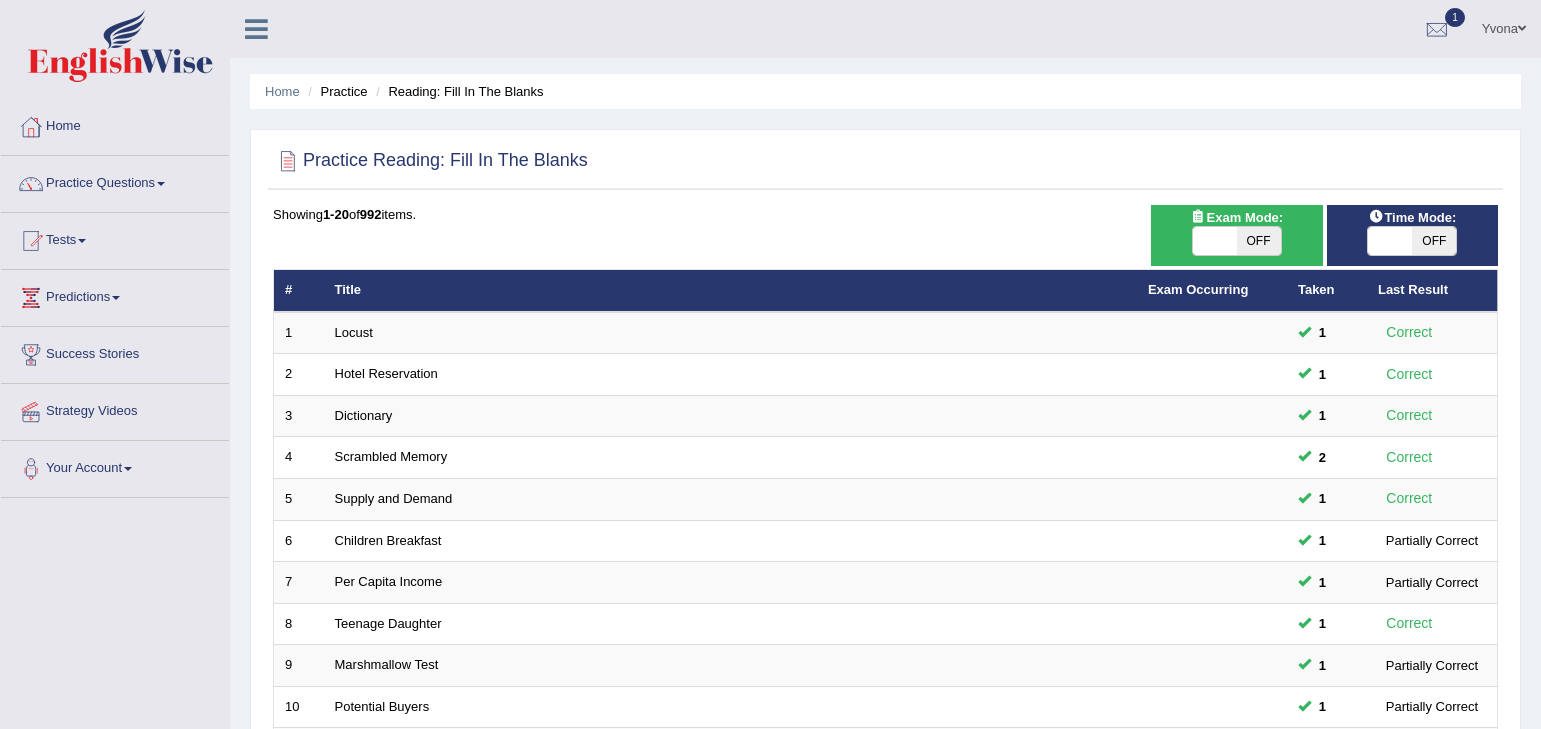 scroll, scrollTop: 0, scrollLeft: 0, axis: both 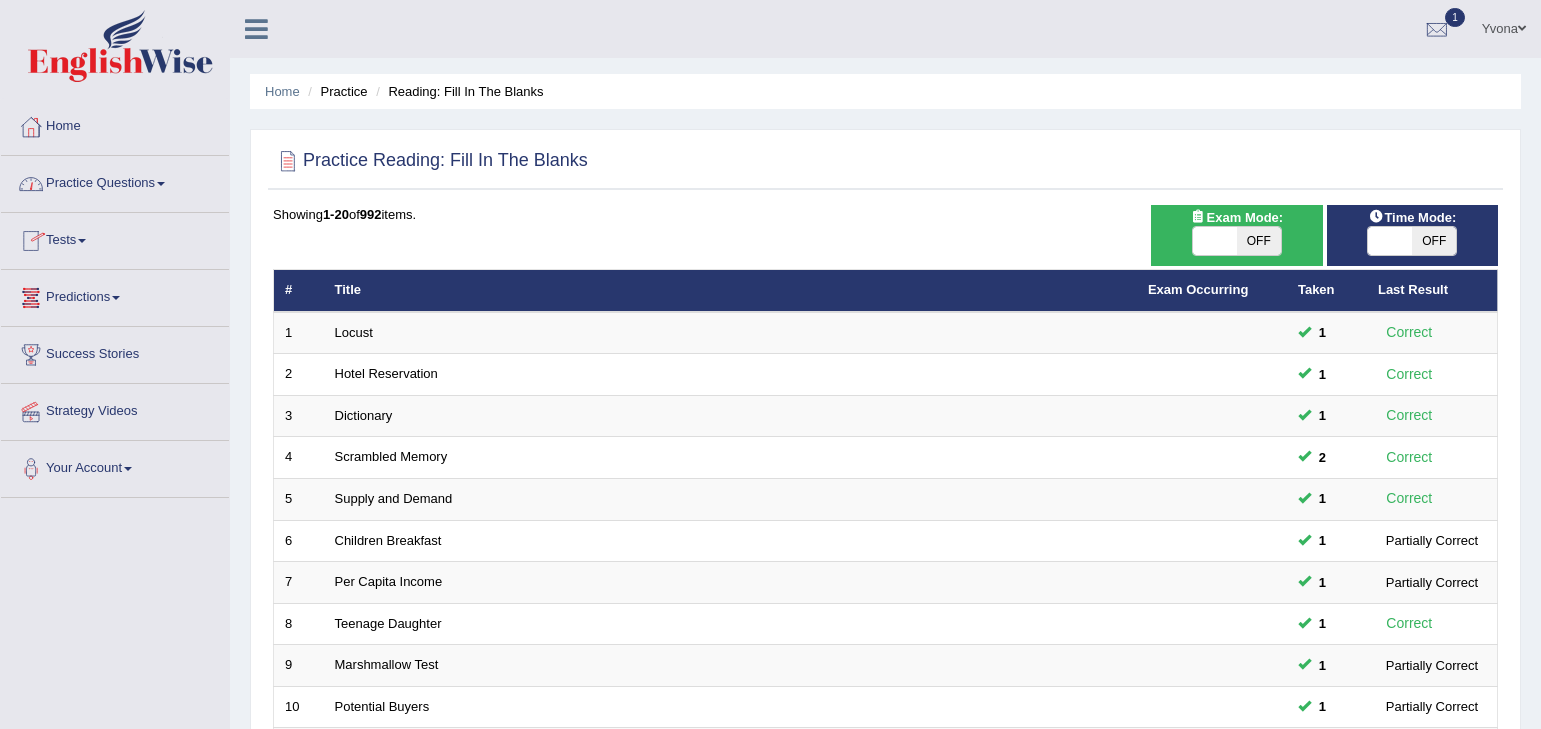 click on "Practice Questions" at bounding box center [115, 181] 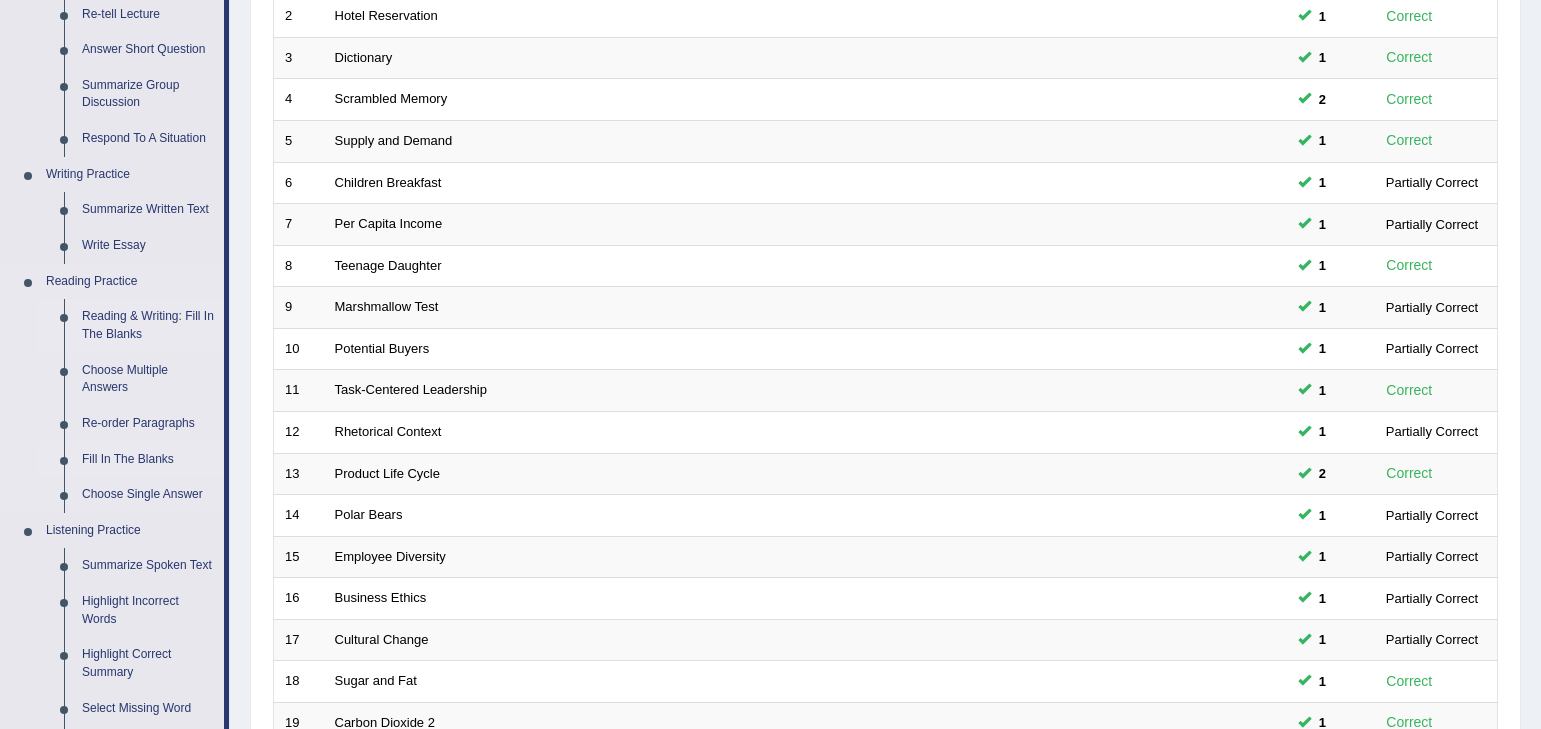 scroll, scrollTop: 360, scrollLeft: 0, axis: vertical 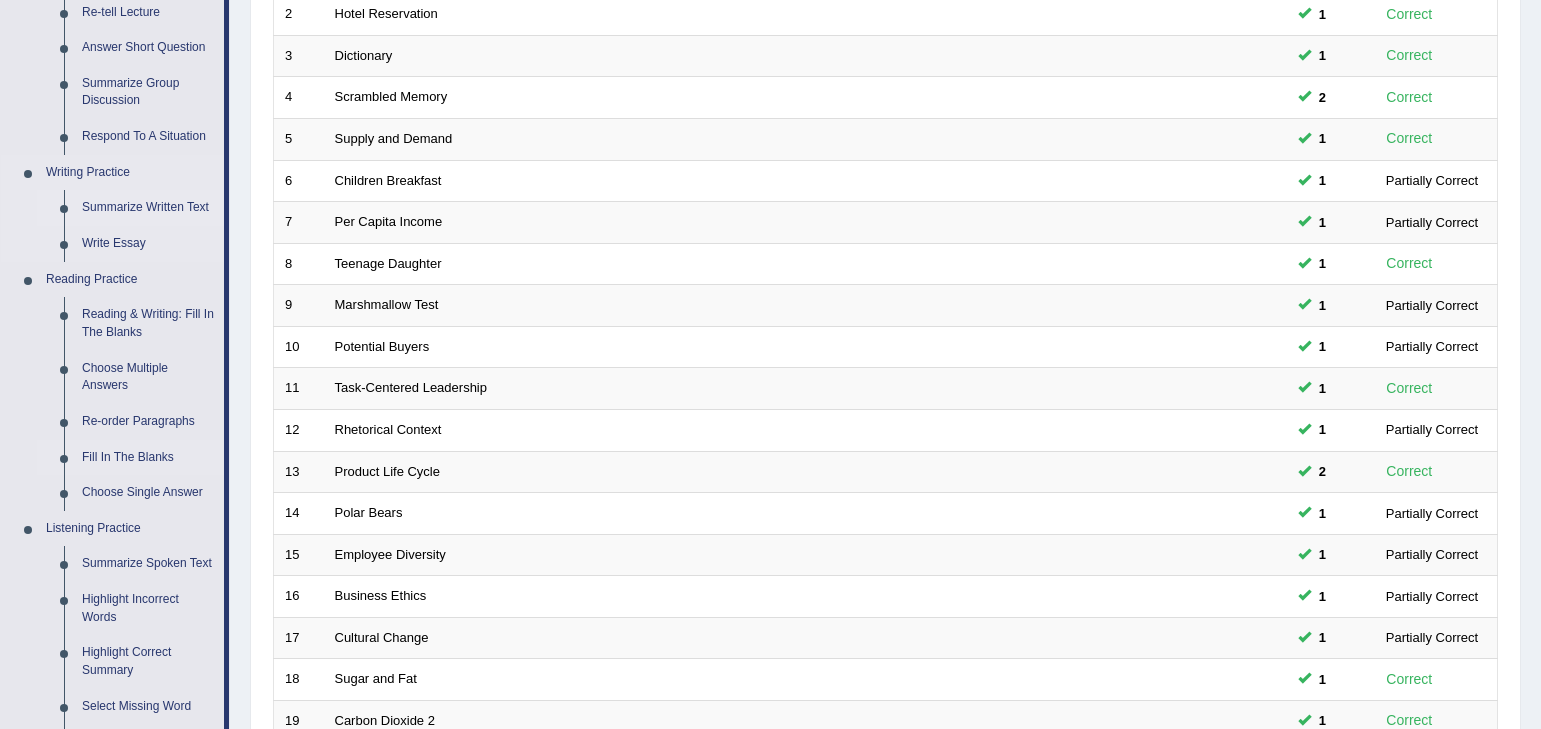 click on "Summarize Written Text" at bounding box center [148, 208] 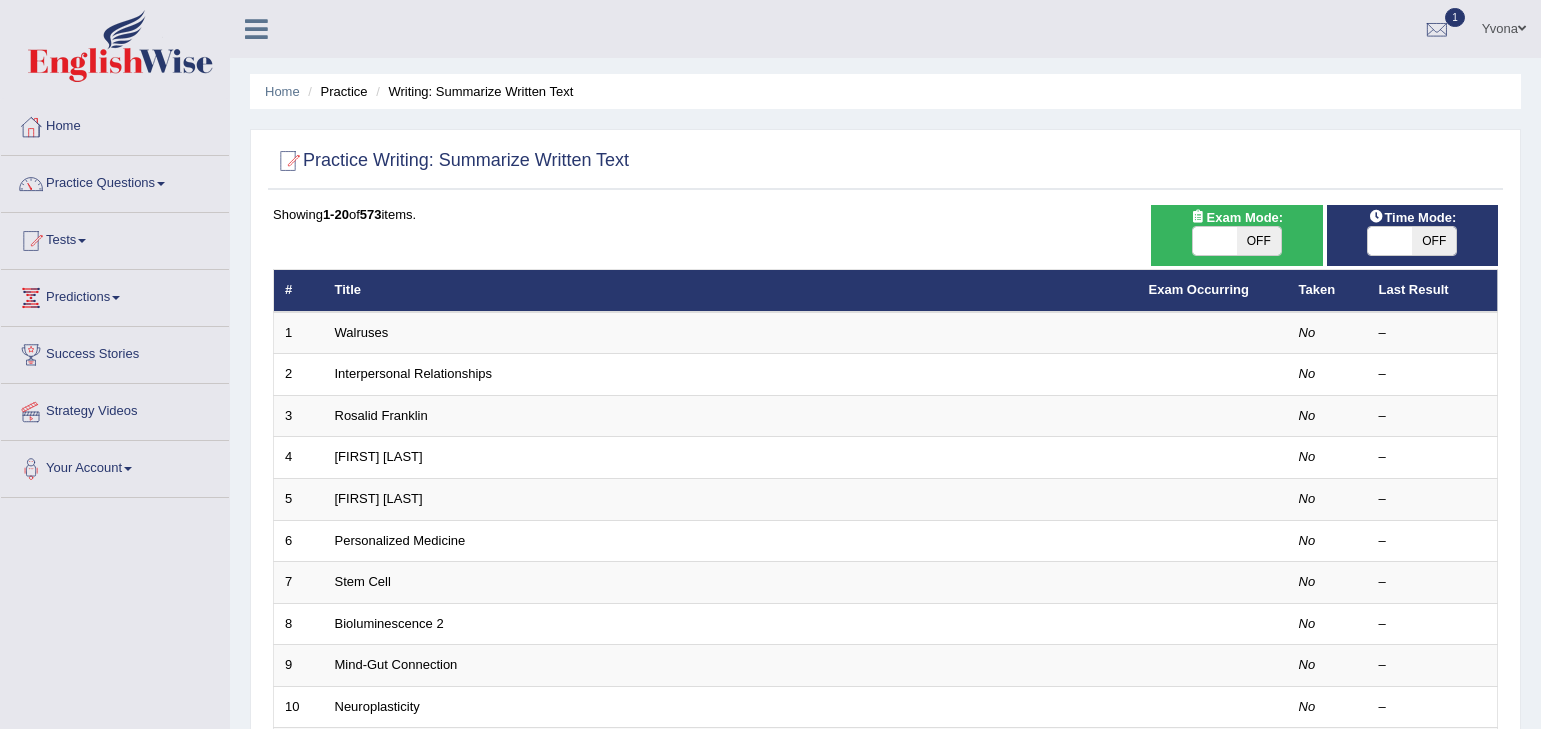 scroll, scrollTop: 0, scrollLeft: 0, axis: both 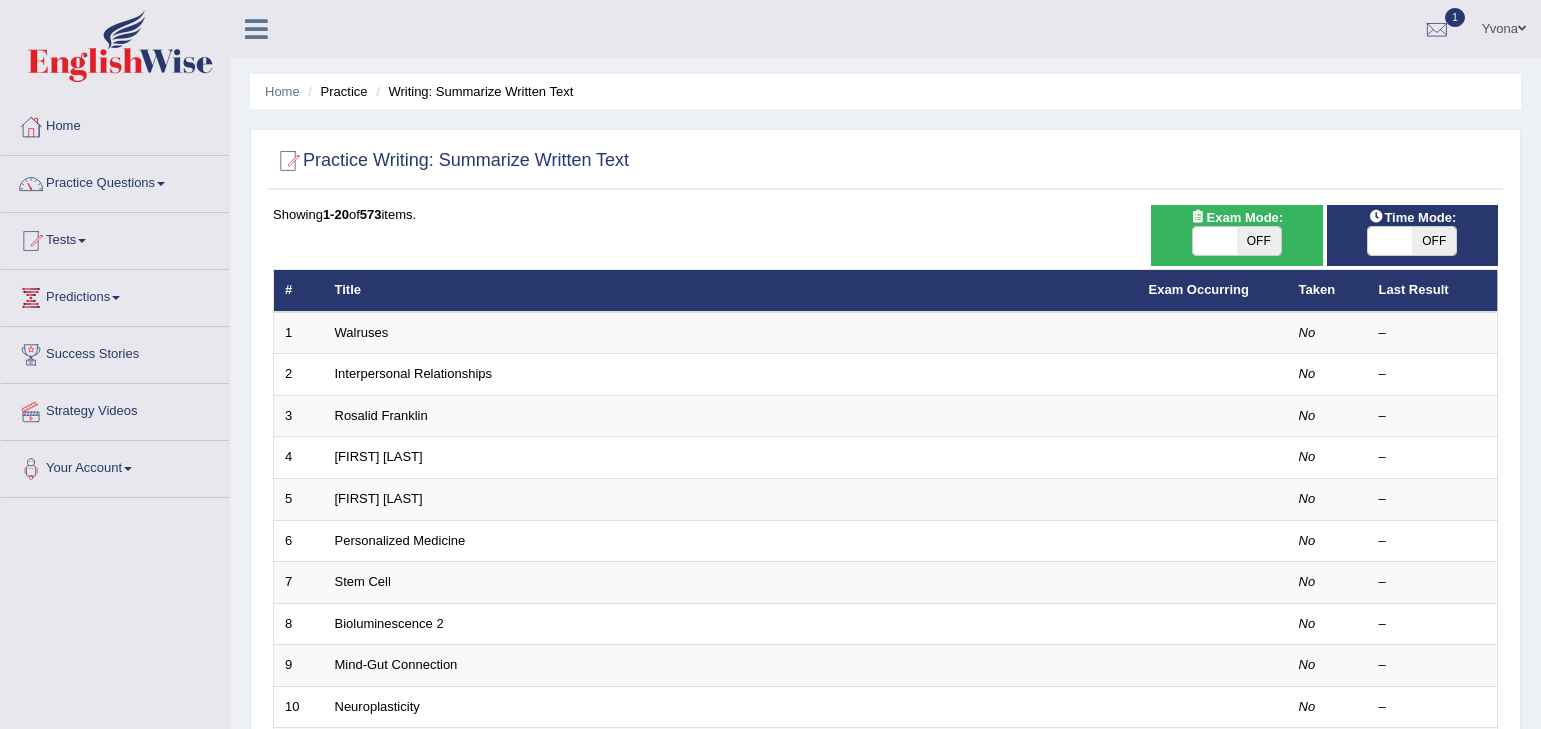 click on "OFF" at bounding box center [1259, 241] 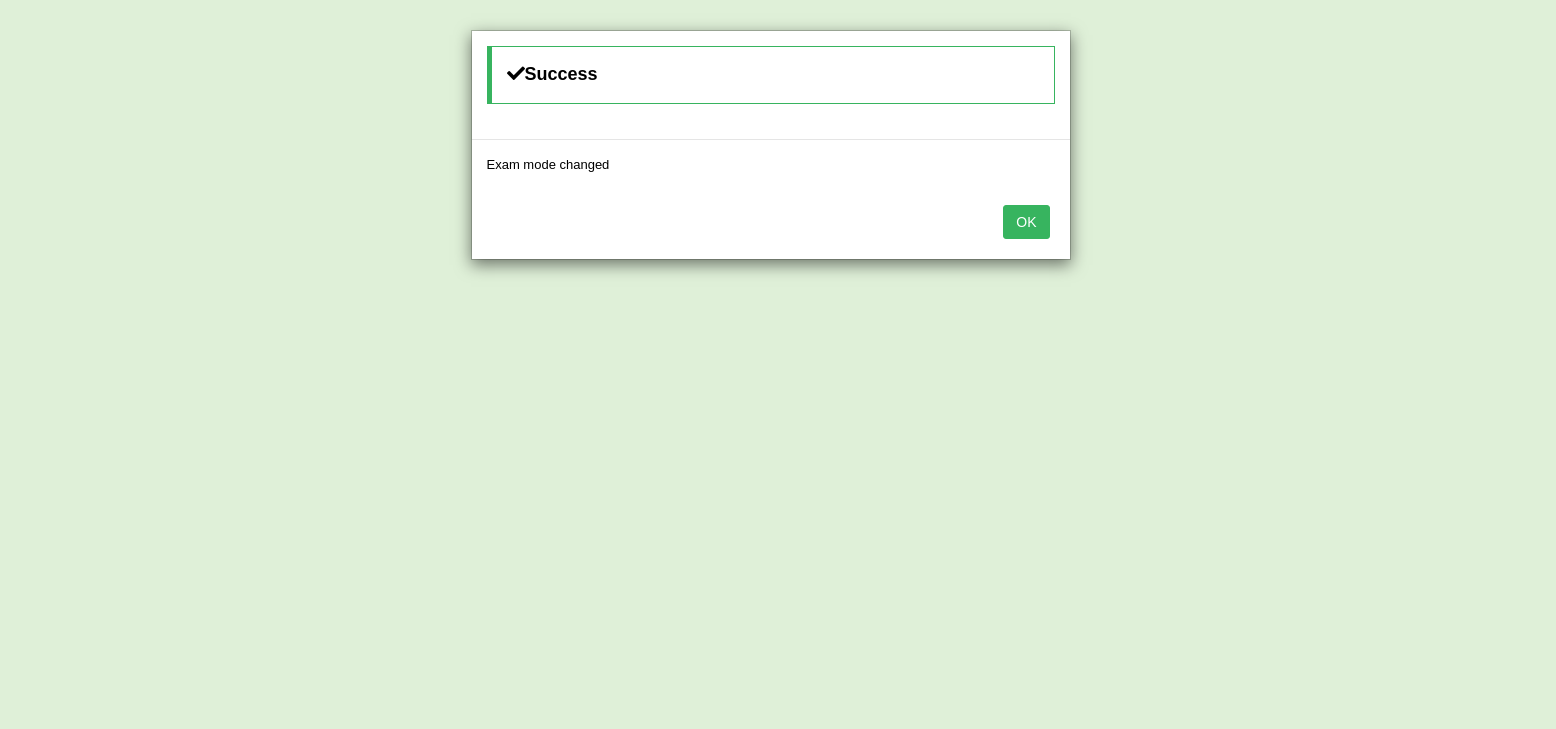 click on "OK" at bounding box center [1026, 222] 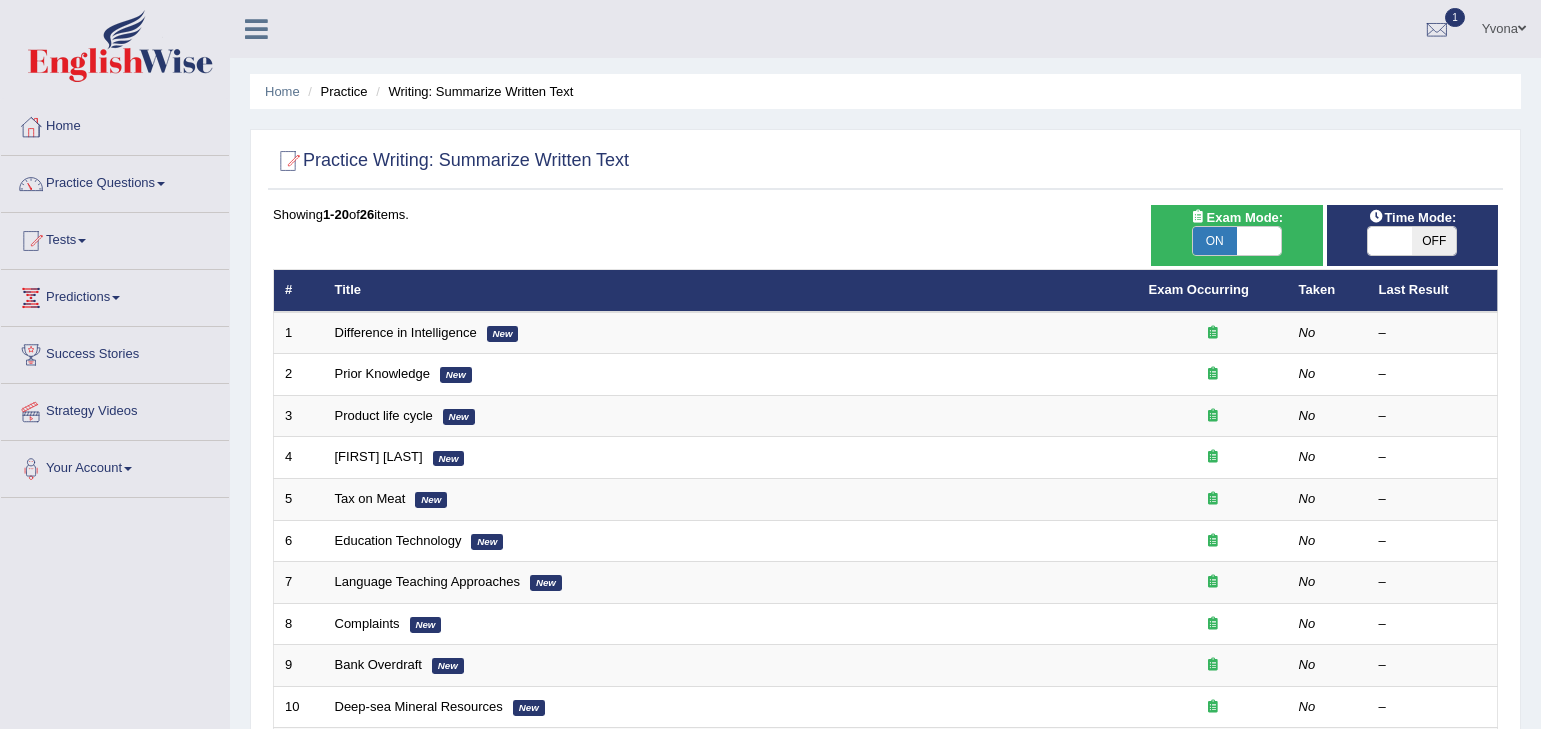 scroll, scrollTop: 0, scrollLeft: 0, axis: both 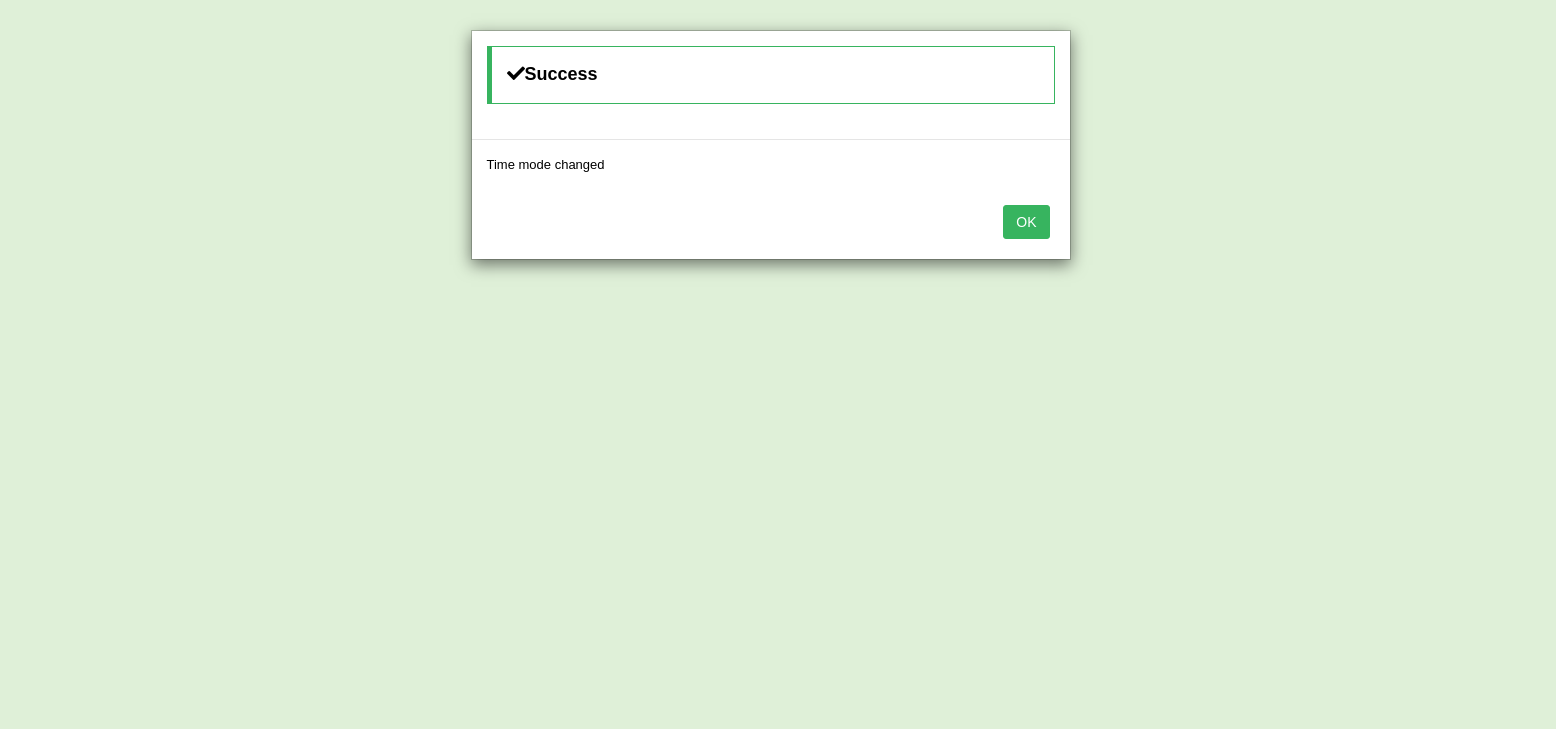 click on "OK" at bounding box center [1026, 222] 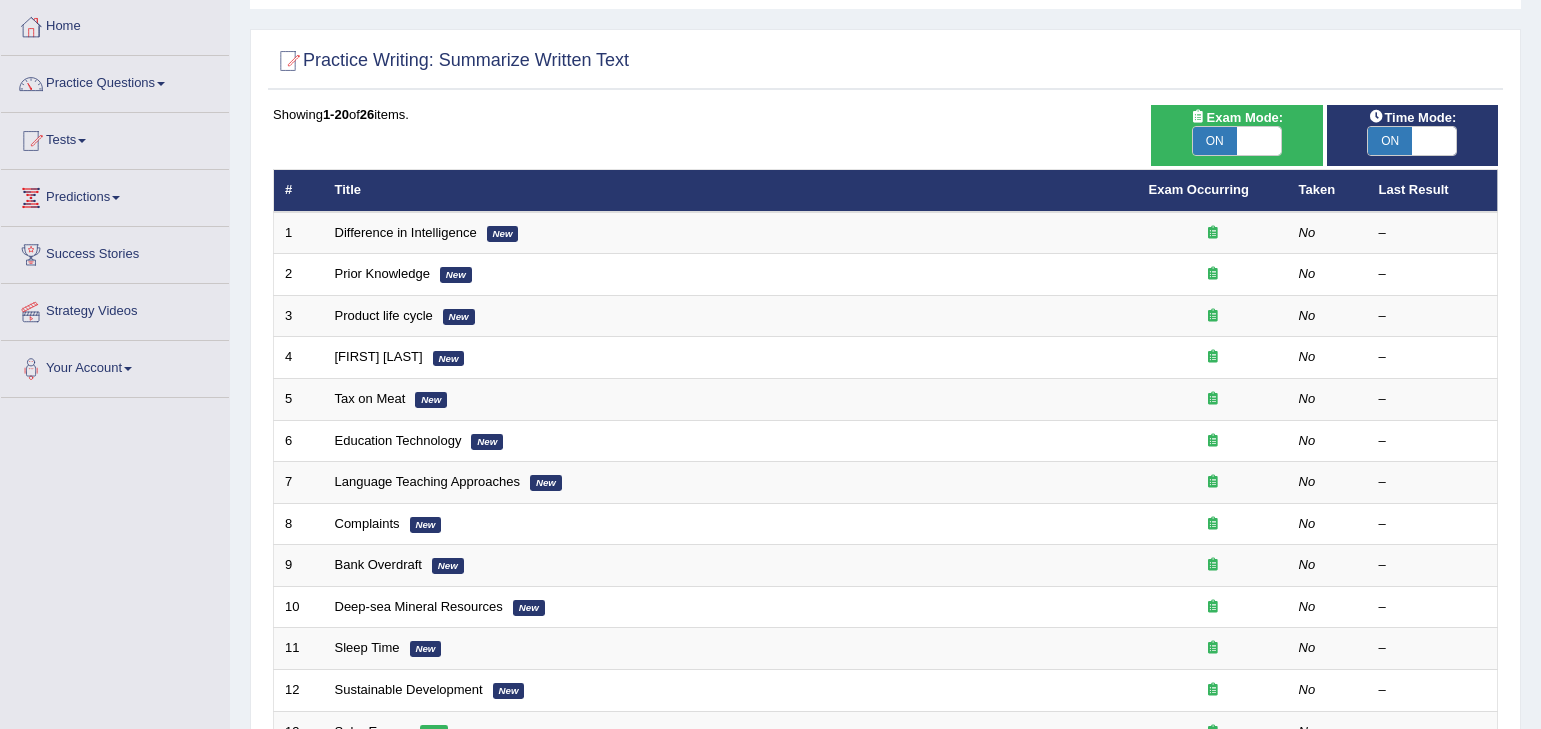scroll, scrollTop: 240, scrollLeft: 0, axis: vertical 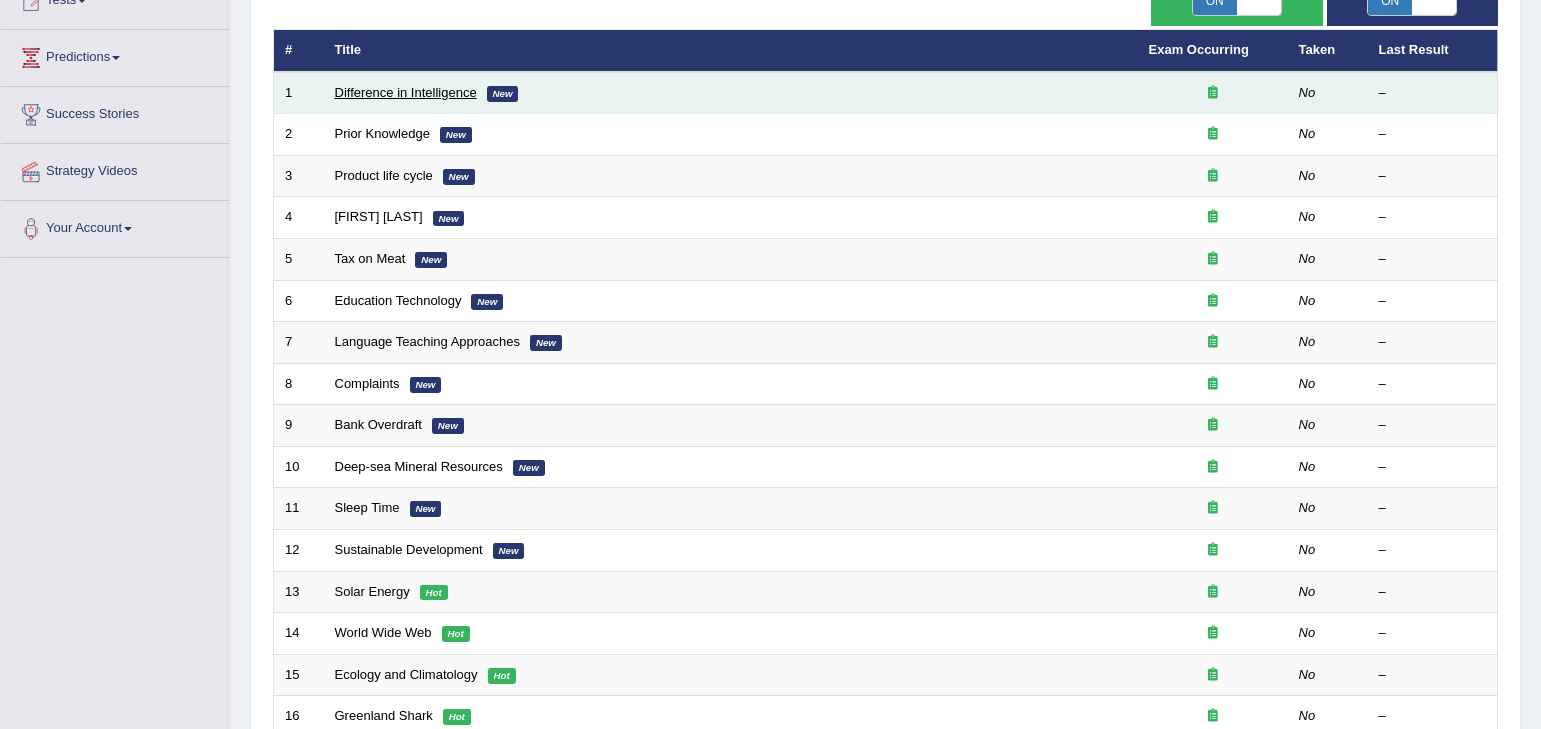 click on "Difference in Intelligence" at bounding box center (406, 92) 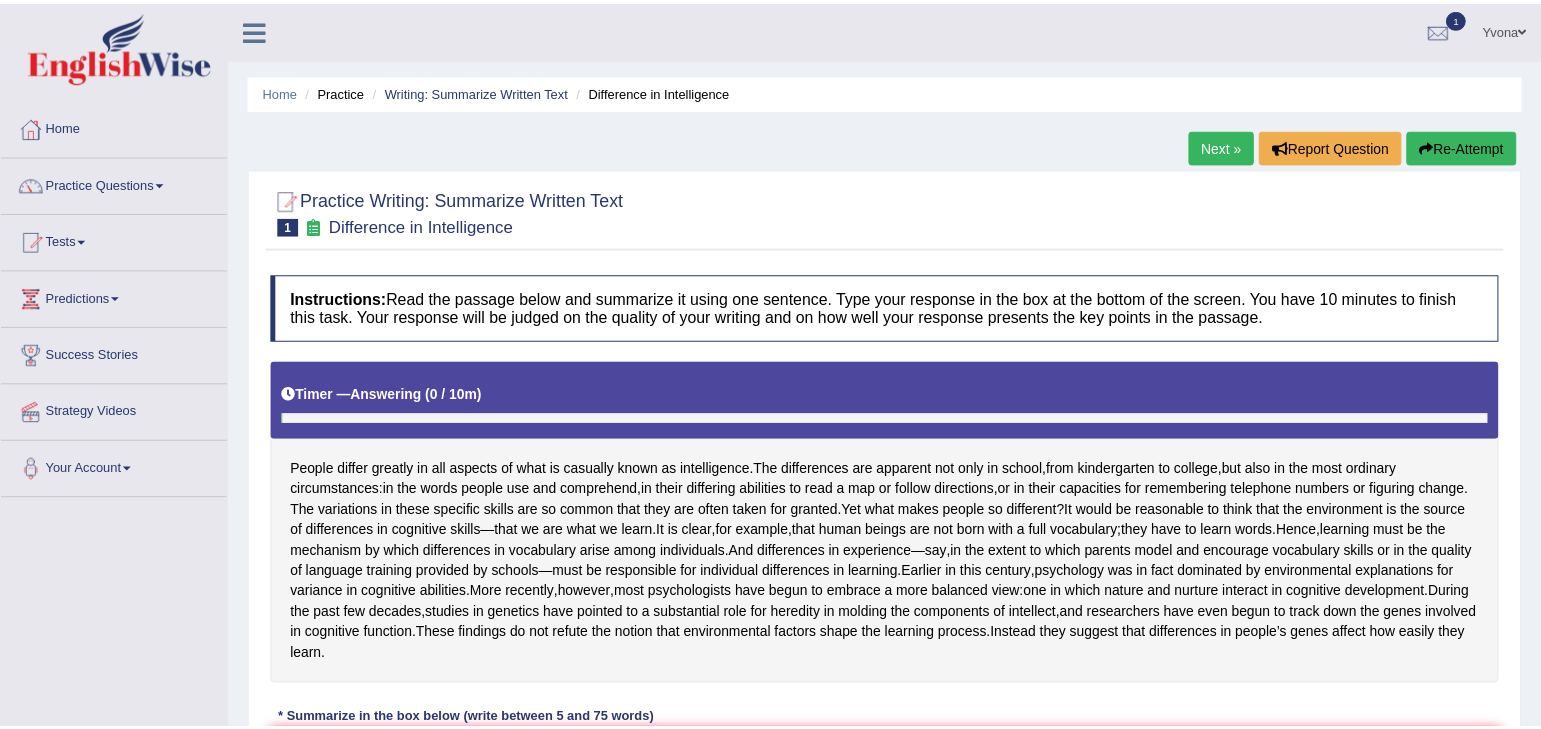 scroll, scrollTop: 0, scrollLeft: 0, axis: both 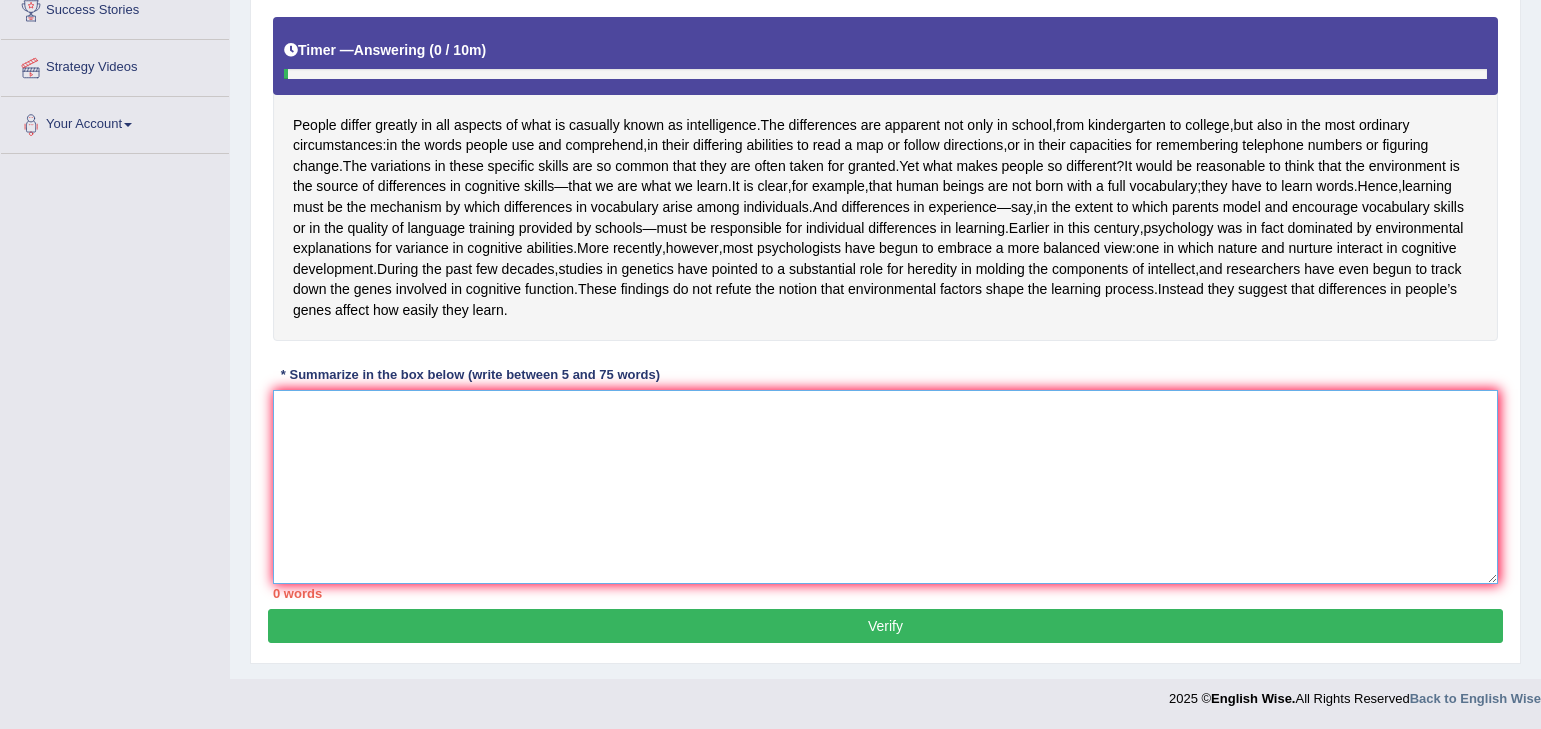 click at bounding box center [885, 487] 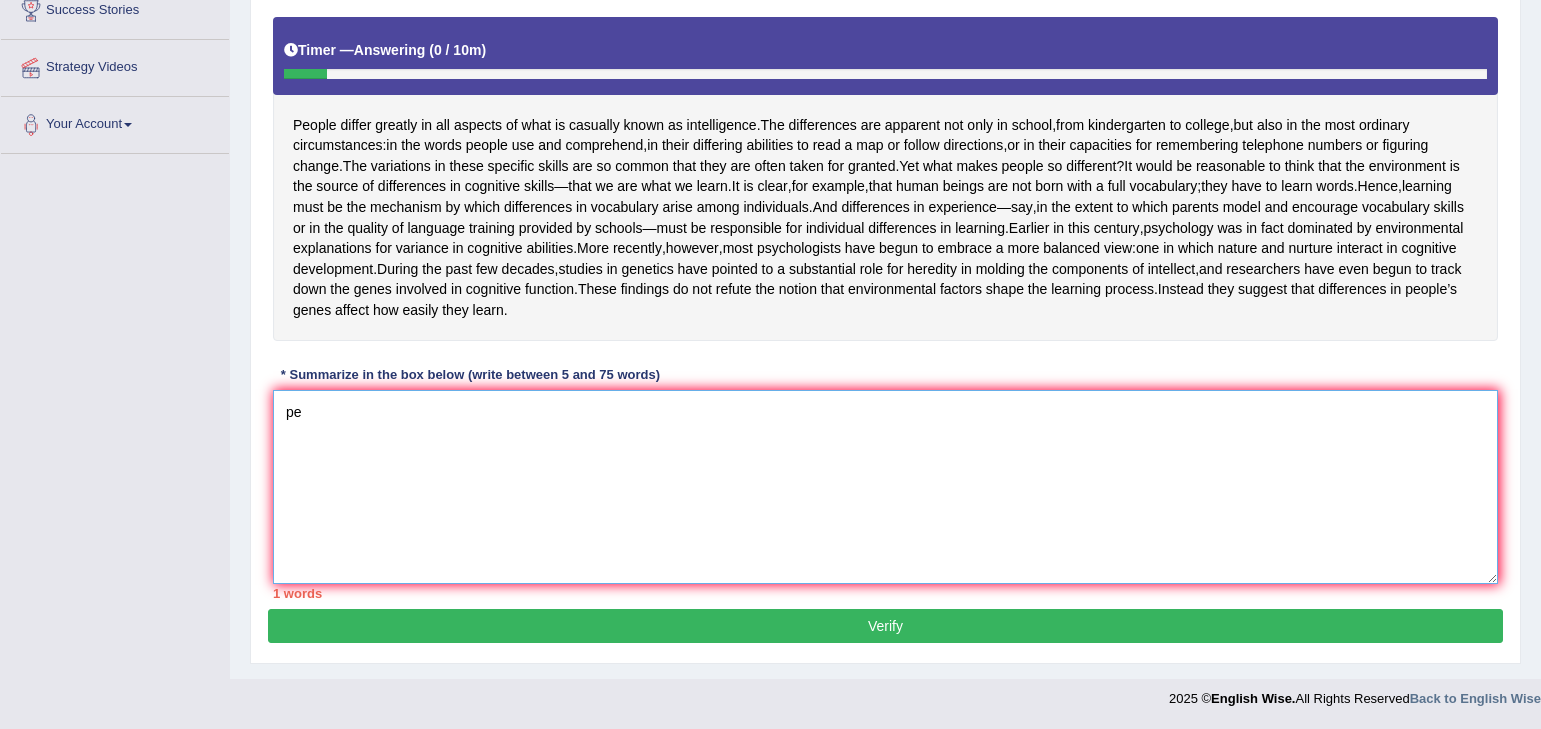 type on "p" 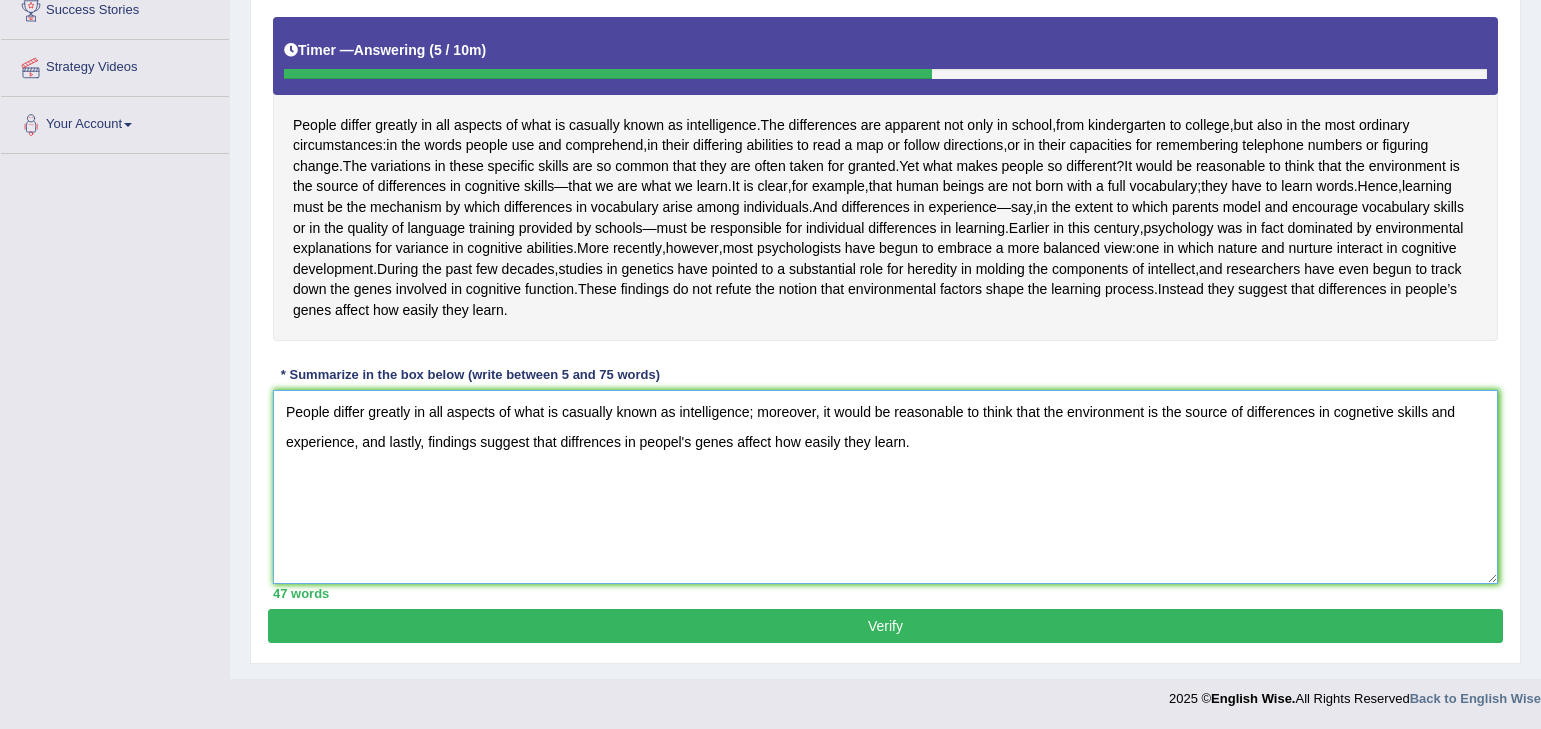 click on "People differ greatly in all aspects of what is casually known as intelligence; moreover, it would be reasonable to think that the environment is the source of differences in cognetive skills and experience, and lastly, findings suggest that diffrences in peopel's genes affect how easily they learn." at bounding box center [885, 487] 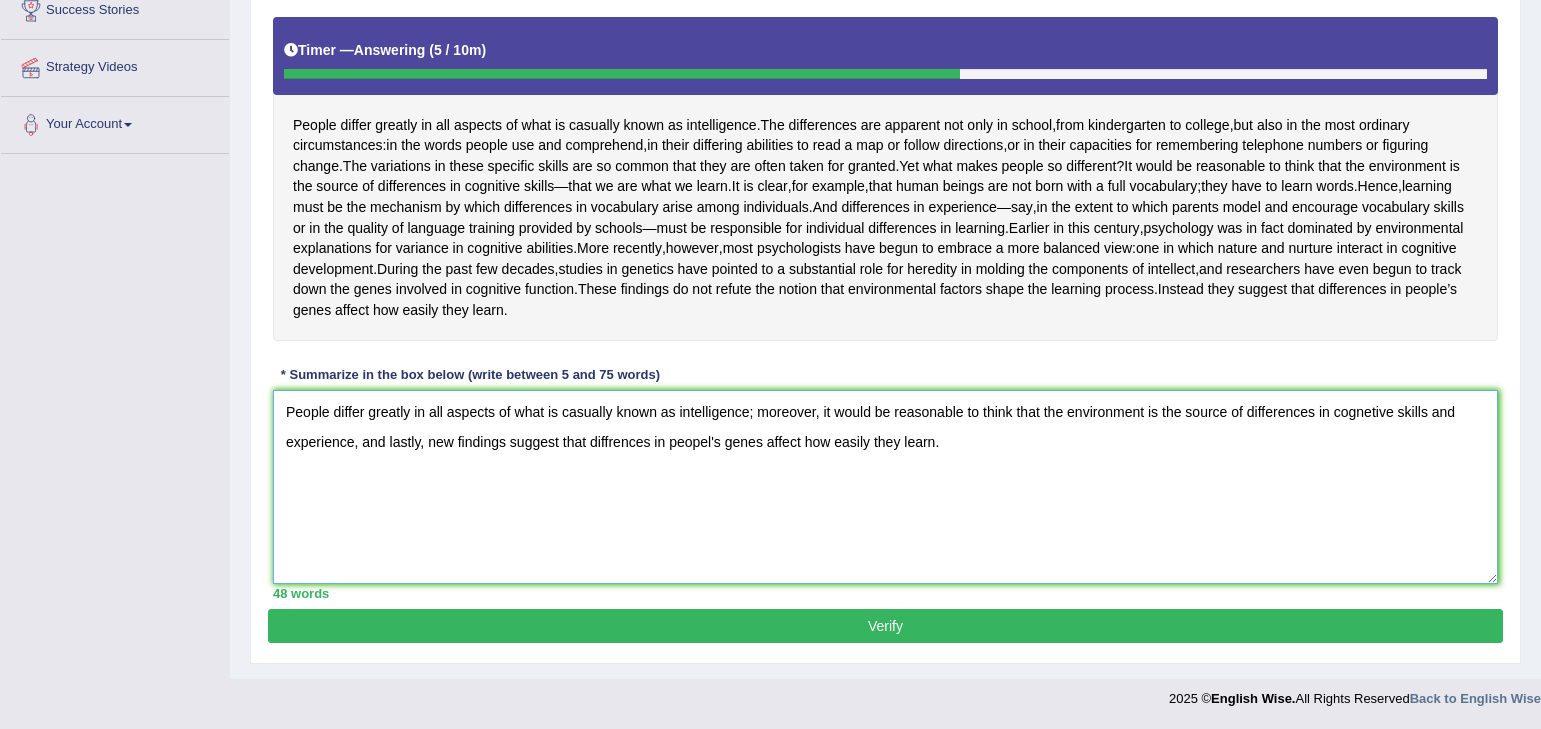 type on "People differ greatly in all aspects of what is casually known as intelligence; moreover, it would be reasonable to think that the environment is the source of differences in cognetive skills and experience, and lastly, new findings suggest that diffrences in peopel's genes affect how easily they learn." 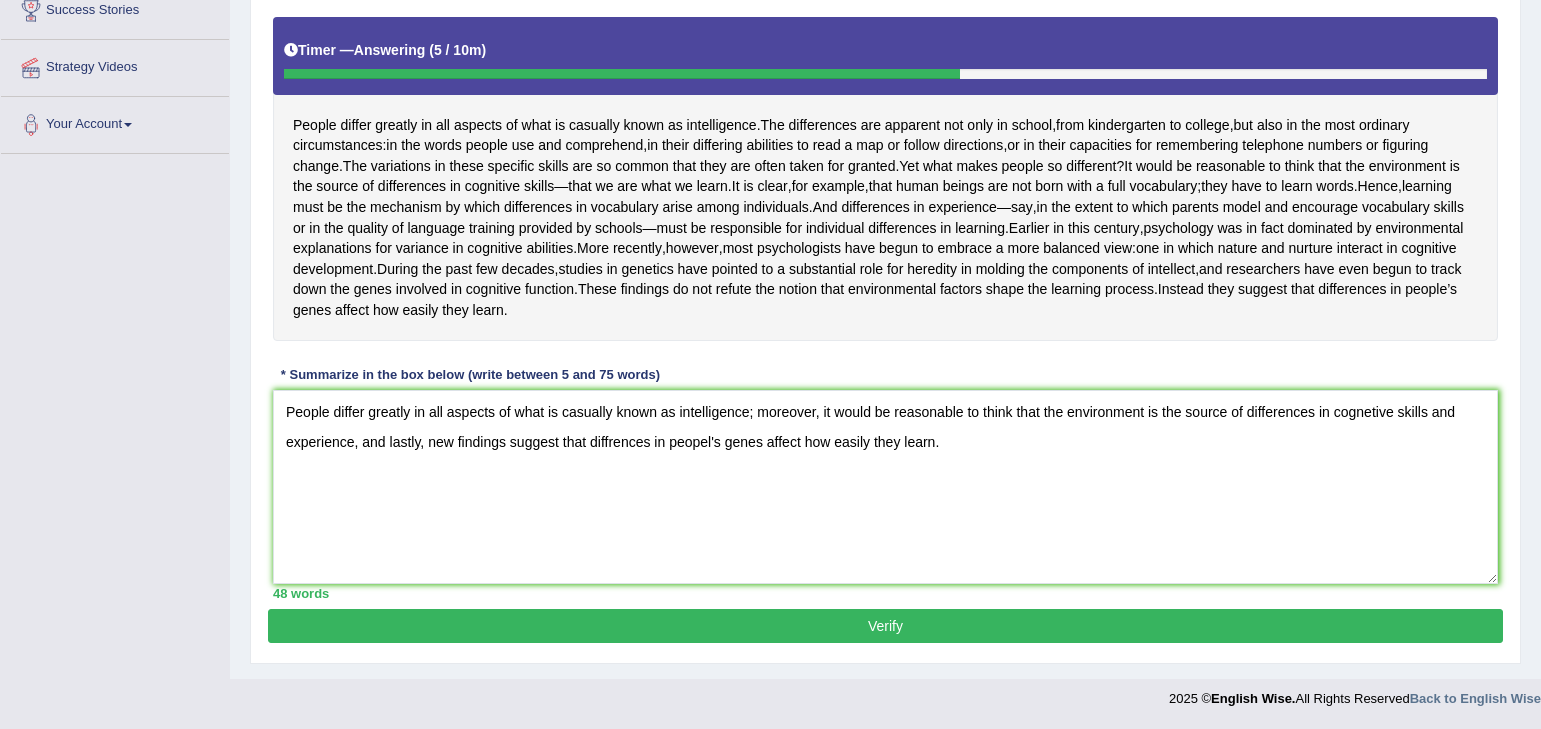 click on "Verify" at bounding box center (885, 626) 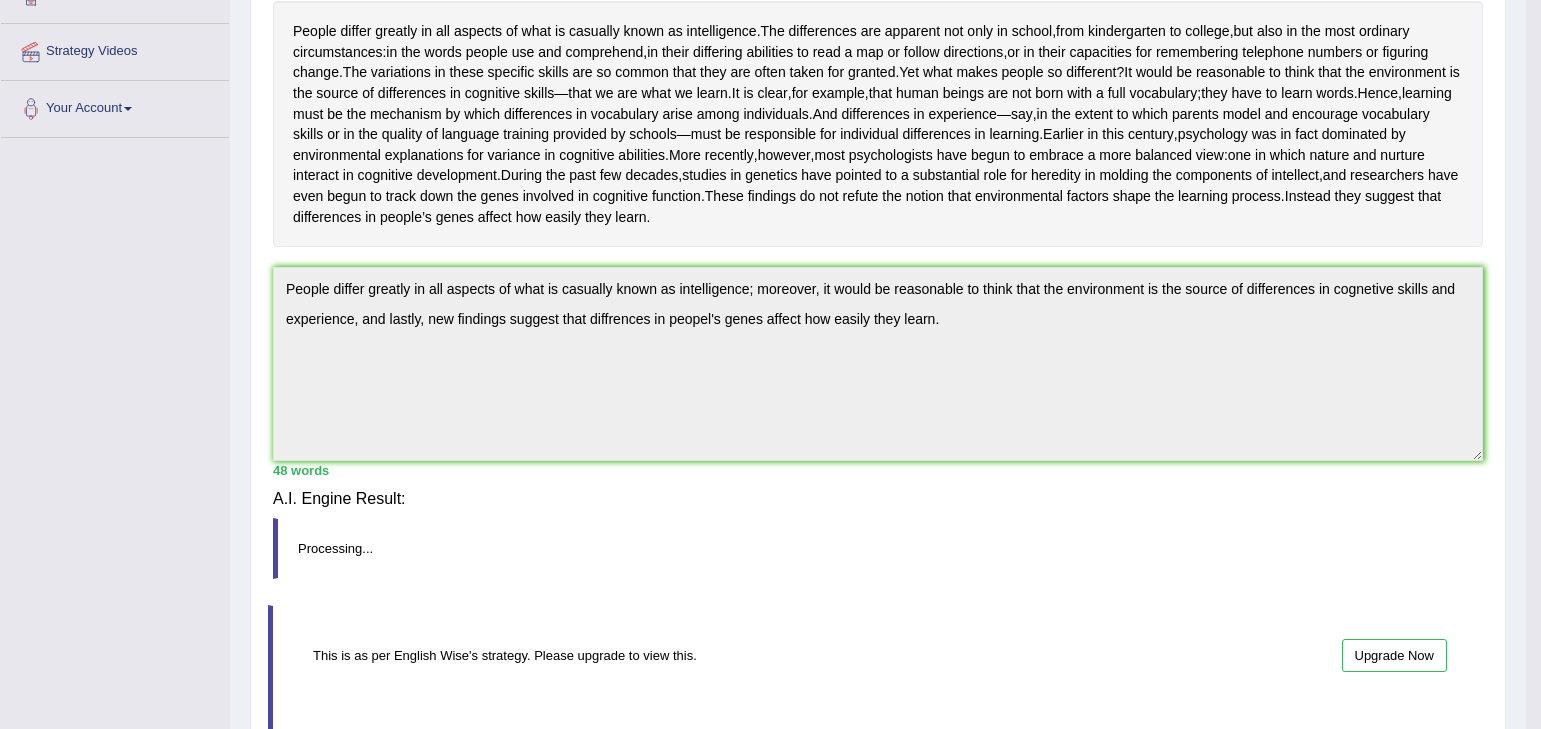scroll, scrollTop: 321, scrollLeft: 0, axis: vertical 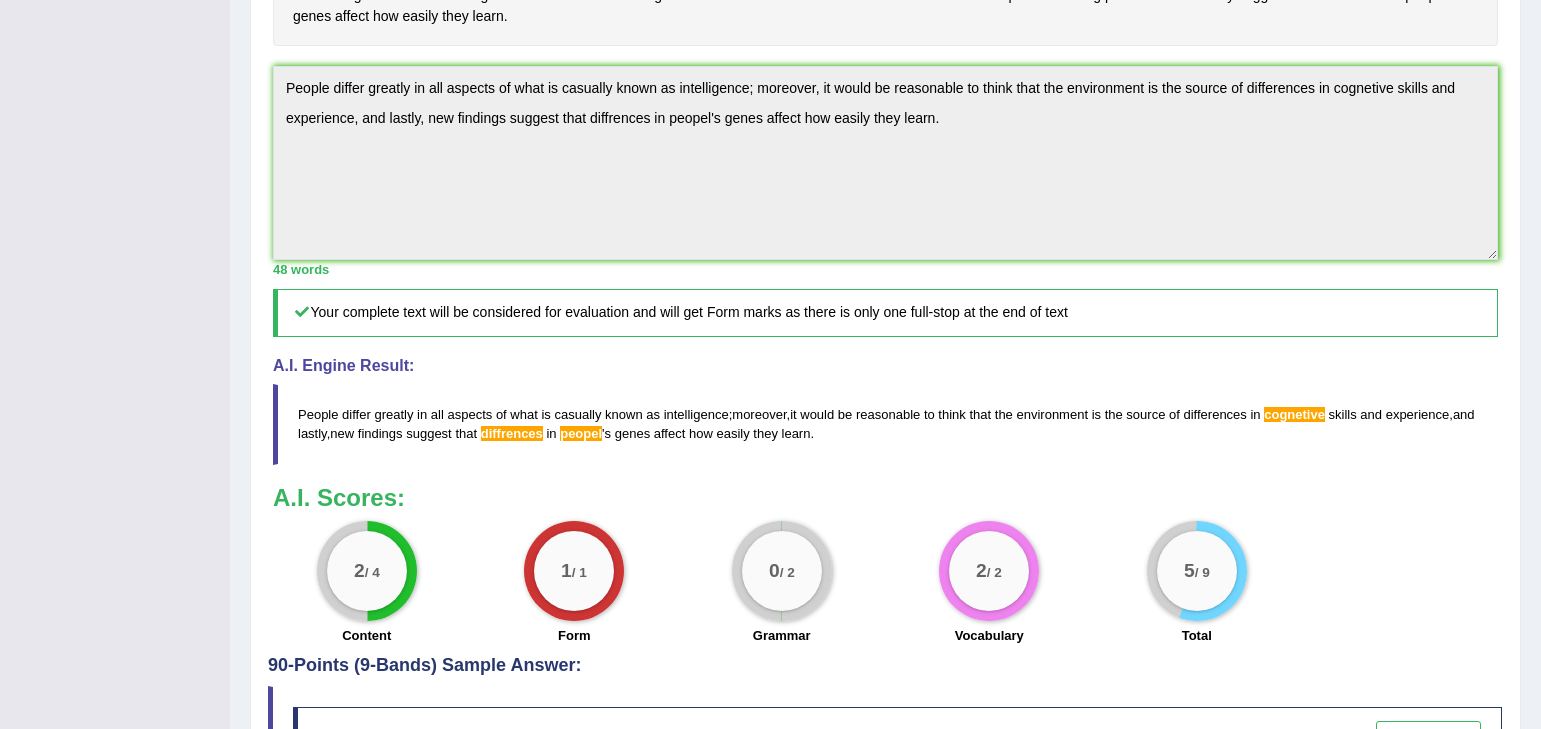 click on "peopel" at bounding box center [581, 433] 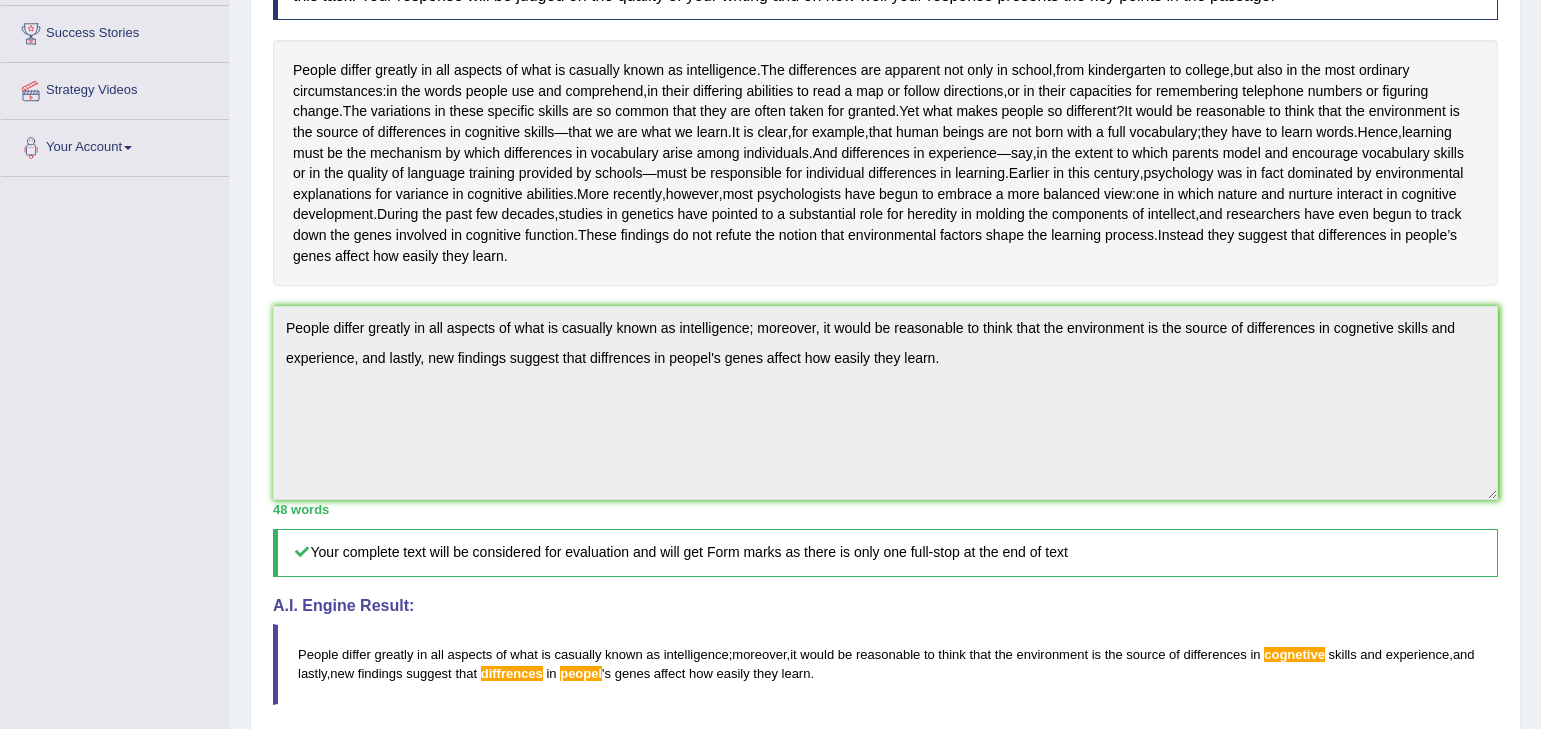 scroll, scrollTop: 441, scrollLeft: 0, axis: vertical 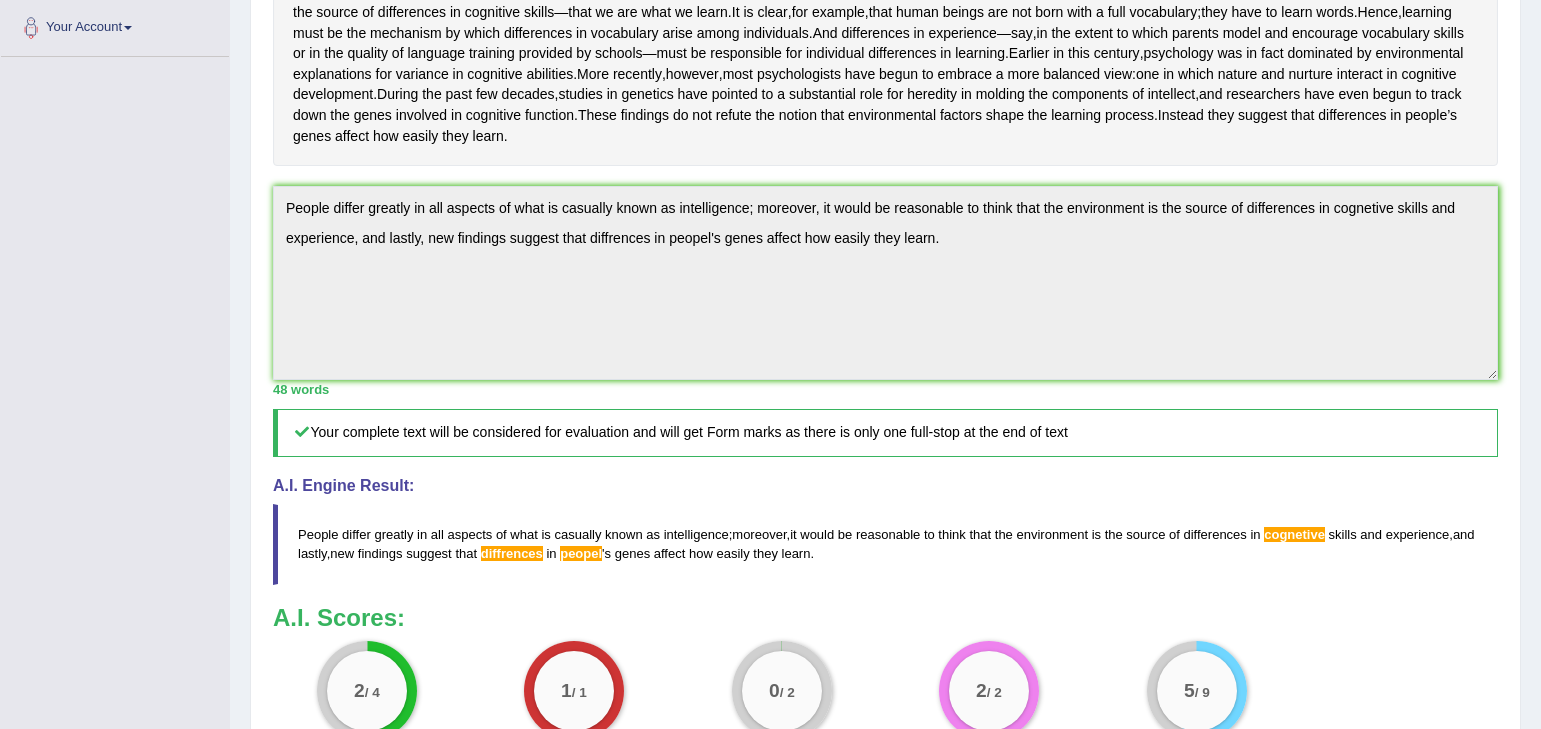 drag, startPoint x: 650, startPoint y: 597, endPoint x: 446, endPoint y: 569, distance: 205.9126 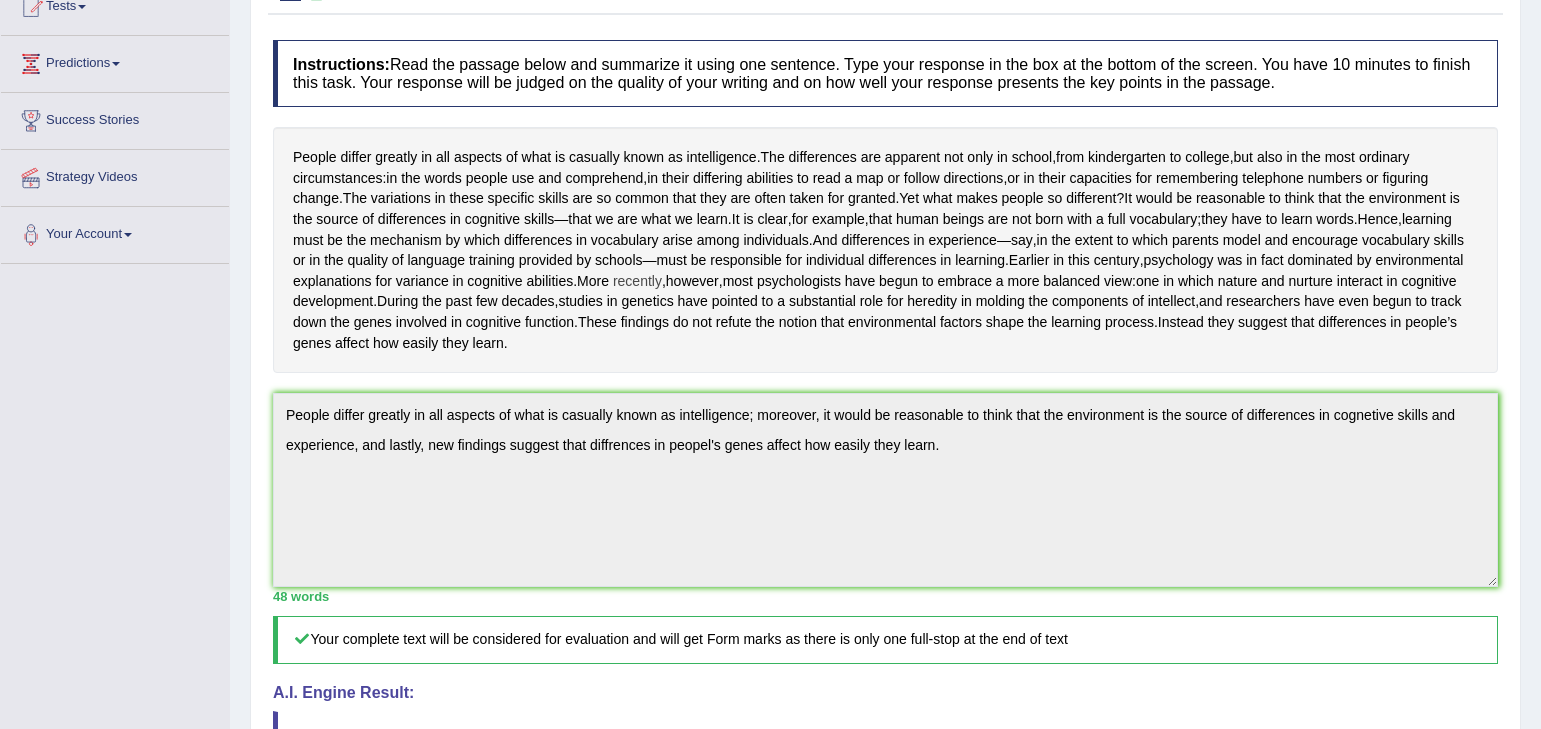 scroll, scrollTop: 0, scrollLeft: 0, axis: both 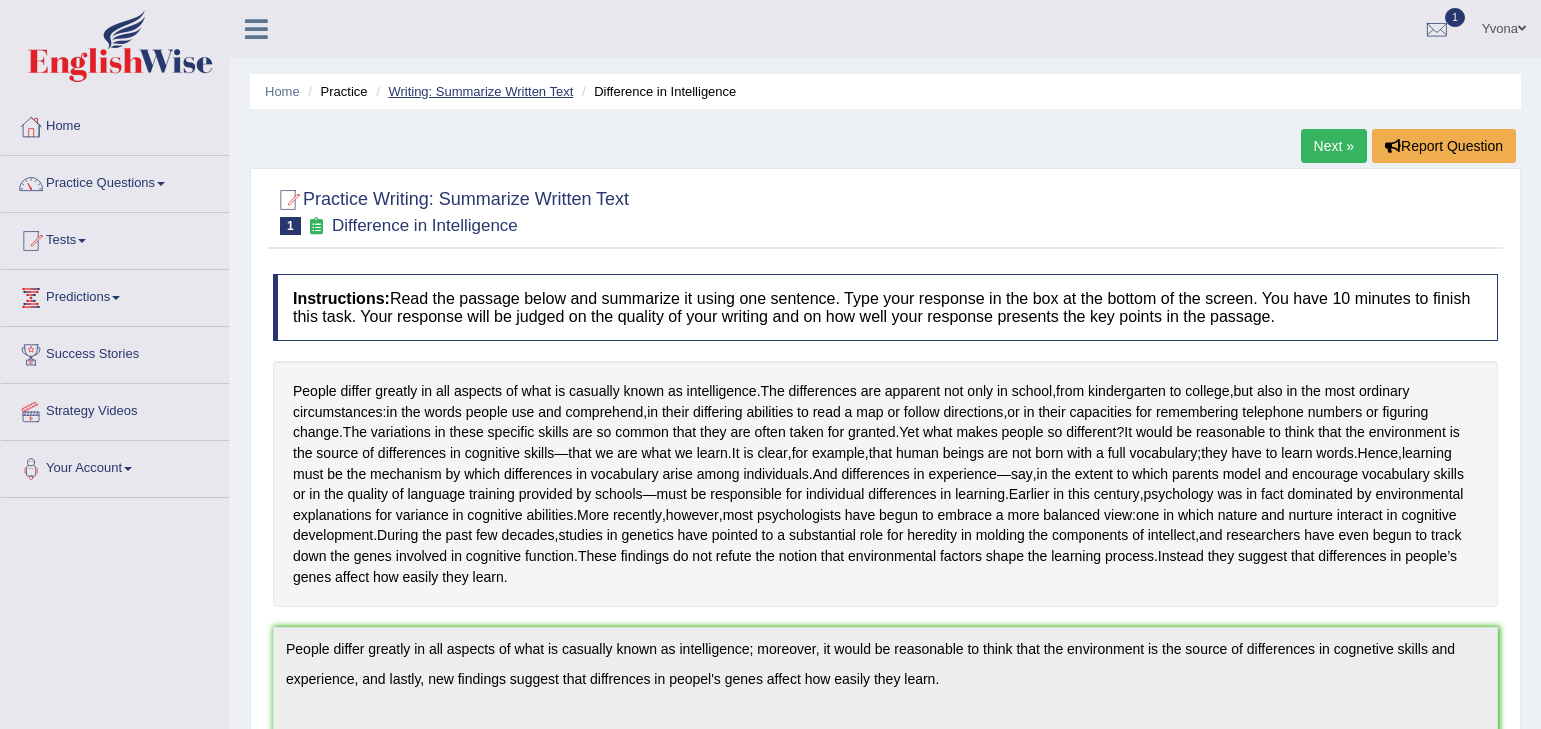 click on "Writing: Summarize Written Text" at bounding box center [480, 91] 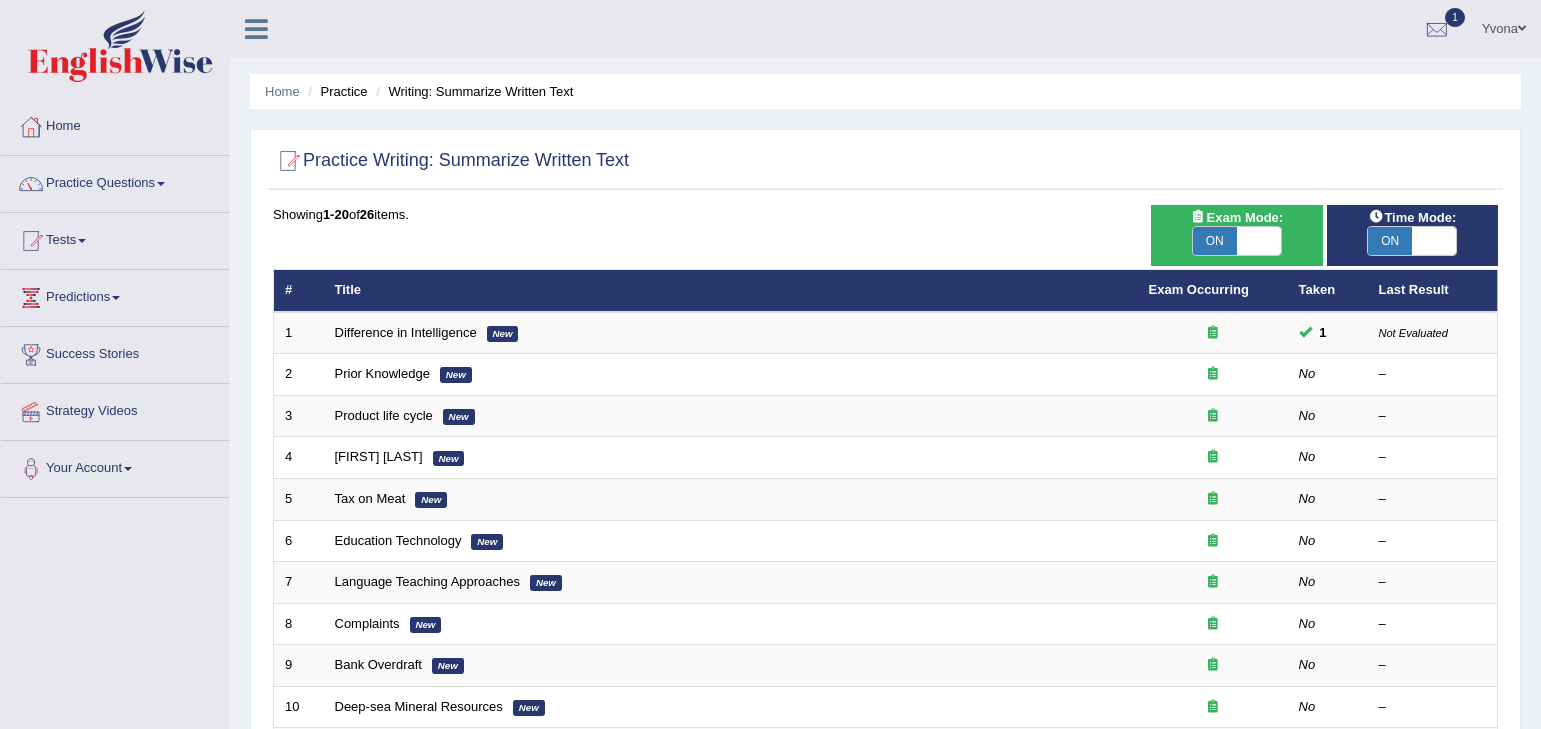 scroll, scrollTop: 68, scrollLeft: 0, axis: vertical 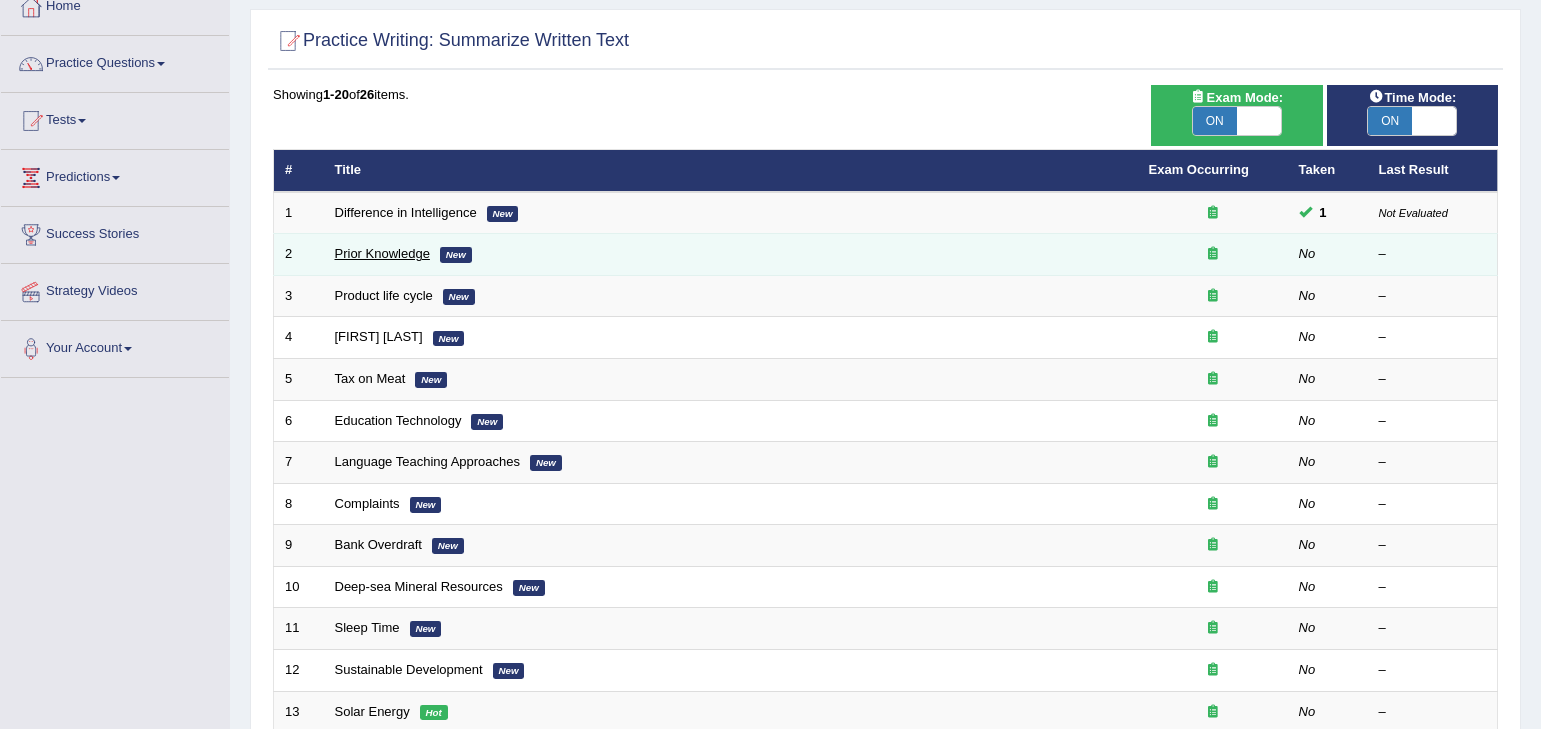 click on "Prior Knowledge" at bounding box center [382, 253] 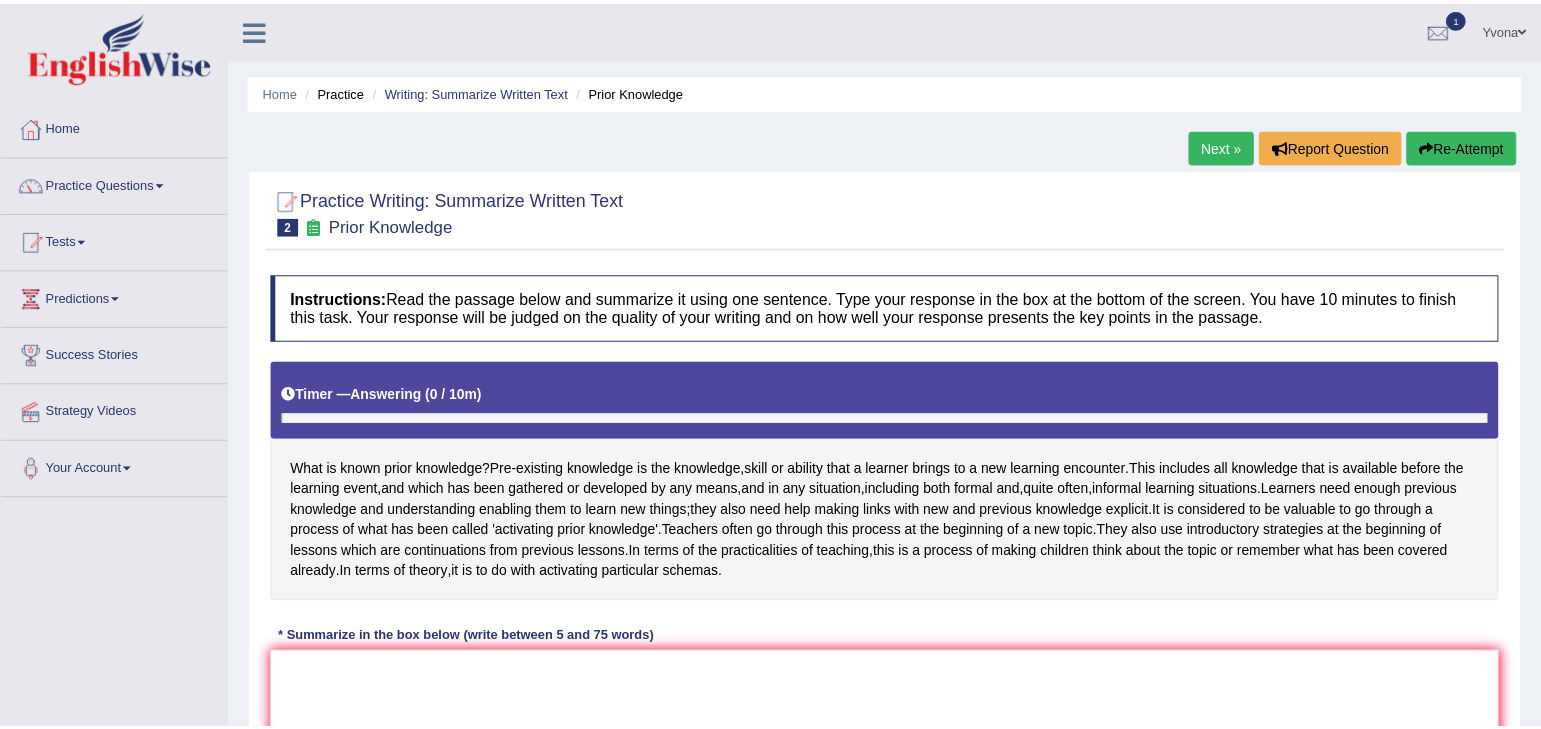 scroll, scrollTop: 0, scrollLeft: 0, axis: both 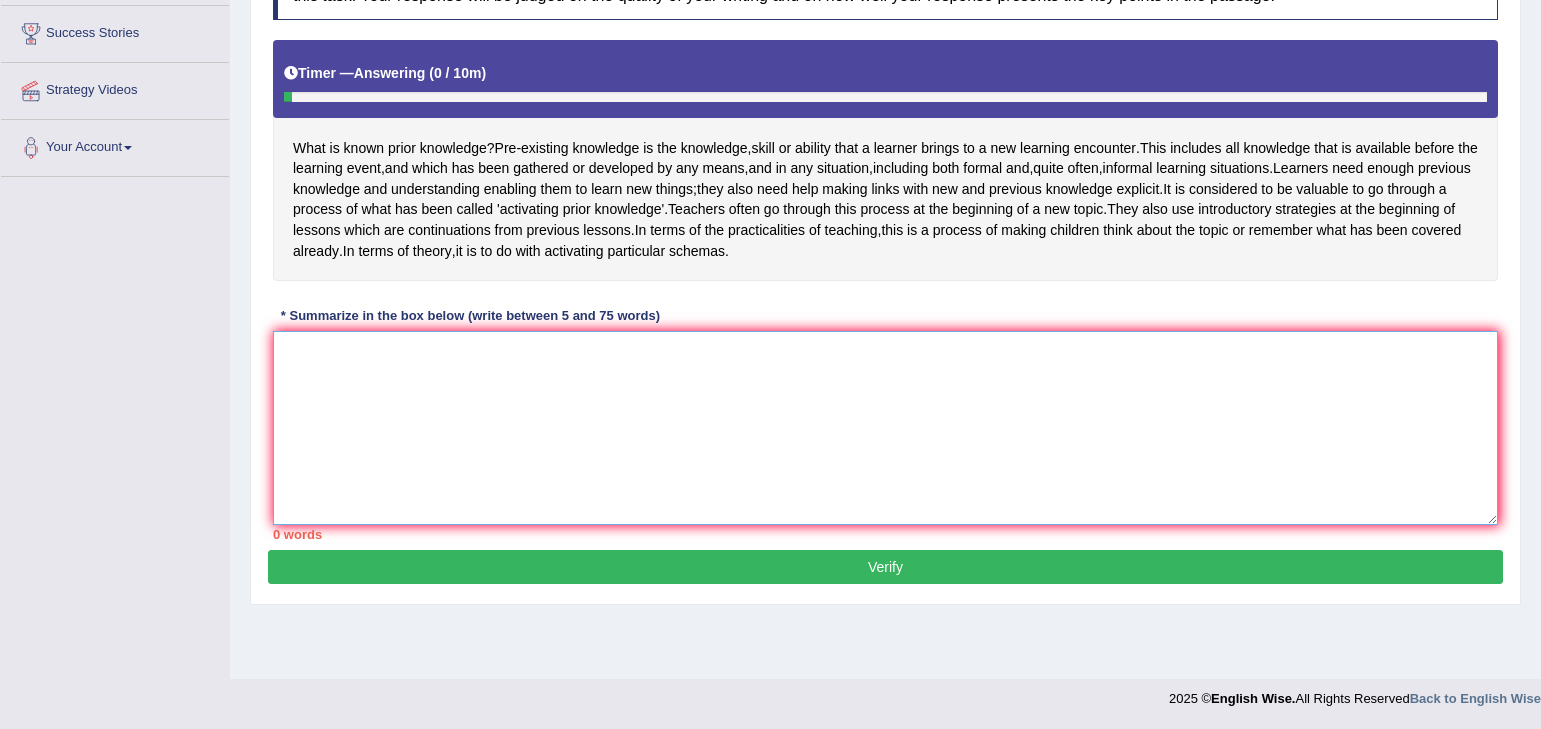 click at bounding box center (885, 428) 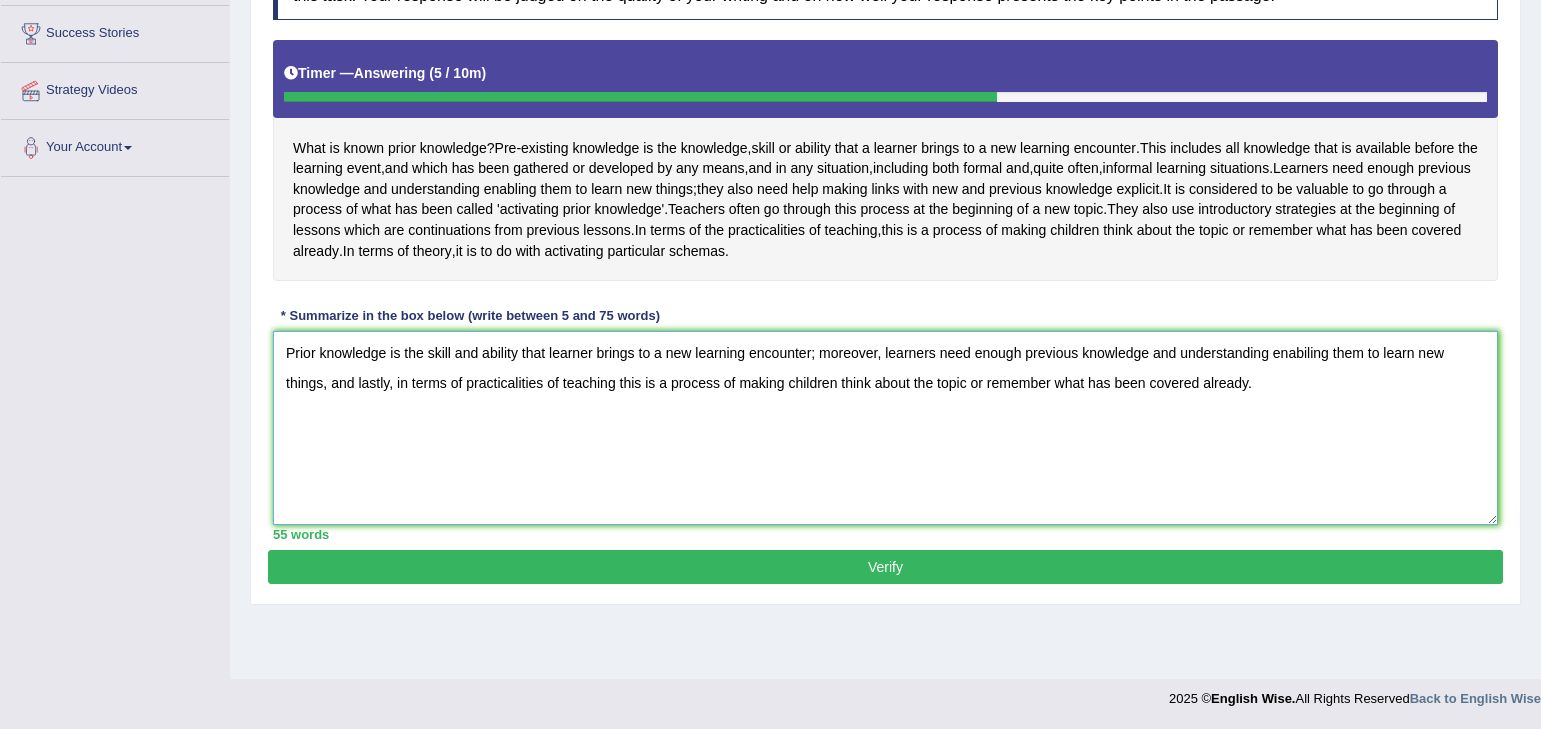 type on "Prior knowledge is the skill and ability that learner brings to a new learning encounter; moreover, learners need enough previous knowledge and understanding enabiling them to learn new things, and lastly, in terms of practicalities of teaching this is a process of making children think about the topic or remember what has been covered already." 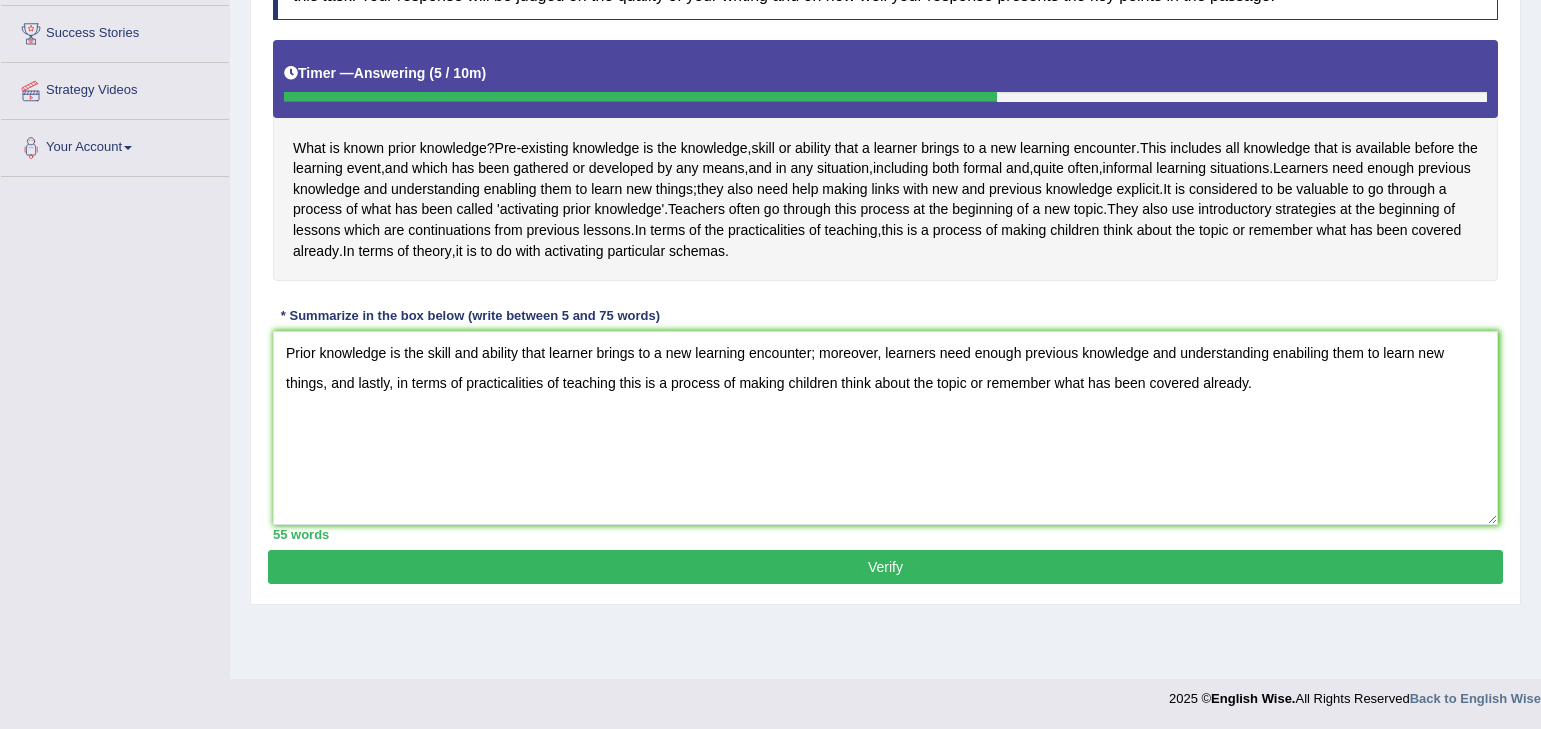 click on "Verify" at bounding box center (885, 567) 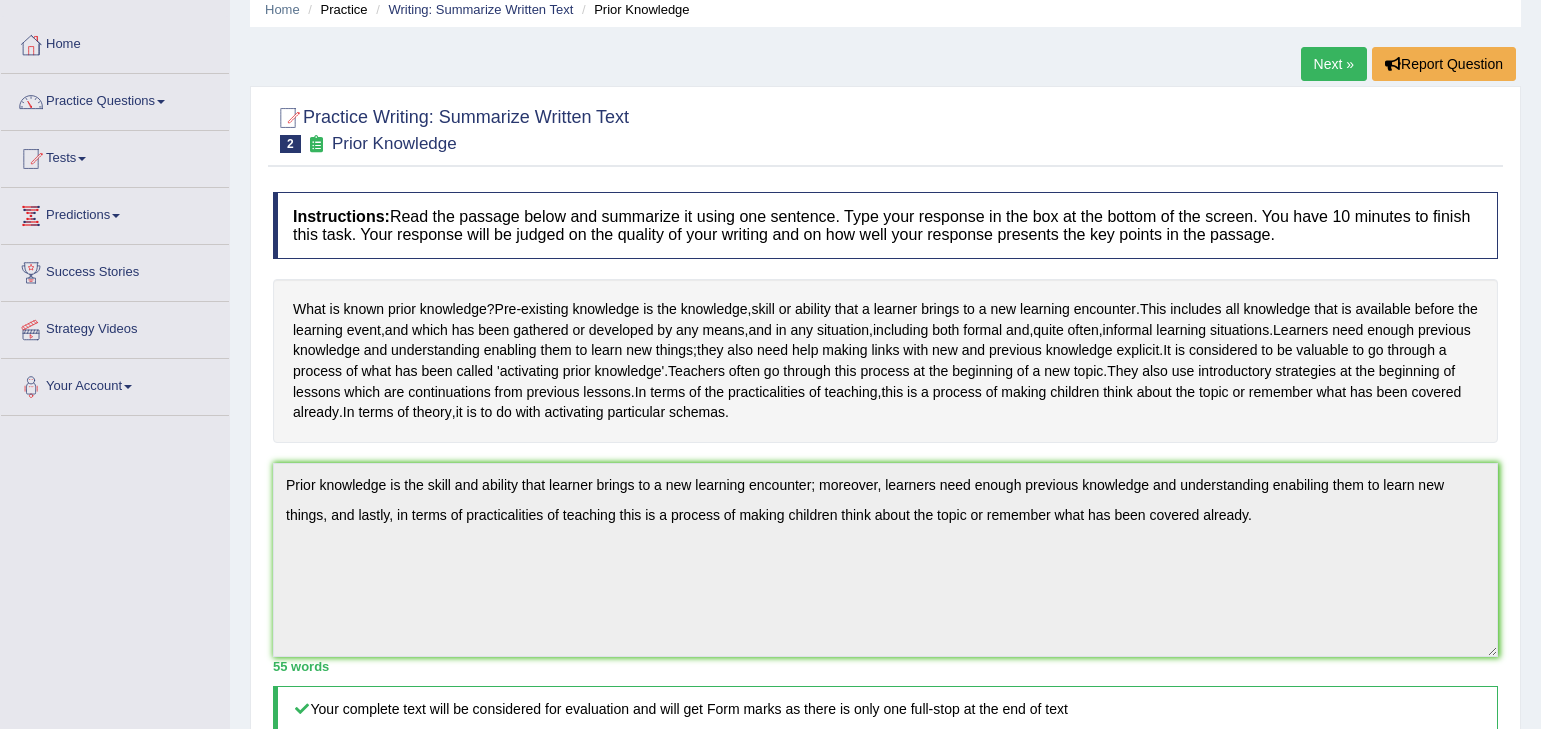 scroll, scrollTop: 0, scrollLeft: 0, axis: both 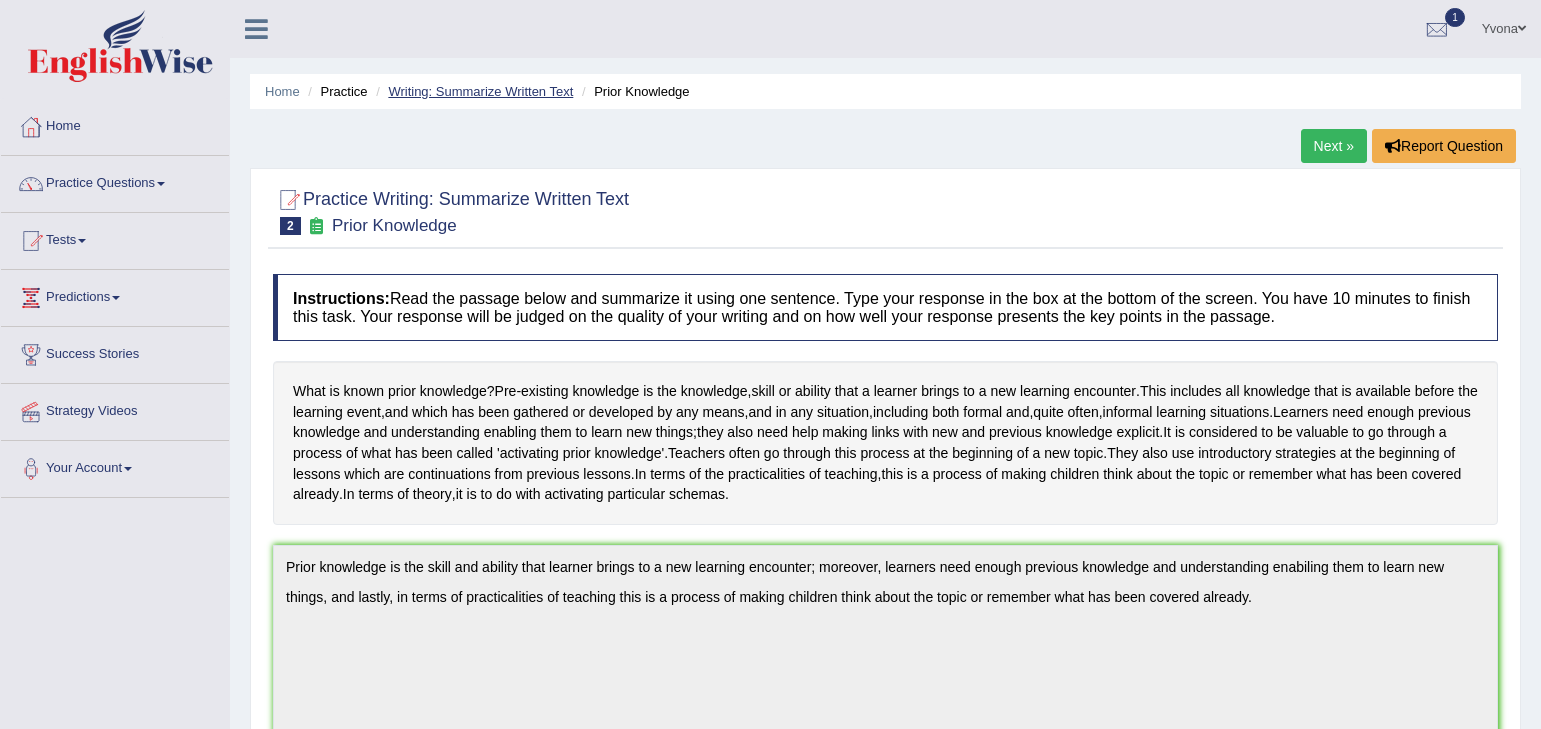 click on "Writing: Summarize Written Text" at bounding box center (480, 91) 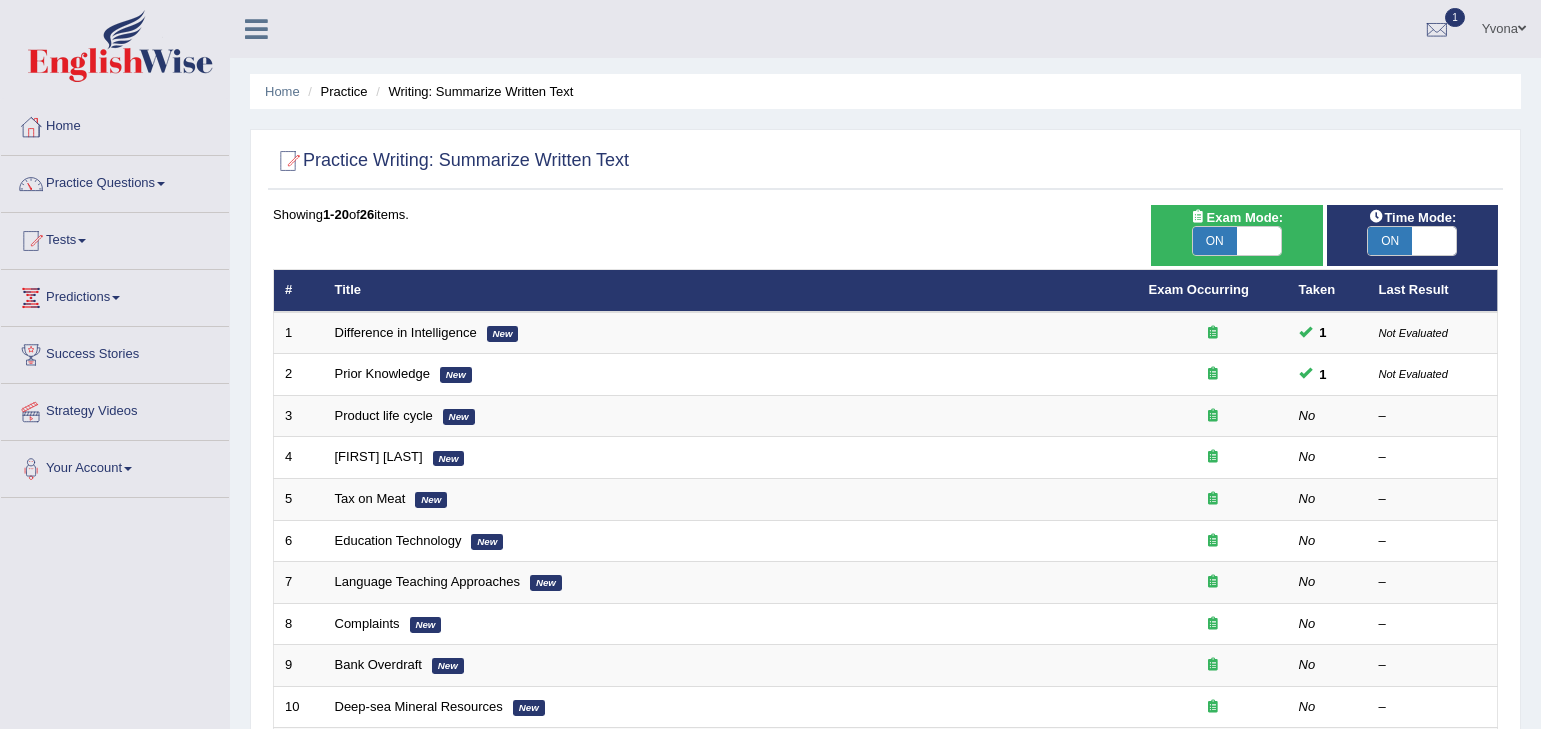 scroll, scrollTop: 0, scrollLeft: 0, axis: both 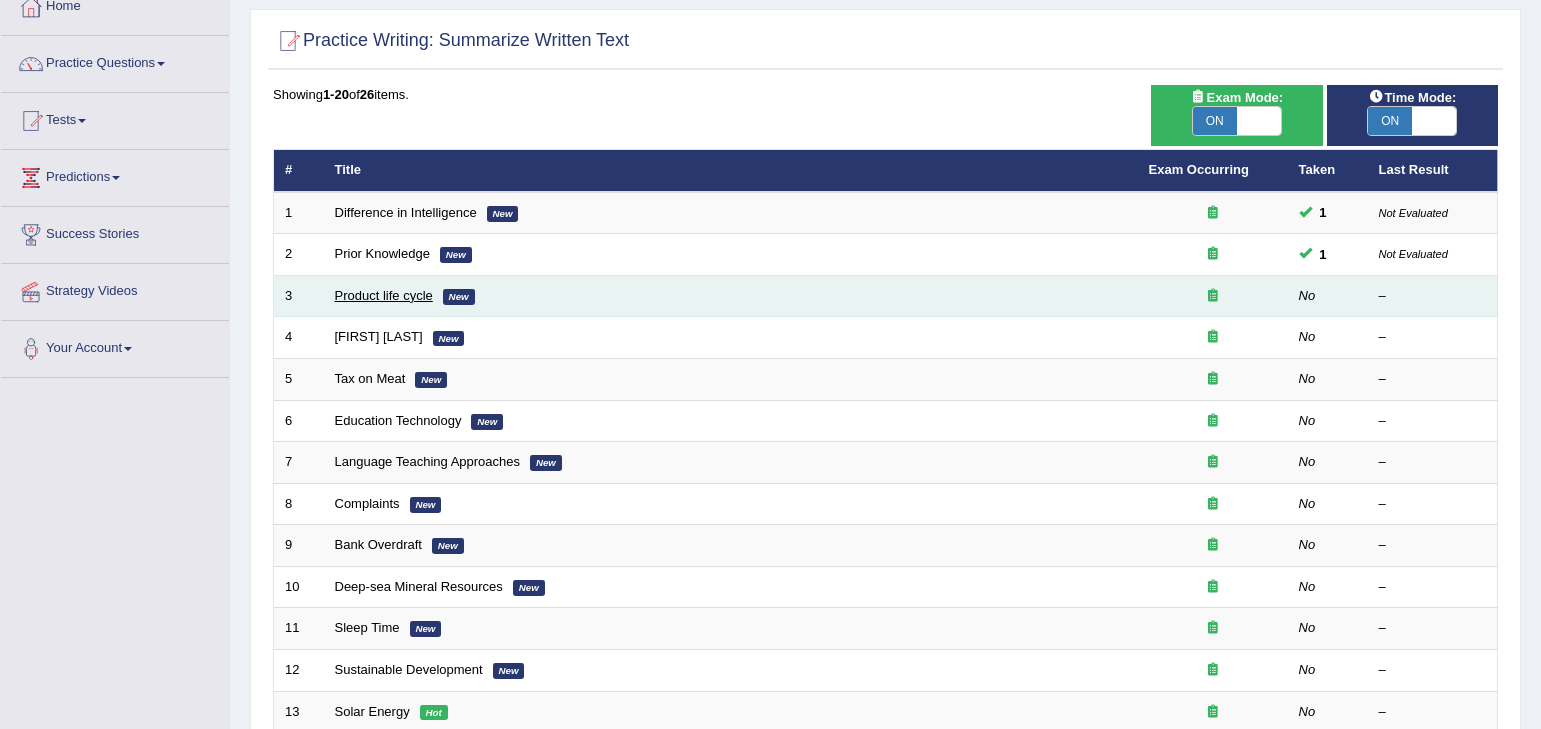 click on "Product life cycle" at bounding box center [384, 295] 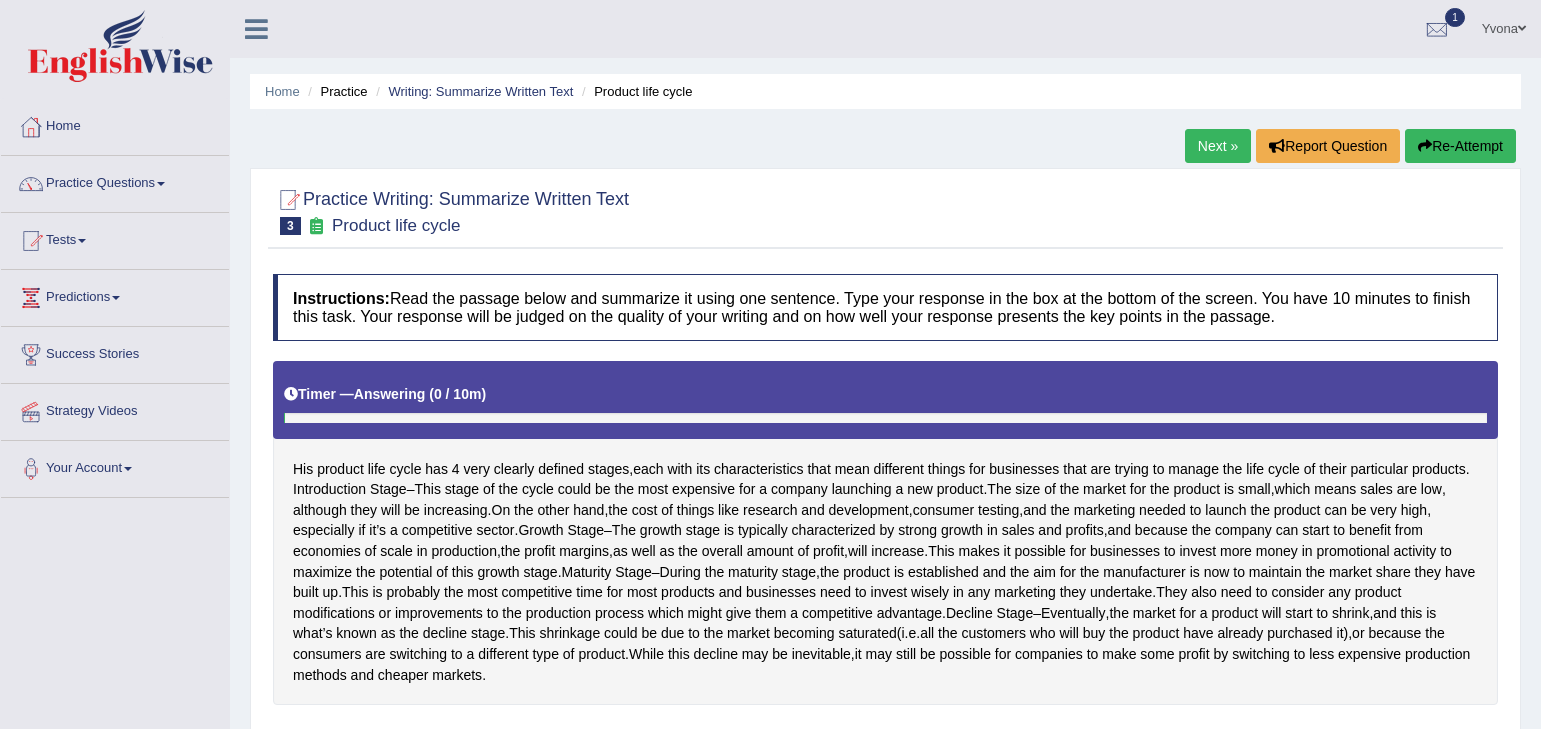 scroll, scrollTop: 0, scrollLeft: 0, axis: both 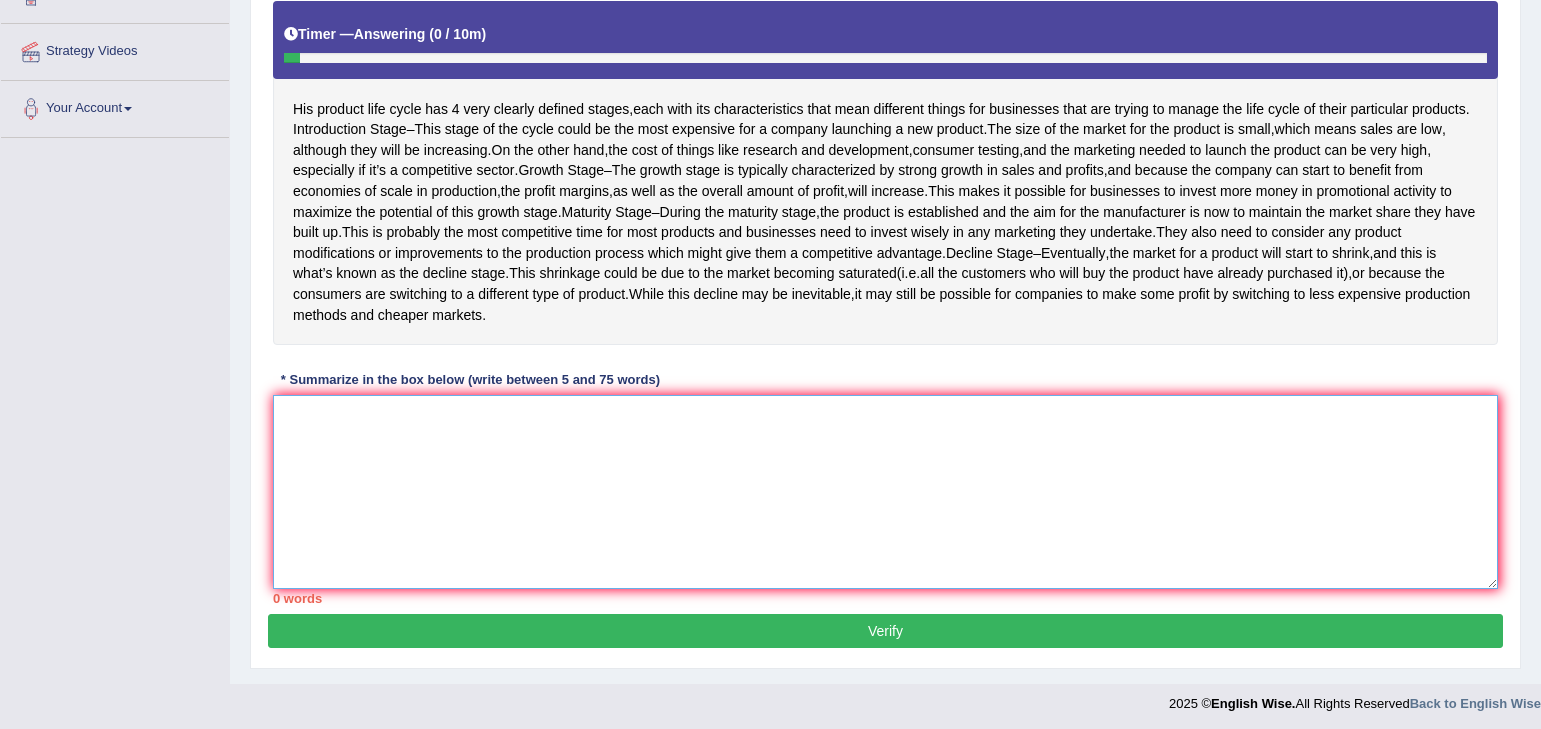 click at bounding box center (885, 492) 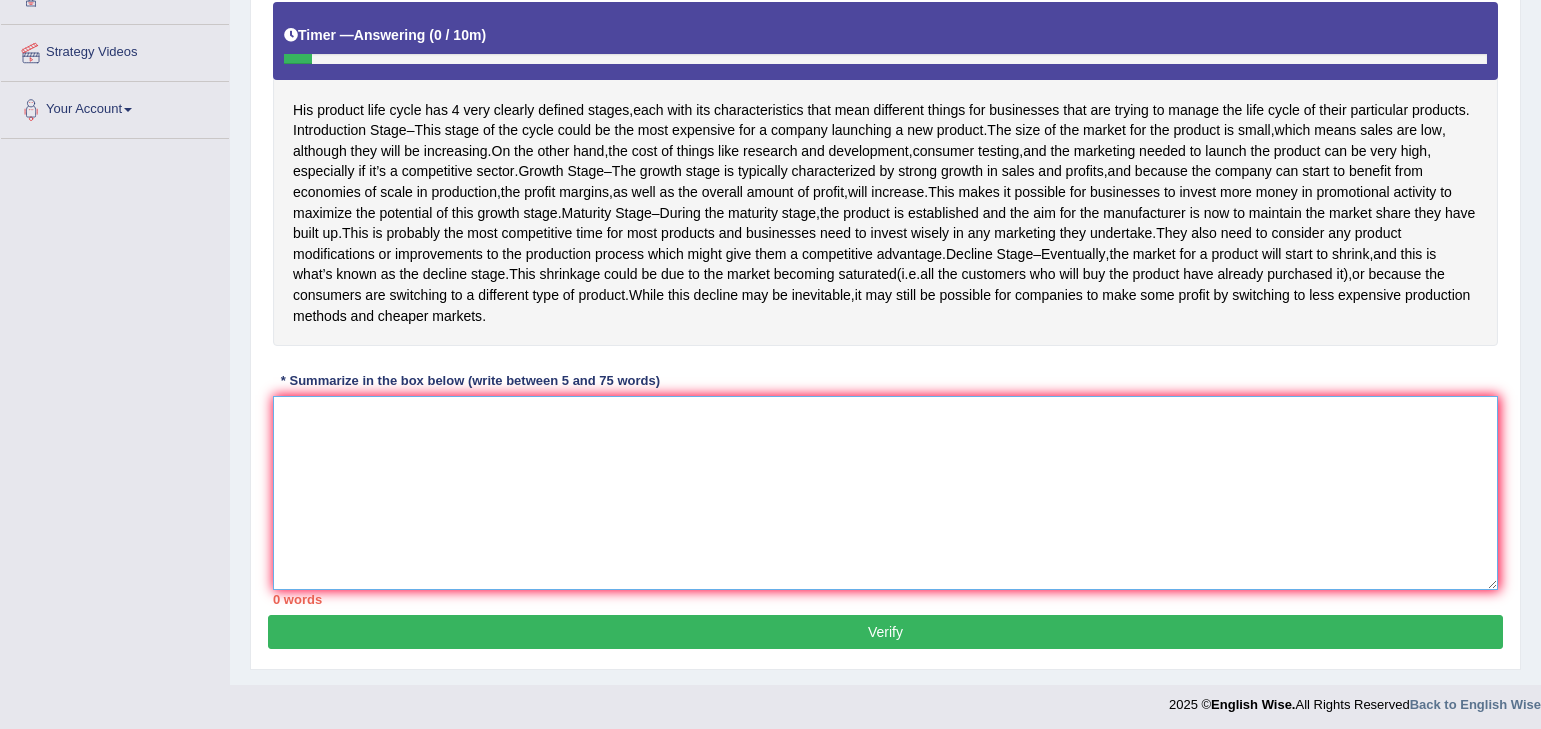 scroll, scrollTop: 360, scrollLeft: 0, axis: vertical 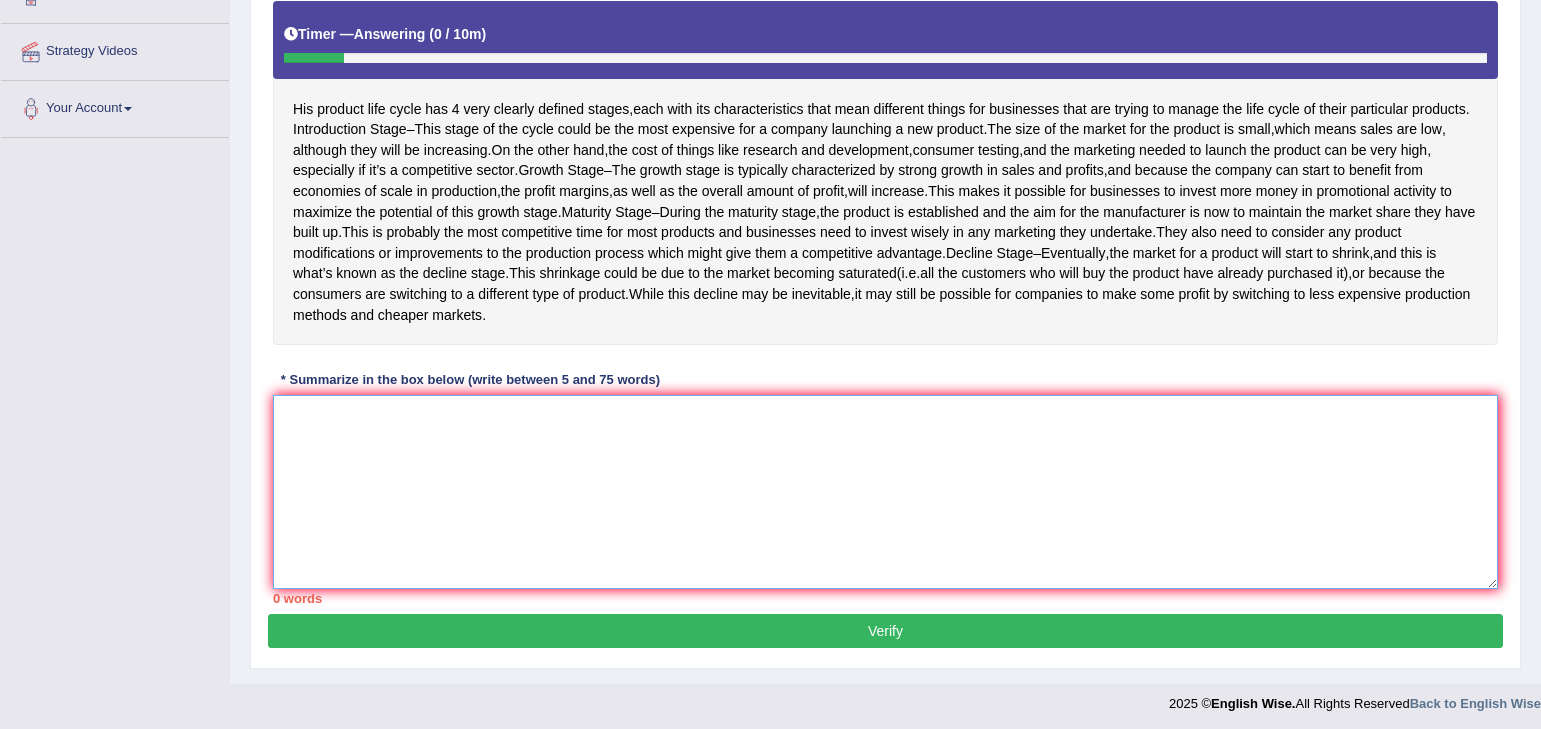click at bounding box center [885, 492] 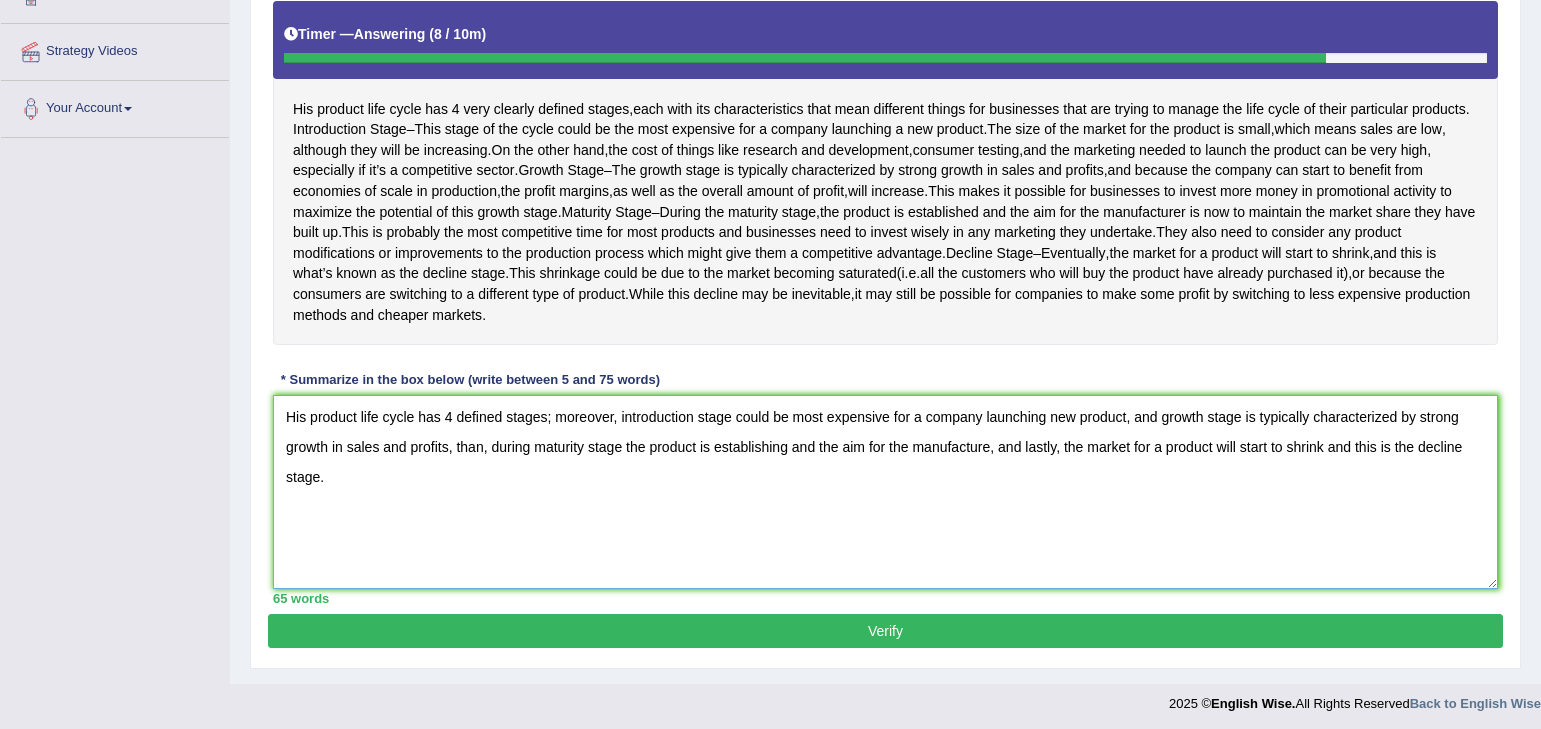 type on "His product life cycle has 4 defined stages; moreover, introduction stage could be most expensive for a company launching new product, and growth stage is typically characterized by strong growth in sales and profits, than, during maturity stage the product is establishing and the aim for the manufacture, and lastly, the market for a product will start to shrink and this is the decline stage." 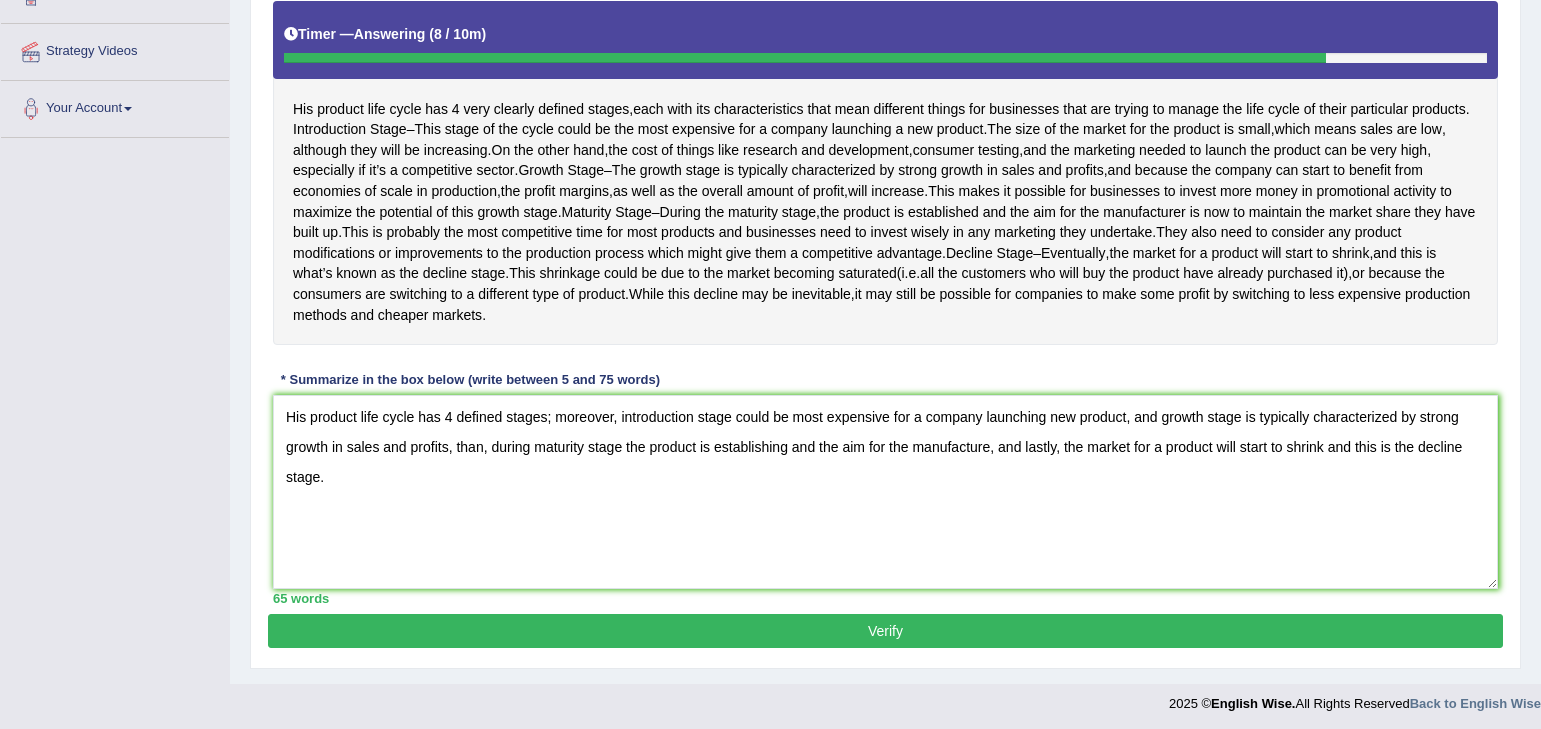 click on "Verify" at bounding box center [885, 631] 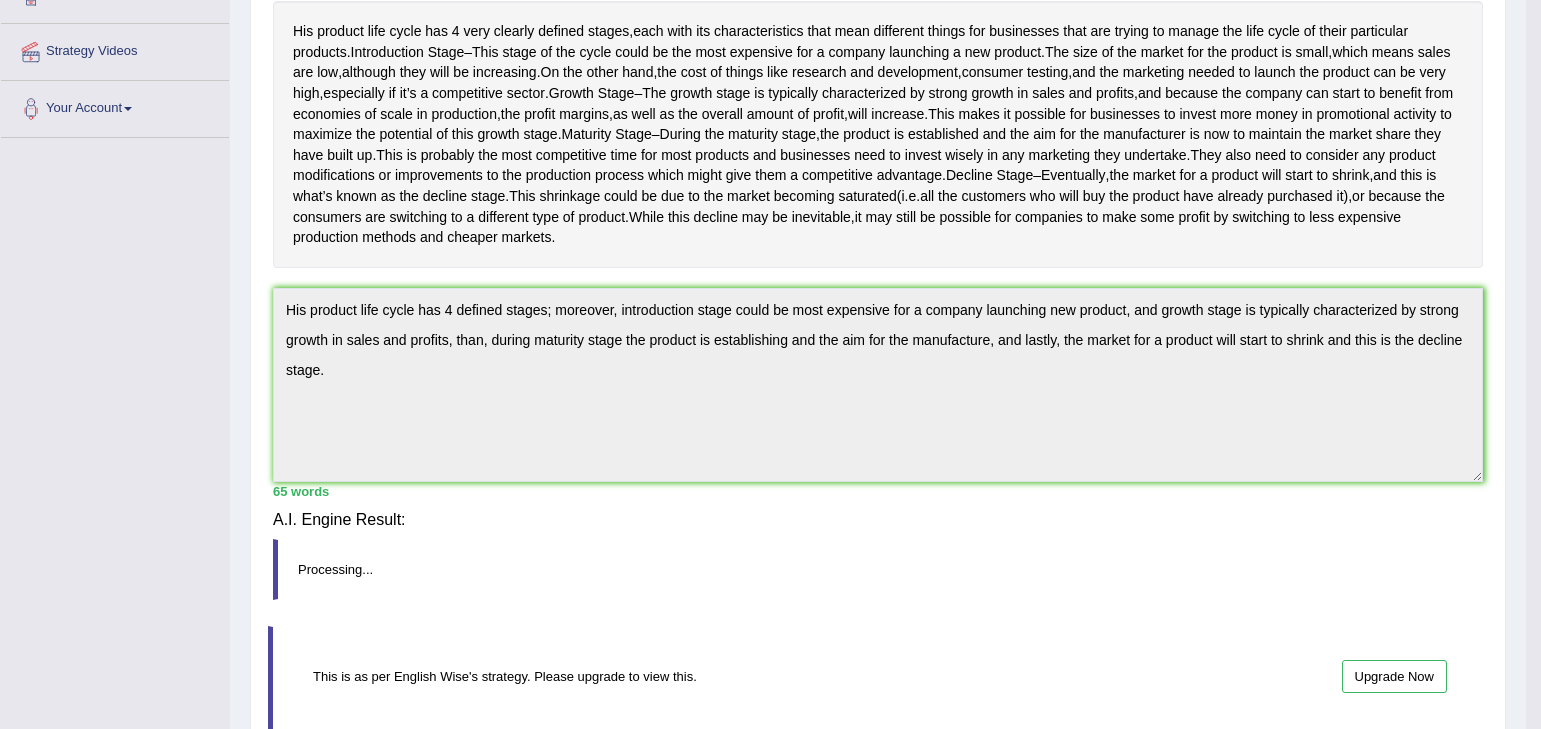 scroll, scrollTop: 321, scrollLeft: 0, axis: vertical 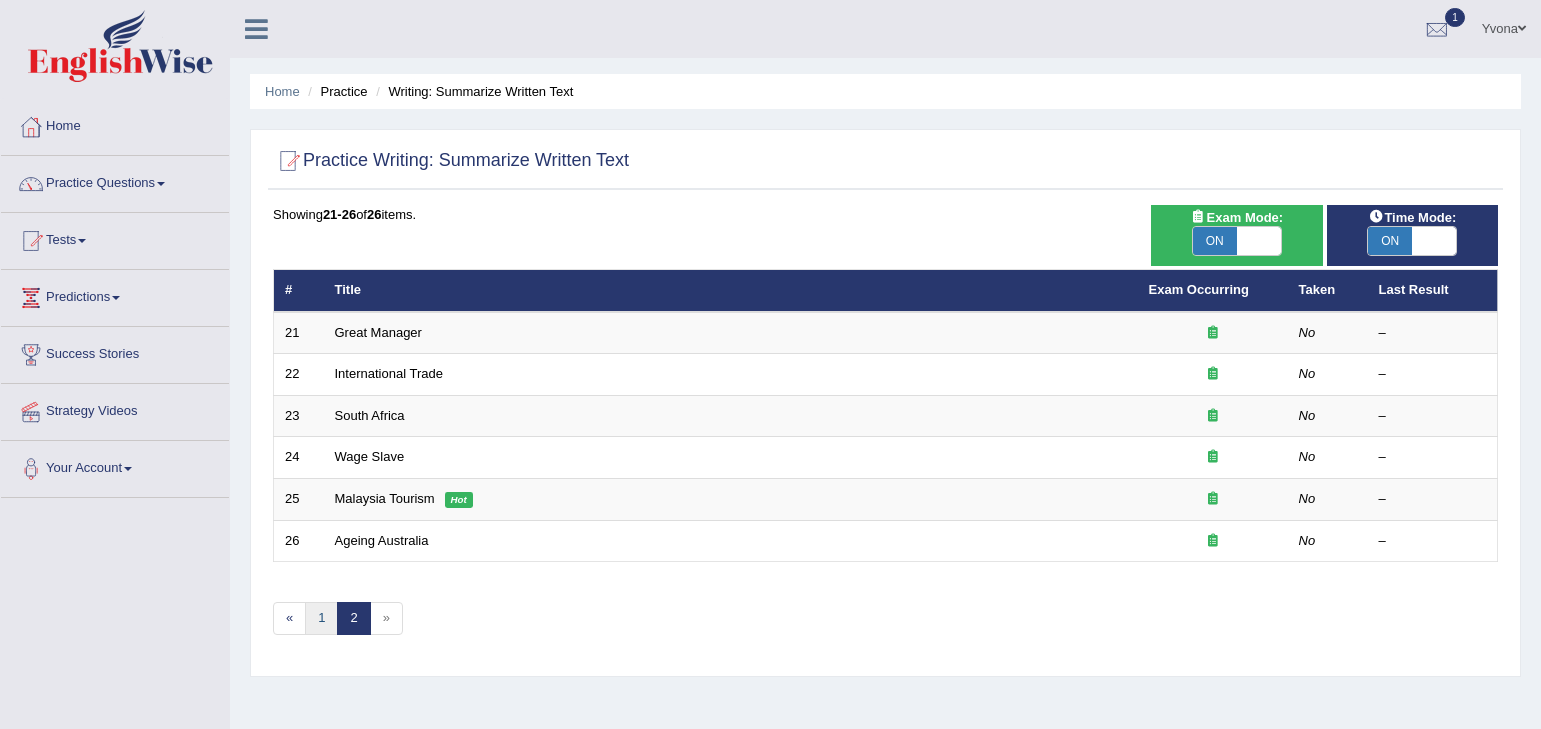 click on "1" at bounding box center [321, 618] 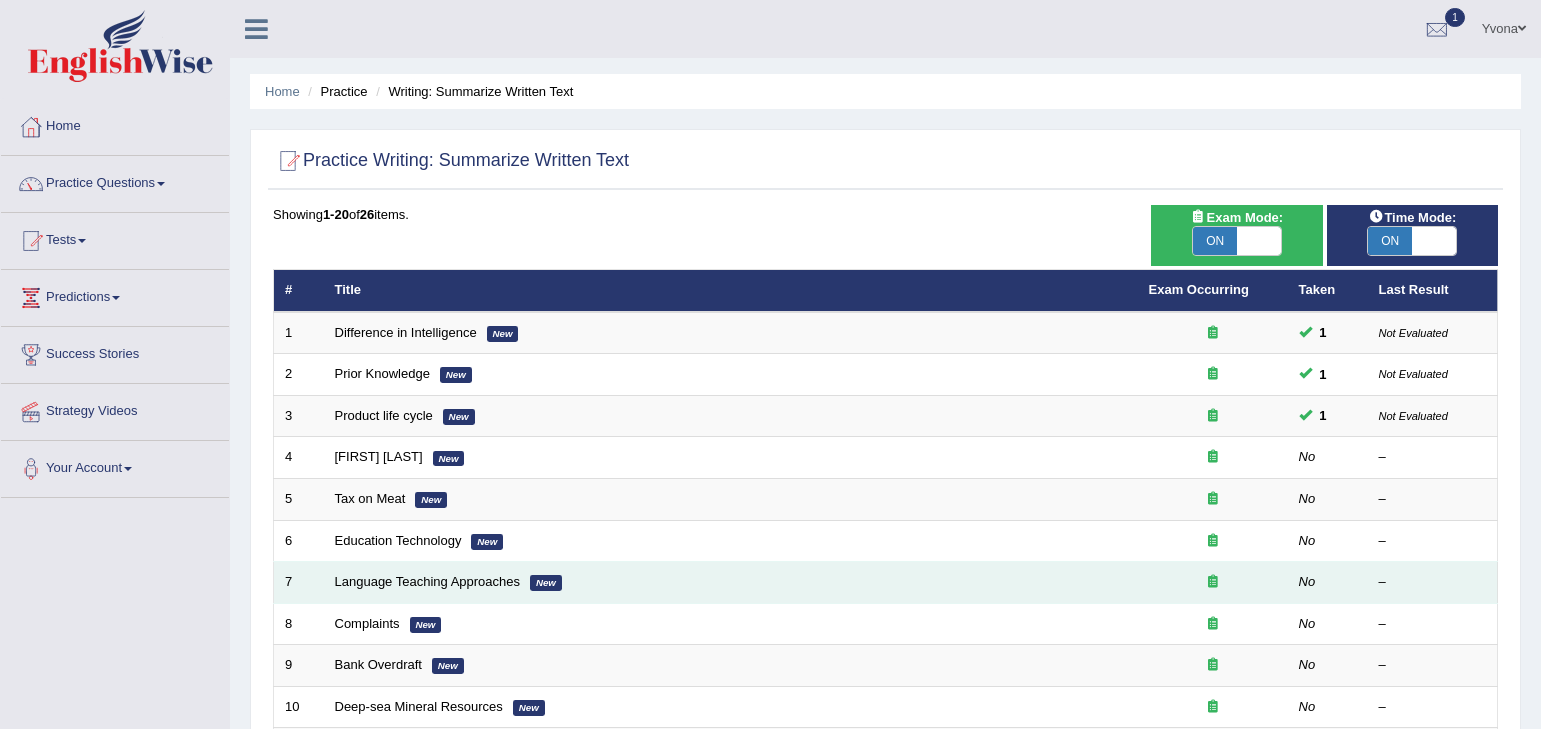 scroll, scrollTop: 0, scrollLeft: 0, axis: both 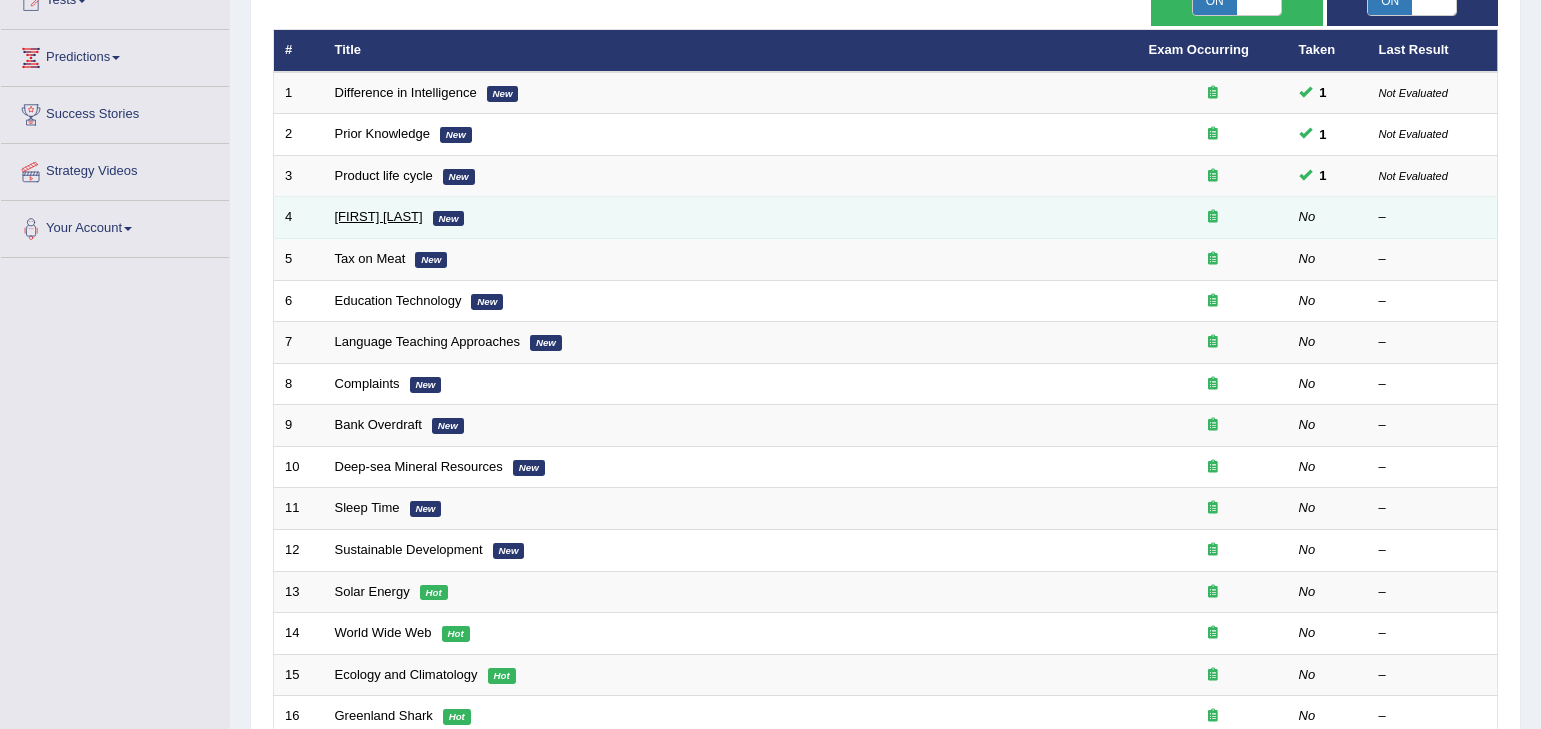 click on "Bertrand Russell" at bounding box center (379, 216) 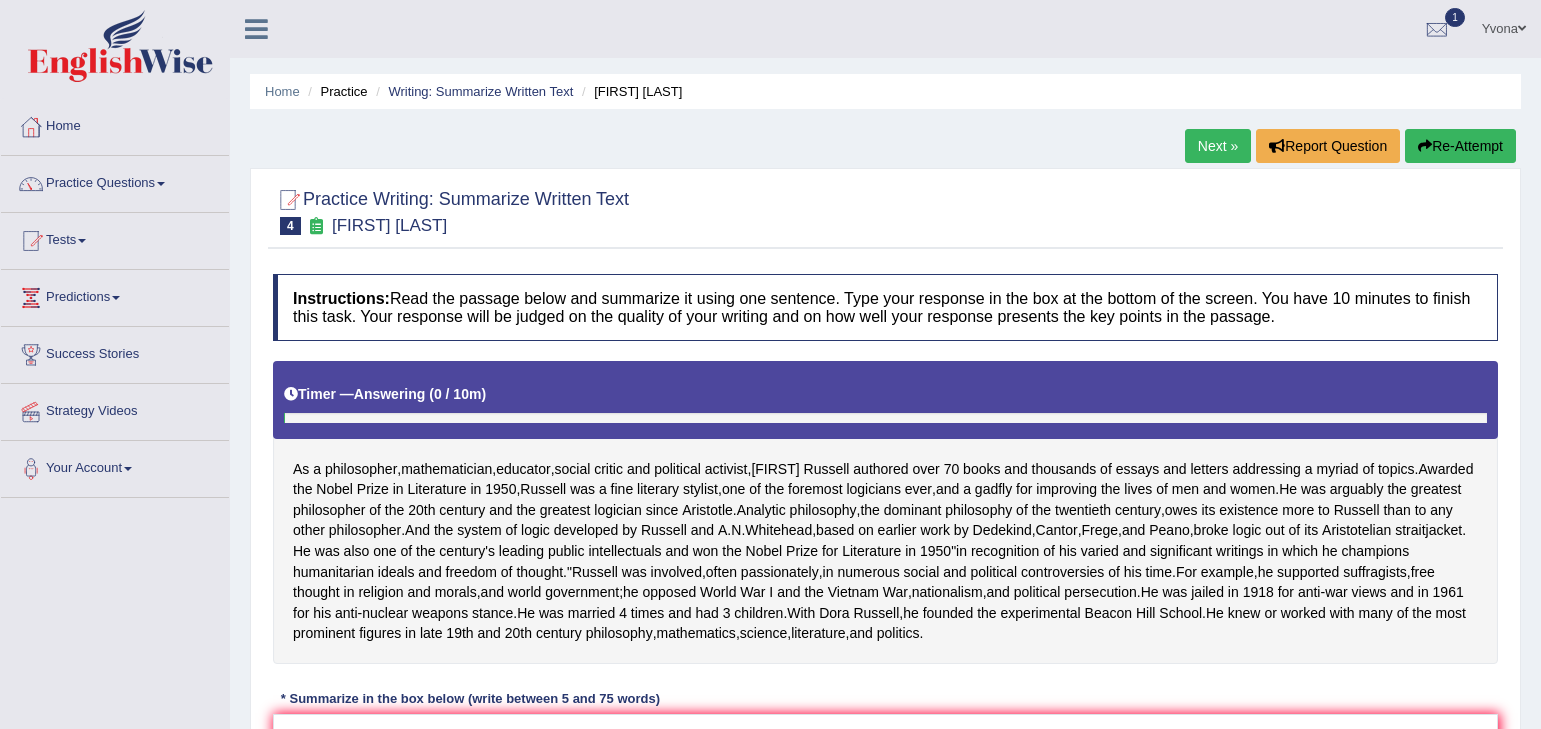 scroll, scrollTop: 0, scrollLeft: 0, axis: both 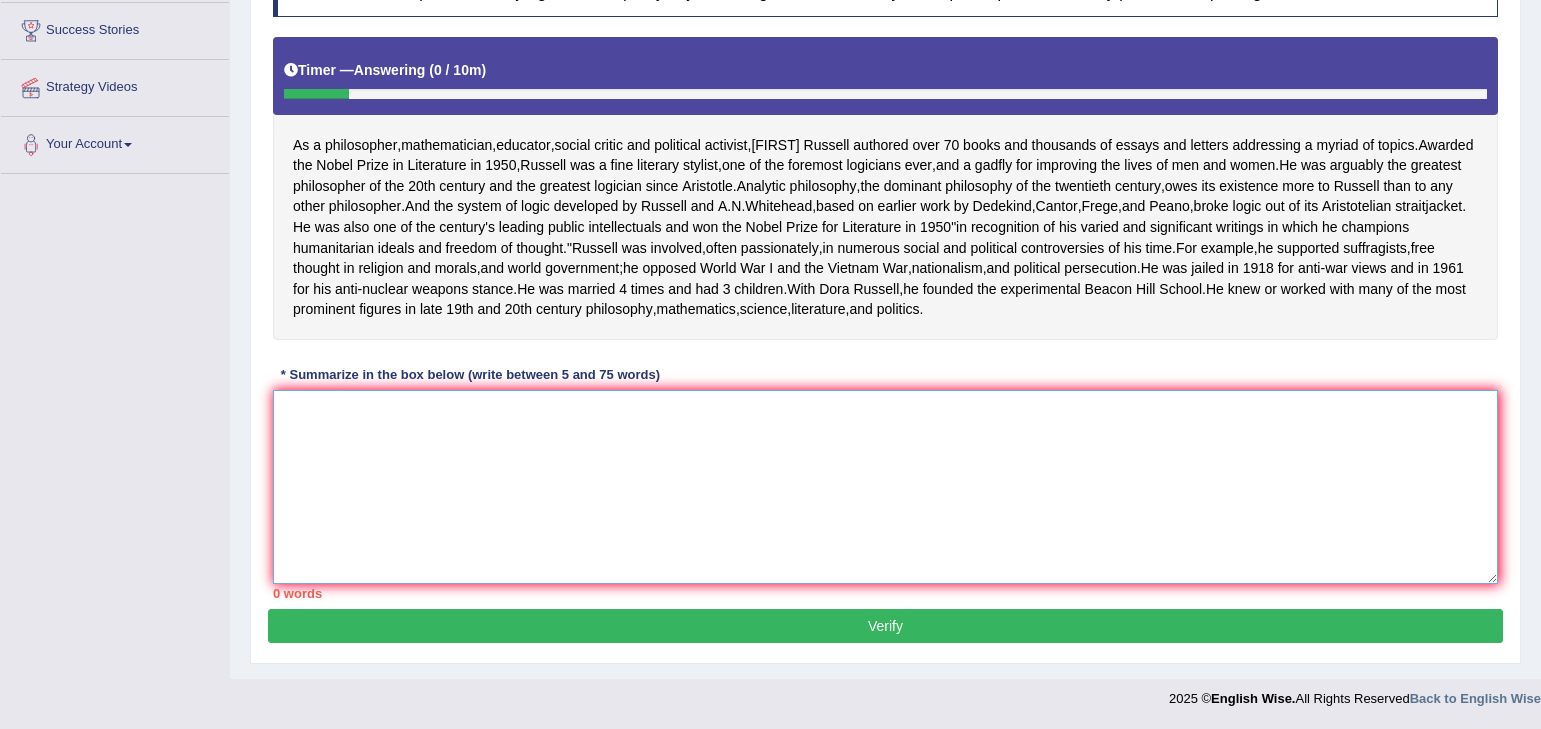 click at bounding box center [885, 487] 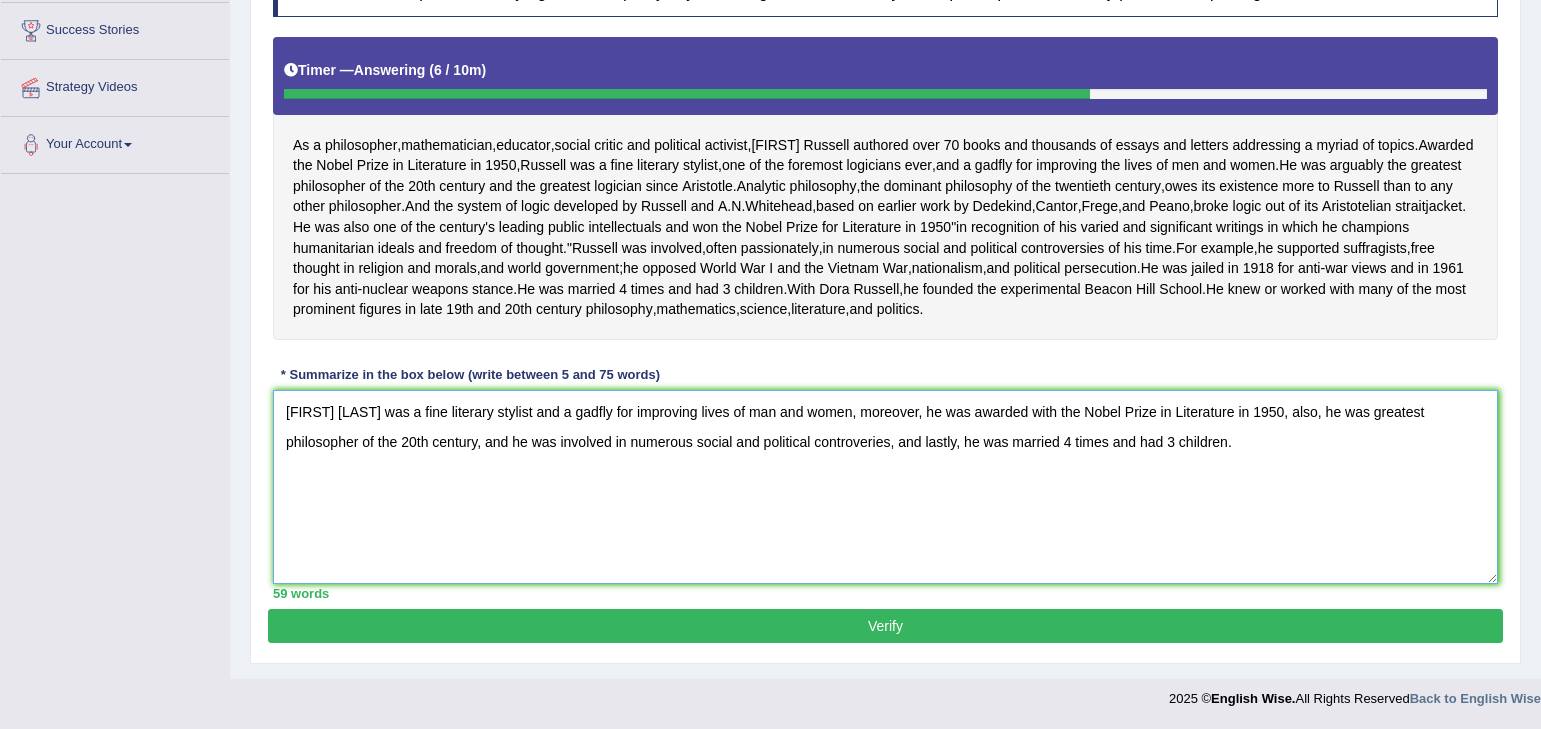 type on "[FIRST] [LAST] was a fine literary stylist and a gadfly for improving lives of man and women, moreover, he was awarded with the Nobel Prize in Literature in 1950, also, he was greatest philosopher of the 20th century, and he was involved in numerous social and political controveries, and lastly, he was married 4 times and had 3 children." 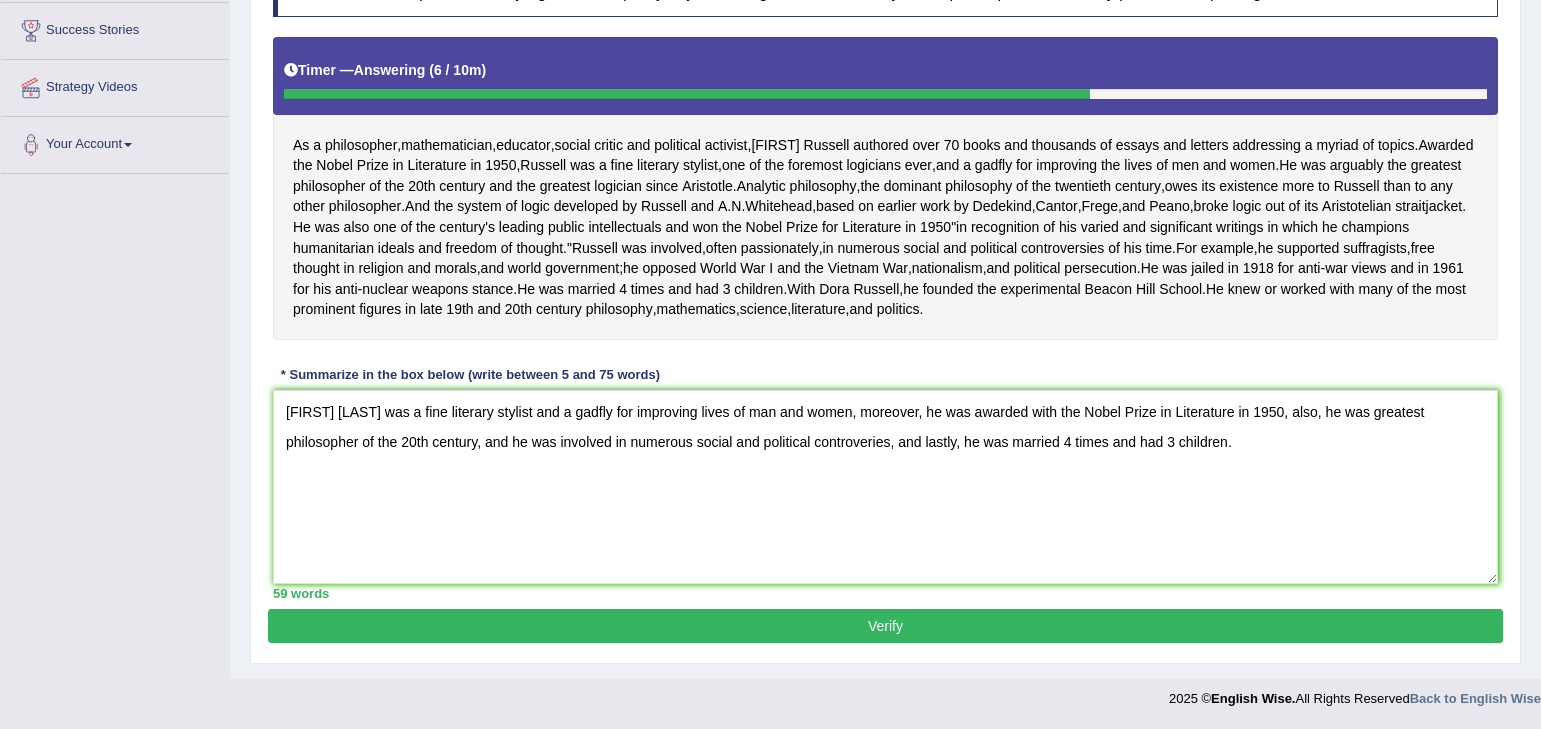 click on "Verify" at bounding box center [885, 626] 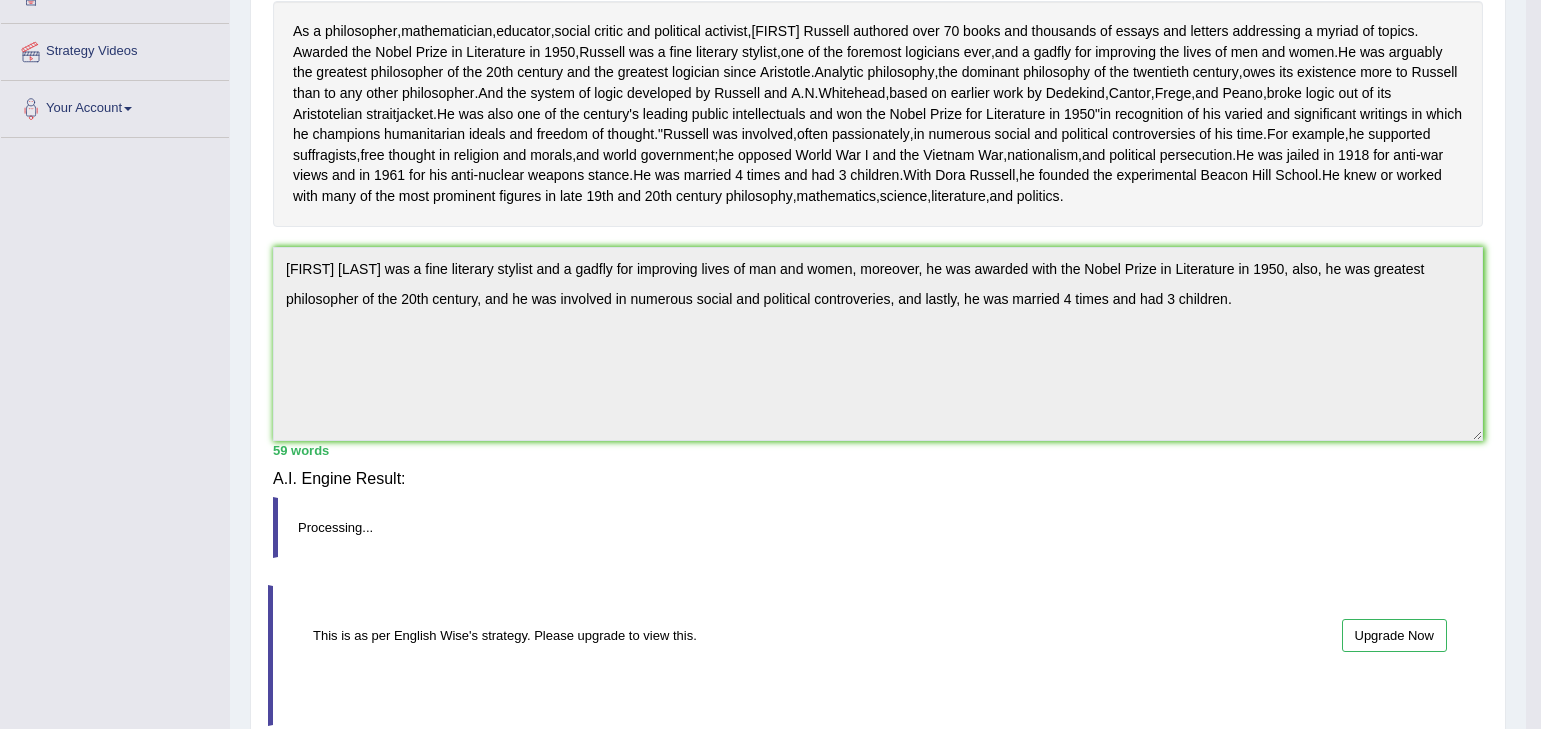 scroll, scrollTop: 321, scrollLeft: 0, axis: vertical 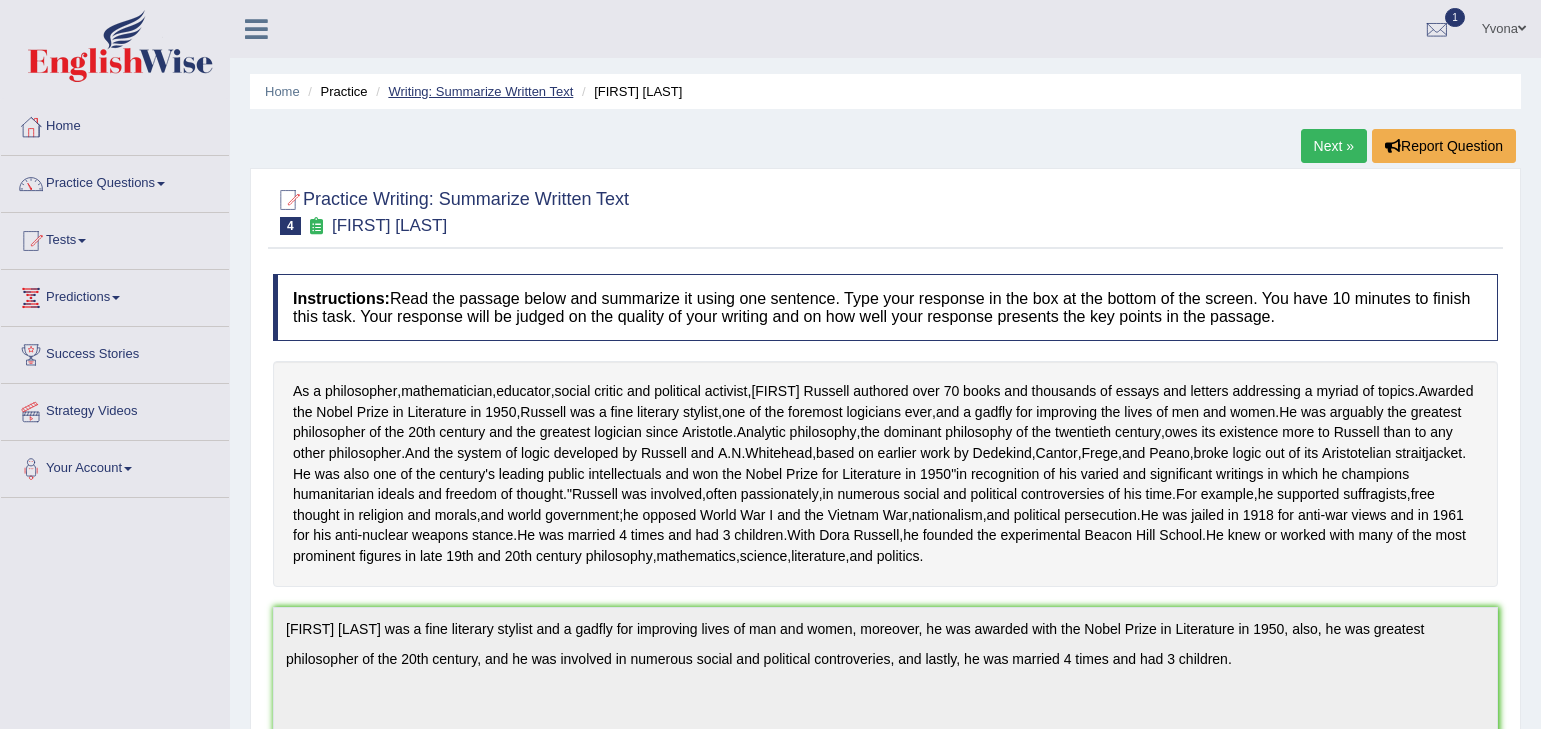 click on "Writing: Summarize Written Text" at bounding box center (480, 91) 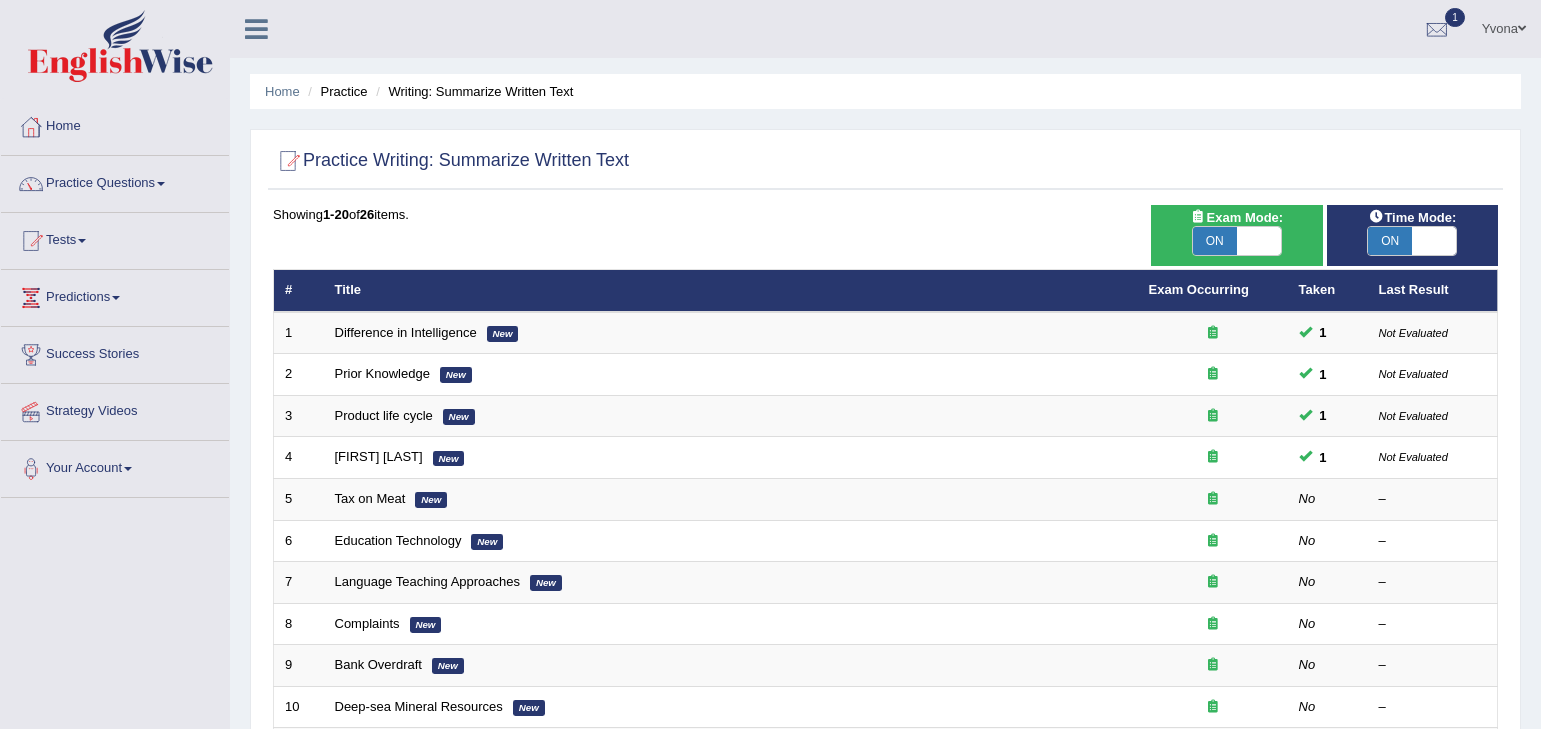 scroll, scrollTop: 0, scrollLeft: 0, axis: both 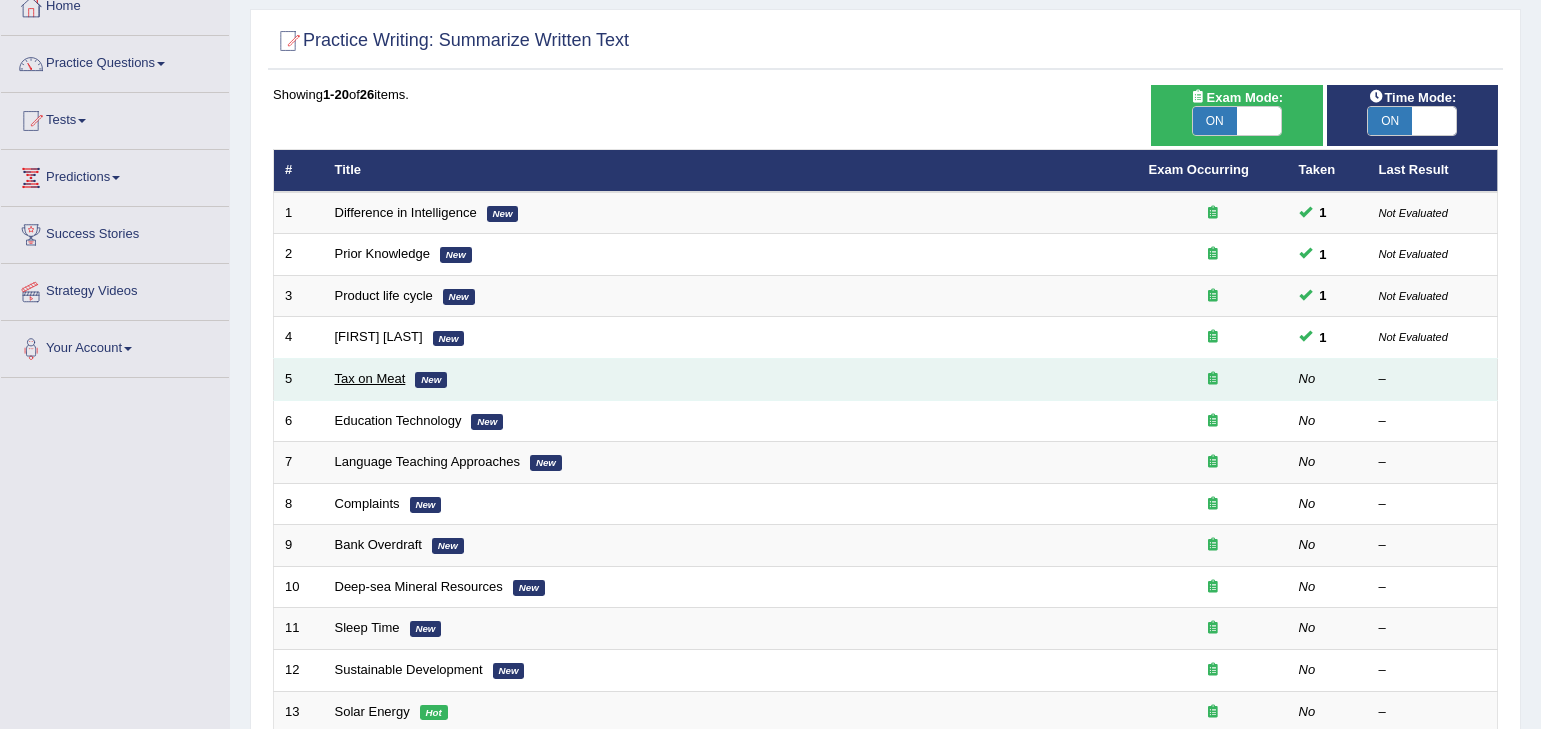 click on "Tax on Meat" at bounding box center (370, 378) 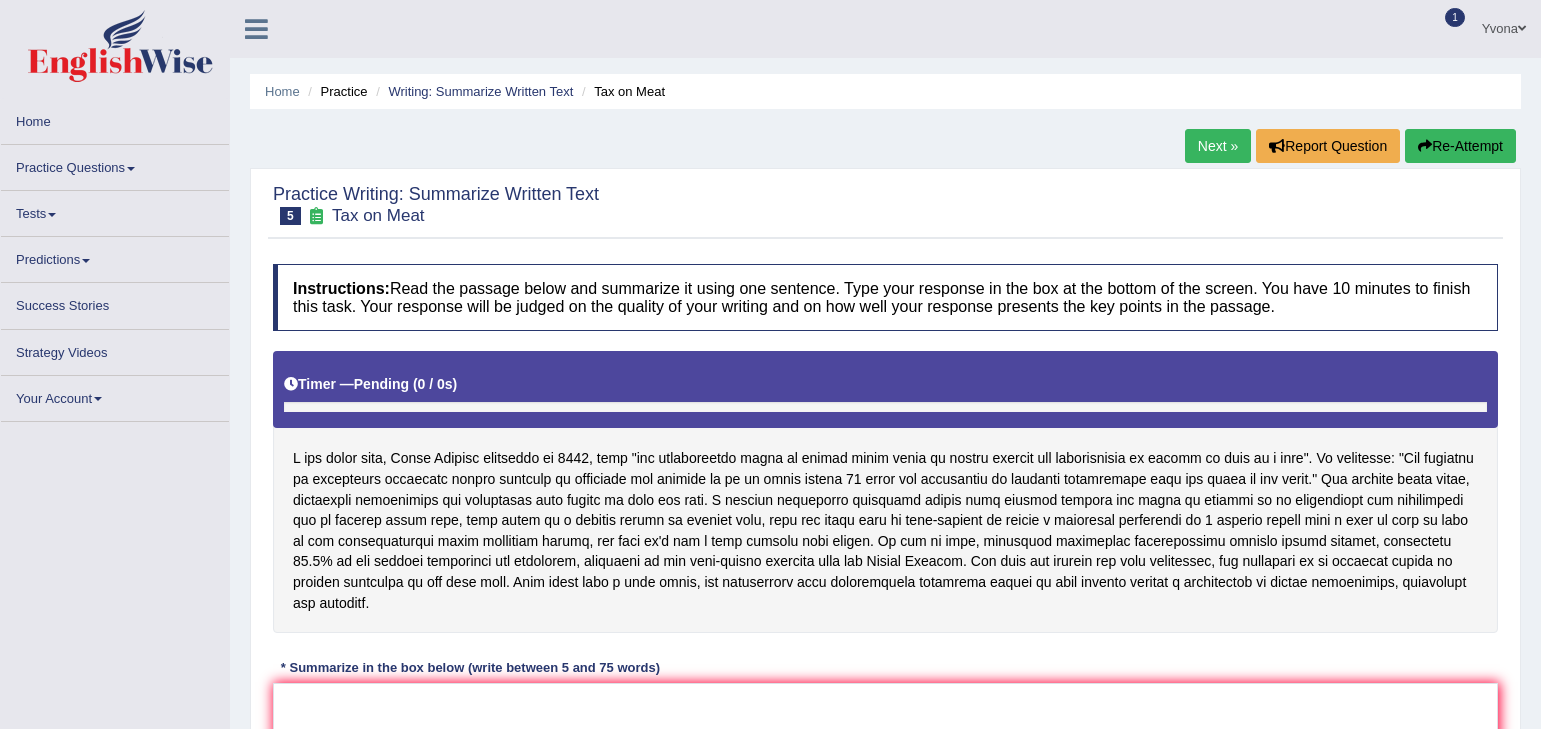 scroll, scrollTop: 0, scrollLeft: 0, axis: both 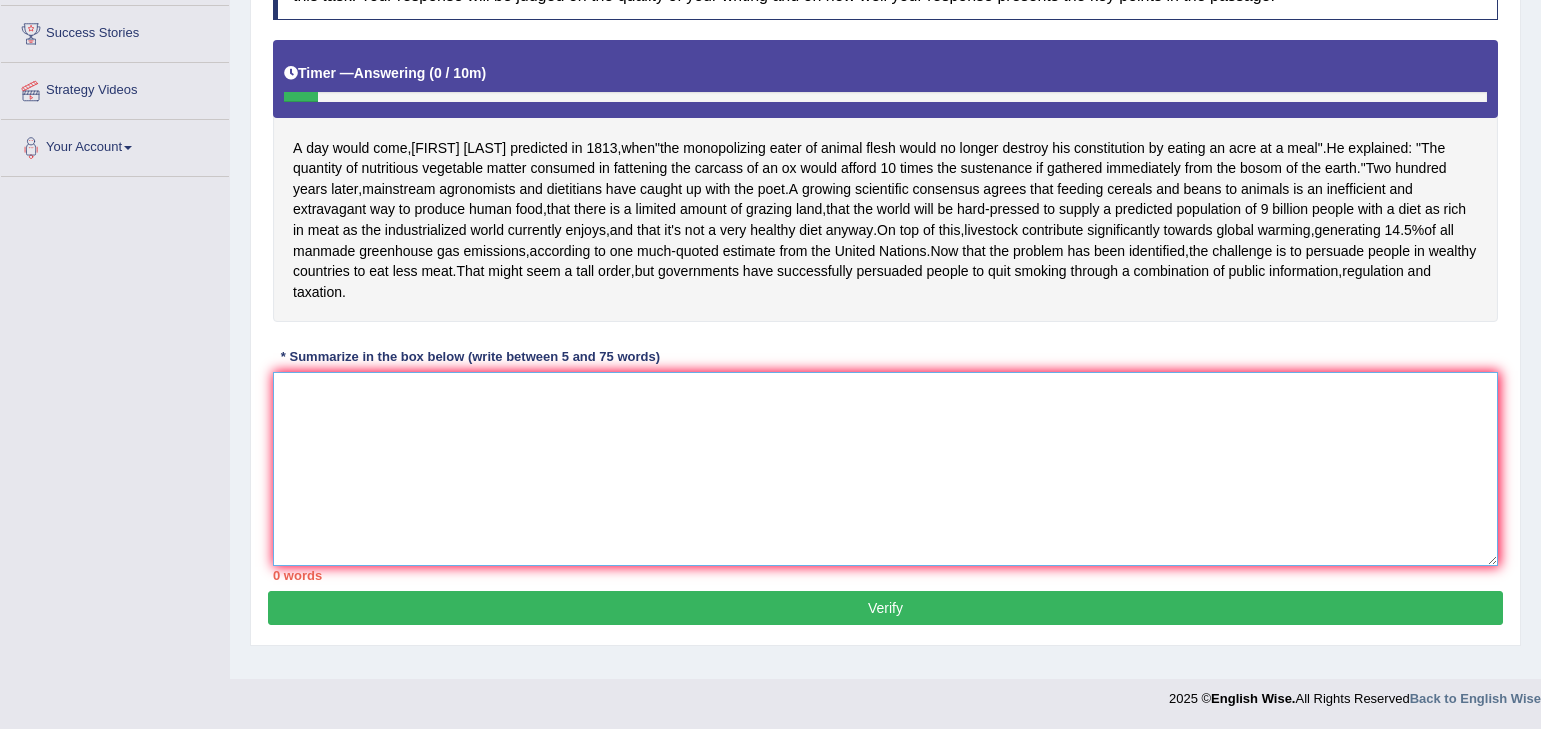 click at bounding box center [885, 469] 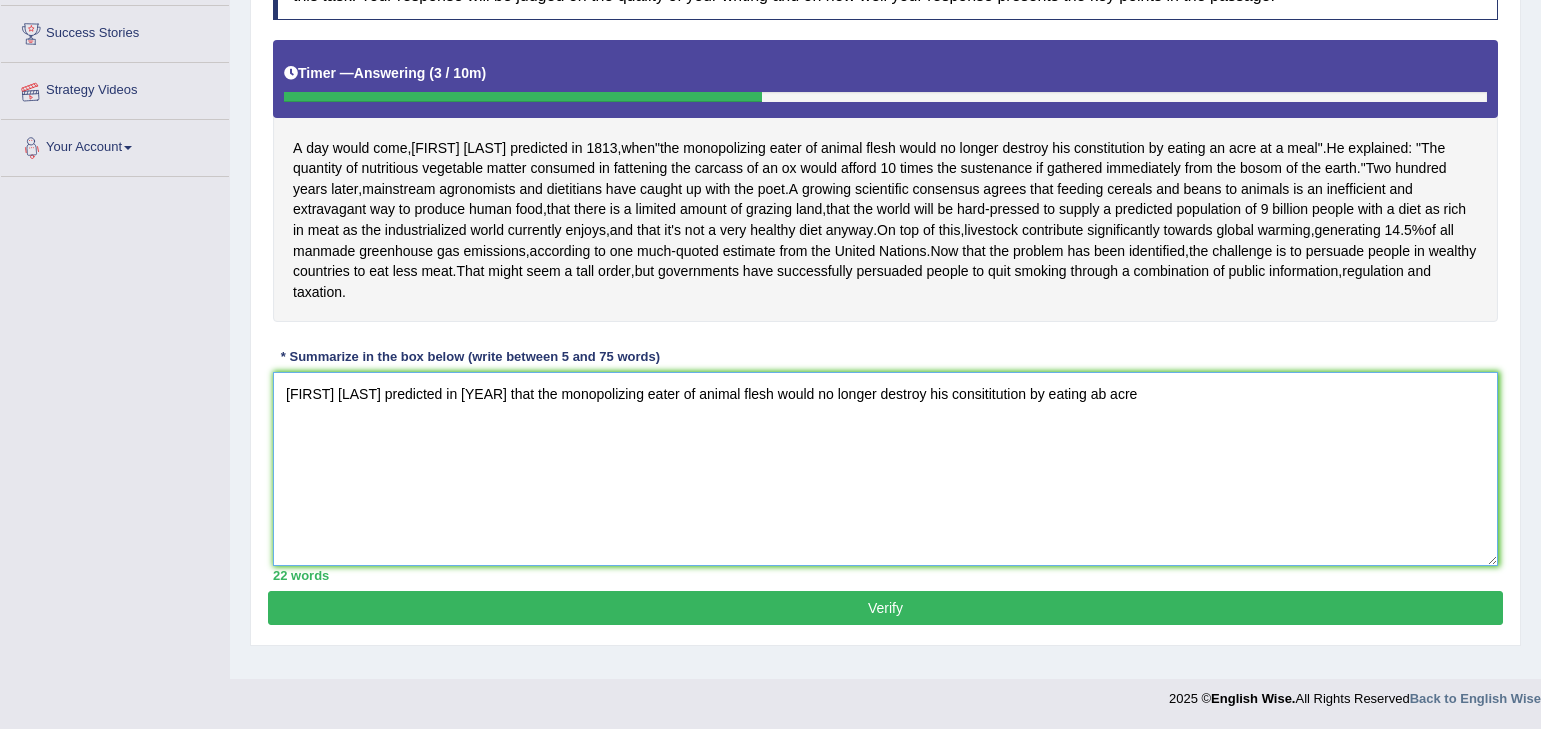 scroll, scrollTop: 0, scrollLeft: 0, axis: both 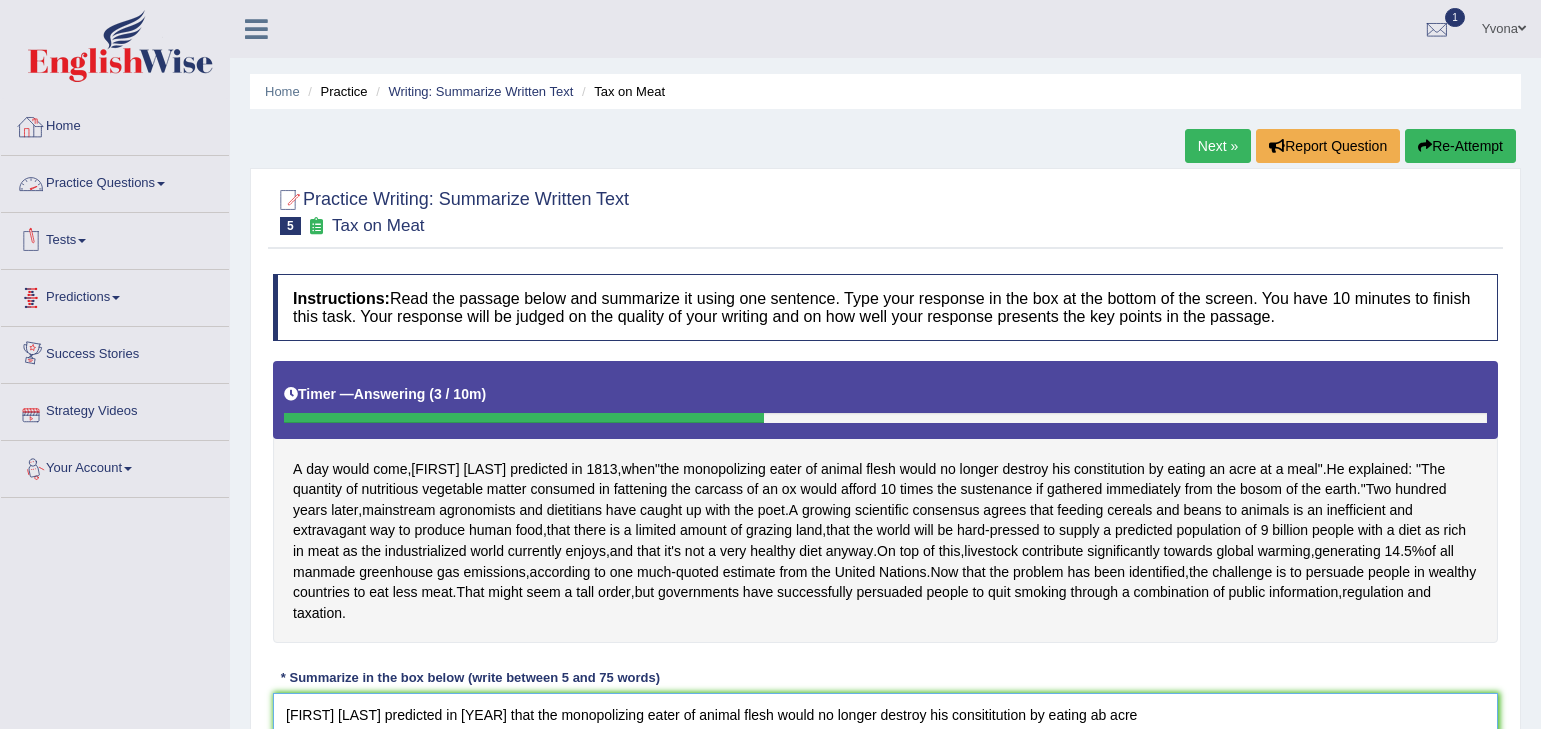 type on "Percy Shelley predicted in 1813 that the monopolizing eater of animal flesh would no longer destroy his consititution by eating ab acre" 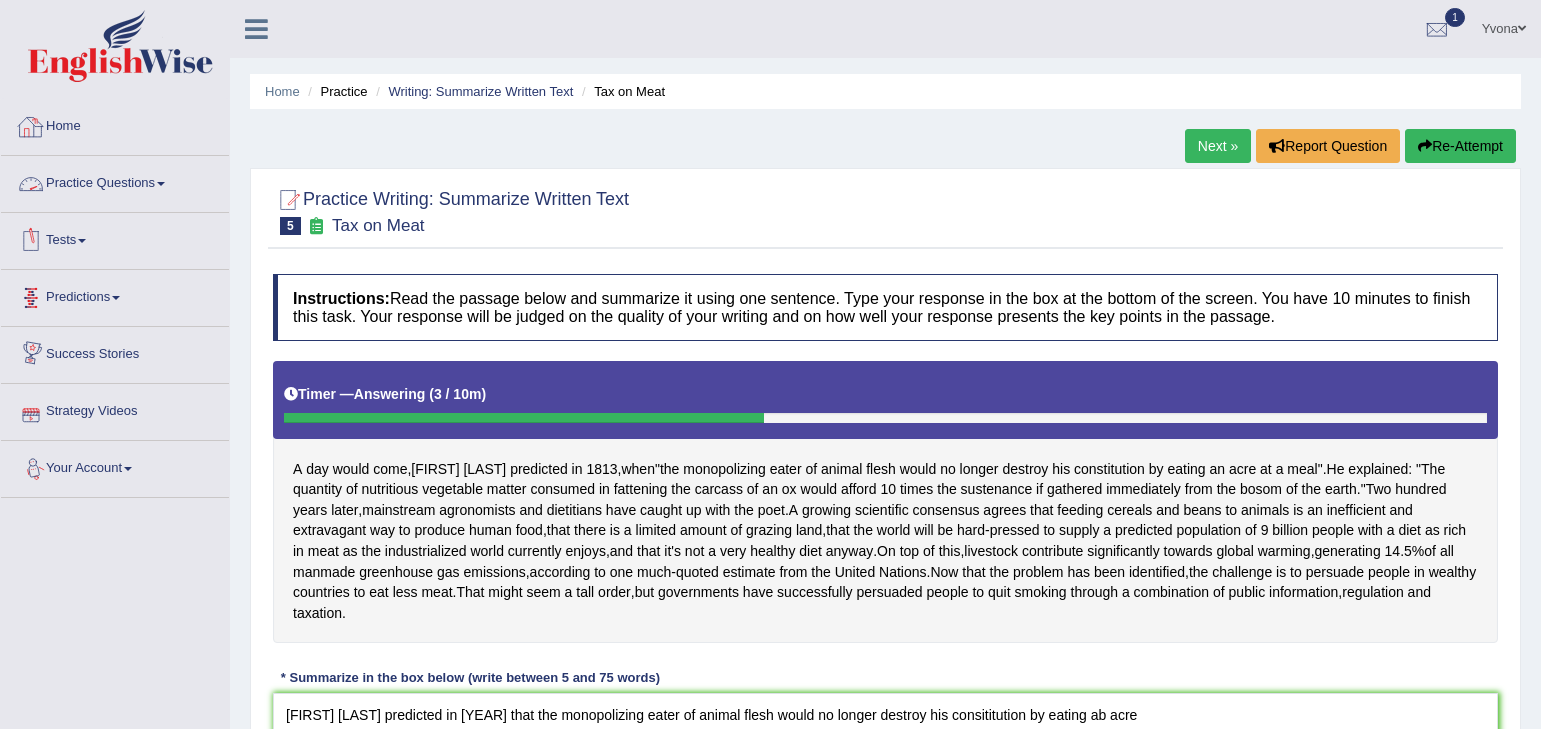 click on "Practice Questions" at bounding box center [115, 181] 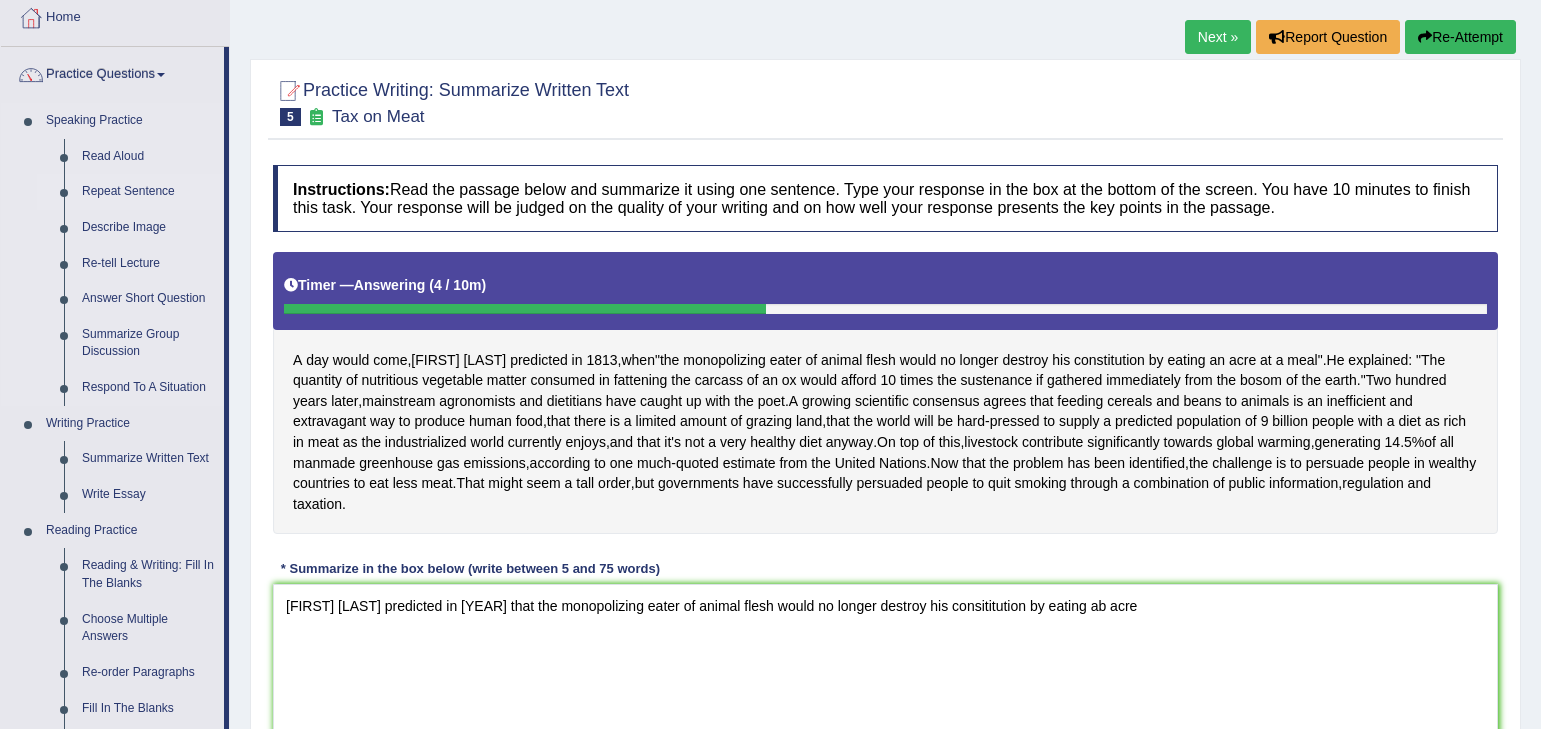 scroll, scrollTop: 240, scrollLeft: 0, axis: vertical 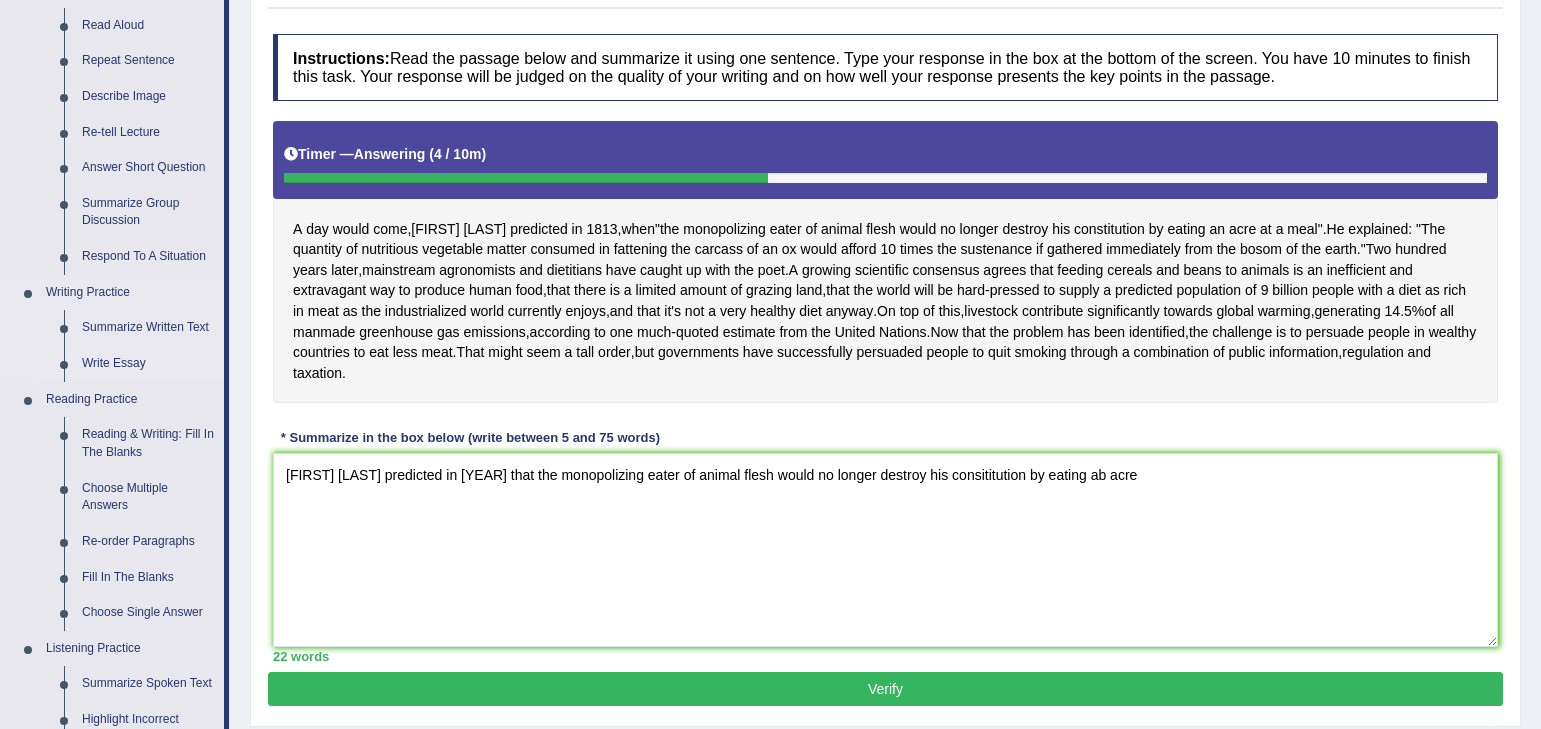click on "Write Essay" at bounding box center (148, 364) 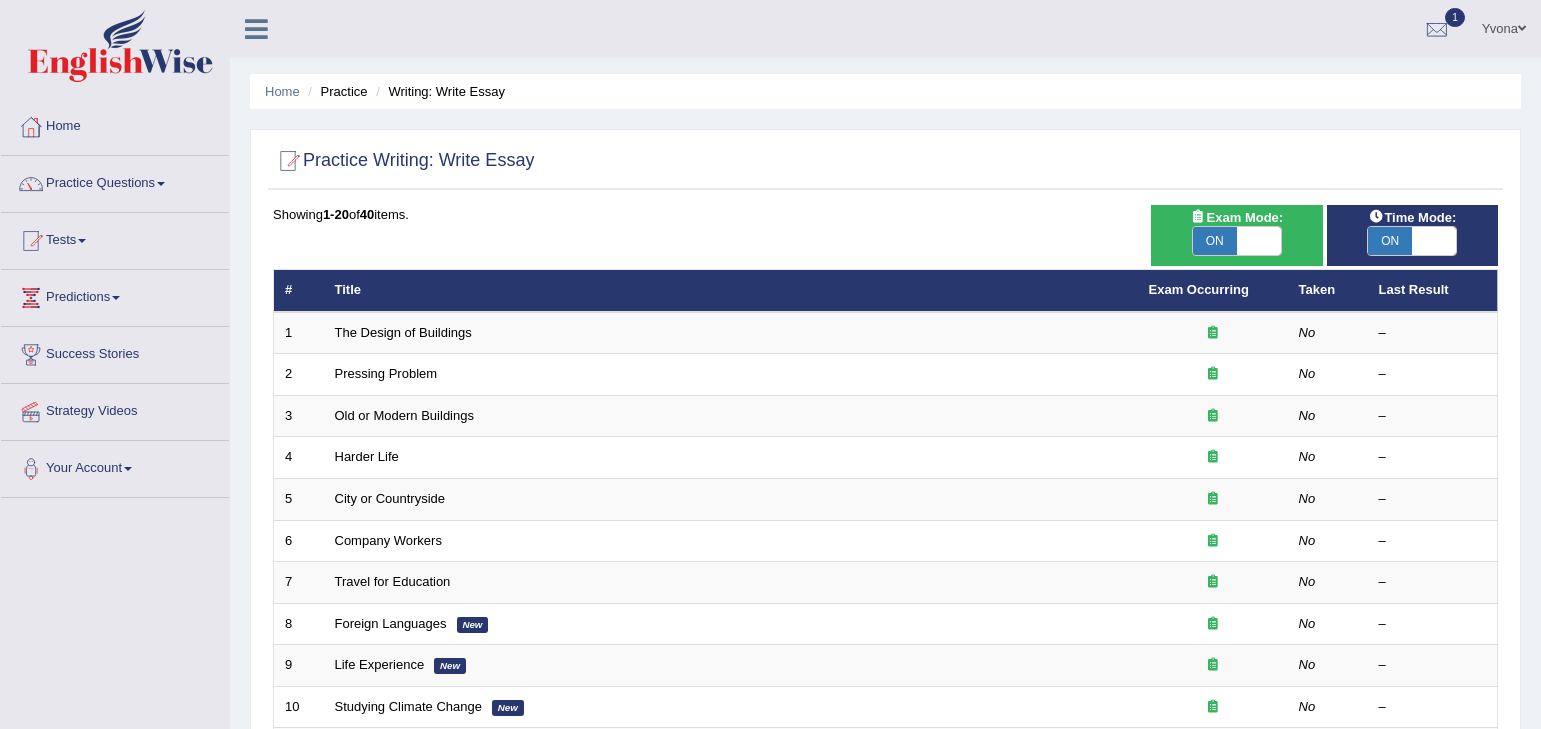 scroll, scrollTop: 0, scrollLeft: 0, axis: both 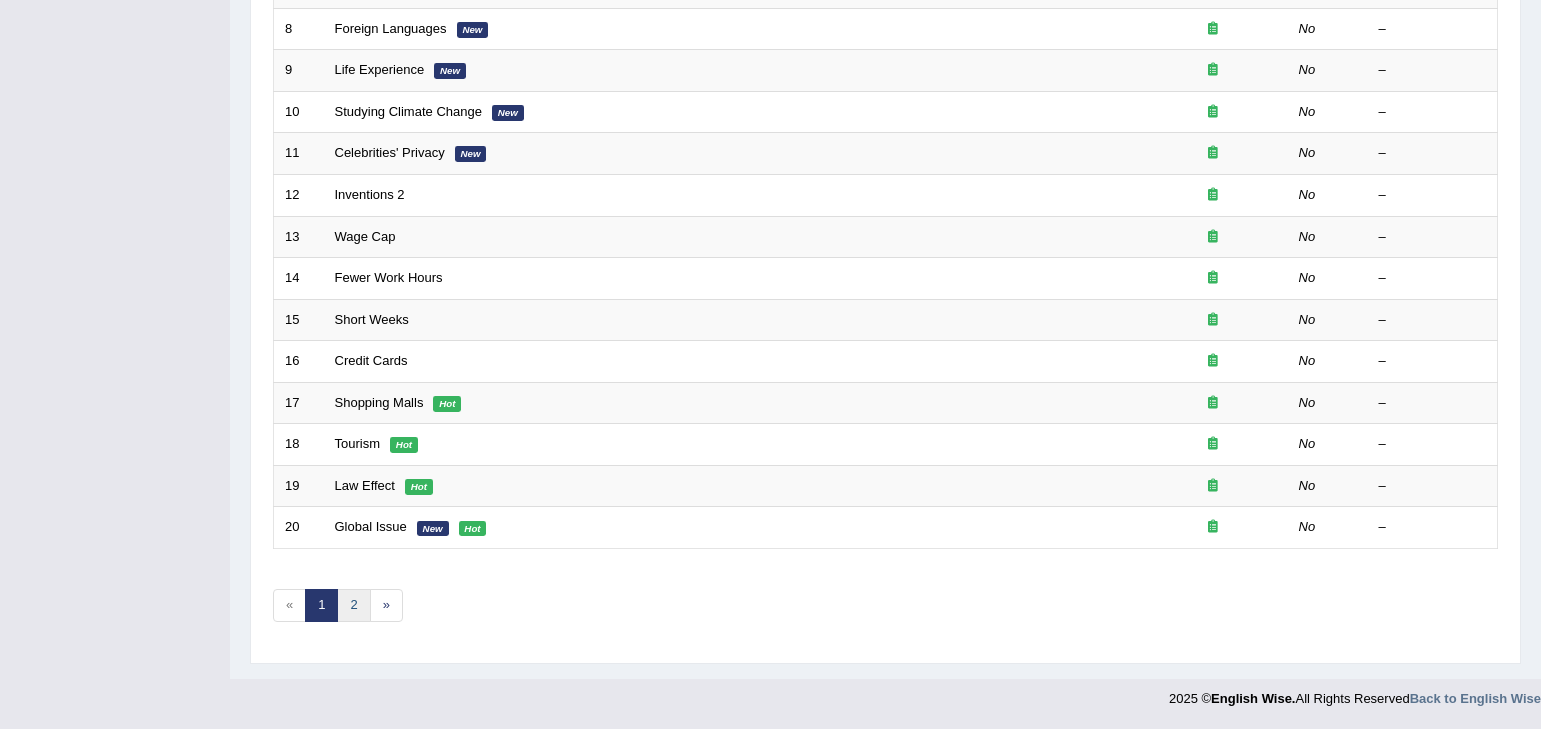 click on "2" at bounding box center (353, 605) 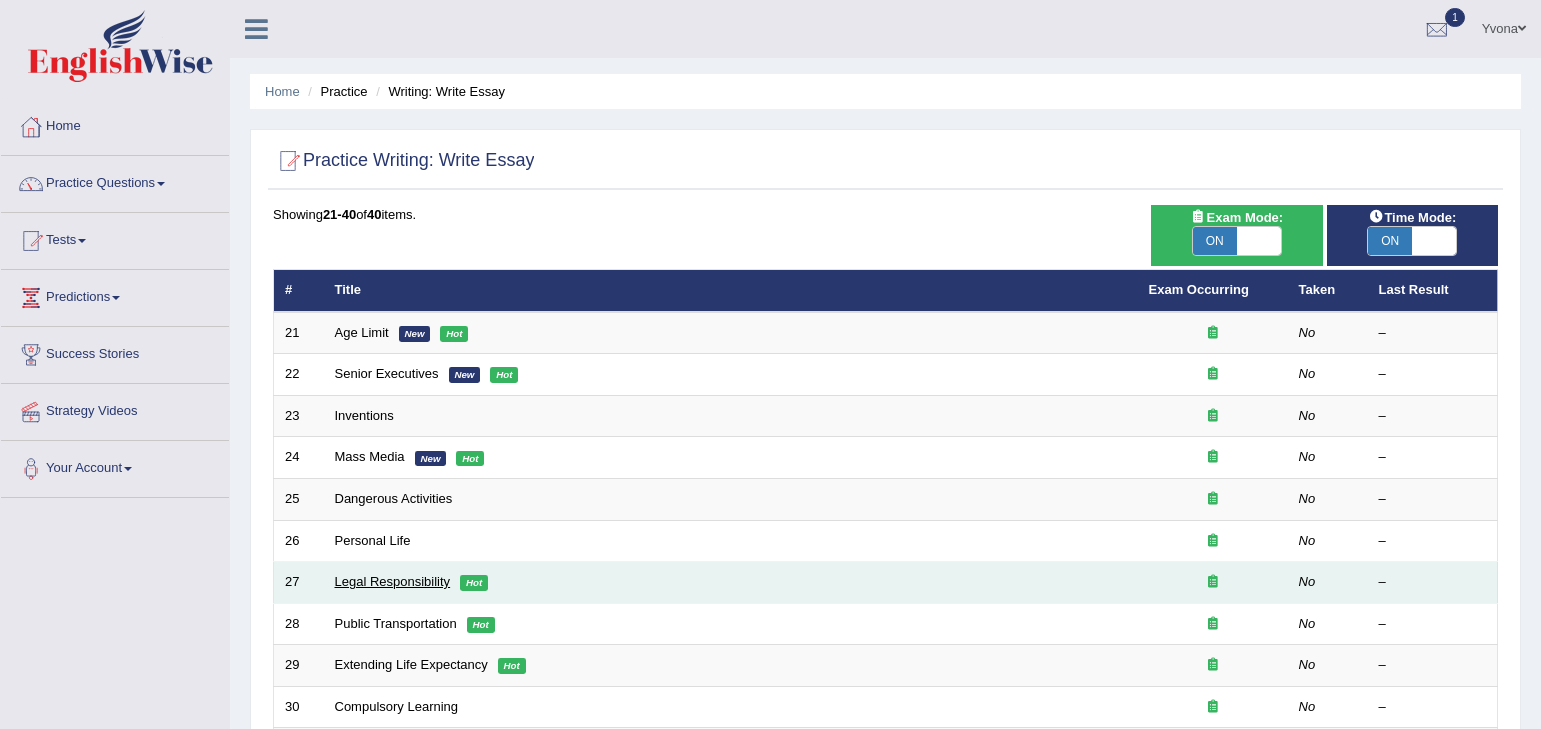 scroll, scrollTop: 0, scrollLeft: 0, axis: both 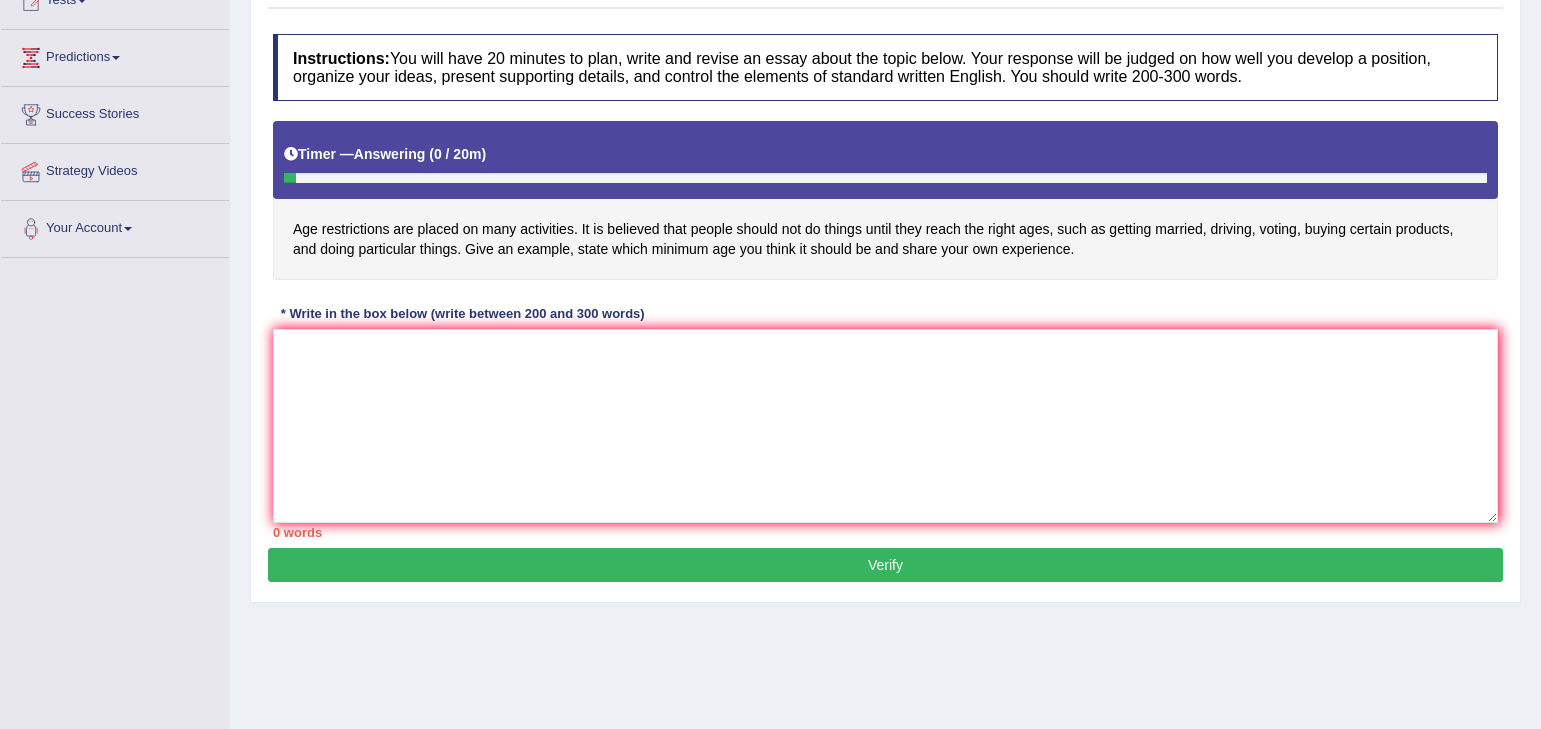 drag, startPoint x: 478, startPoint y: 229, endPoint x: 786, endPoint y: 233, distance: 308.02597 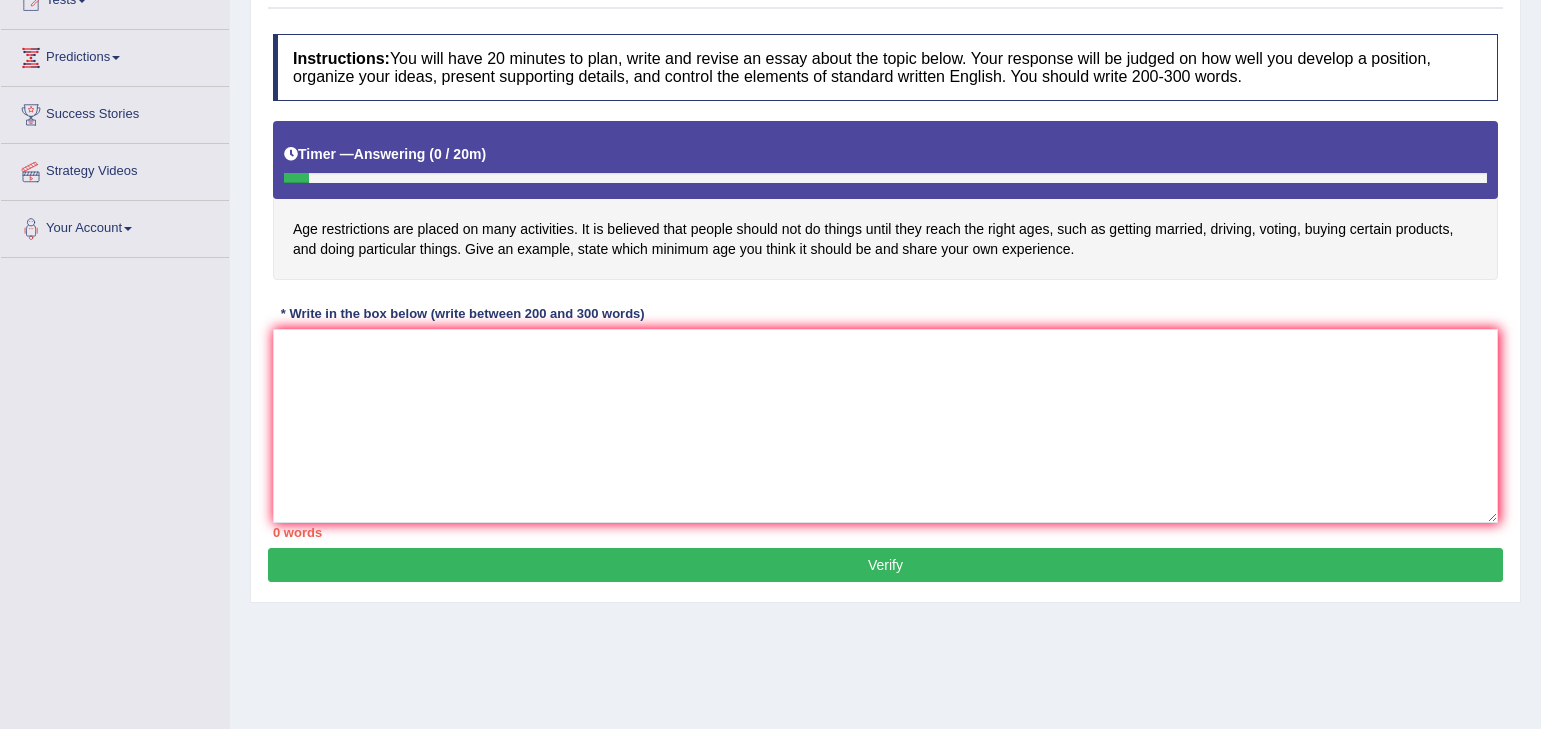 click on "Toggle navigation
Home
Practice Questions   Speaking Practice Read Aloud
Repeat Sentence
Describe Image
Re-tell Lecture
Answer Short Question
Summarize Group Discussion
Respond To A Situation
Writing Practice  Summarize Written Text
Write Essay
Reading Practice  Reading & Writing: Fill In The Blanks
Choose Multiple Answers
Re-order Paragraphs
Fill In The Blanks
Choose Single Answer
Listening Practice  Summarize Spoken Text
Highlight Incorrect Words
Highlight Correct Summary
Select Missing Word
Choose Single Answer
Choose Multiple Answers
Fill In The Blanks
Write From Dictation
Pronunciation
Tests  Take Practice Sectional Test
Take Mock Test" at bounding box center [770, 280] 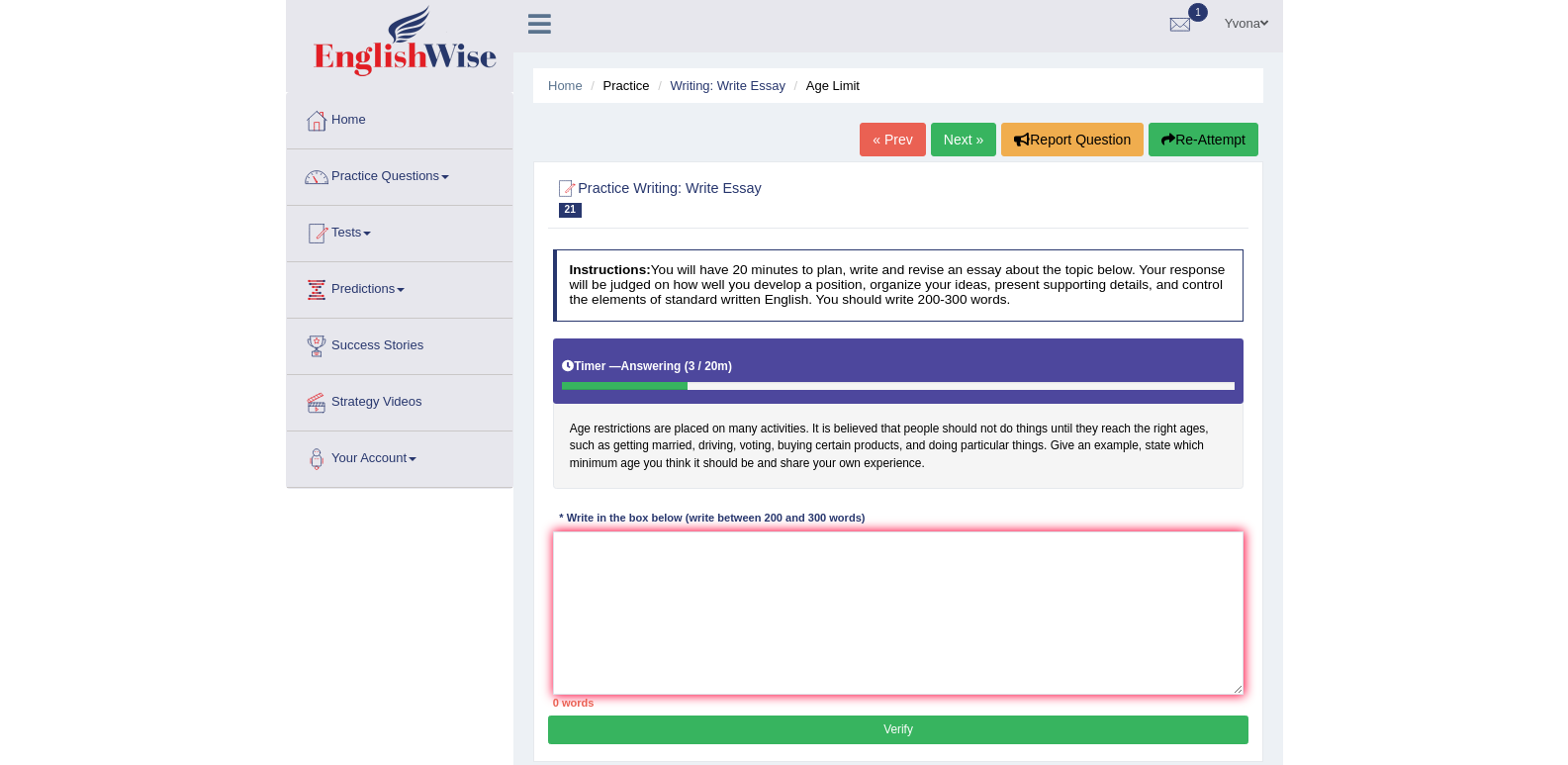 scroll, scrollTop: 0, scrollLeft: 0, axis: both 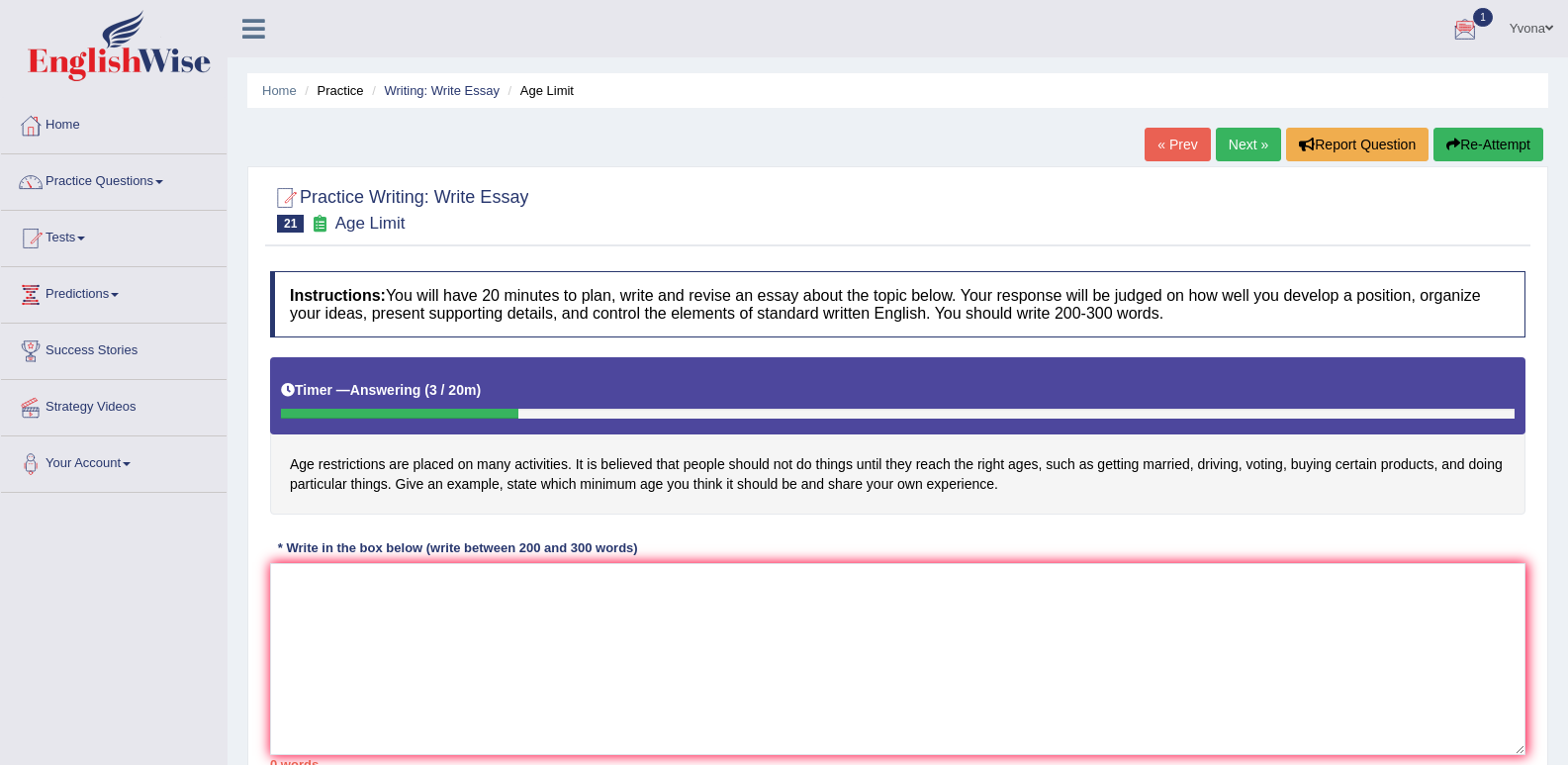 click on "« Prev" at bounding box center [1177, 144] 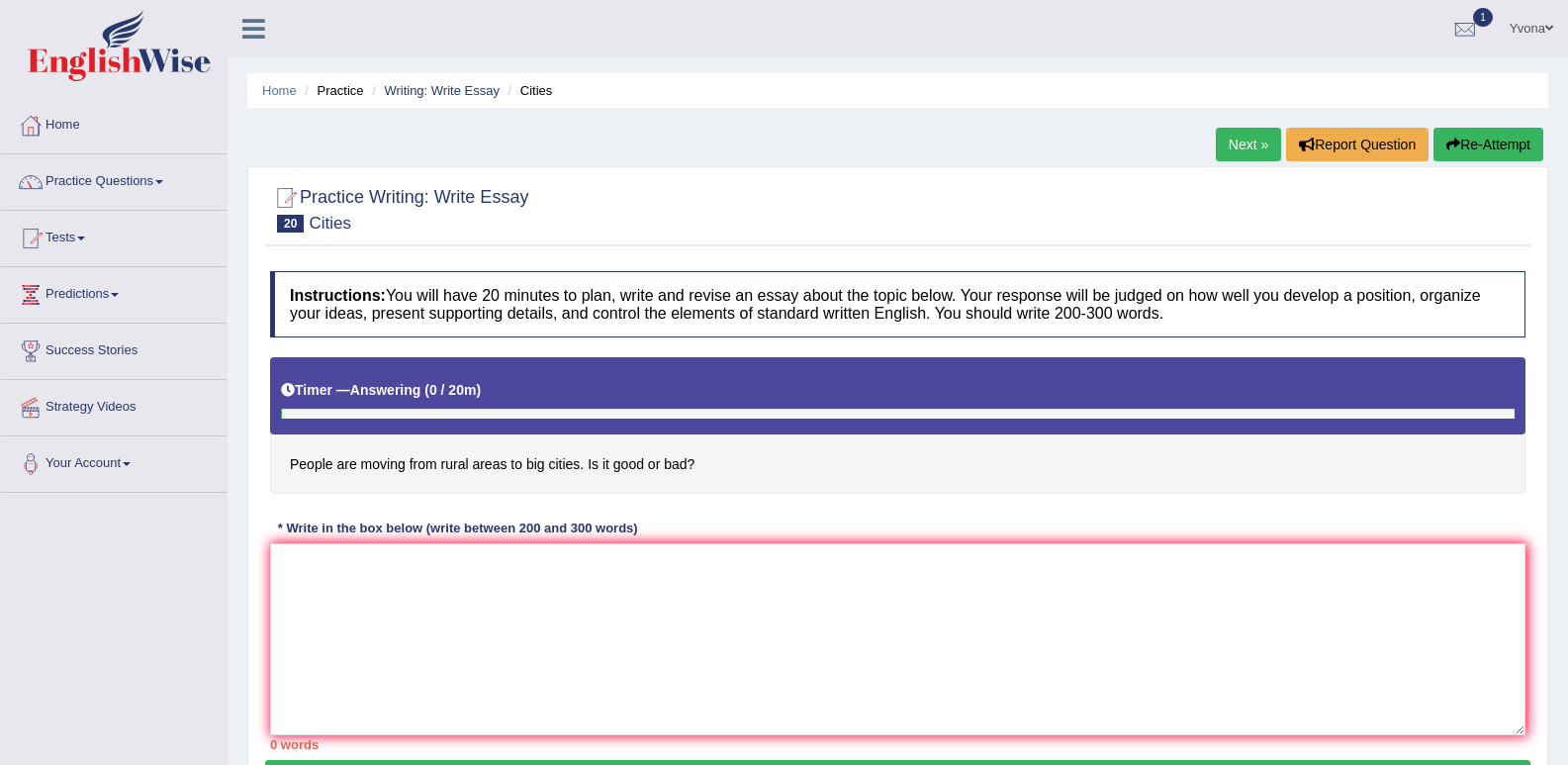 scroll, scrollTop: 0, scrollLeft: 0, axis: both 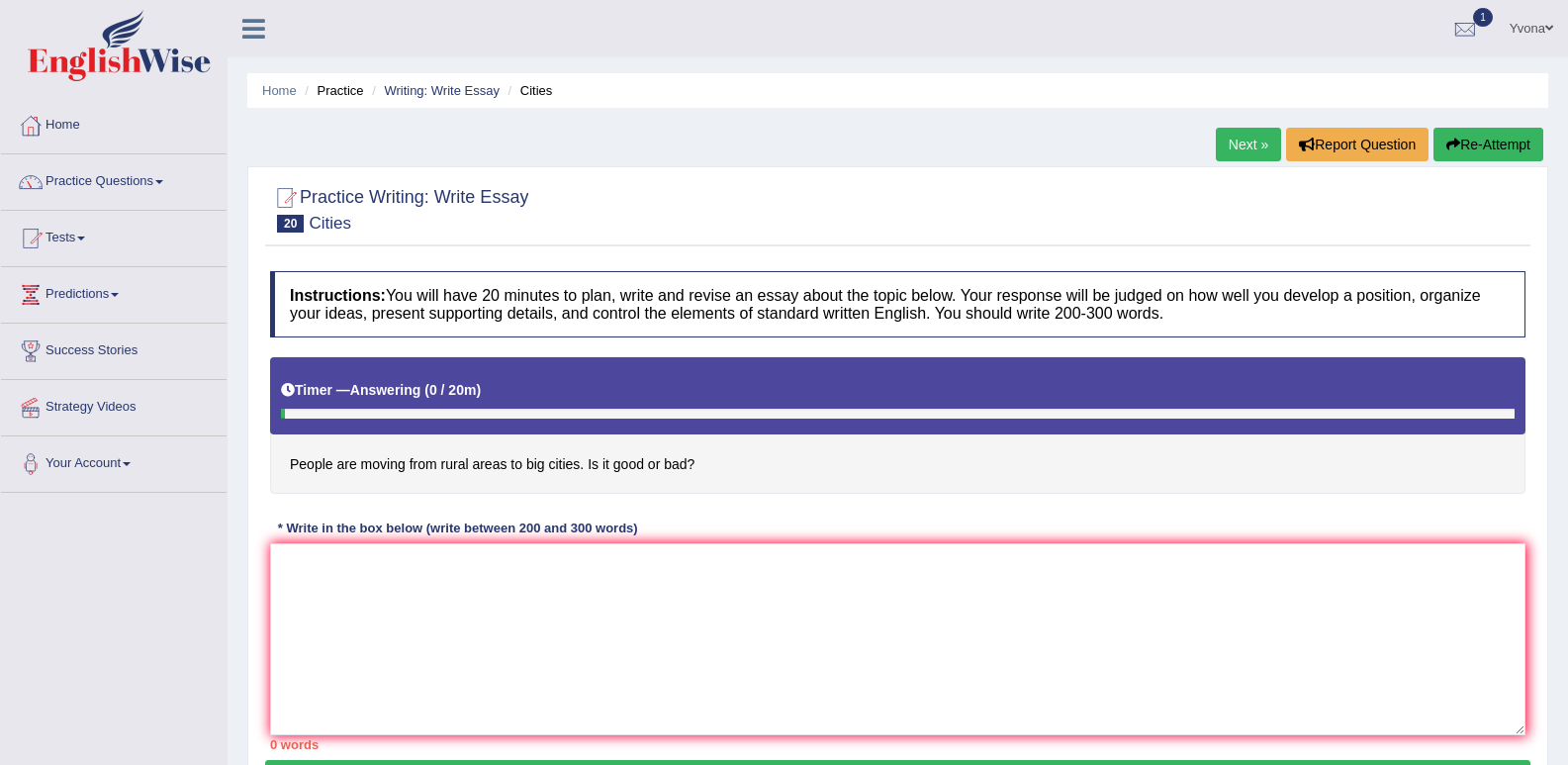 click on "Home
Practice
Writing: Write Essay
Cities" at bounding box center (897, 90) 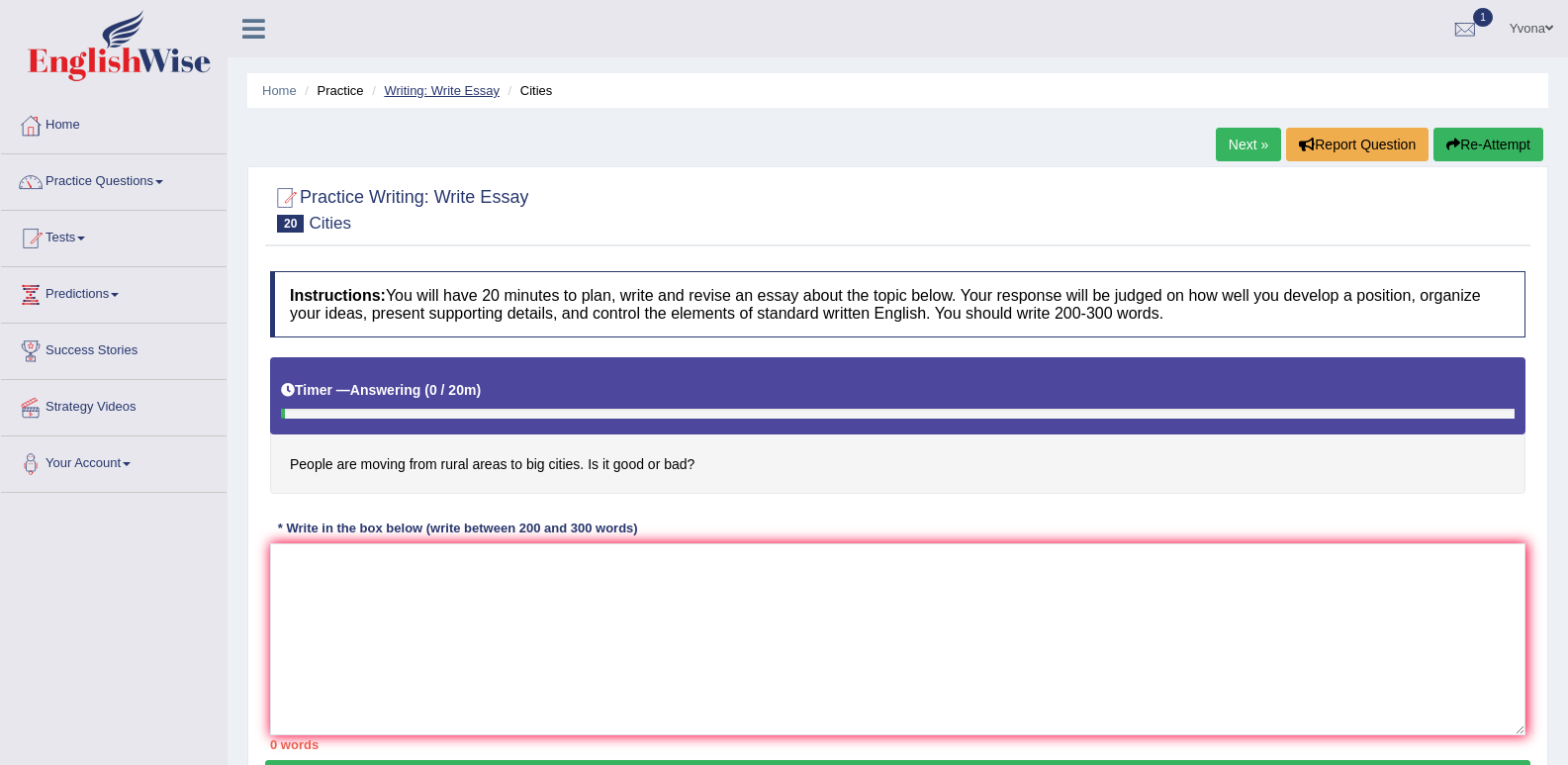 click on "Writing: Write Essay" at bounding box center (441, 90) 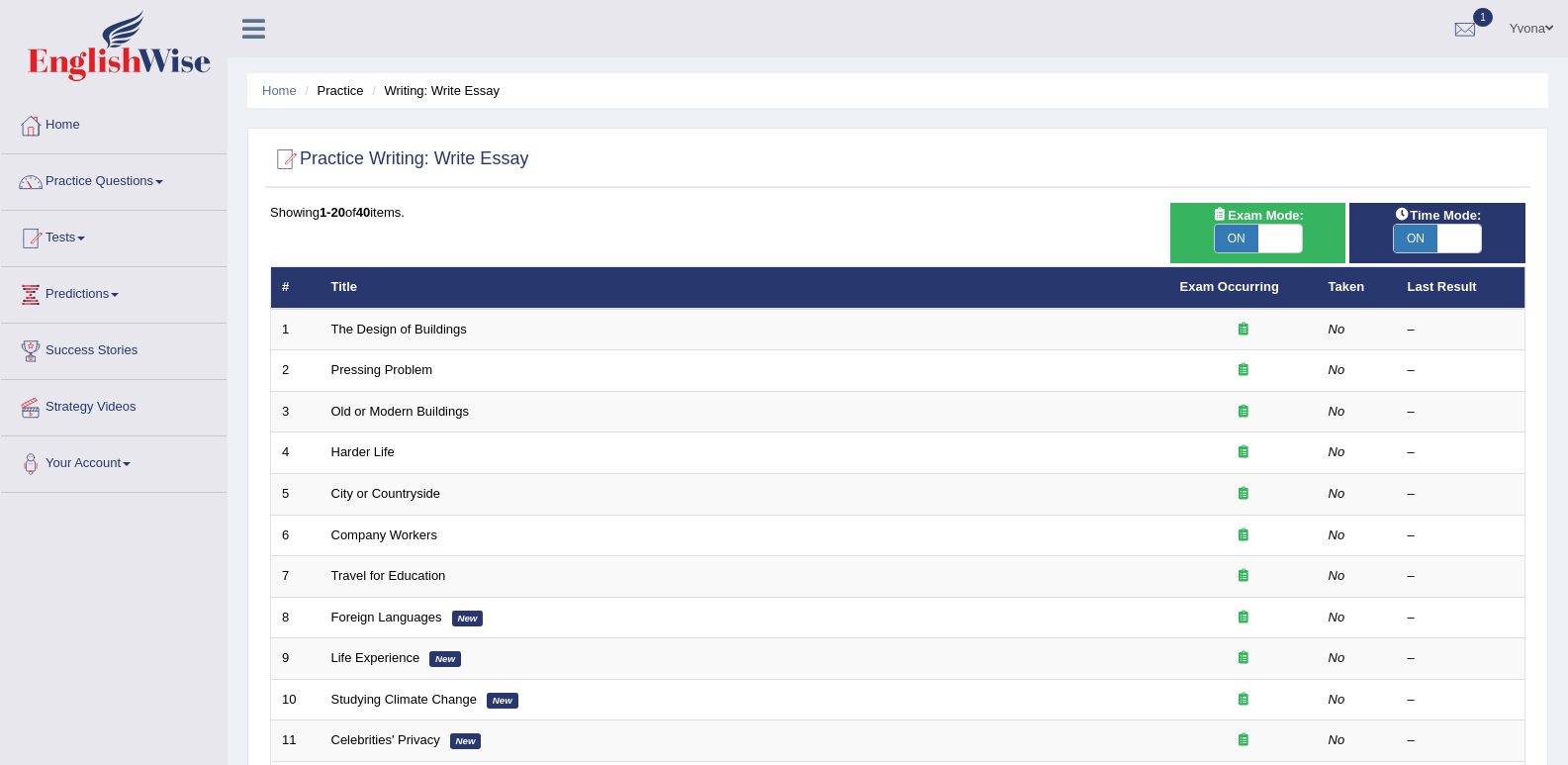 scroll, scrollTop: 0, scrollLeft: 0, axis: both 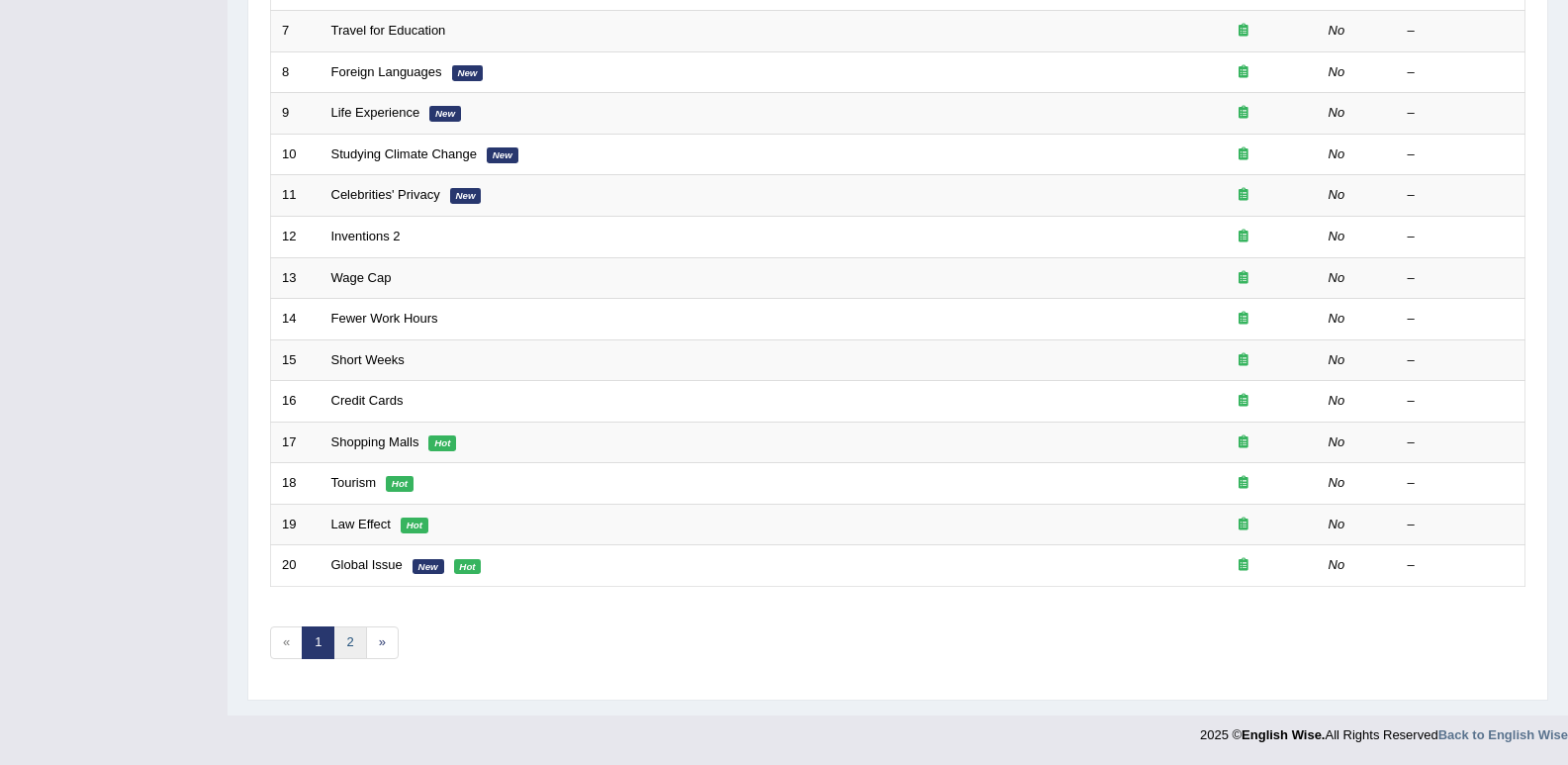 click on "2" at bounding box center (349, 642) 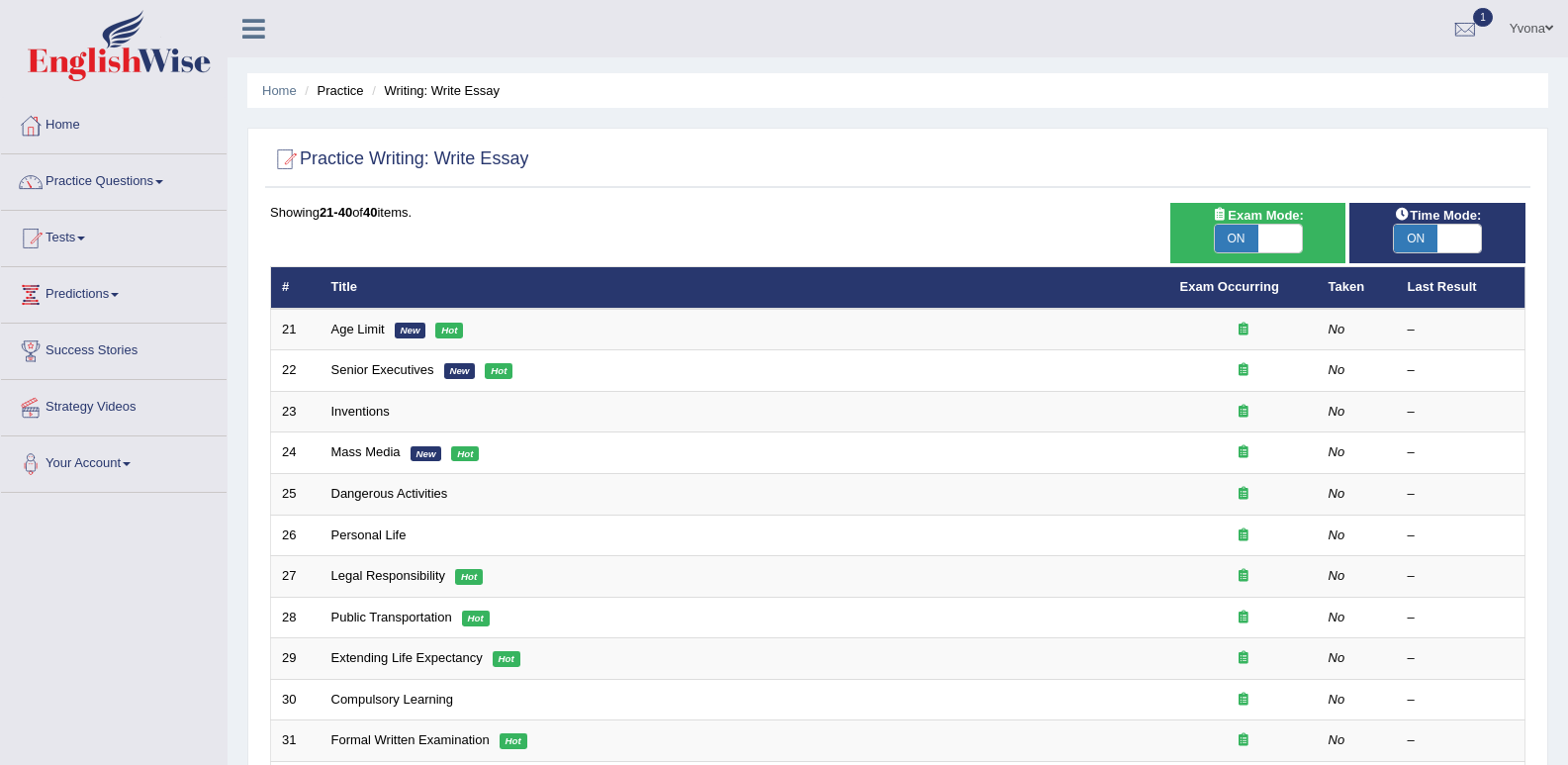 scroll, scrollTop: 0, scrollLeft: 0, axis: both 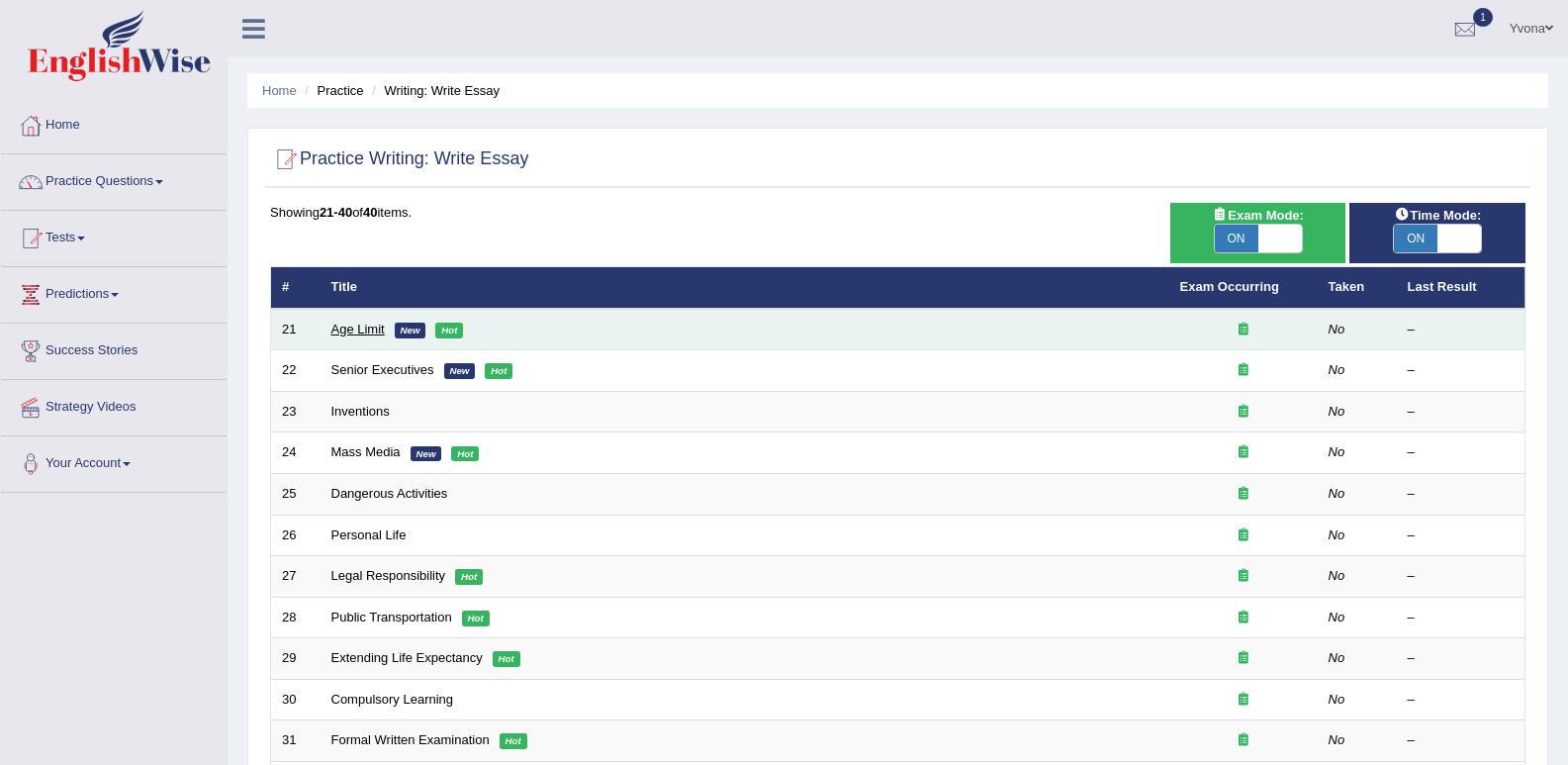 click on "Age Limit" at bounding box center [358, 329] 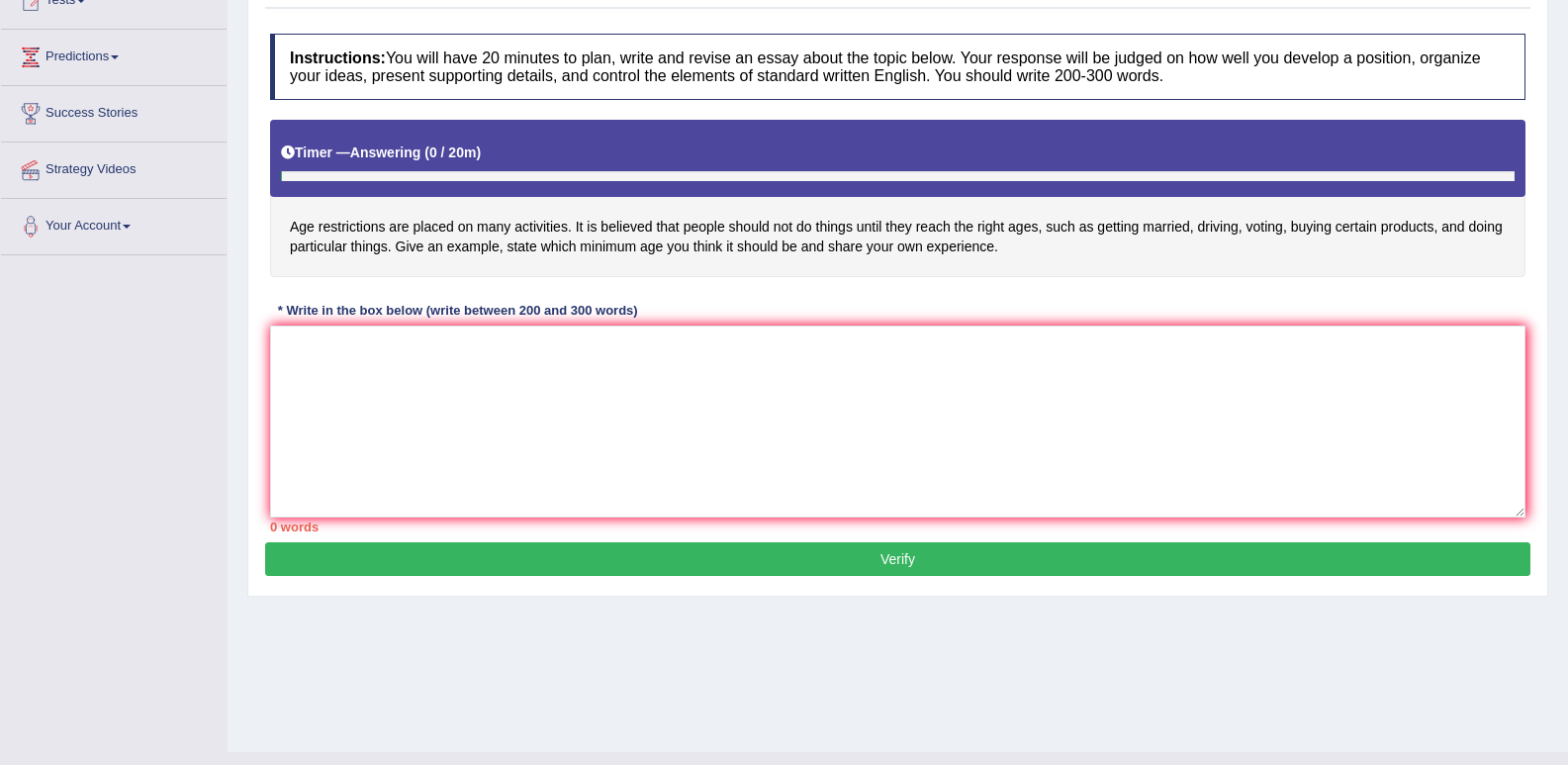 scroll, scrollTop: 238, scrollLeft: 0, axis: vertical 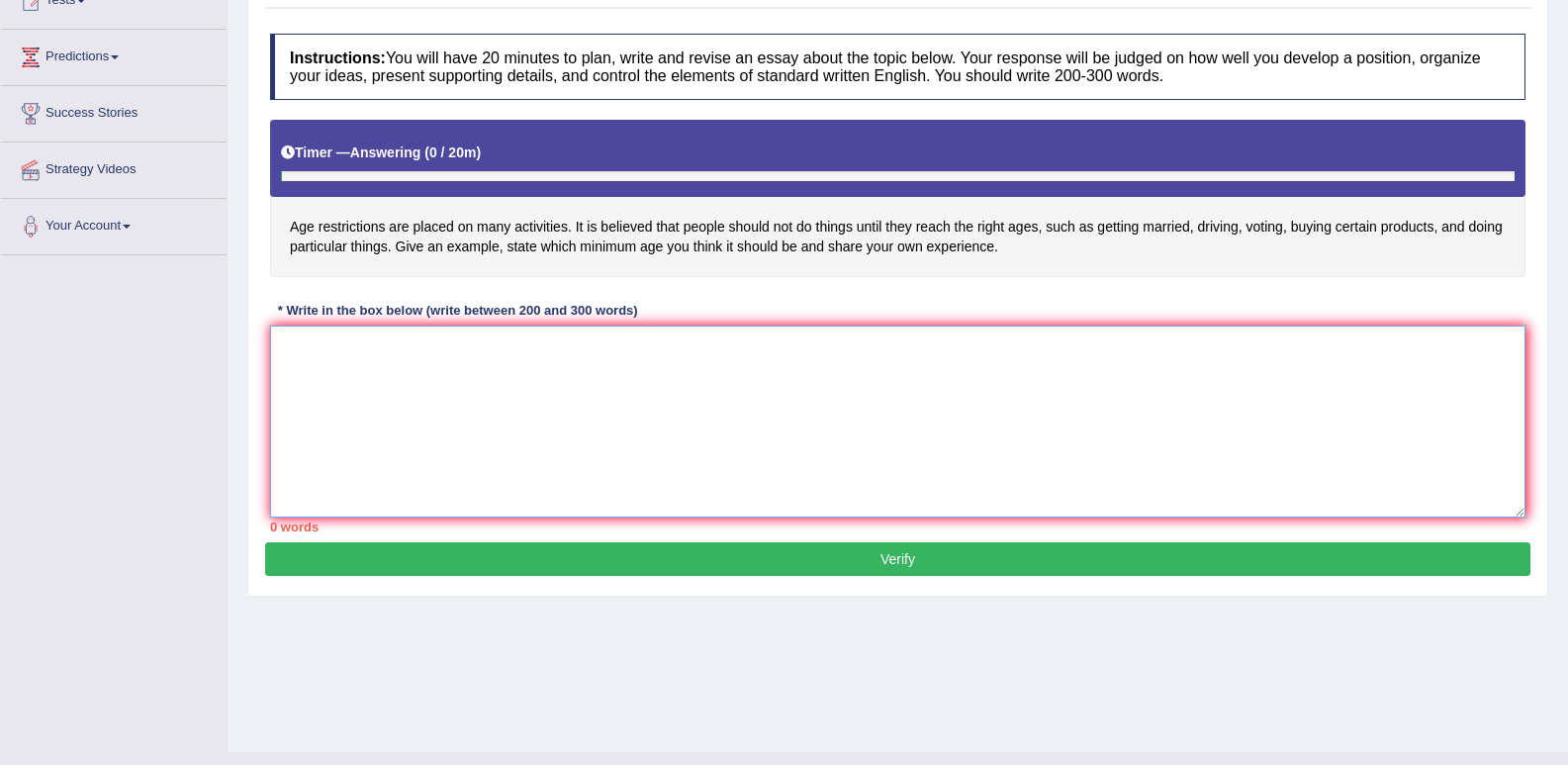 click at bounding box center (897, 422) 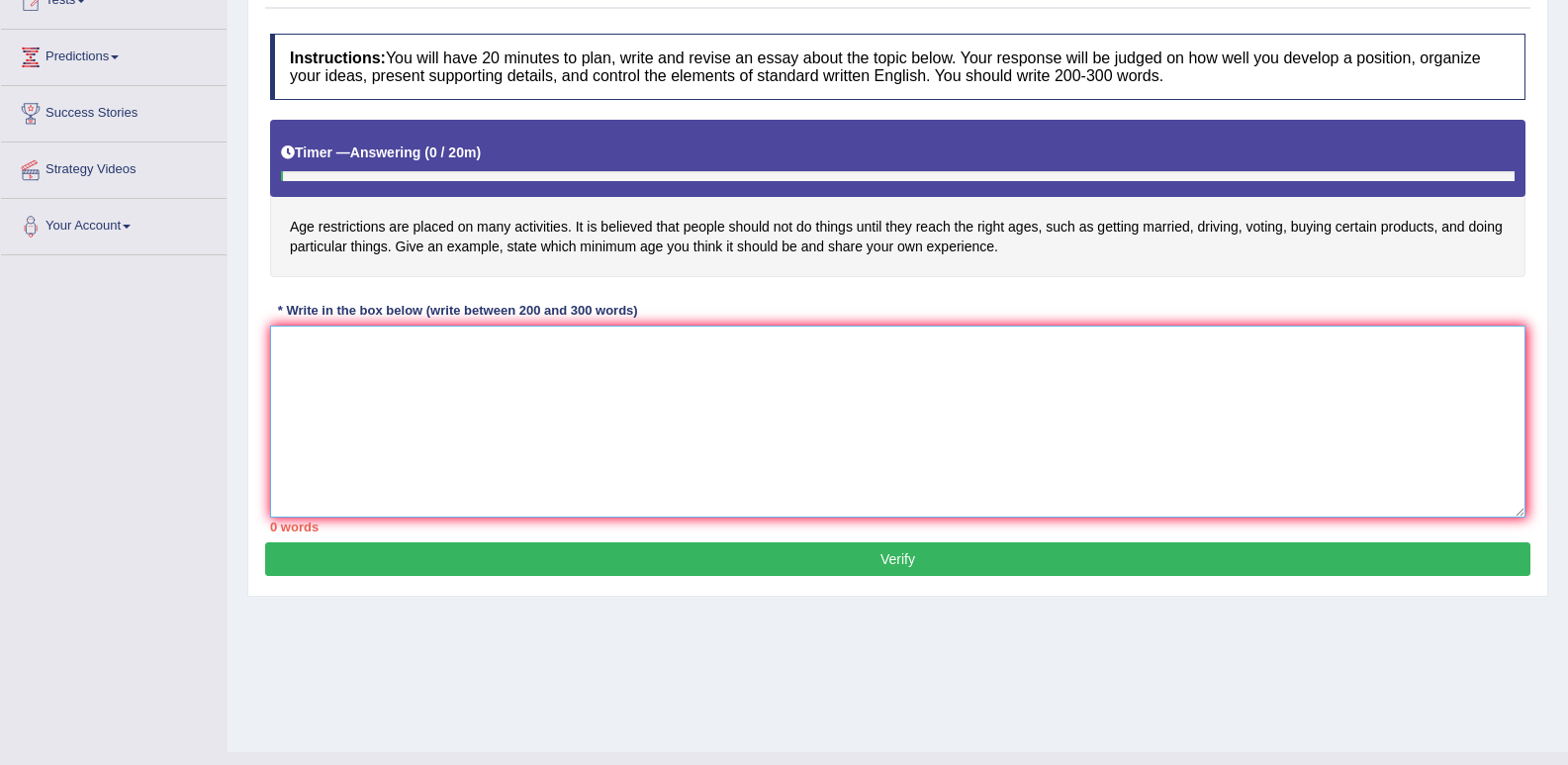 paste on "Age restrictions play an important role in maintaining safety, responsibility, and social order. Many countries have laws that prevent individuals from engaging in certain activities until they reach a specific age. These include driving, drinking alcohol, voting, and getting married. Such restrictions are based on the belief that people need a certain level of emotional, physical, and mental maturity before participating in these activities.
One clear example is the legal driving age. In most countries, people are allowed to drive at the age of [AGE]. This seems appropriate because by this age, most individuals have gained enough maturity and responsibility to operate a vehicle safely. Allowing younger teenagers to drive could lead to increased road accidents, as they may lack the judgement and experience needed in difficult driving situations.
Personally, I believe that the minimum age for voting should be [AGE]. At this age, individuals are usually finishing high school or starting higher education. They ar..." 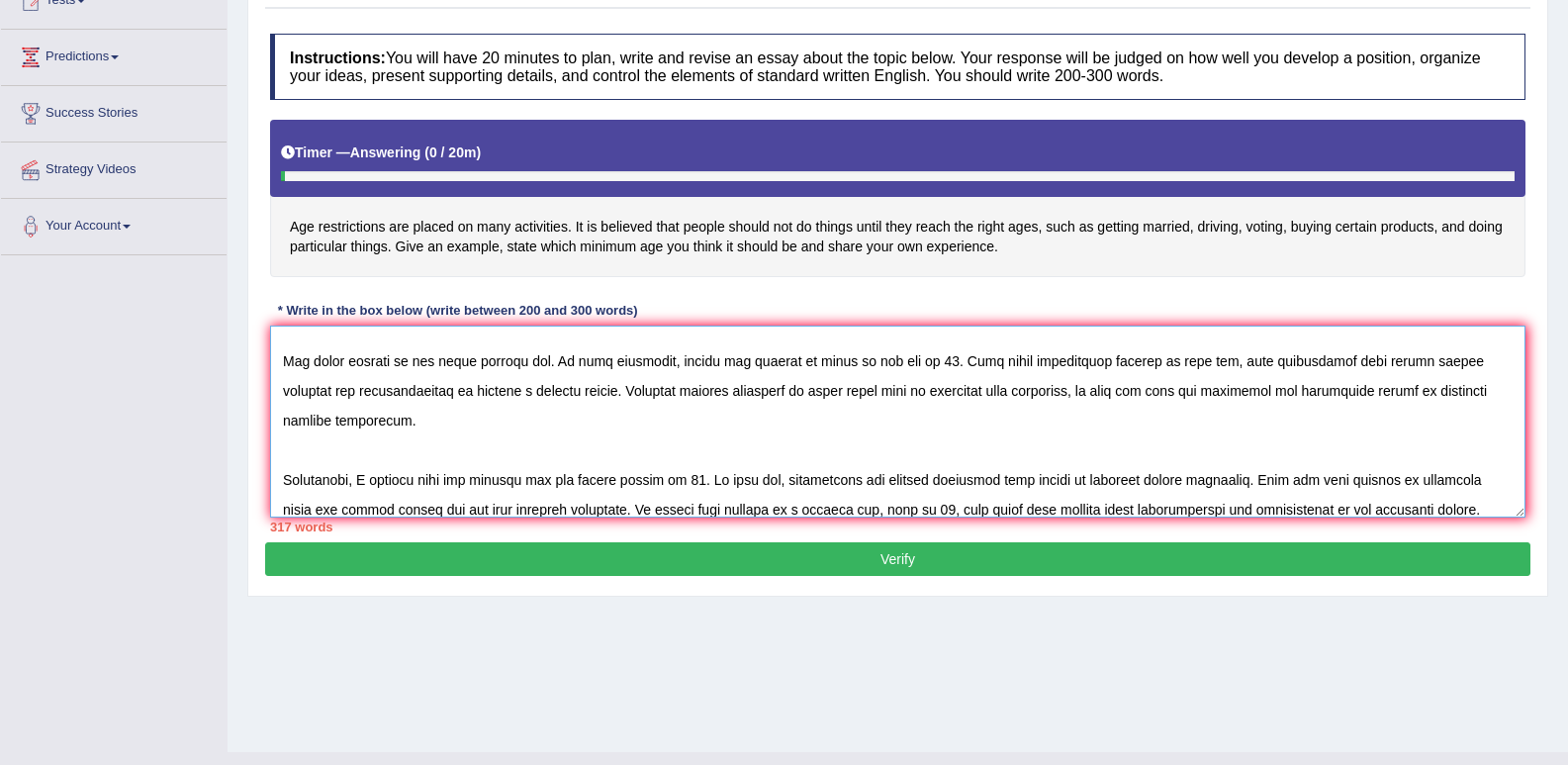 scroll, scrollTop: 0, scrollLeft: 0, axis: both 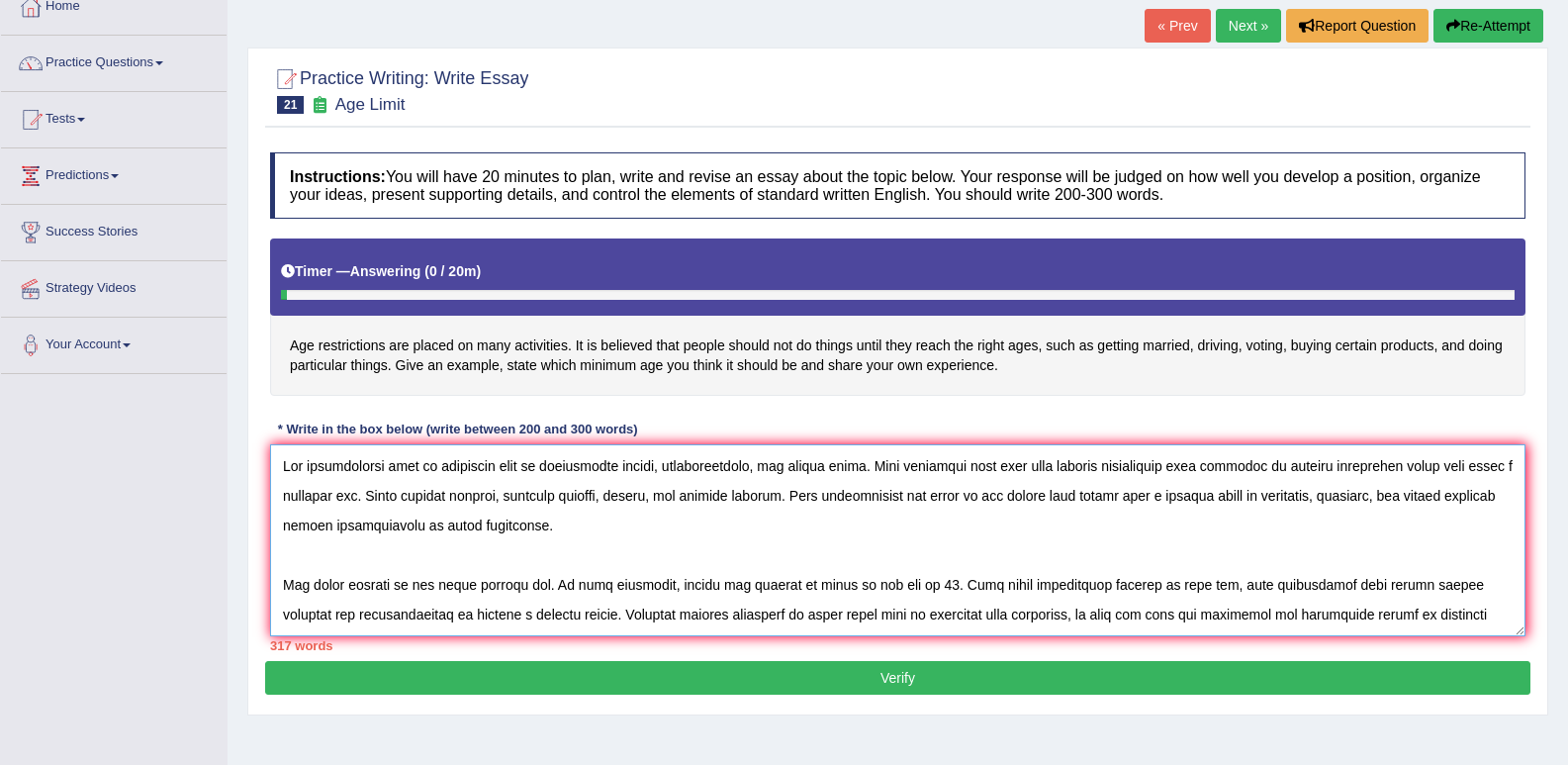 click at bounding box center [897, 540] 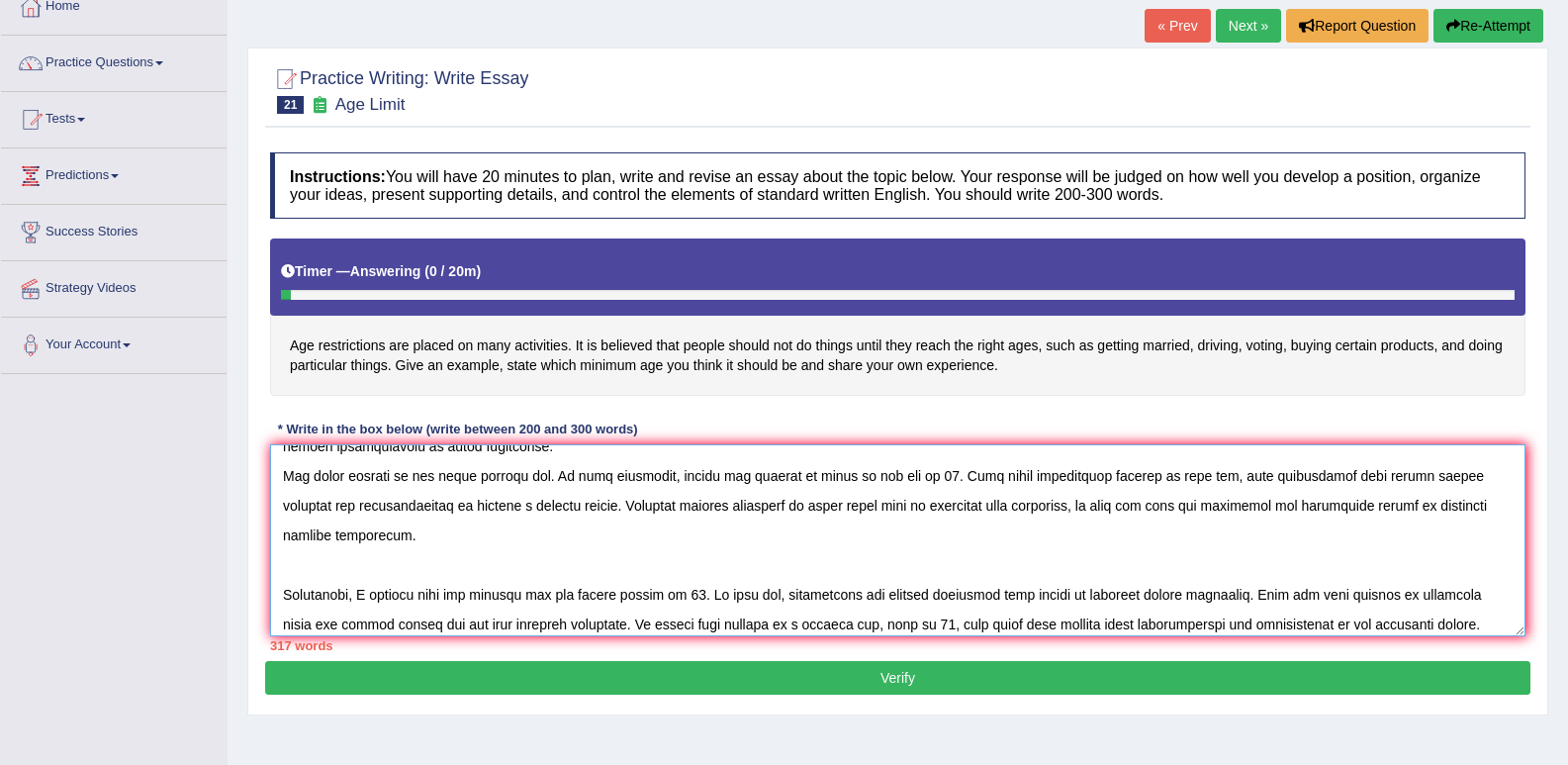 scroll, scrollTop: 119, scrollLeft: 0, axis: vertical 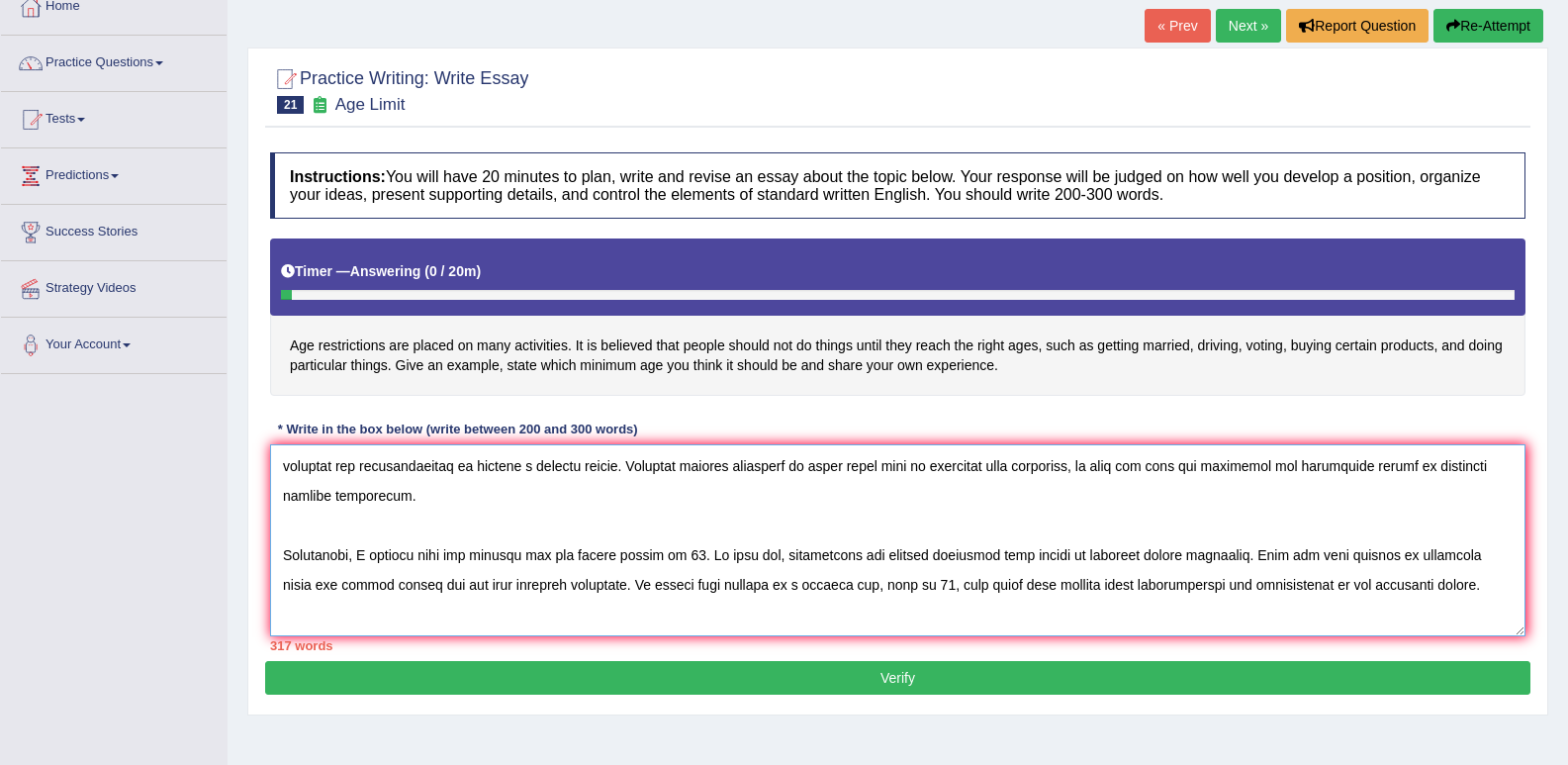 click at bounding box center [897, 540] 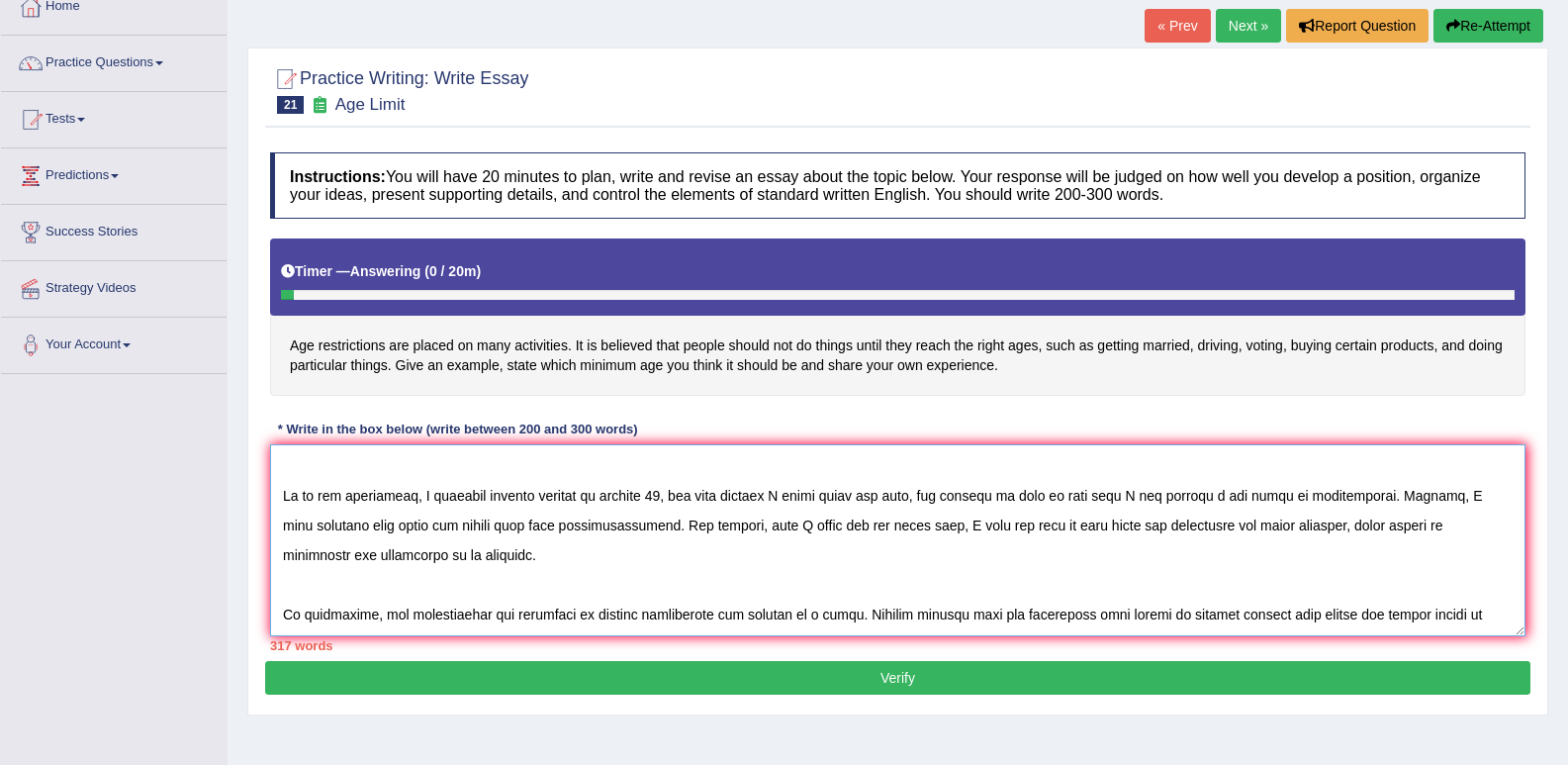 click at bounding box center (897, 540) 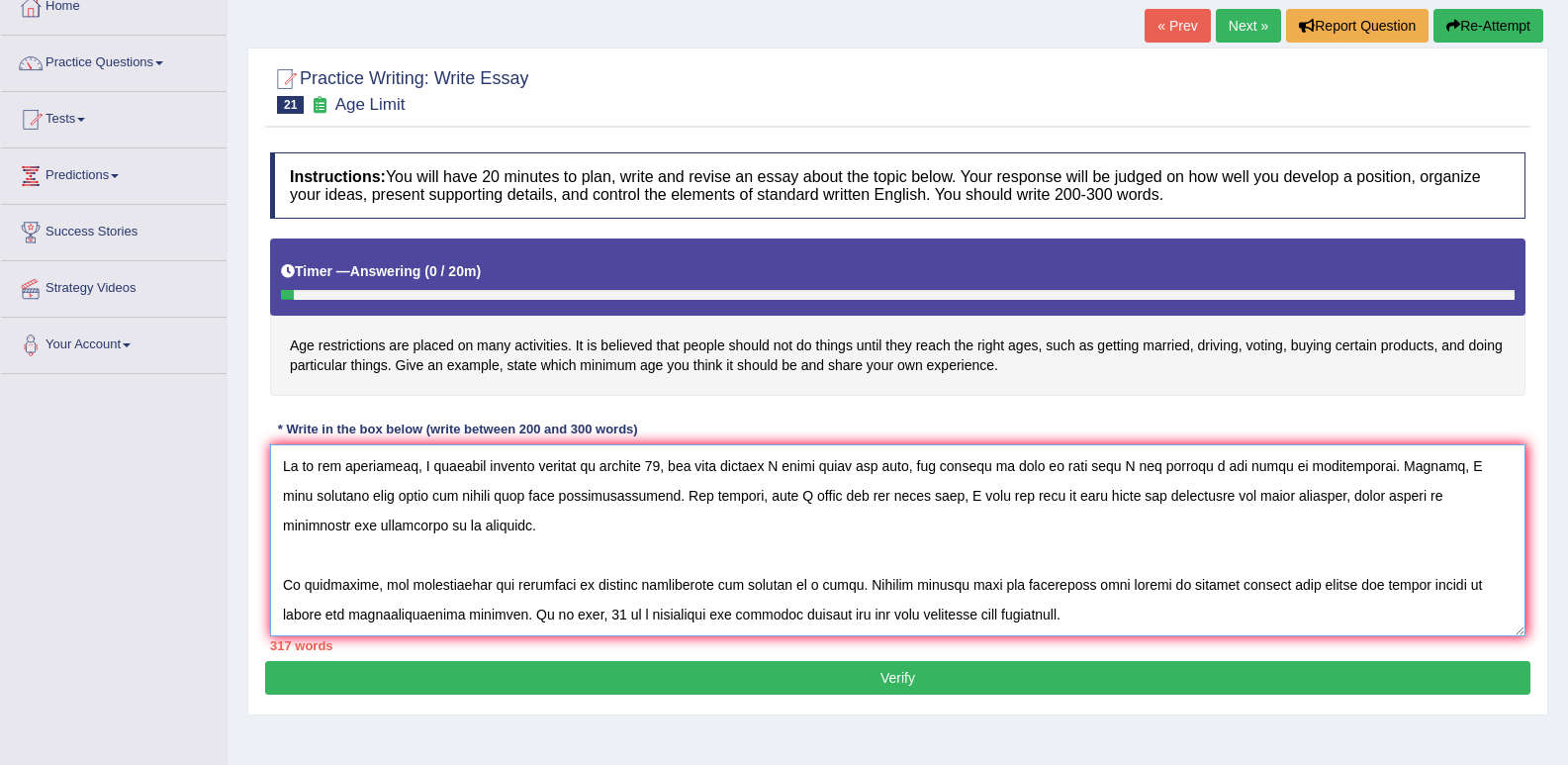 scroll, scrollTop: 221, scrollLeft: 0, axis: vertical 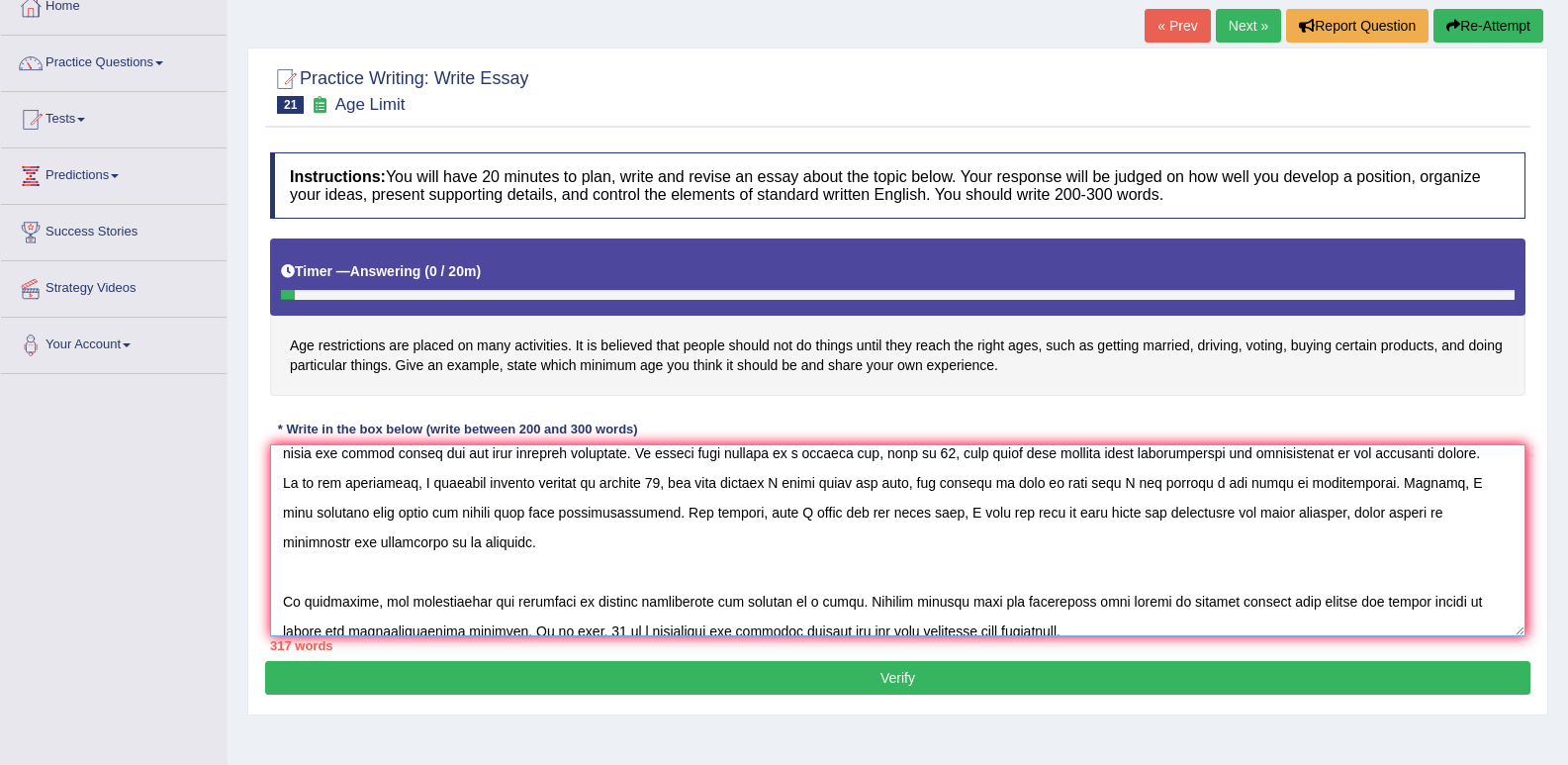 click at bounding box center (897, 540) 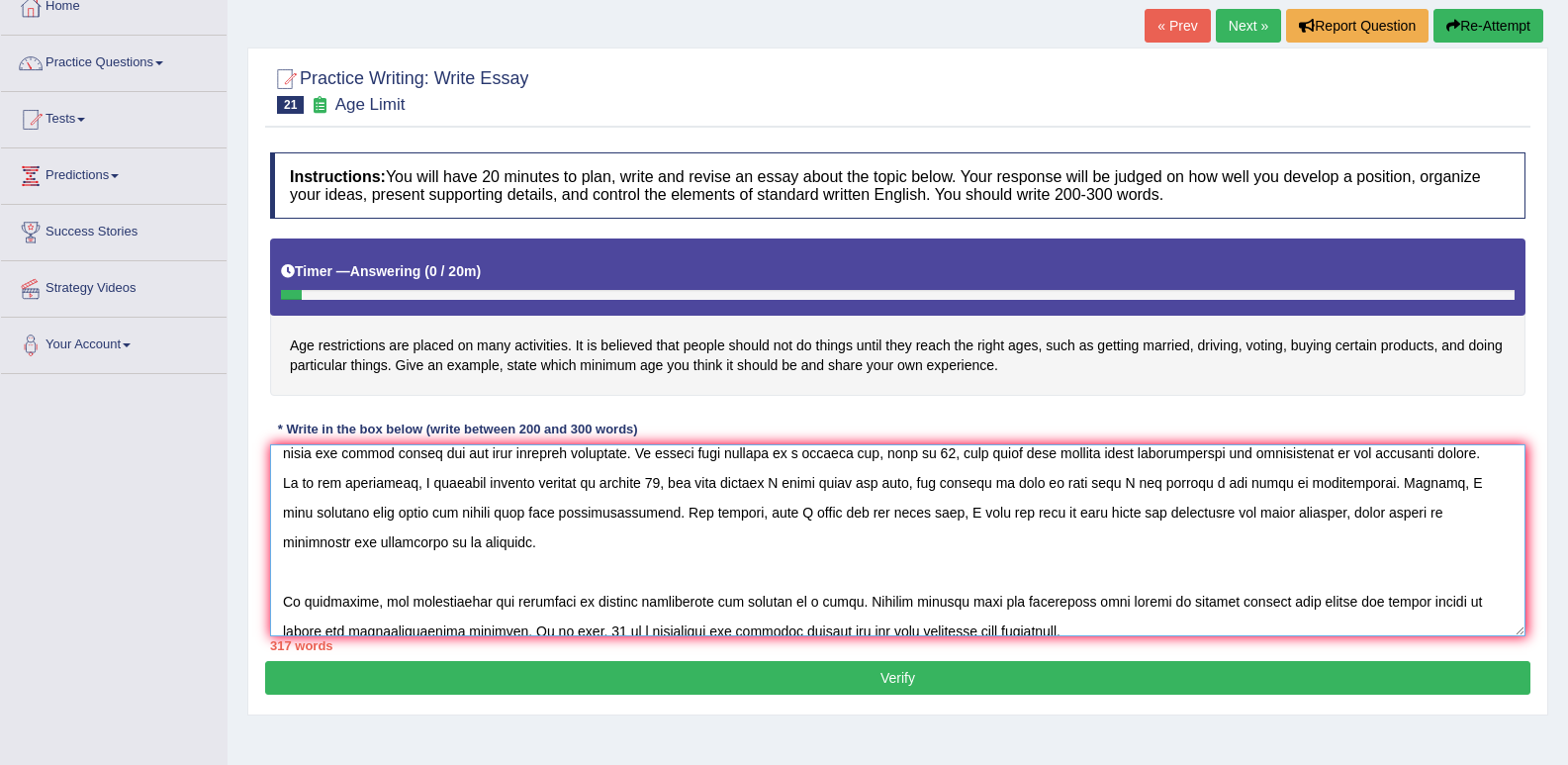 scroll, scrollTop: 238, scrollLeft: 0, axis: vertical 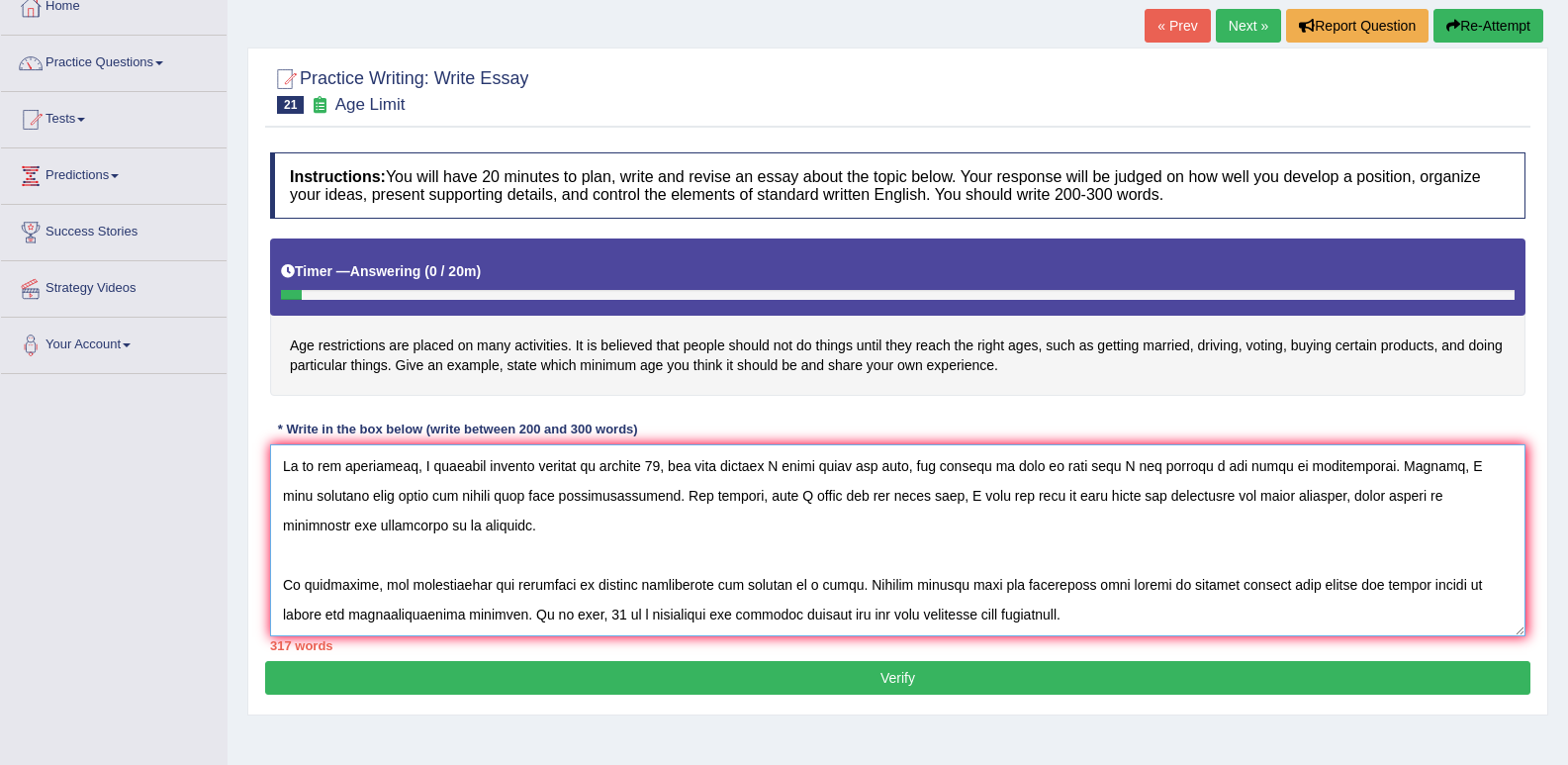 click at bounding box center [897, 540] 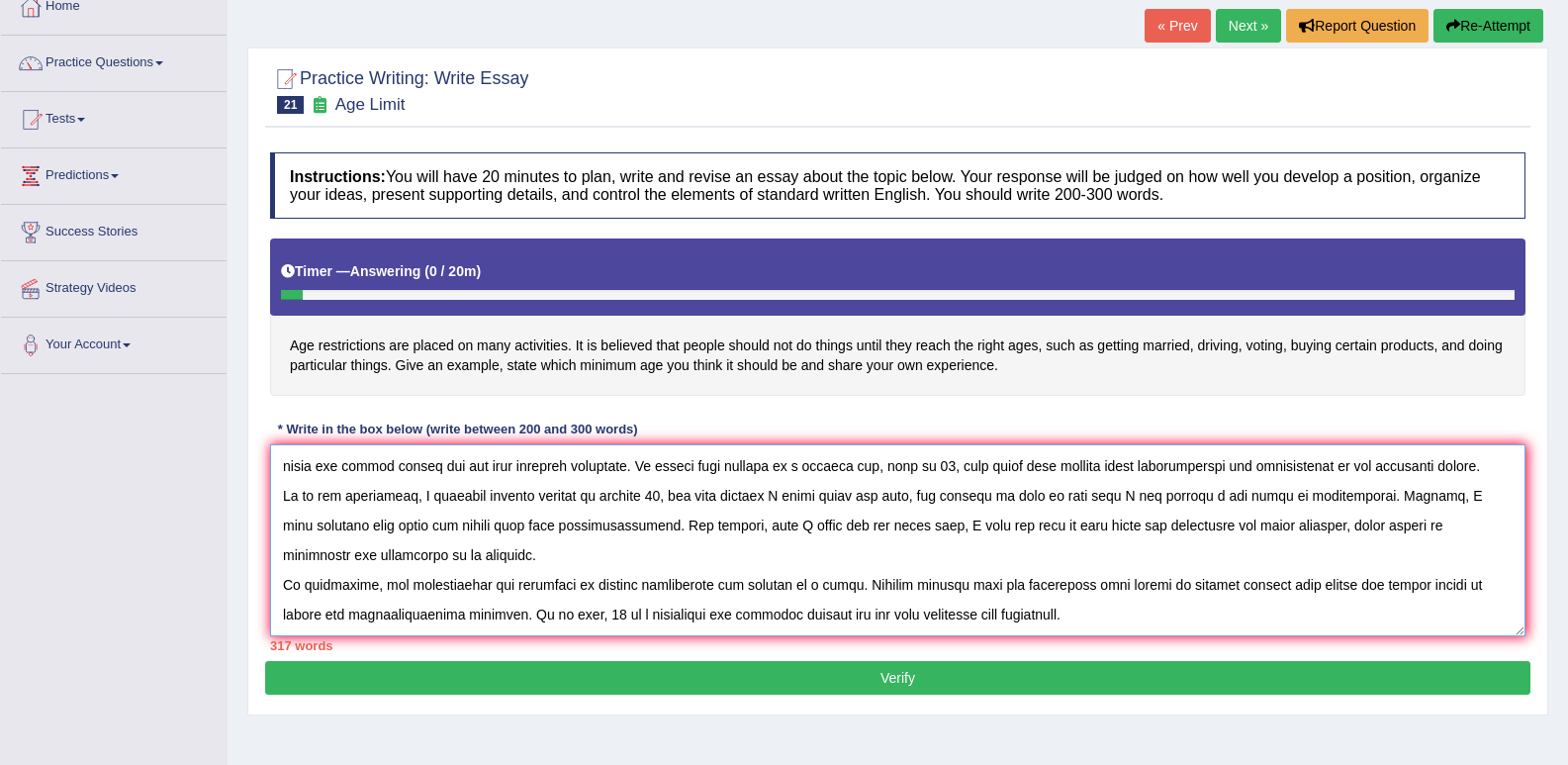 scroll, scrollTop: 208, scrollLeft: 0, axis: vertical 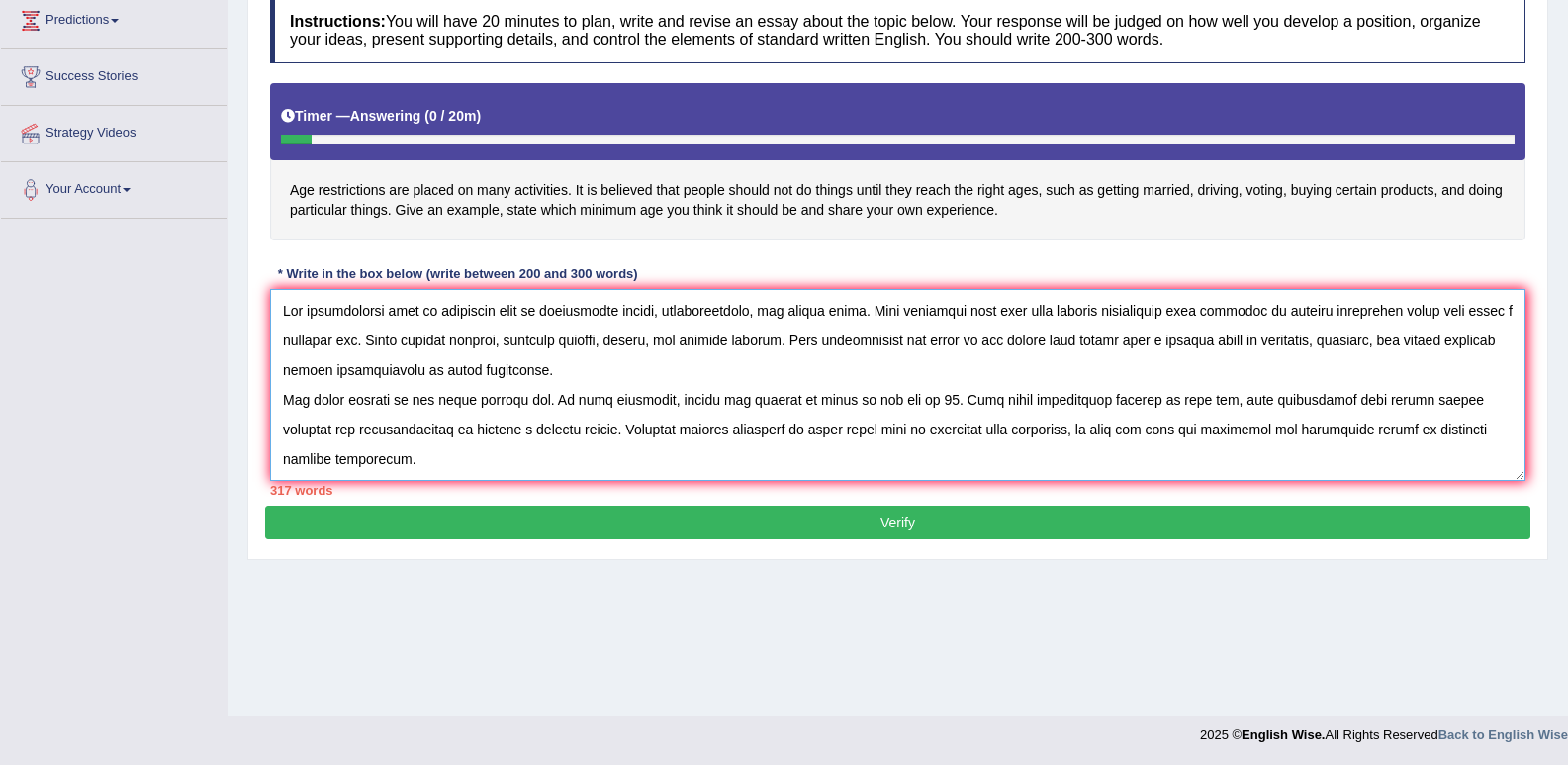 type on "Age restrictions play an important role in maintaining safety, responsibility, and social order. Many countries have laws that prevent individuals from engaging in certain activities until they reach a specific age. These include driving, drinking alcohol, voting, and getting married. Such restrictions are based on the belief that people need a certain level of emotional, physical, and mental maturity before participating in these activities.
One clear example is the legal driving age. In most countries, people are allowed to drive at the age of 18. This seems appropriate because by this age, most individuals have gained enough maturity and responsibility to operate a vehicle safely. Allowing younger teenagers to drive could lead to increased road accidents, as they may lack the judgement and experience needed in difficult driving situations.
Personally, I believe that the minimum age for voting should be 18. At this age, individuals are usually finishing high school or starting higher education. They are ..." 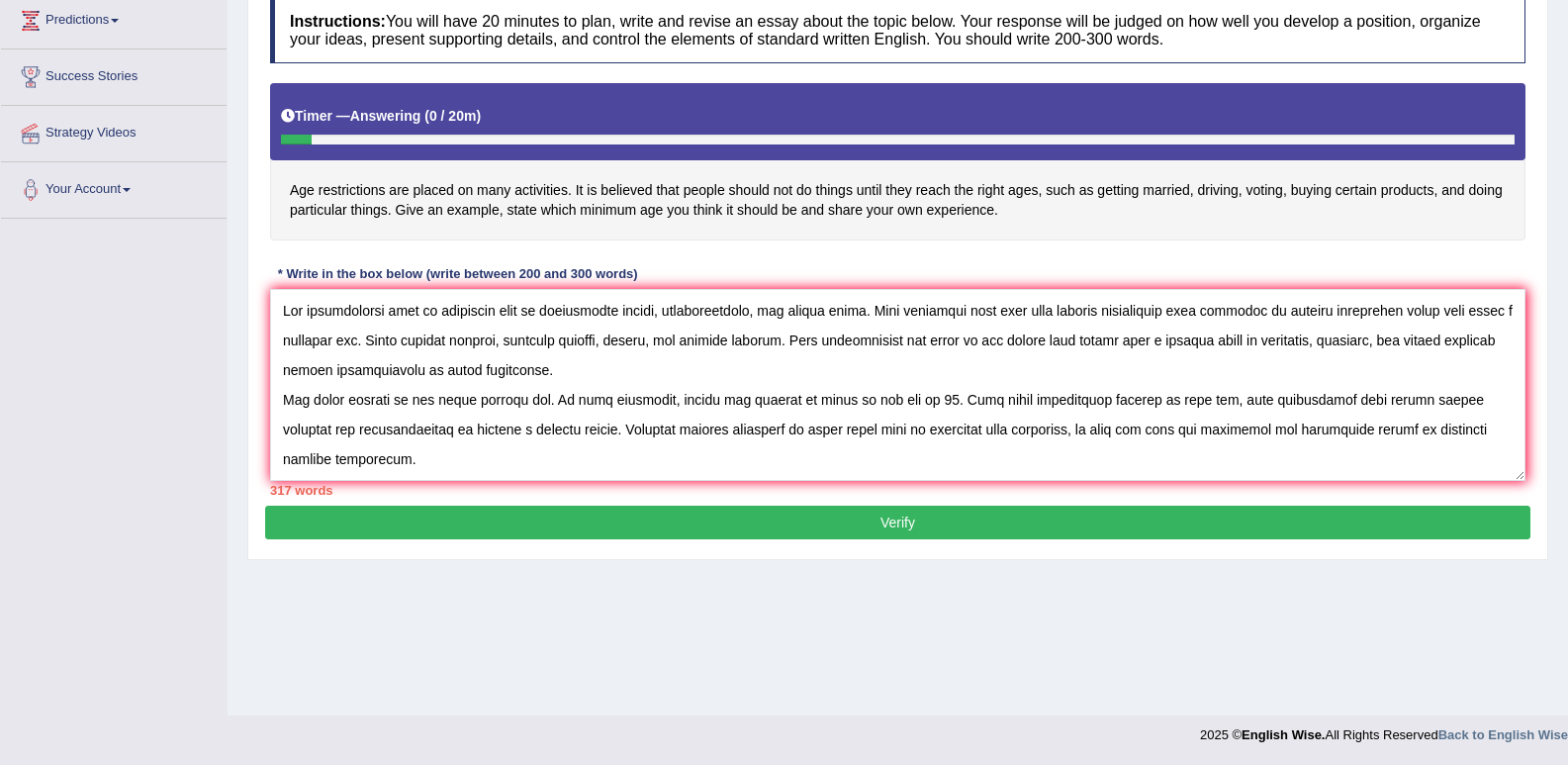 click on "Verify" at bounding box center (897, 523) 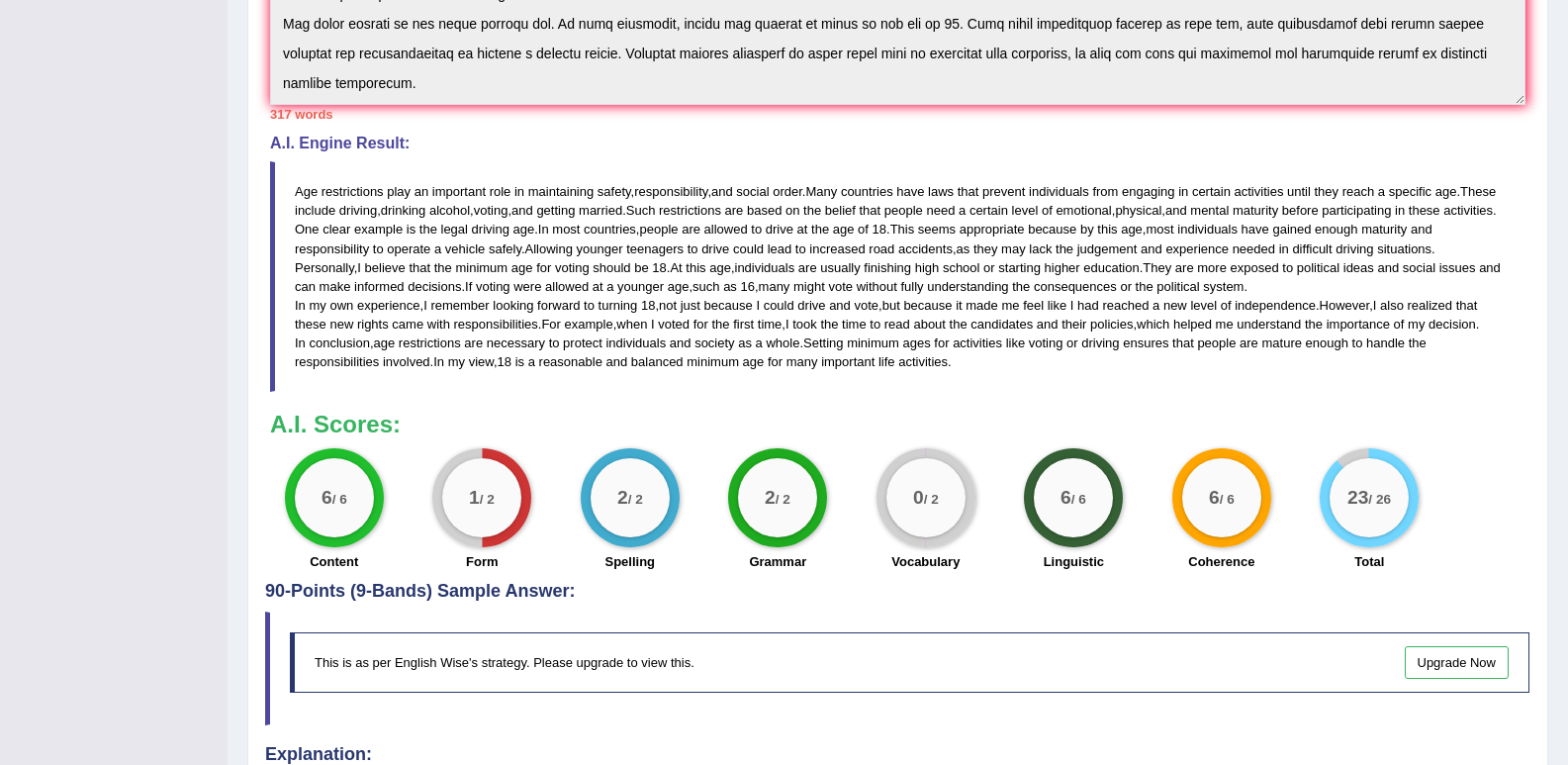 scroll, scrollTop: 630, scrollLeft: 0, axis: vertical 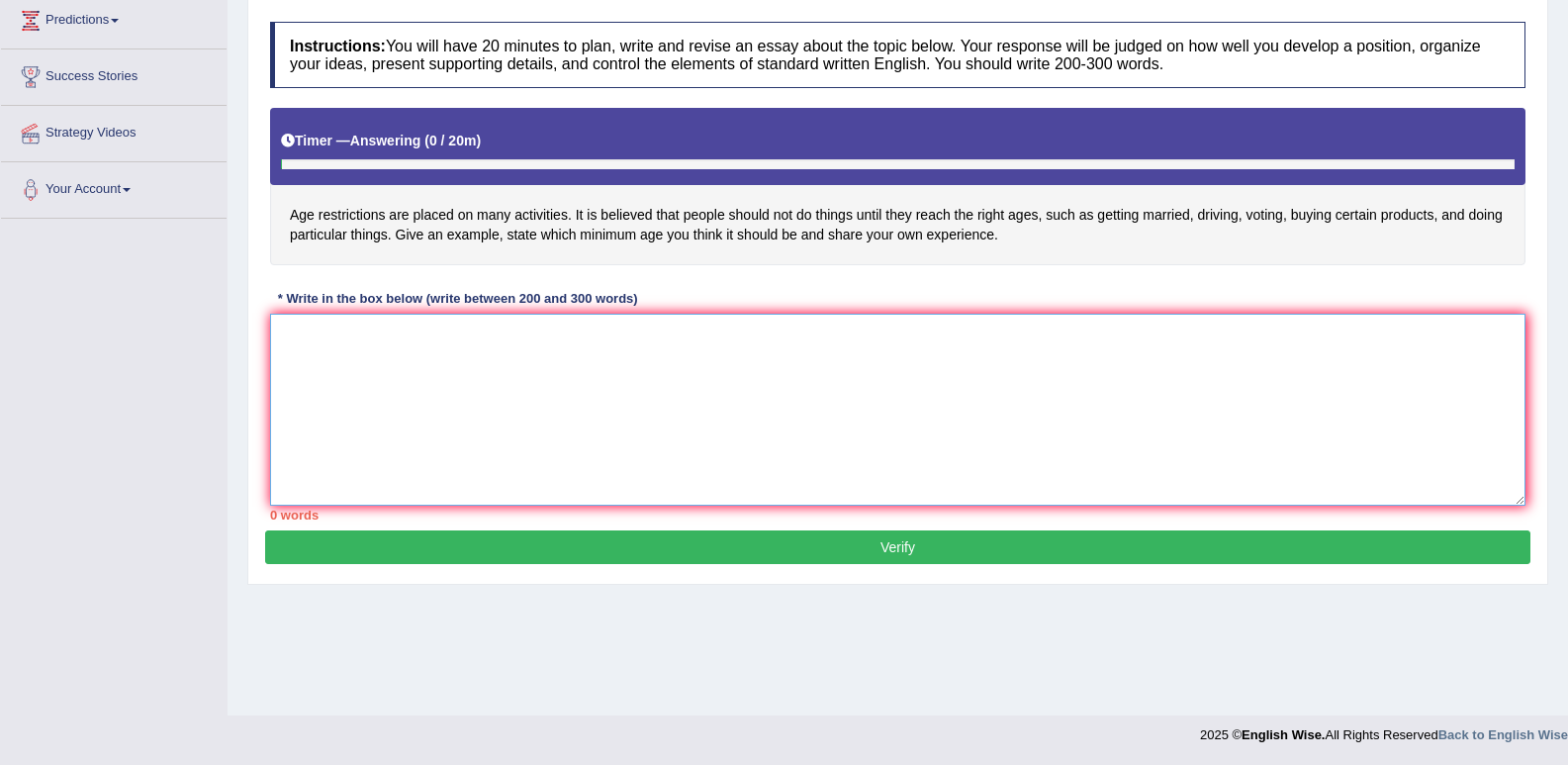 click at bounding box center (897, 410) 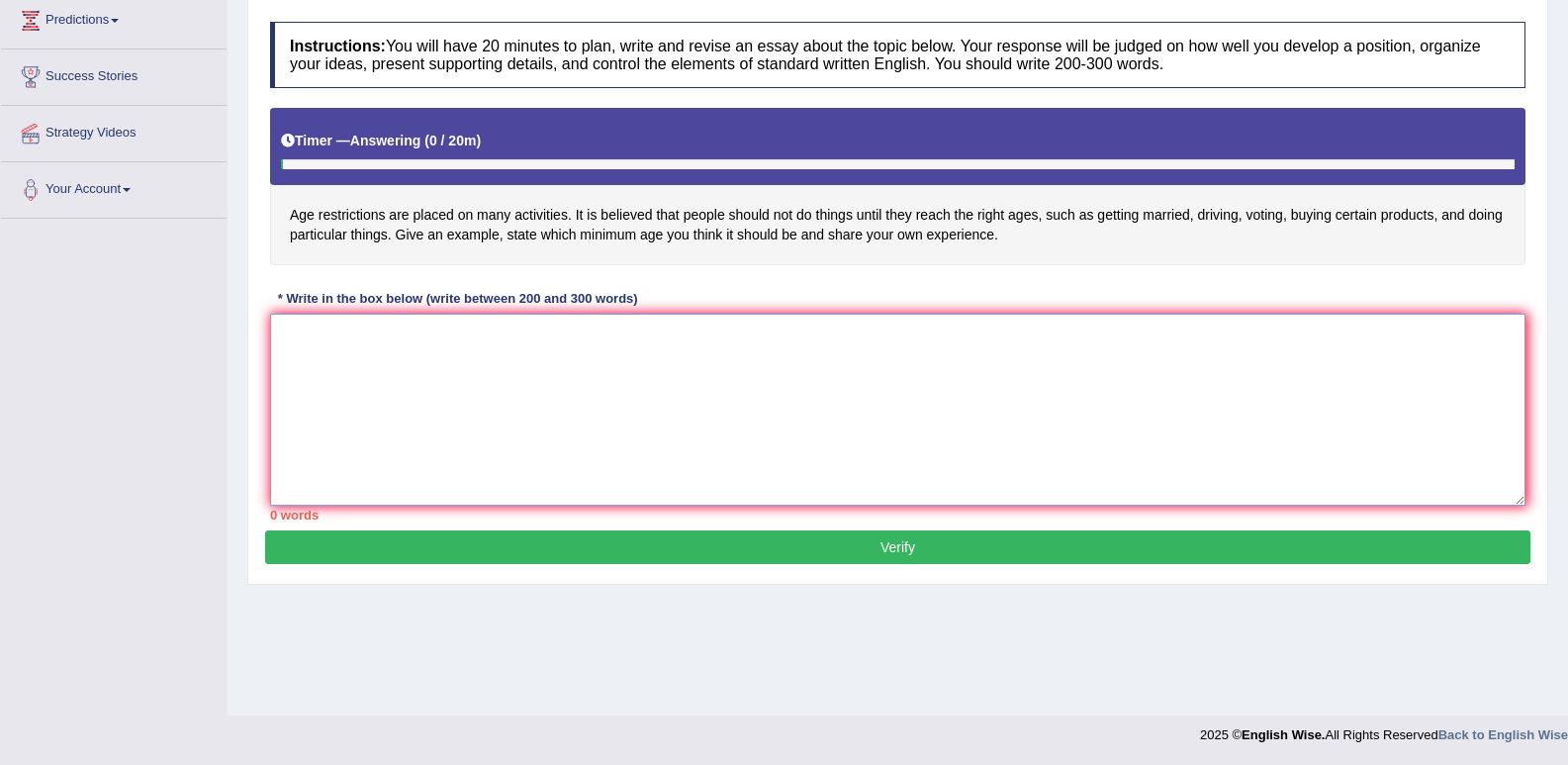 paste on "Age restrictions exist in almost every society to protect individuals and ensure responsible behavior. Activities such as voting, driving, marriage, and purchasing restricted products require a certain level of maturity, and assigning a legal minimum age helps safeguard both the individual and the community.
One common example is the legal driving age, which is set at 18 in many countries. This age is generally considered appropriate because it balances growing independence with the need for responsibility and cognitive development. Driving requires not only physical skill but also good judgment and emotional control, which younger teenagers may lack.
Among these regulated activities, I believe voting is one of the most significant. In my opinion, the minimum voting age should remain at 18, as it is the point at which most individuals have completed secondary education and are capable of understanding political issues, societal needs, and the consequences of their choices. Reducing this age might lead to..." 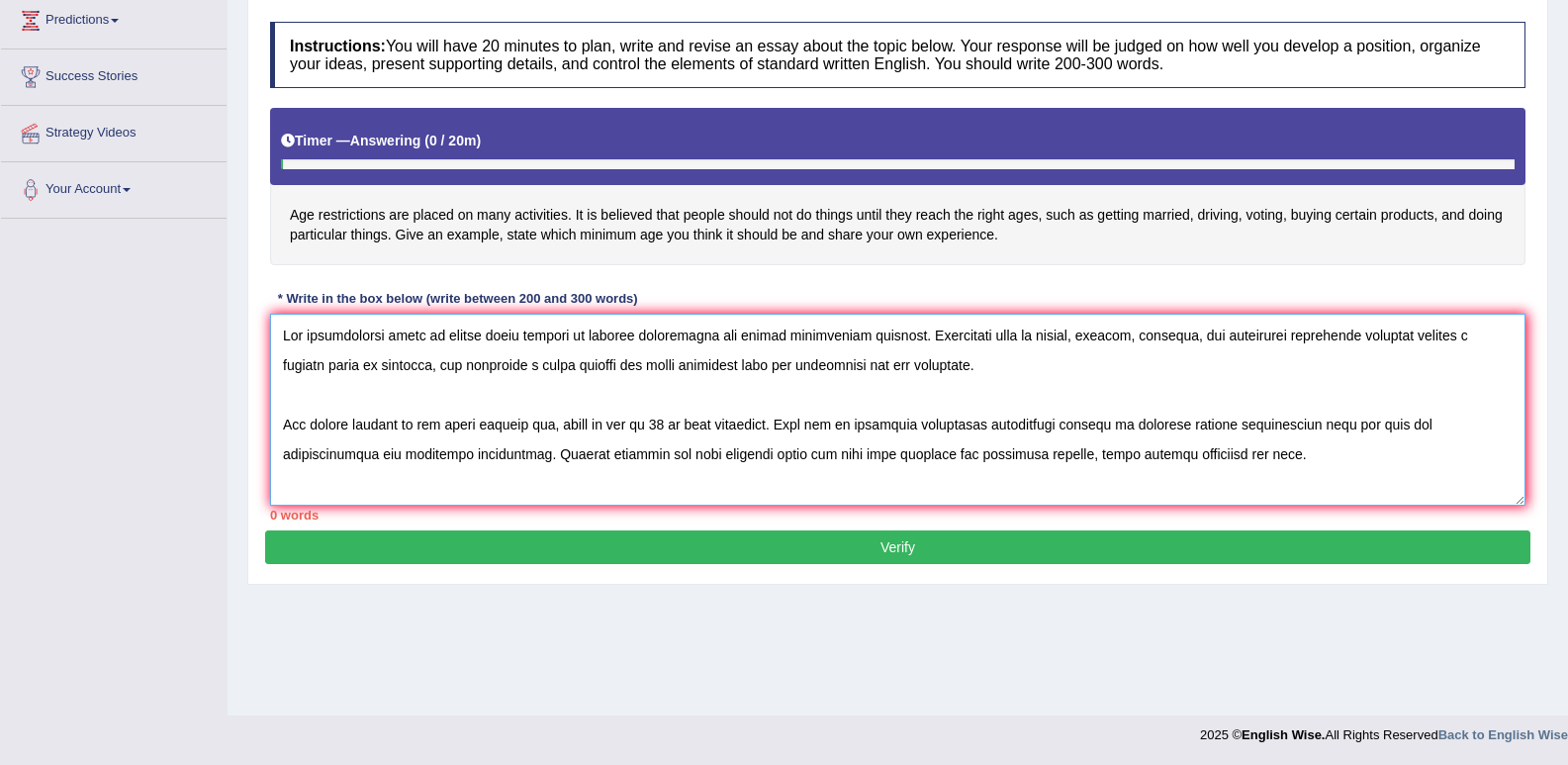 scroll, scrollTop: 255, scrollLeft: 0, axis: vertical 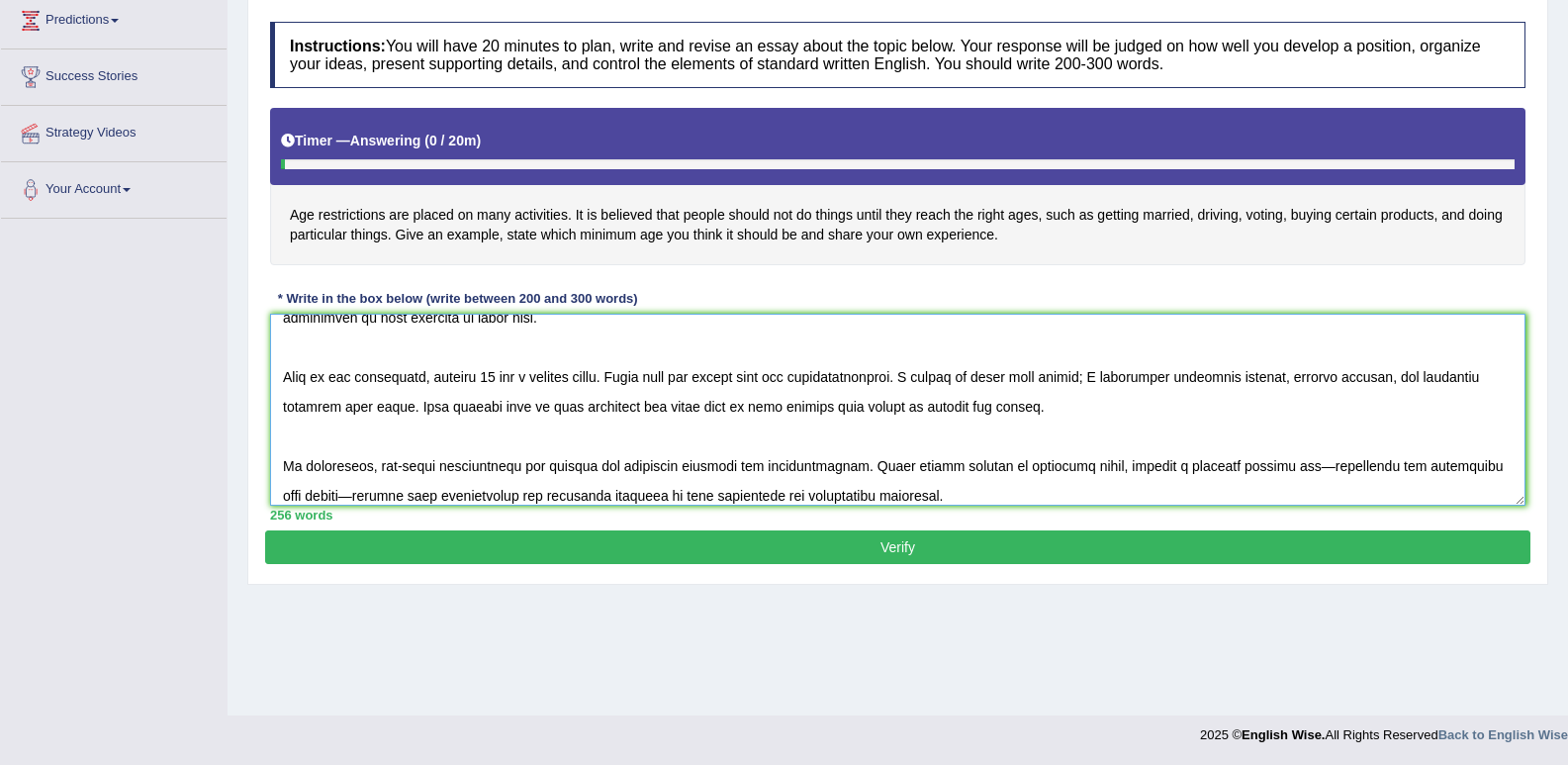 click at bounding box center [897, 410] 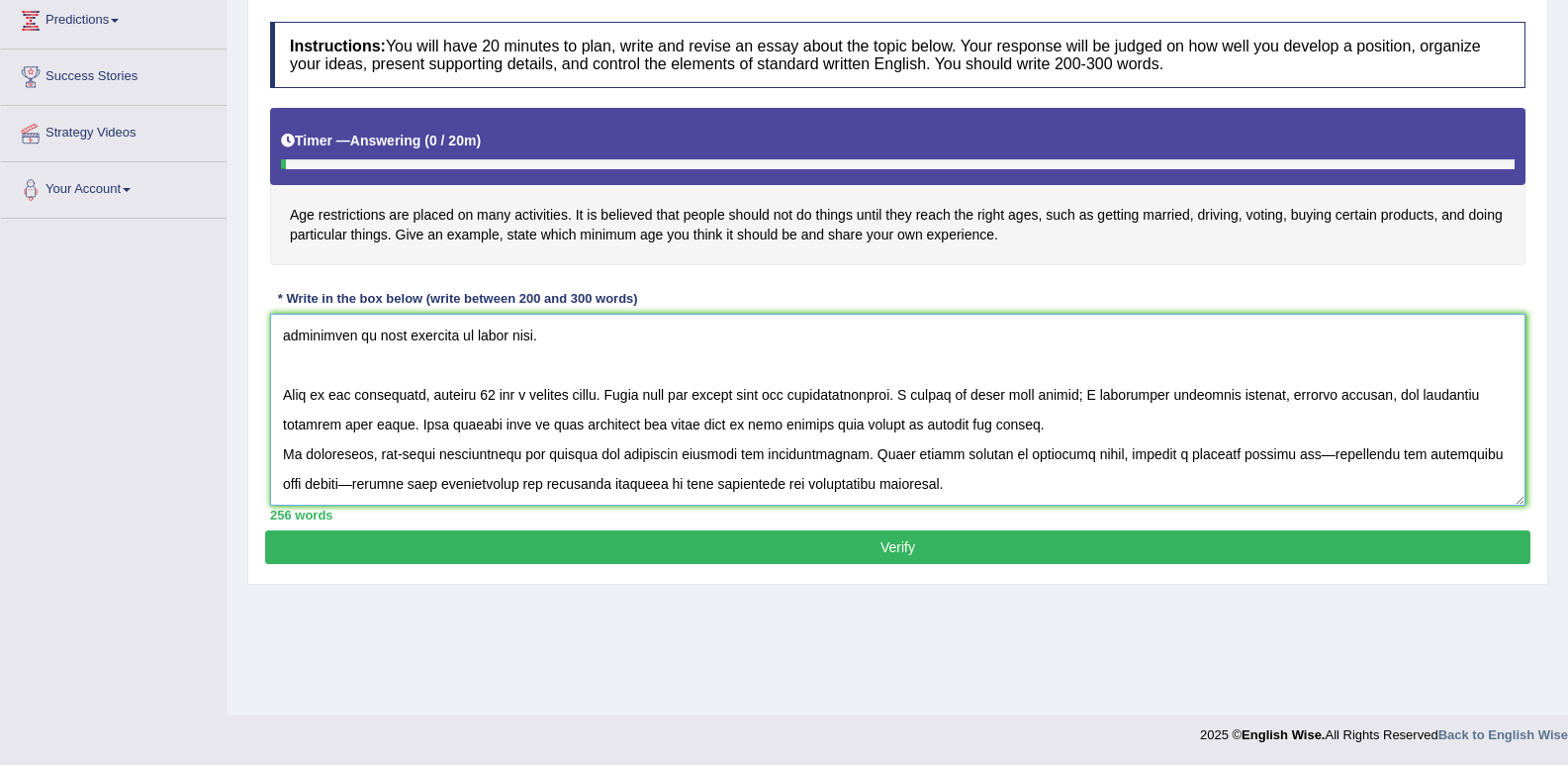 scroll, scrollTop: 238, scrollLeft: 0, axis: vertical 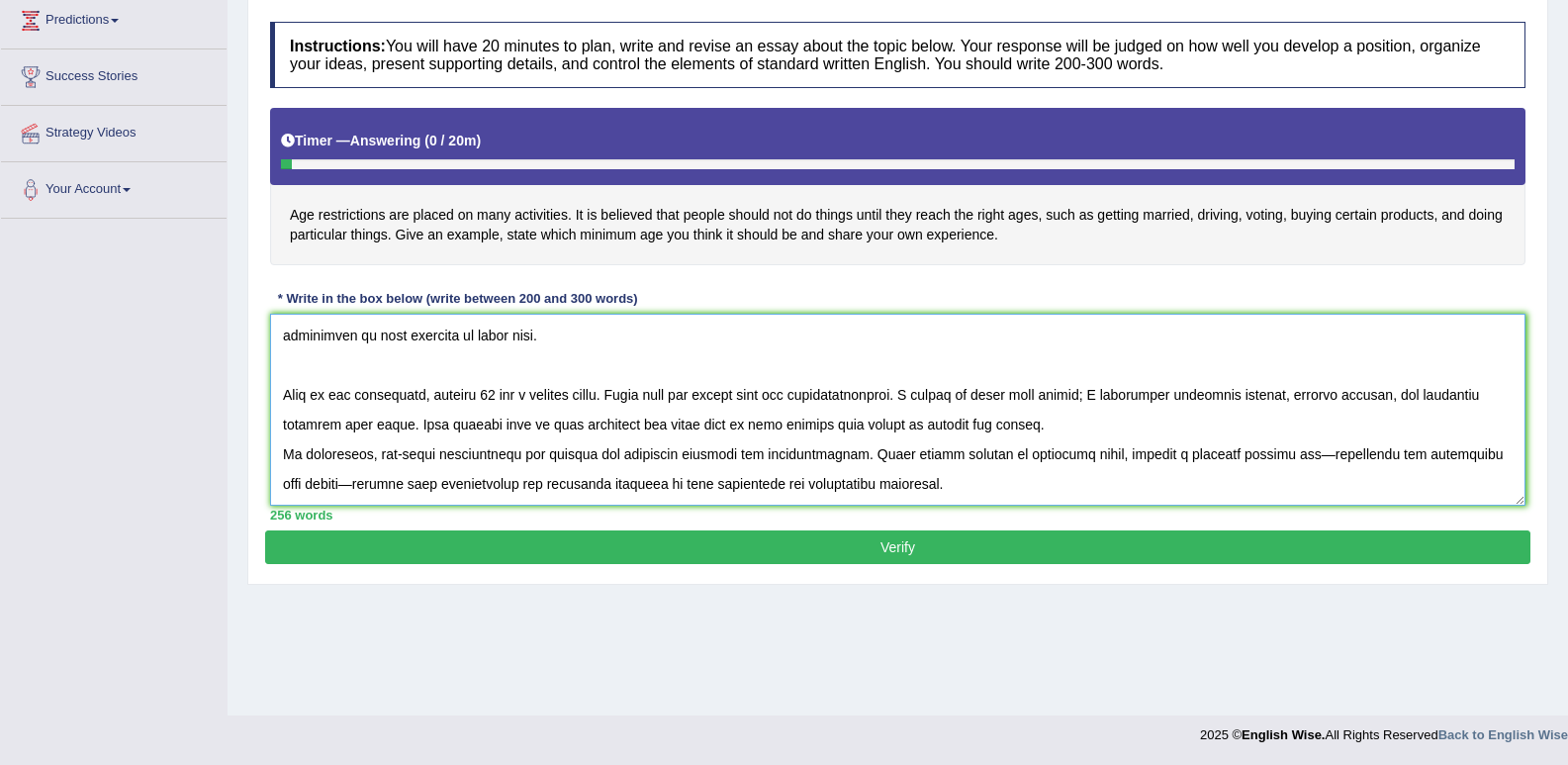 click at bounding box center (897, 410) 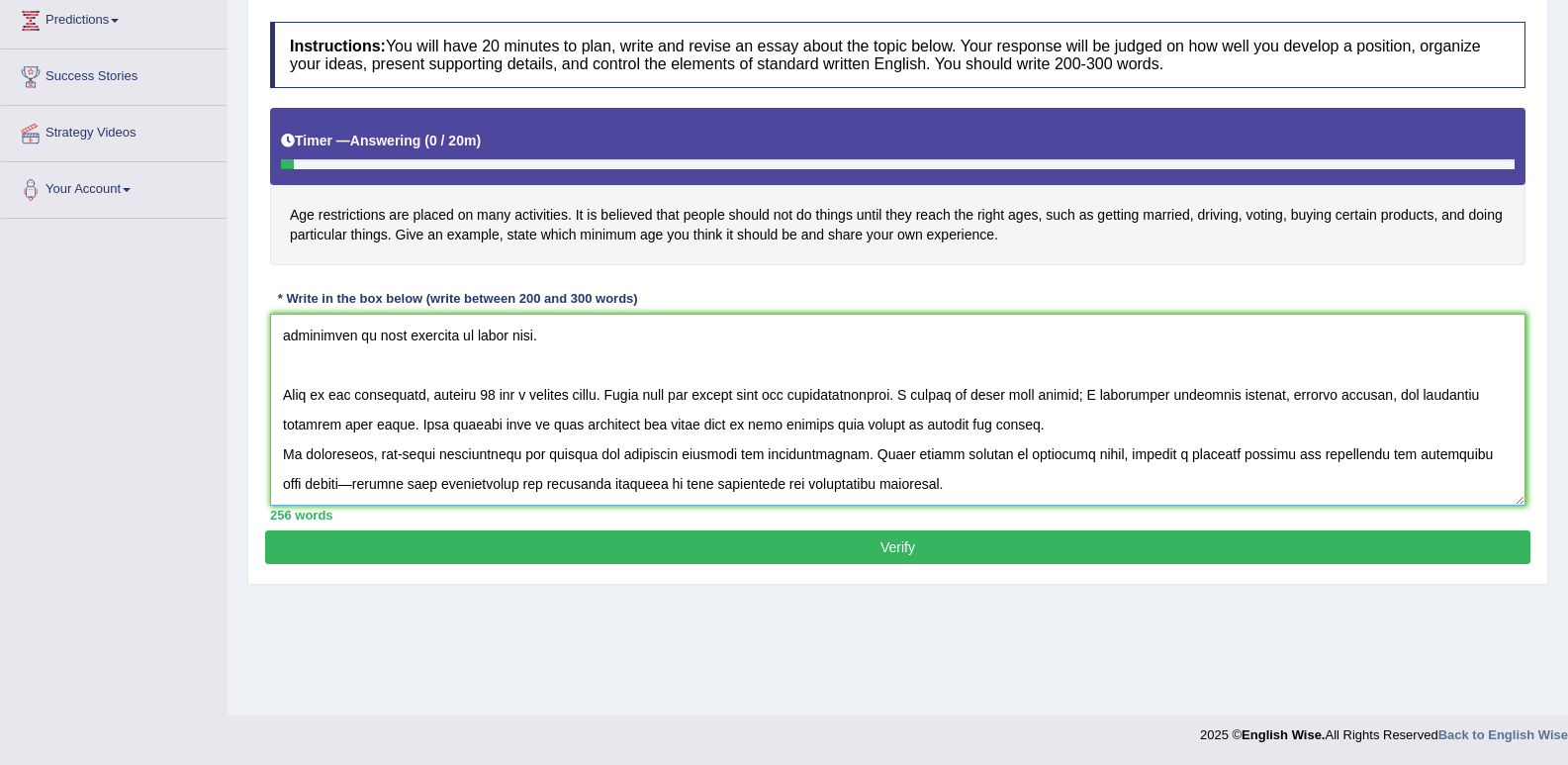drag, startPoint x: 1478, startPoint y: 458, endPoint x: 1502, endPoint y: 481, distance: 33.24154 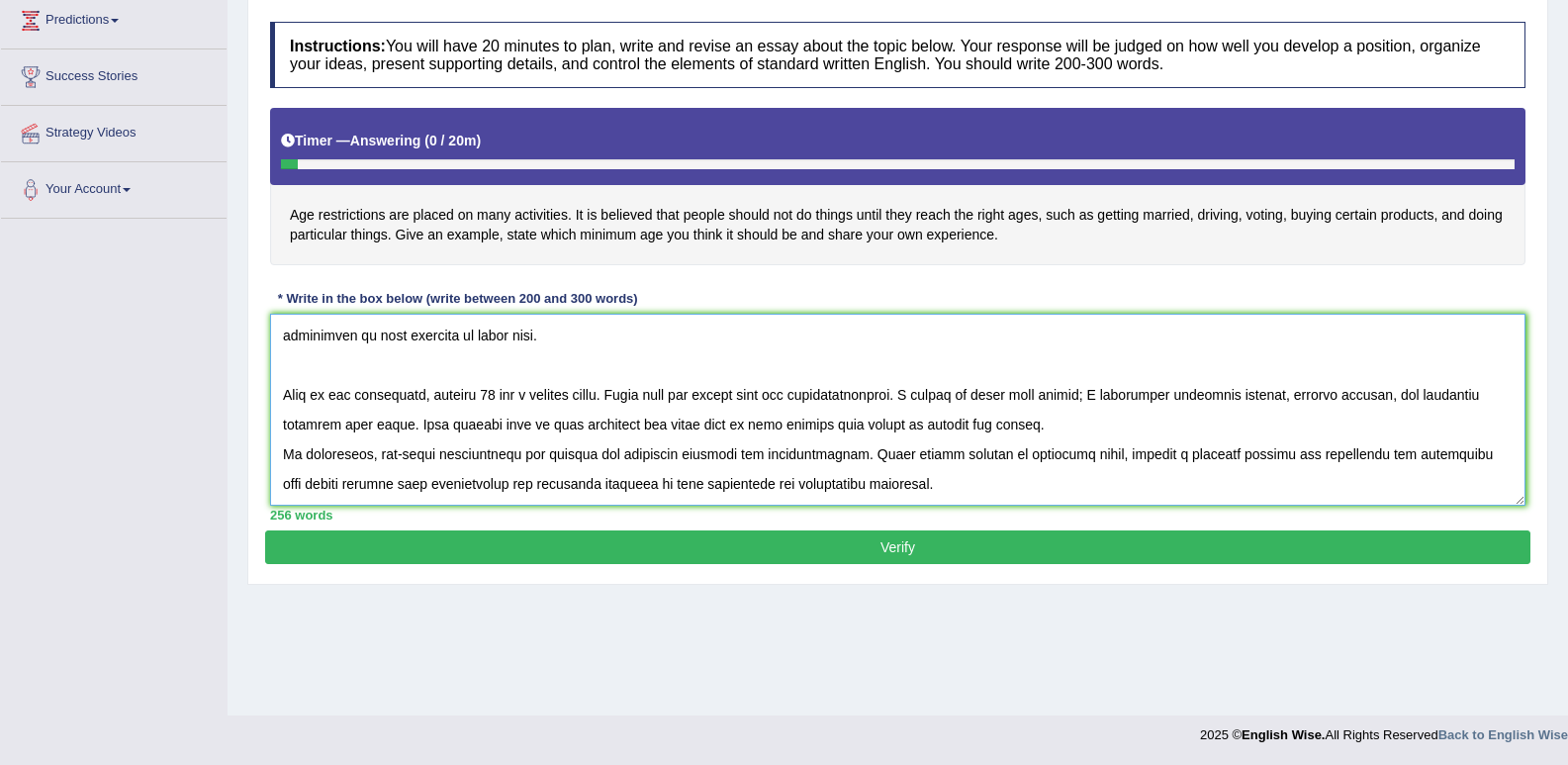 scroll, scrollTop: 0, scrollLeft: 0, axis: both 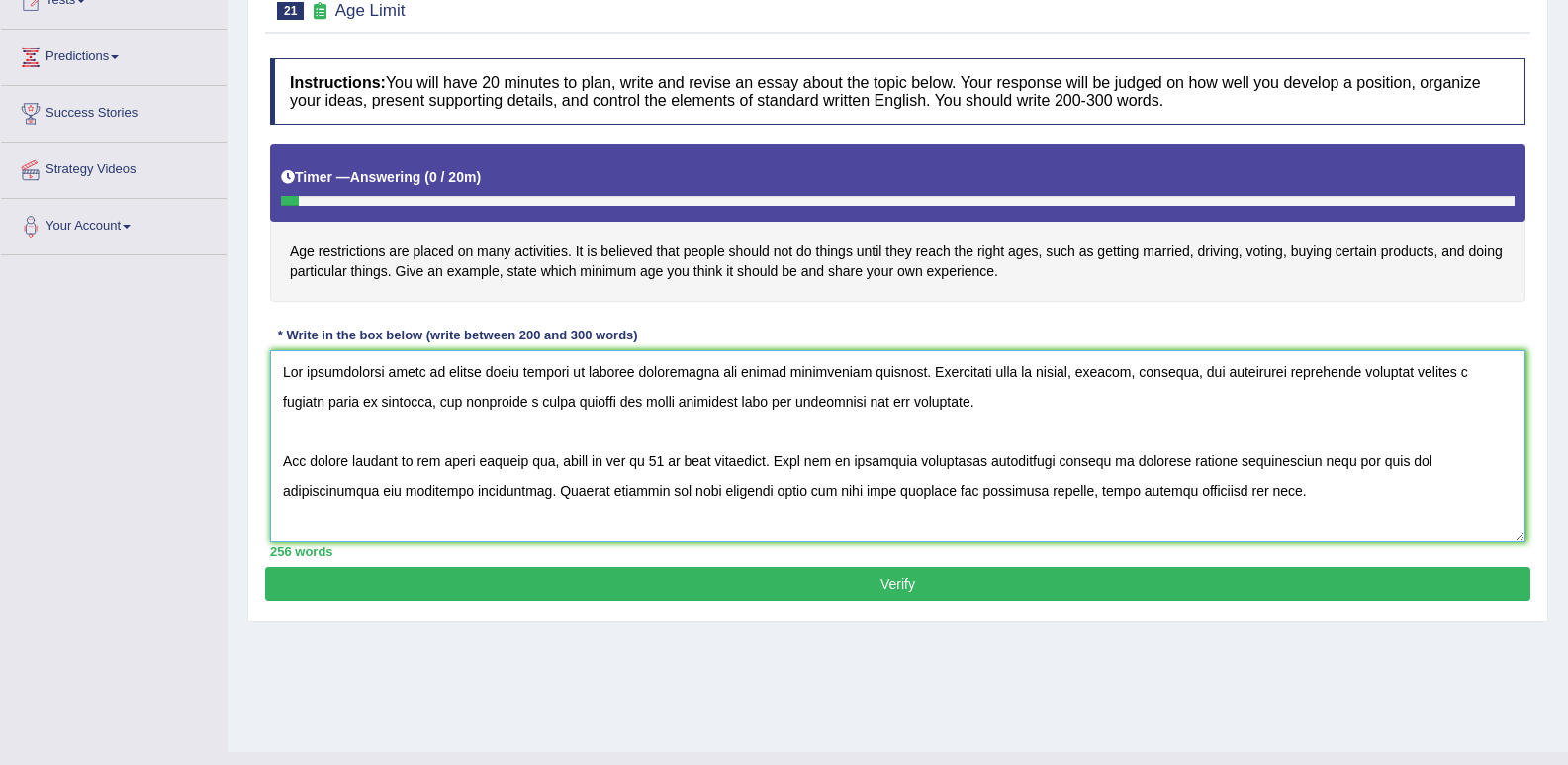 click at bounding box center (897, 446) 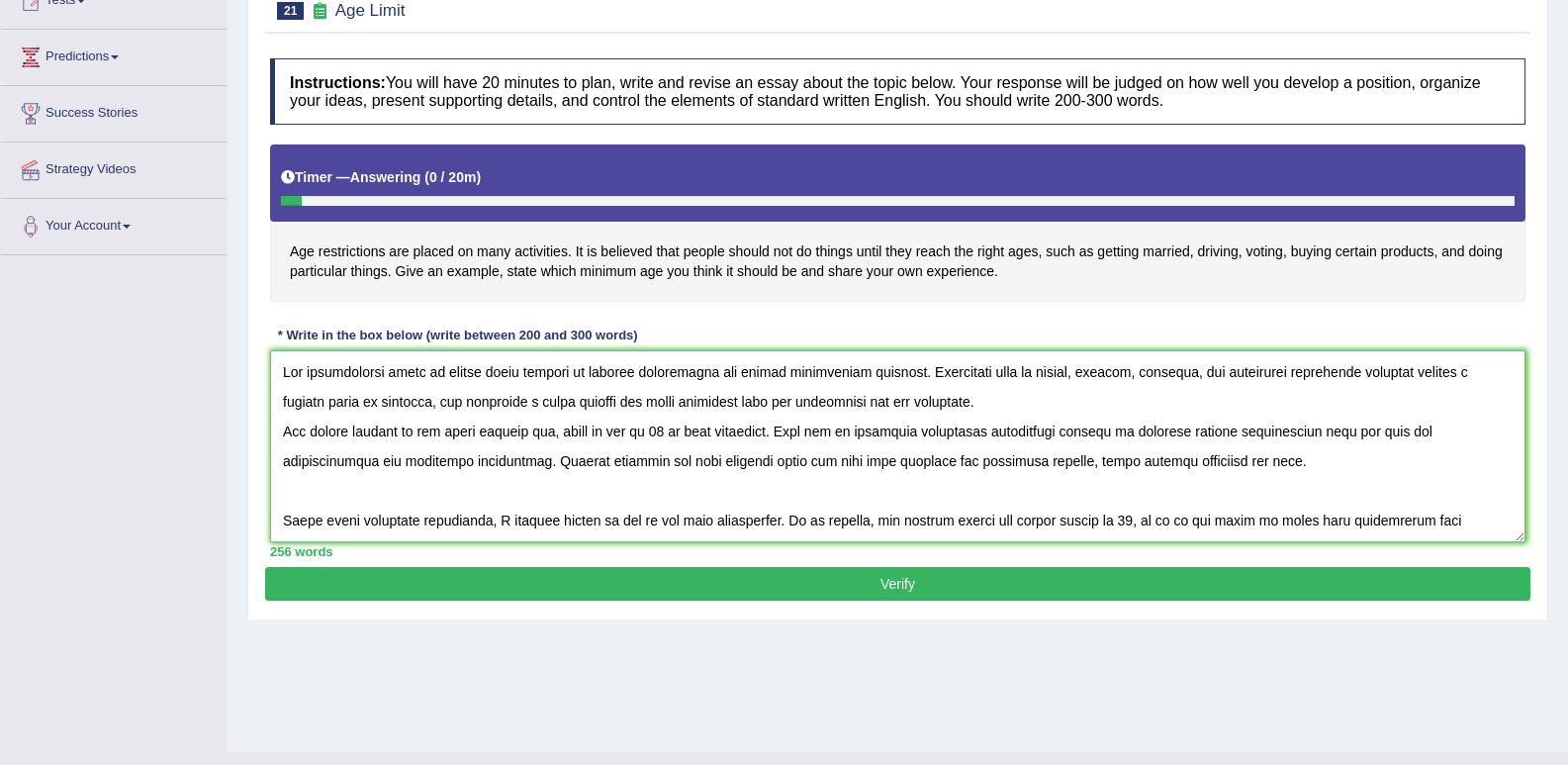 click at bounding box center [897, 446] 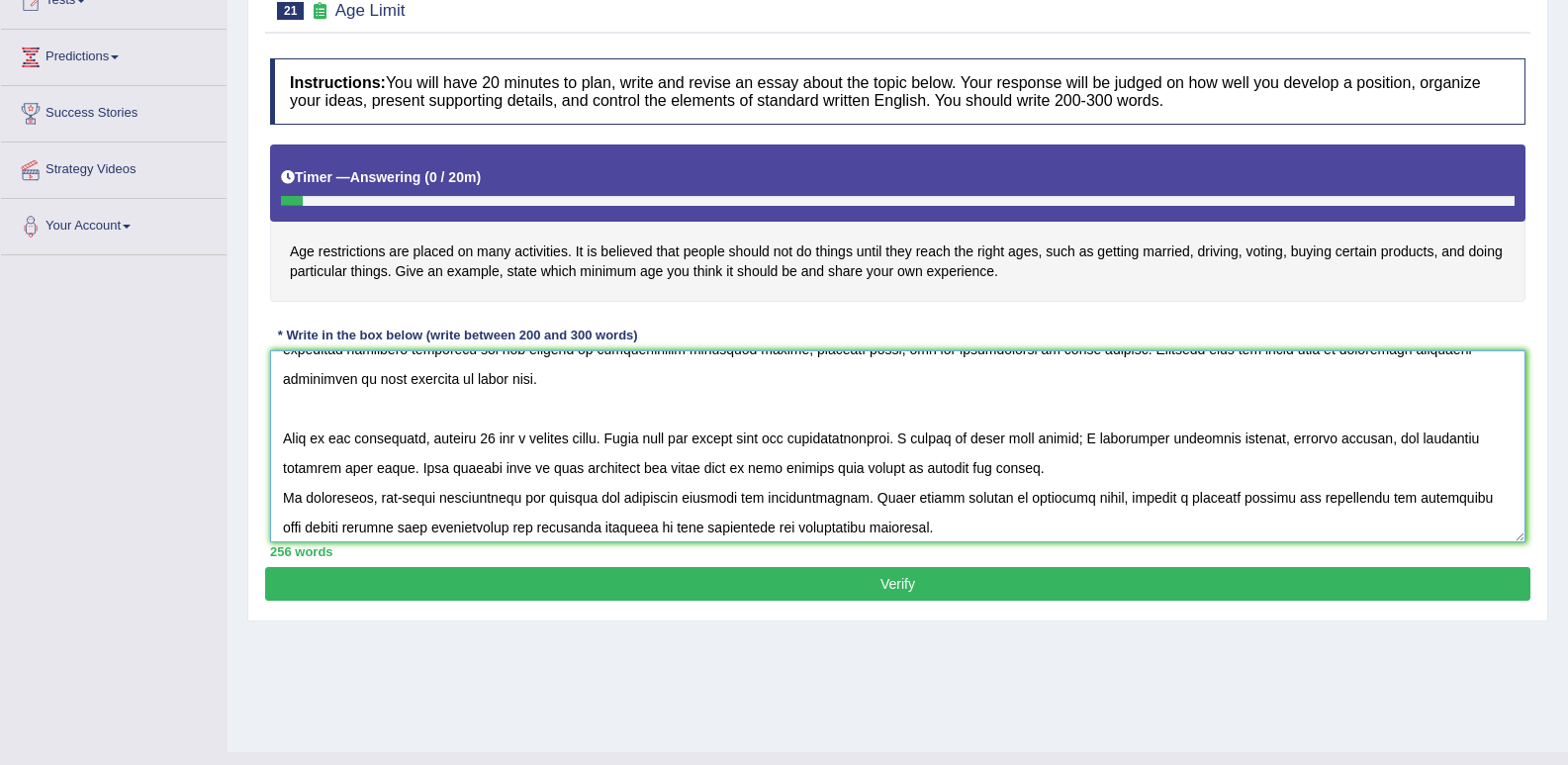 scroll, scrollTop: 178, scrollLeft: 0, axis: vertical 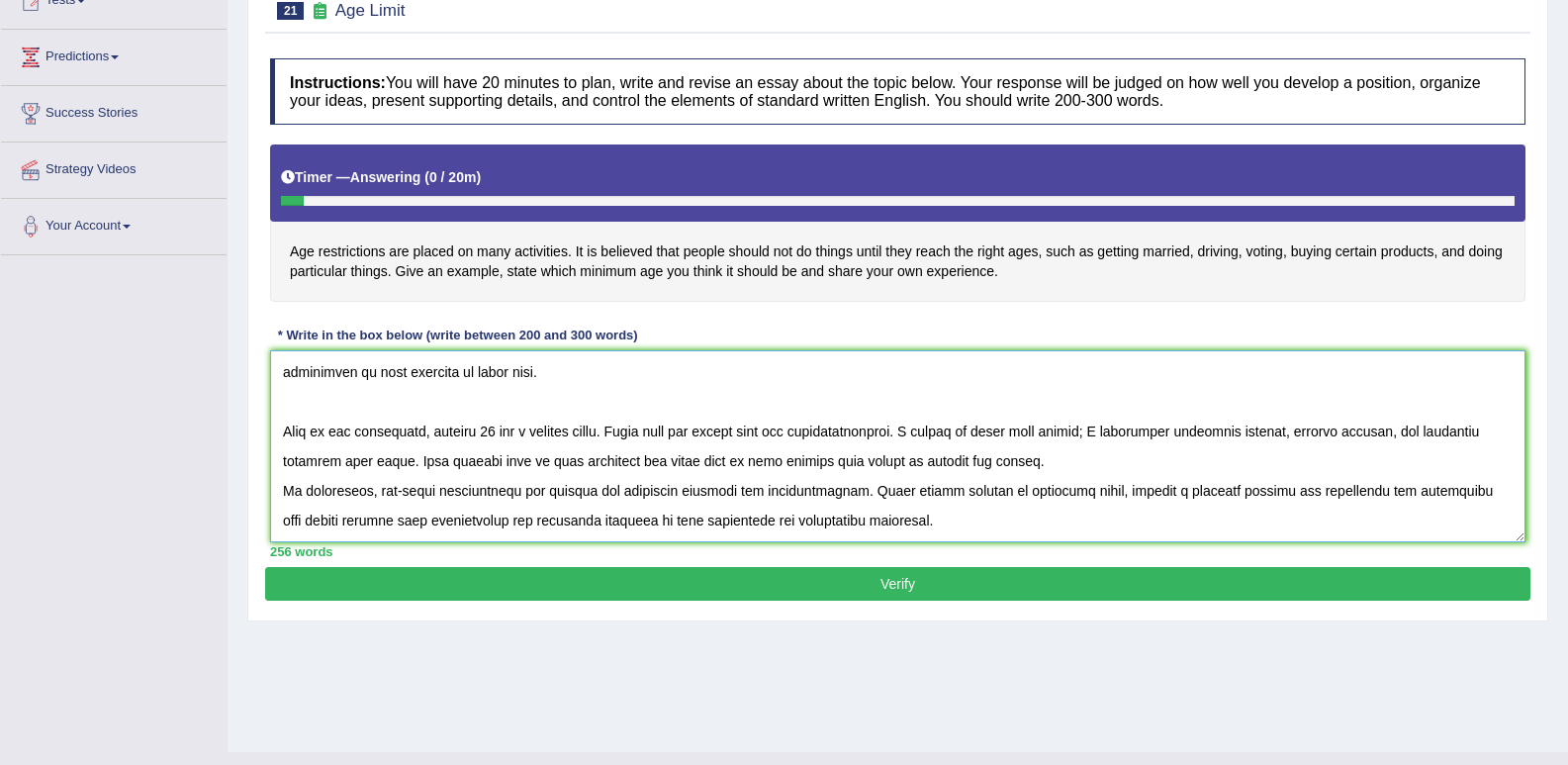 click at bounding box center [897, 446] 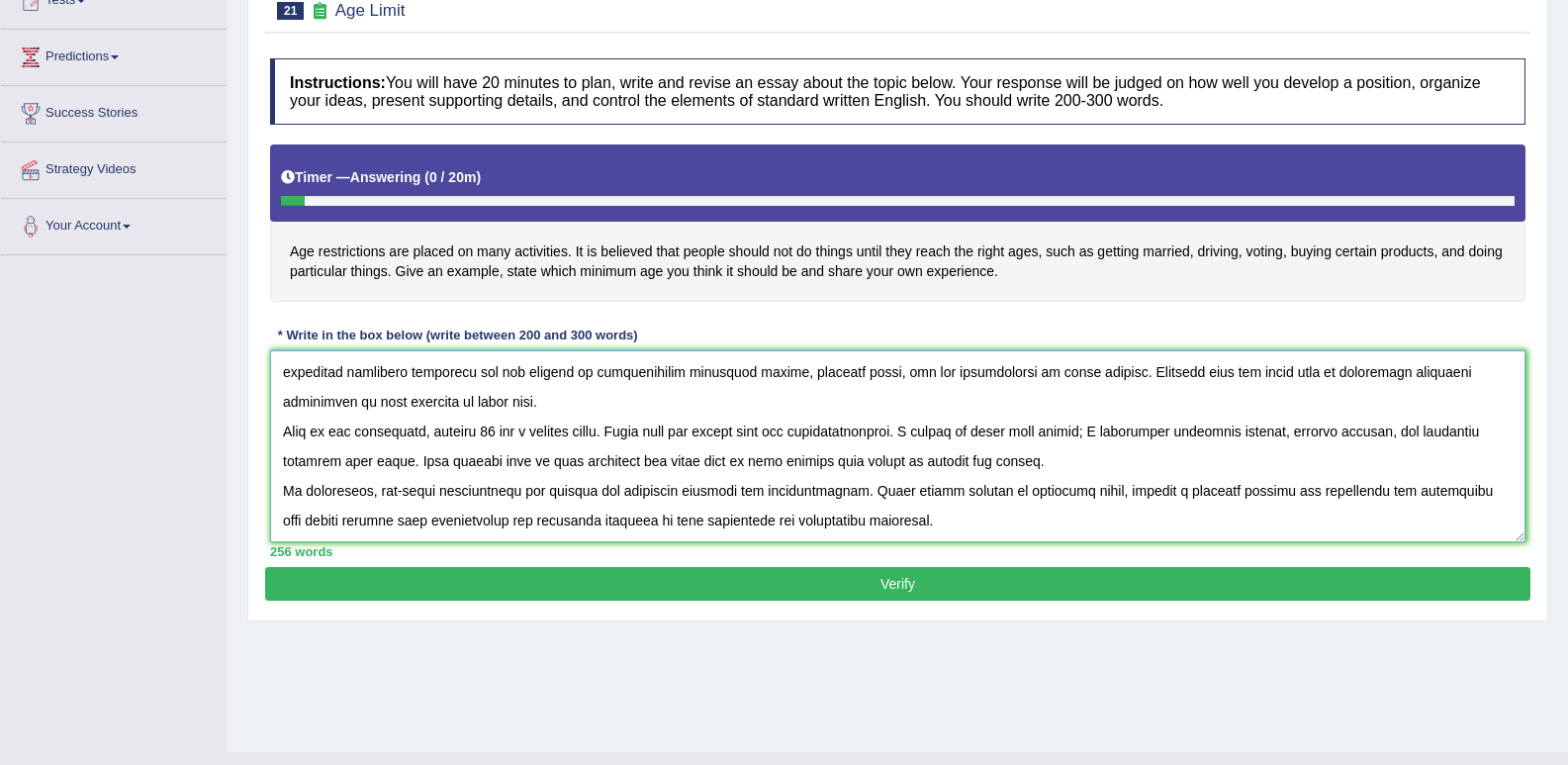 scroll, scrollTop: 148, scrollLeft: 0, axis: vertical 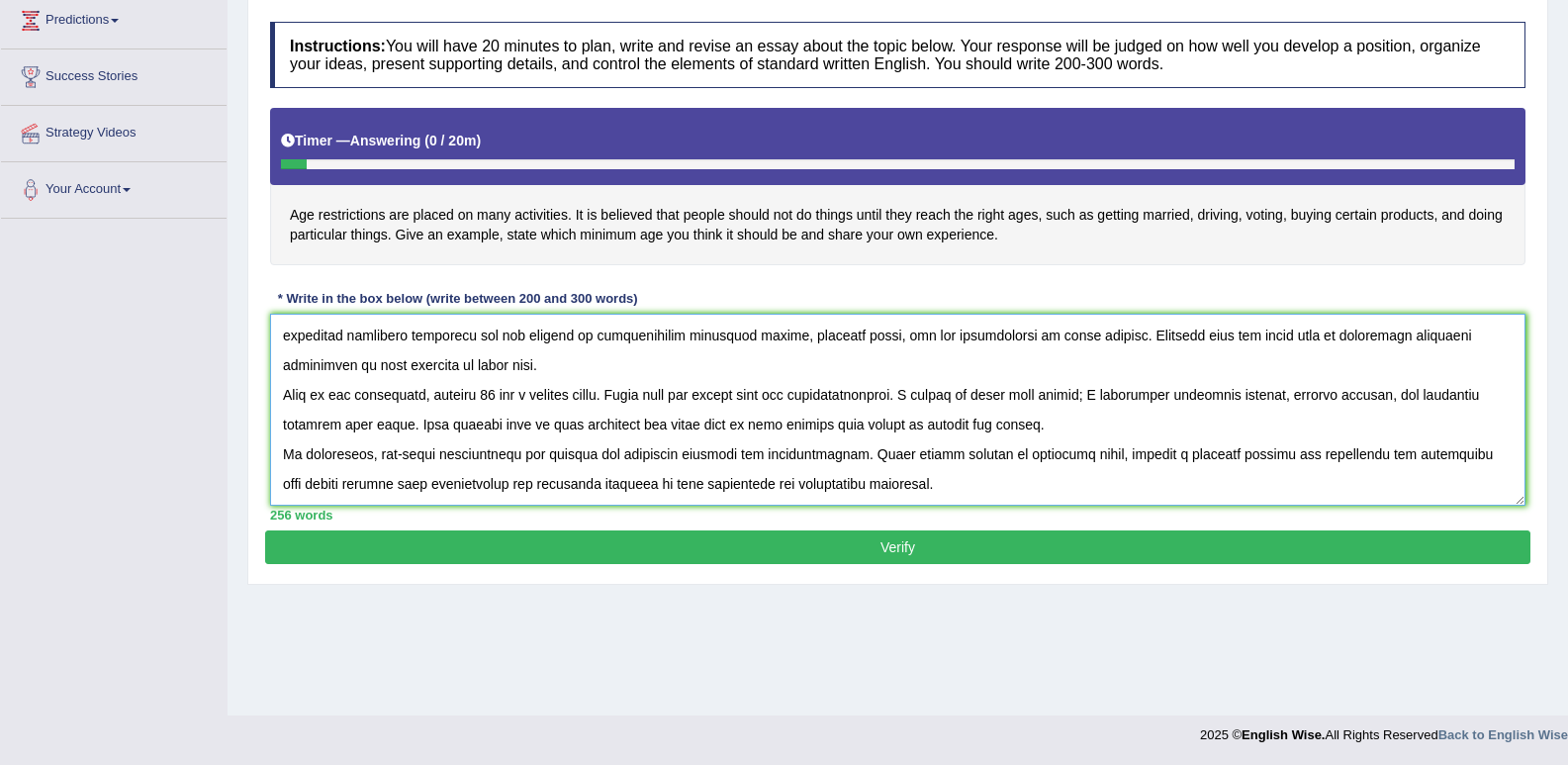 click at bounding box center [897, 410] 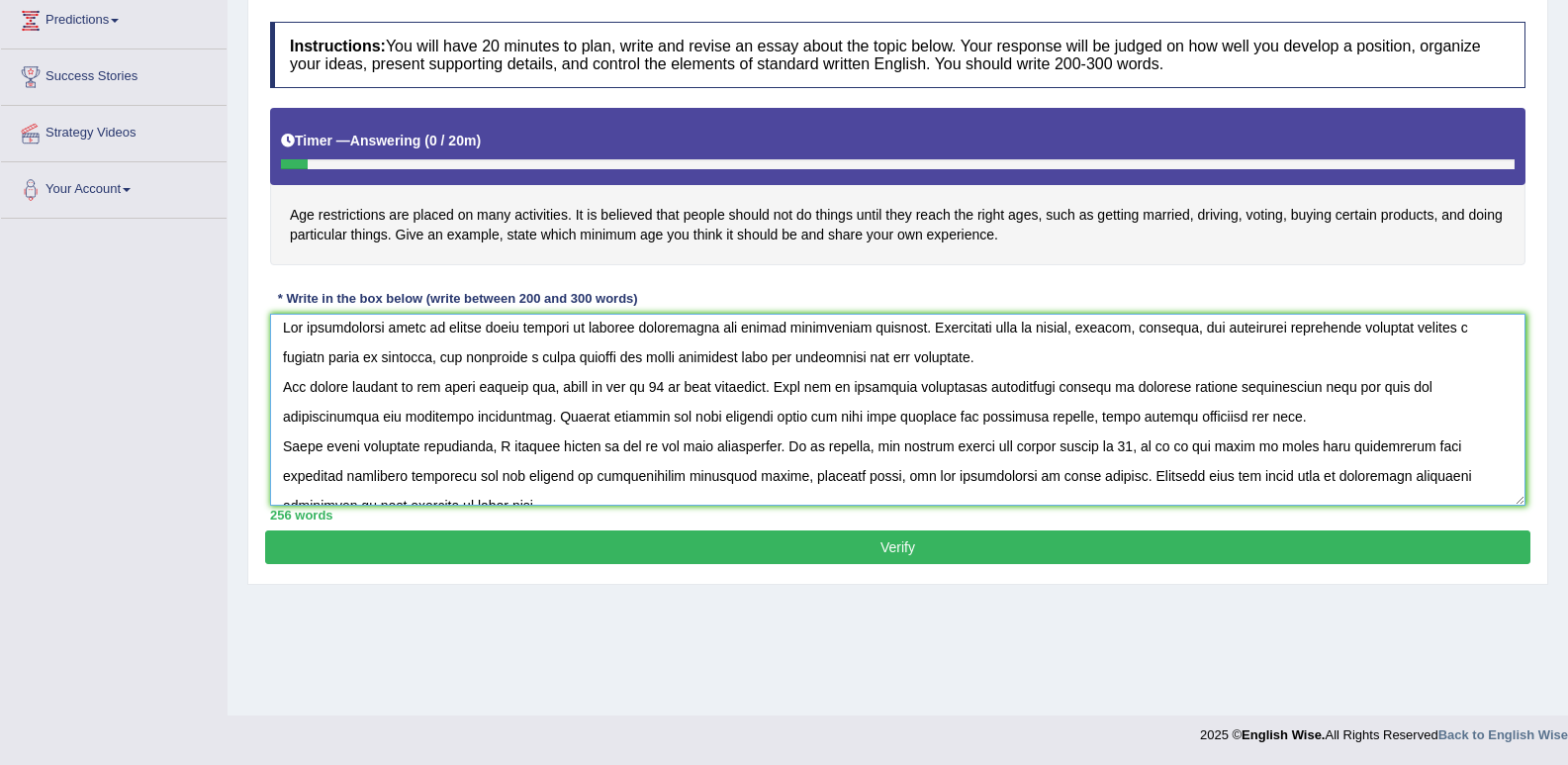 scroll, scrollTop: 0, scrollLeft: 0, axis: both 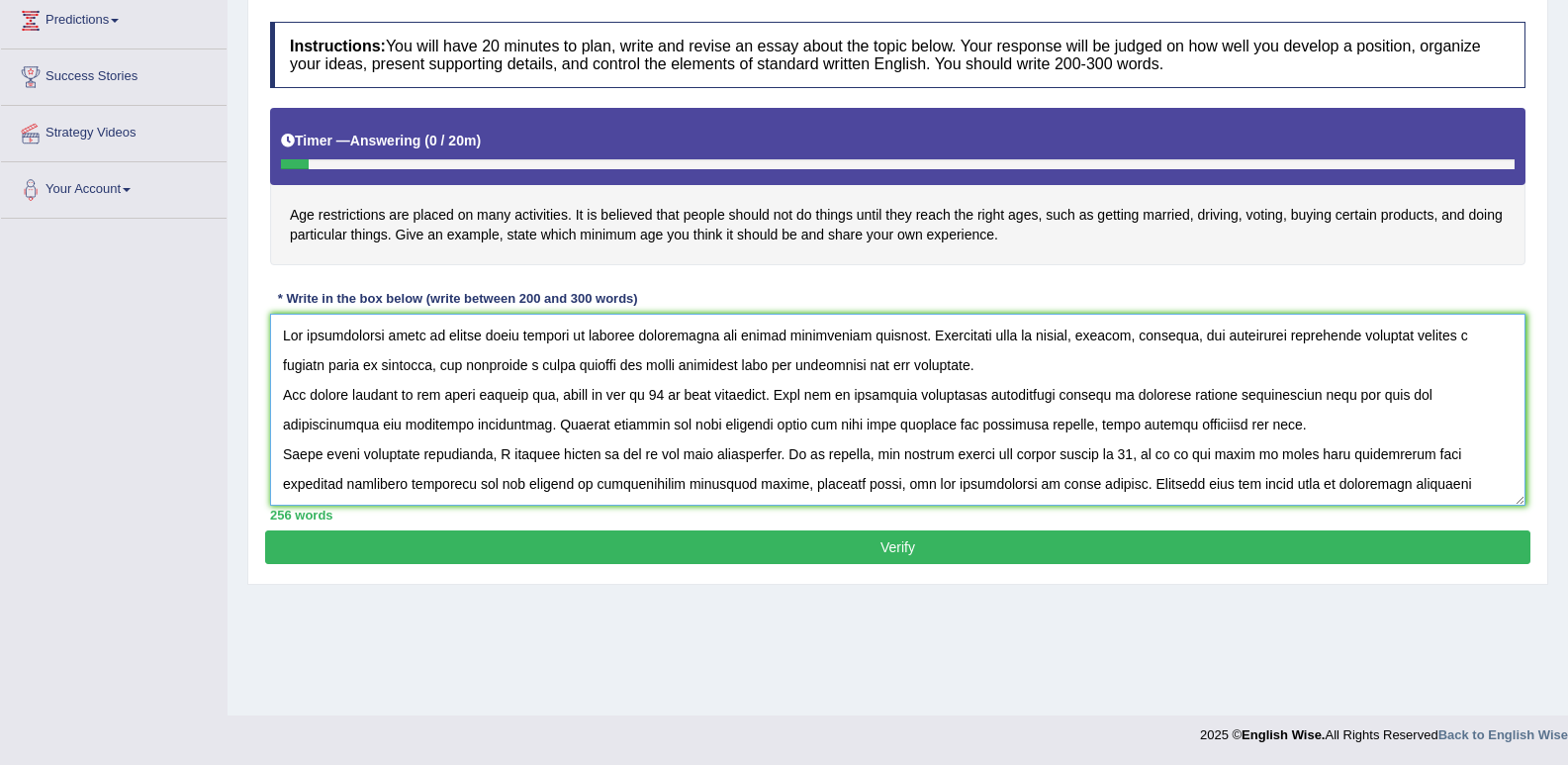 type on "Age restrictions exist in almost every society to protect individuals and ensure responsible behavior. Activities such as voting, driving, marriage, and purchasing restricted products require a certain level of maturity, and assigning a legal minimum age helps safeguard both the individual and the community.
One common example is the legal driving age, which is set at 18 in many countries. This age is generally considered appropriate because it balances growing independence with the need for responsibility and cognitive development. Driving requires not only physical skill but also good judgment and emotional control, which younger teenagers may lack.
Among these regulated activities, I believe voting is one of the most significant. In my opinion, the minimum voting age should remain at 18, as it is the point at which most individuals have completed secondary education and are capable of understanding political issues, societal needs, and the consequences of their choices. Reducing this age might lead to u..." 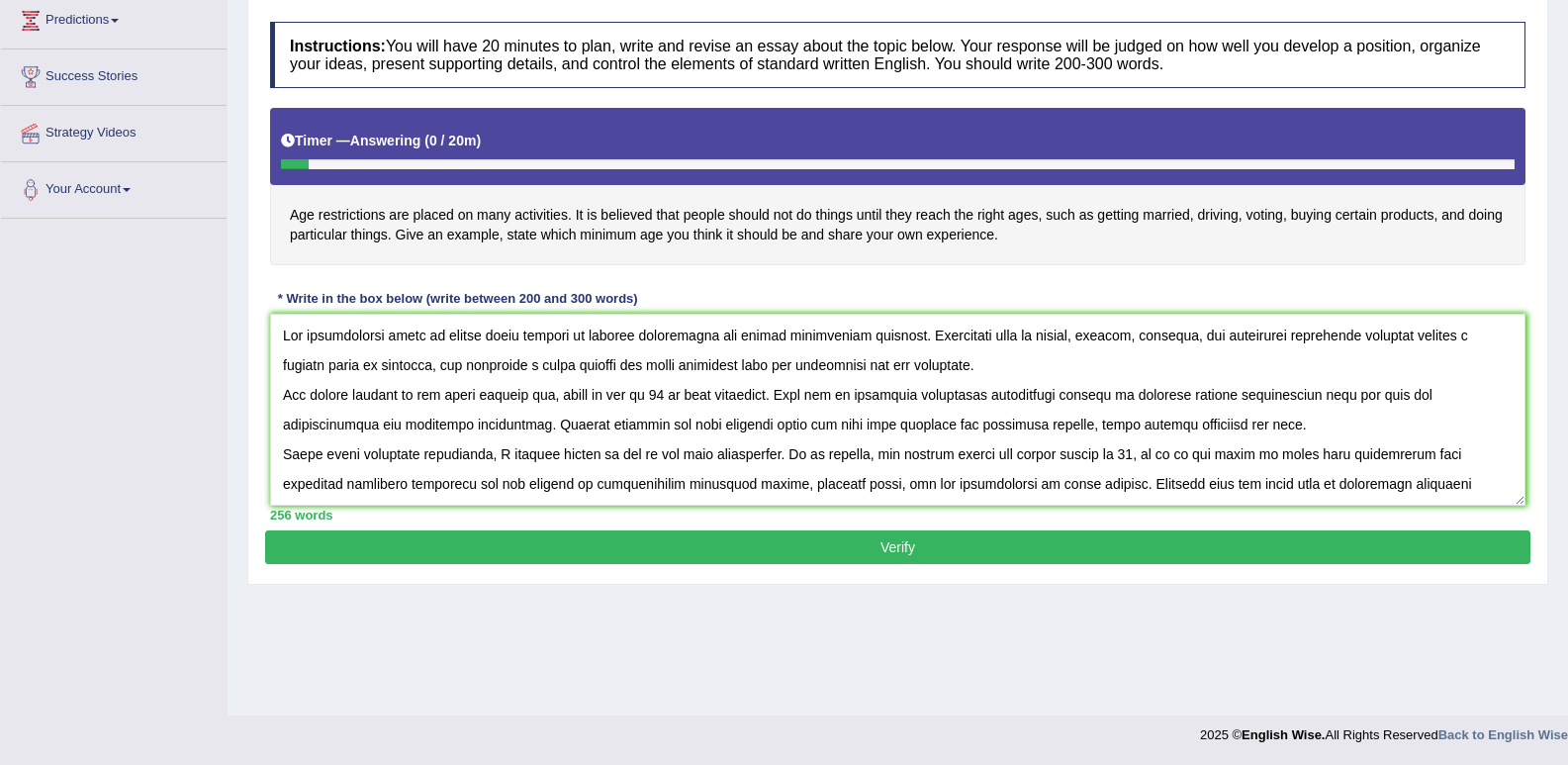 click on "Verify" at bounding box center (897, 547) 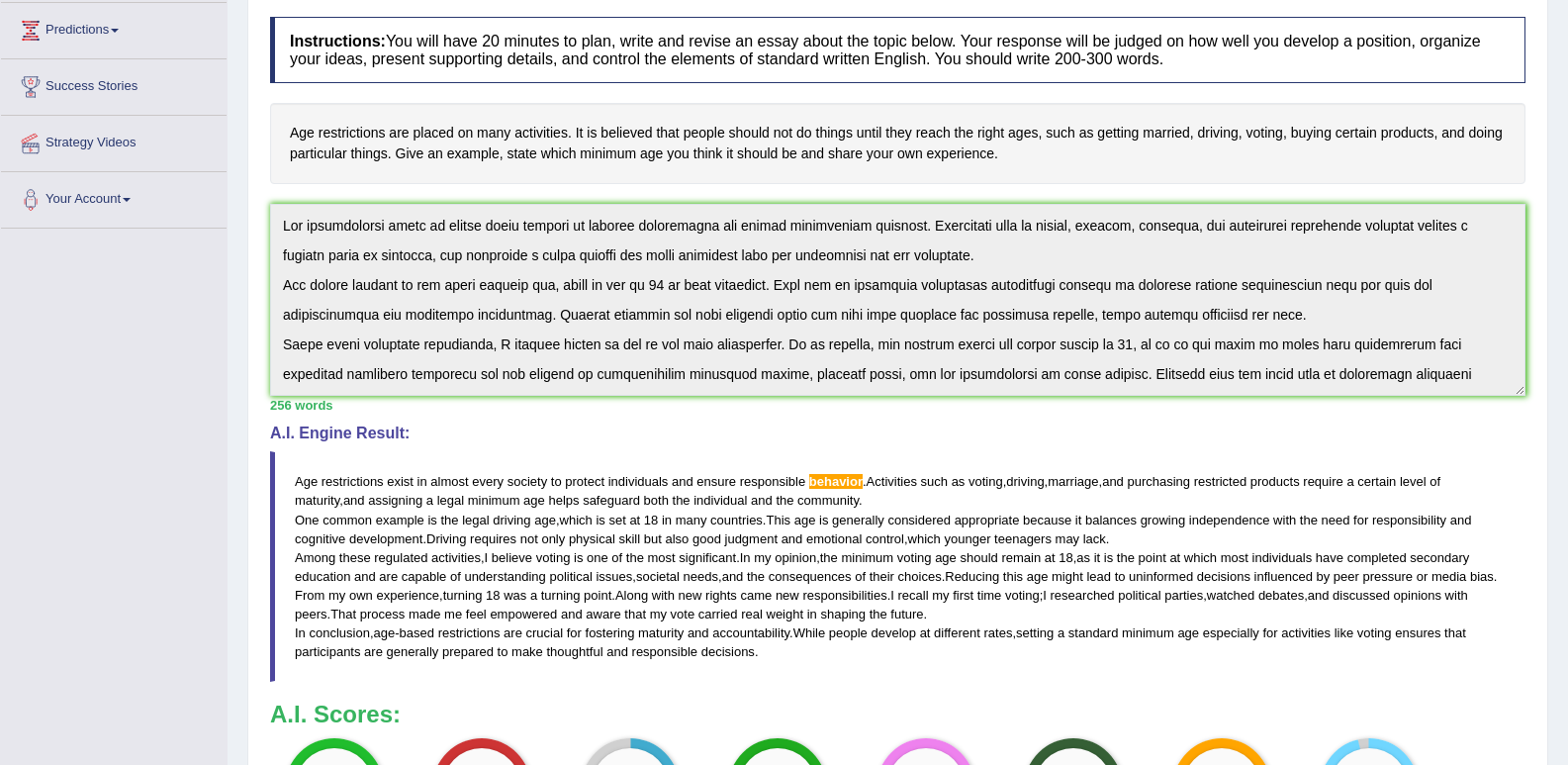 scroll, scrollTop: 274, scrollLeft: 0, axis: vertical 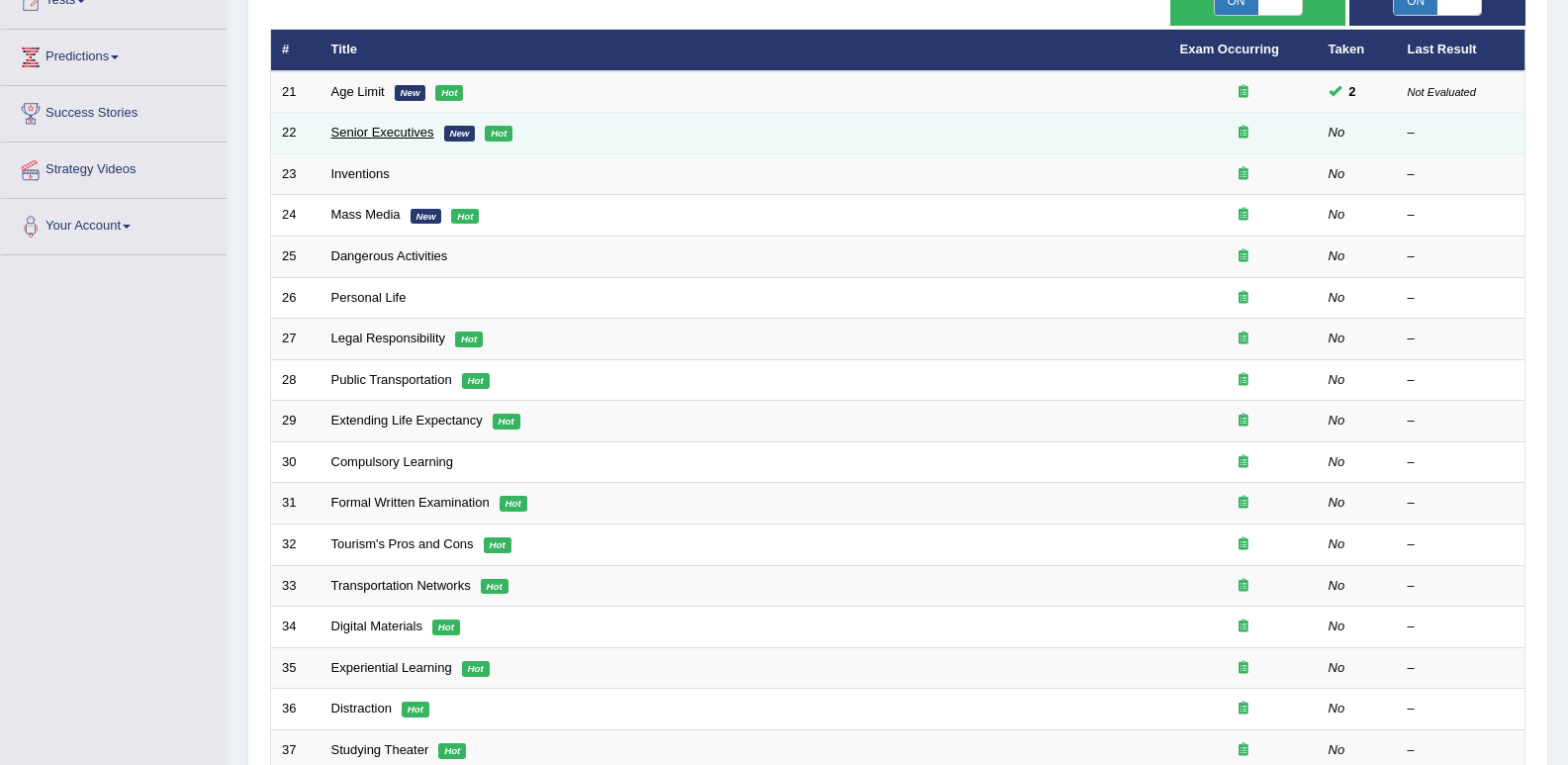 click on "Senior Executives" at bounding box center (383, 132) 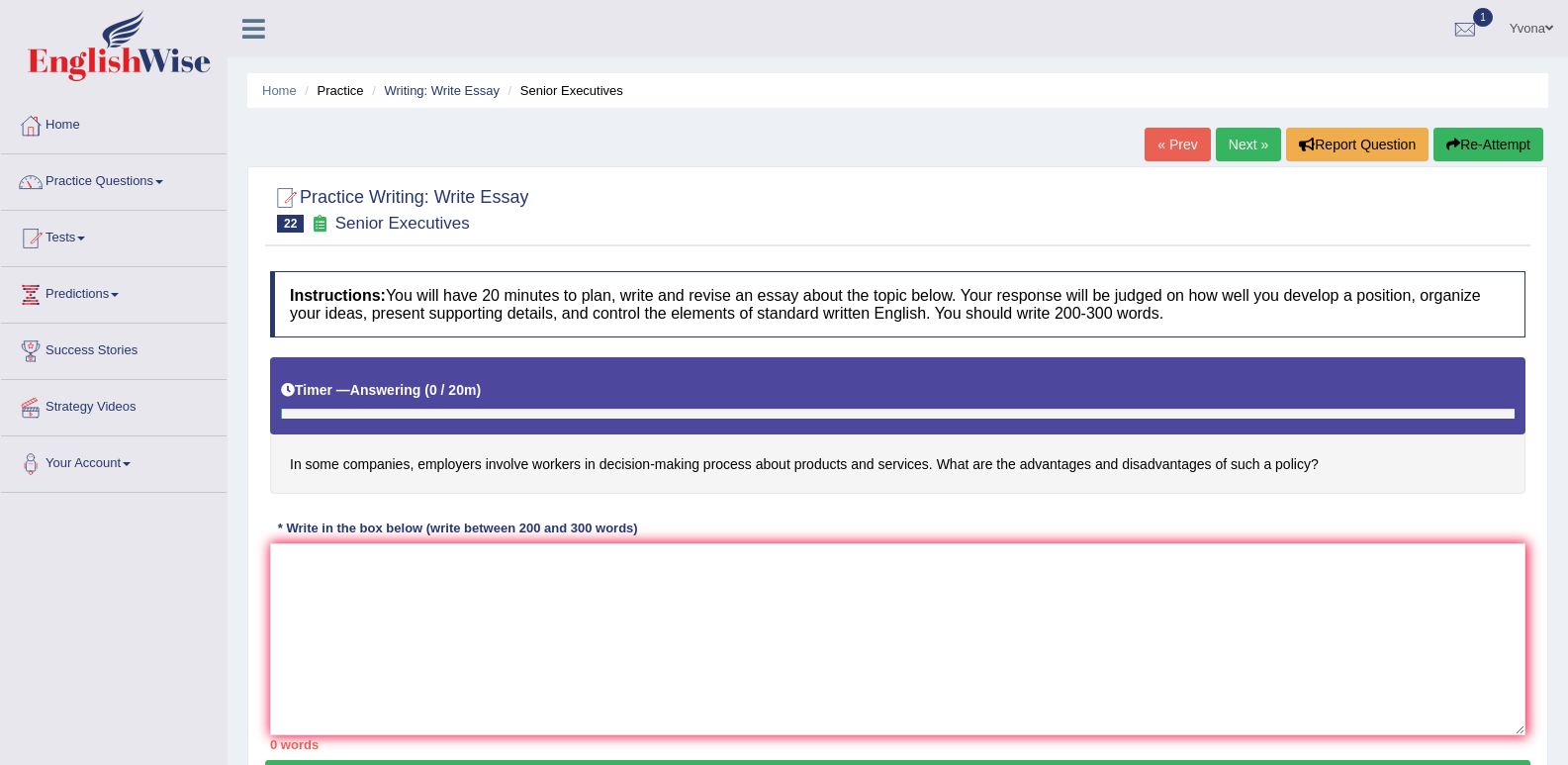 scroll, scrollTop: 0, scrollLeft: 0, axis: both 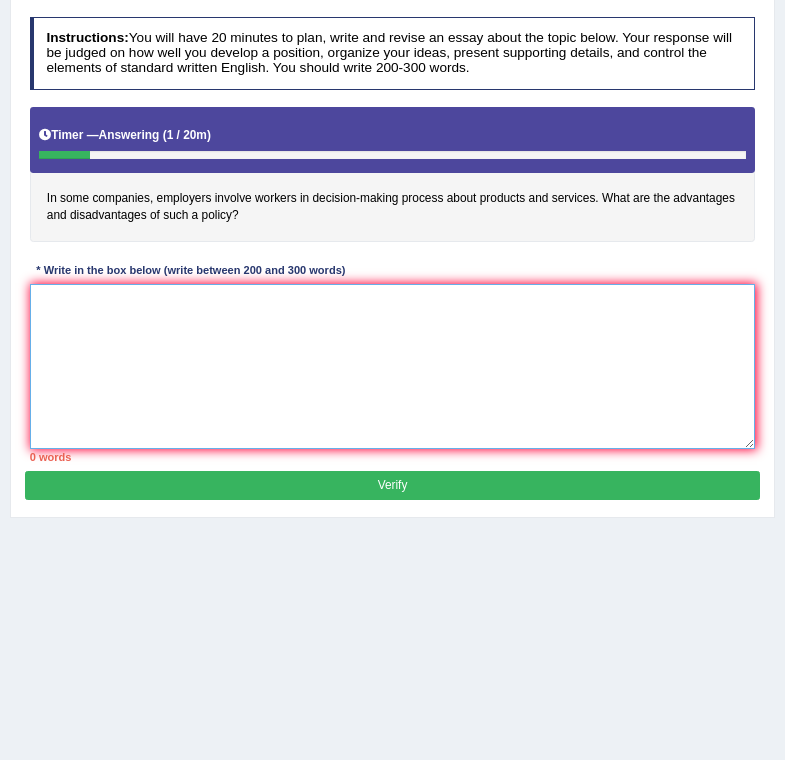 click at bounding box center [393, 366] 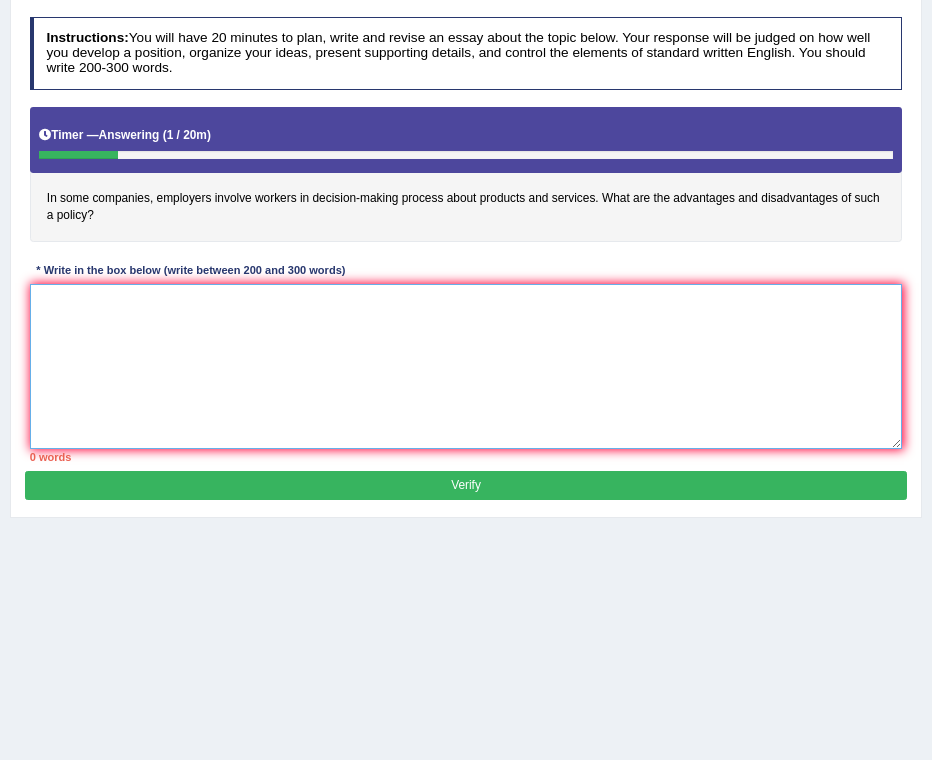 drag, startPoint x: 481, startPoint y: 350, endPoint x: 489, endPoint y: 341, distance: 12.0415945 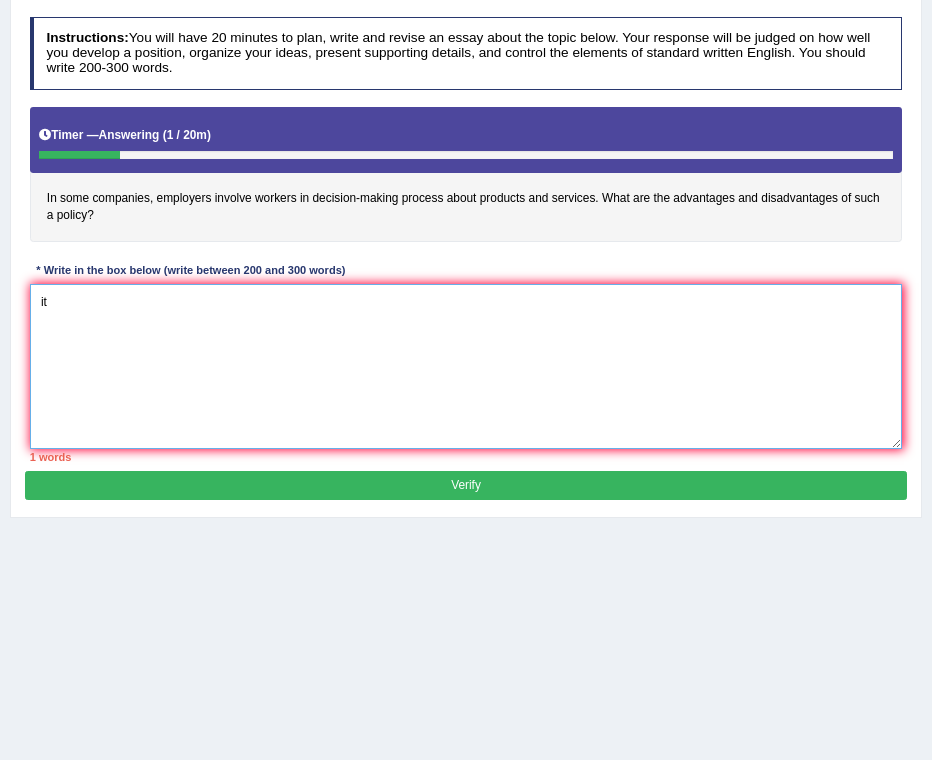 type on "i" 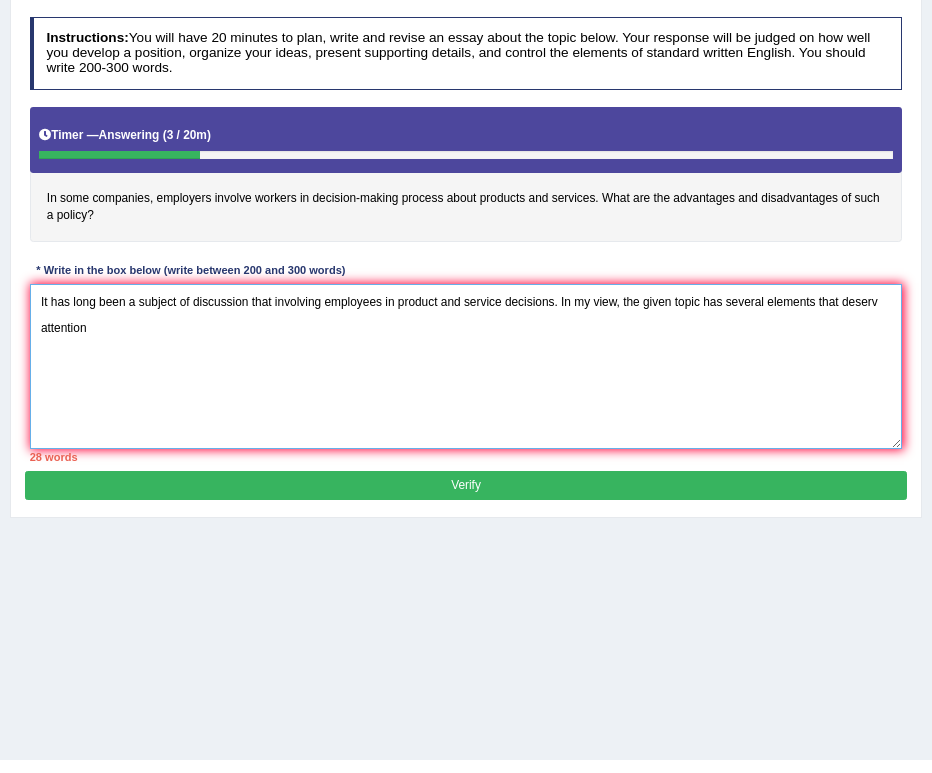 click on "It has long been a subject of discussion that involving employees in product and service decisions. In my view, the given topic has several elements that deserv attention" at bounding box center (466, 366) 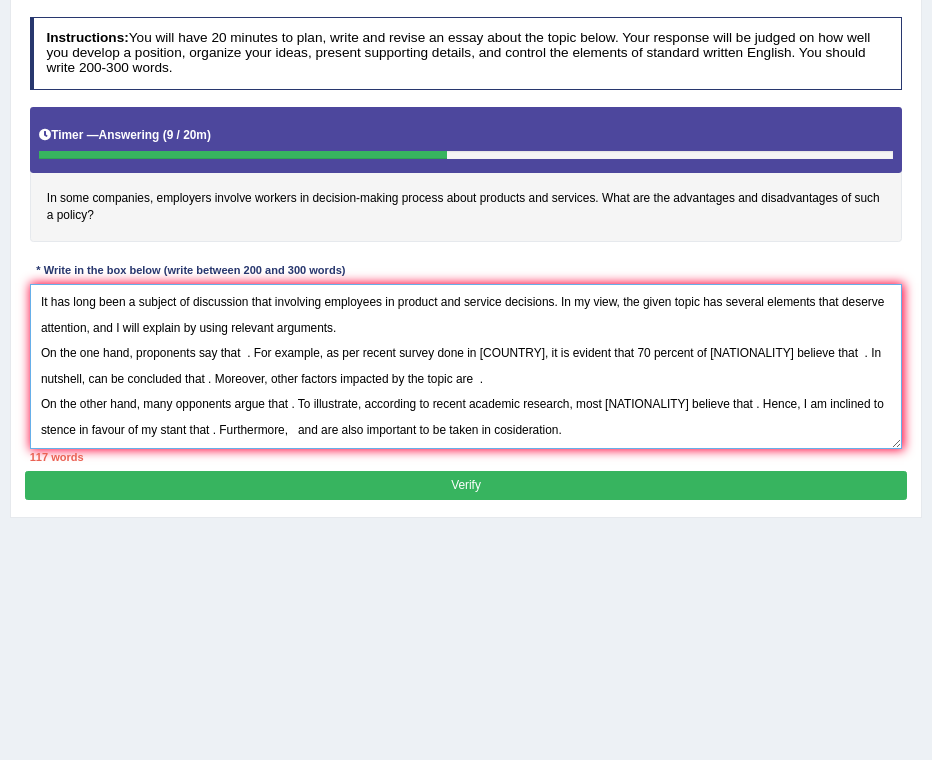 scroll, scrollTop: 17, scrollLeft: 0, axis: vertical 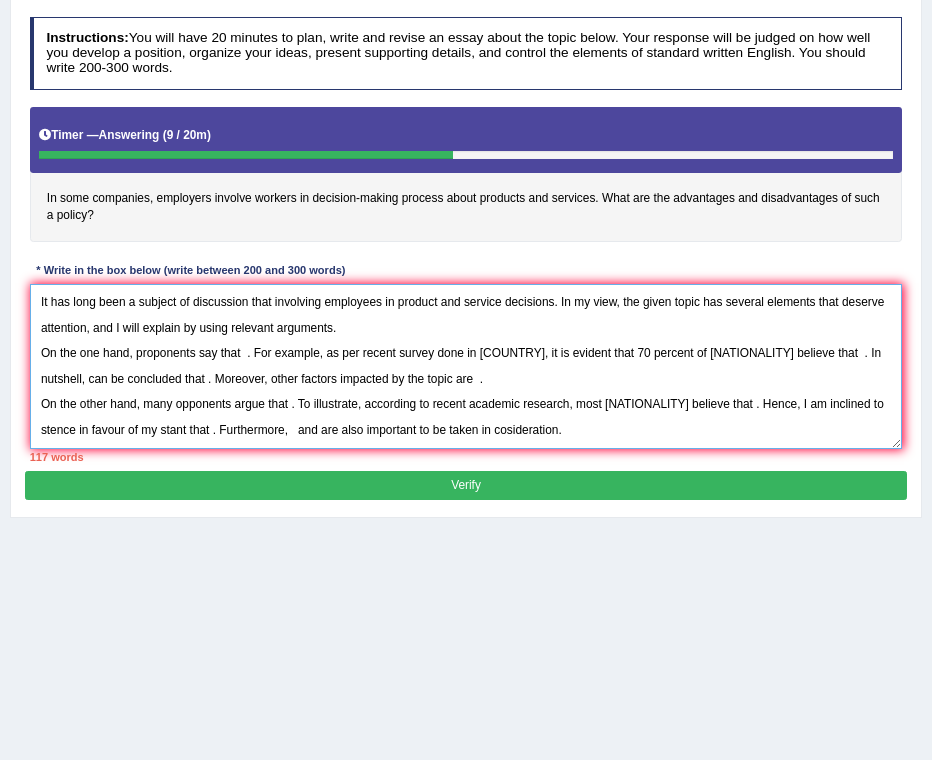 click on "It has long been a subject of discussion that involving employees in product and service decisions. In my view, the given topic has several elements that deserve attention, and I will explain by using relevant arguments.
On the one hand, proponents say that  . For example, as per recent survey done in [COUNTRY], it is evident that 70 percent of [NATIONALITY] believe that  . In nutshell, can be concluded that . Moreover, other factors impacted by the topic are  .
On the other hand, many opponents argue that . To illustrate, according to recent academic research, most [NATIONALITY] believe that . Hence, I am inclined to stence in favour of my stant that . Furthermore,   and are also important to be taken in cosideration." at bounding box center [466, 366] 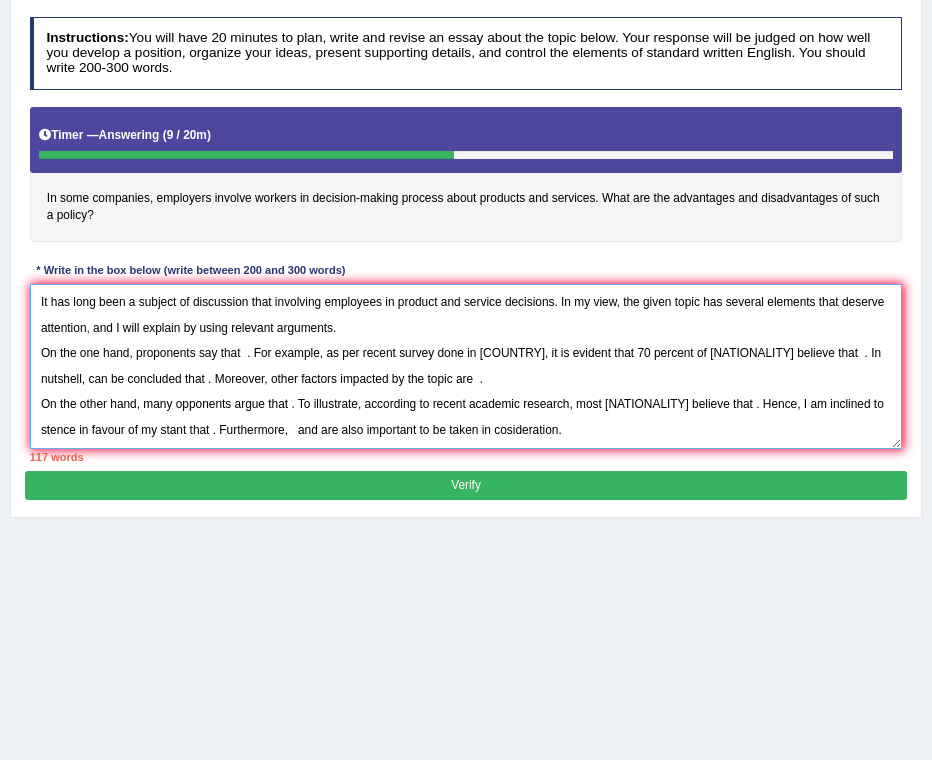click on "It has long been a subject of discussion that involving employees in product and service decisions. In my view, the given topic has several elements that deserve attention, and I will explain by using relevant arguments.
On the one hand, proponents say that  . For example, as per recent survey done in [COUNTRY], it is evident that 70 percent of [NATIONALITY] believe that  . In nutshell, can be concluded that . Moreover, other factors impacted by the topic are  .
On the other hand, many opponents argue that . To illustrate, according to recent academic research, most [NATIONALITY] believe that . Hence, I am inclined to stence in favour of my stant that . Furthermore,   and are also important to be taken in cosideration." at bounding box center (466, 366) 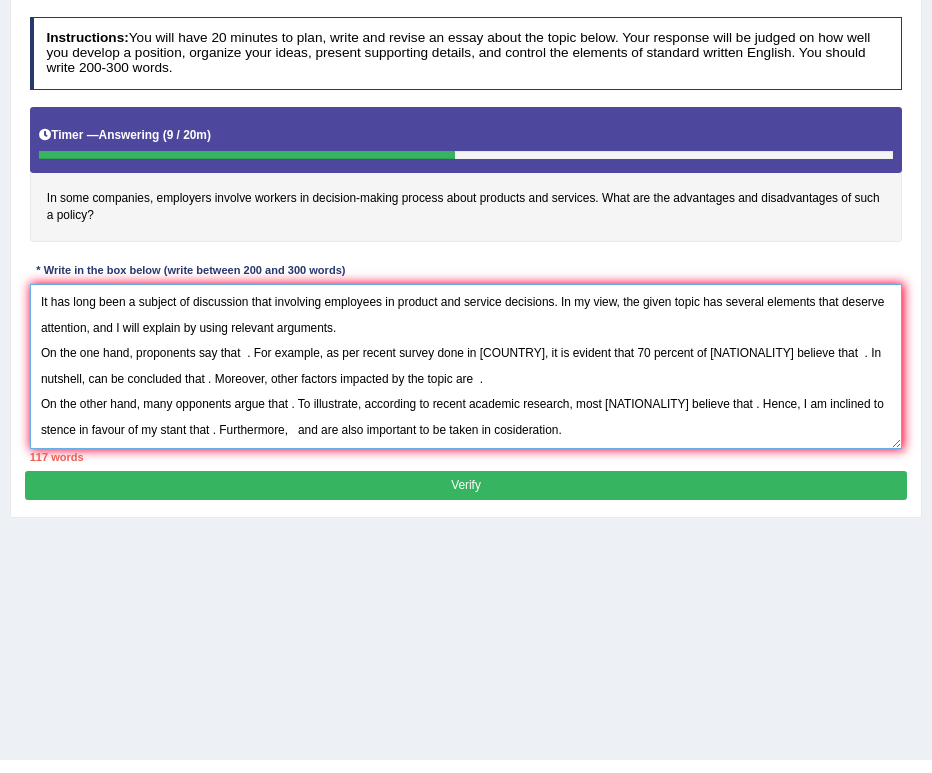 click on "It has long been a subject of discussion that involving employees in product and service decisions. In my view, the given topic has several elements that deserve attention, and I will explain by using relevant arguments.
On the one hand, proponents say that  . For example, as per recent survey done in [COUNTRY], it is evident that 70 percent of [NATIONALITY] believe that  . In nutshell, can be concluded that . Moreover, other factors impacted by the topic are  .
On the other hand, many opponents argue that . To illustrate, according to recent academic research, most [NATIONALITY] believe that . Hence, I am inclined to stence in favour of my stant that . Furthermore,   and are also important to be taken in cosideration." at bounding box center [466, 366] 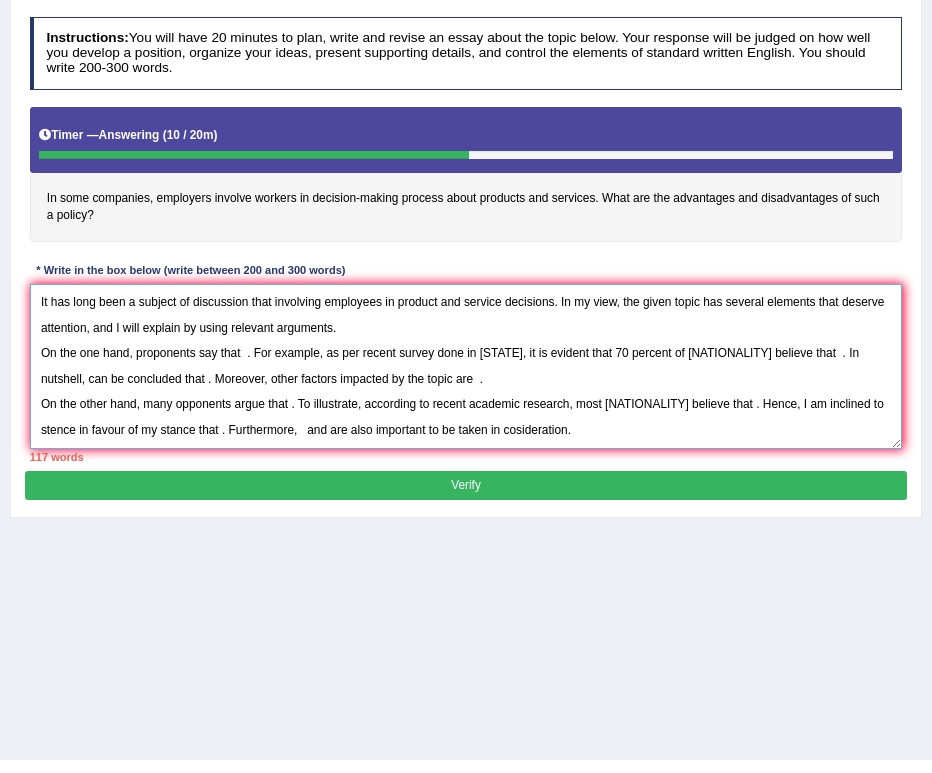 click on "It has long been a subject of discussion that involving employees in product and service decisions. In my view, the given topic has several elements that deserve attention, and I will explain by using relevant arguments.
On the one hand, proponents say that  . For example, as per recent survey done in [STATE], it is evident that 70 percent of [NATIONALITY] believe that  . In nutshell, can be concluded that . Moreover, other factors impacted by the topic are  .
On the other hand, many opponents argue that . To illustrate, according to recent academic research, most [NATIONALITY] believe that . Hence, I am inclined to stence in favour of my stance that . Furthermore,   and are also important to be taken in cosideration." at bounding box center [466, 366] 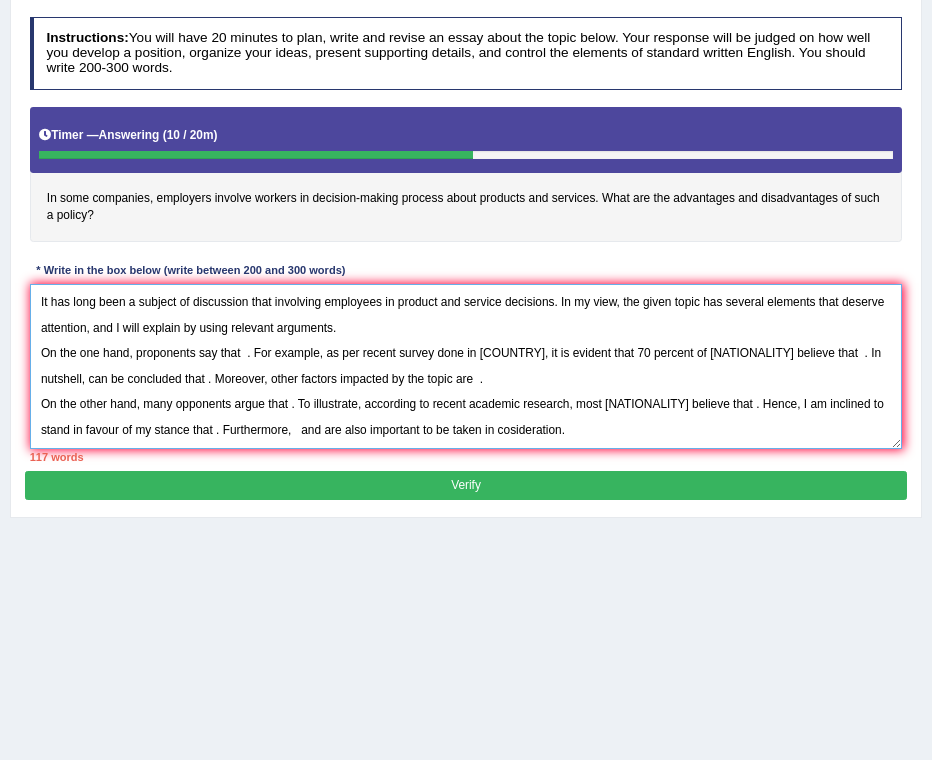click on "It has long been a subject of discussion that involving employees in product and service decisions. In my view, the given topic has several elements that deserve attention, and I will explain by using relevant arguments.
On the one hand, proponents say that  . For example, as per recent survey done in [COUNTRY], it is evident that 70 percent of [NATIONALITY] believe that  . In nutshell, can be concluded that . Moreover, other factors impacted by the topic are  .
On the other hand, many opponents argue that . To illustrate, according to recent academic research, most [NATIONALITY] believe that . Hence, I am inclined to stand in favour of my stance that . Furthermore,   and are also important to be taken in cosideration." at bounding box center [466, 366] 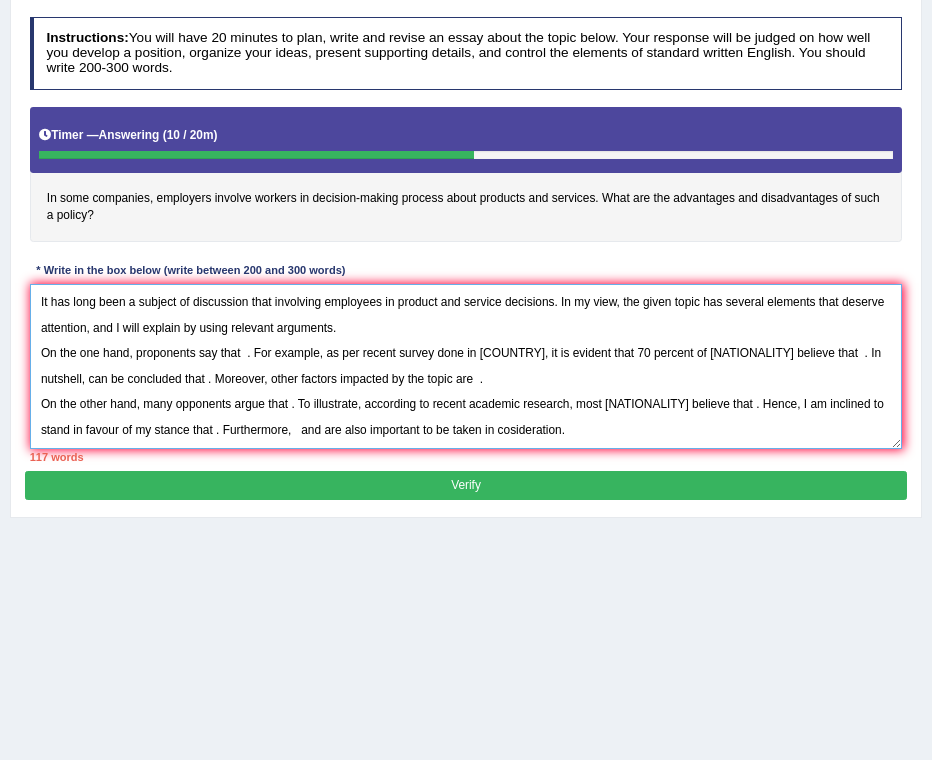 click on "It has long been a subject of discussion that involving employees in product and service decisions. In my view, the given topic has several elements that deserve attention, and I will explain by using relevant arguments.
On the one hand, proponents say that  . For example, as per recent survey done in [COUNTRY], it is evident that 70 percent of [NATIONALITY] believe that  . In nutshell, can be concluded that . Moreover, other factors impacted by the topic are  .
On the other hand, many opponents argue that . To illustrate, according to recent academic research, most [NATIONALITY] believe that . Hence, I am inclined to stand in favour of my stance that . Furthermore,   and are also important to be taken in cosideration." at bounding box center (466, 366) 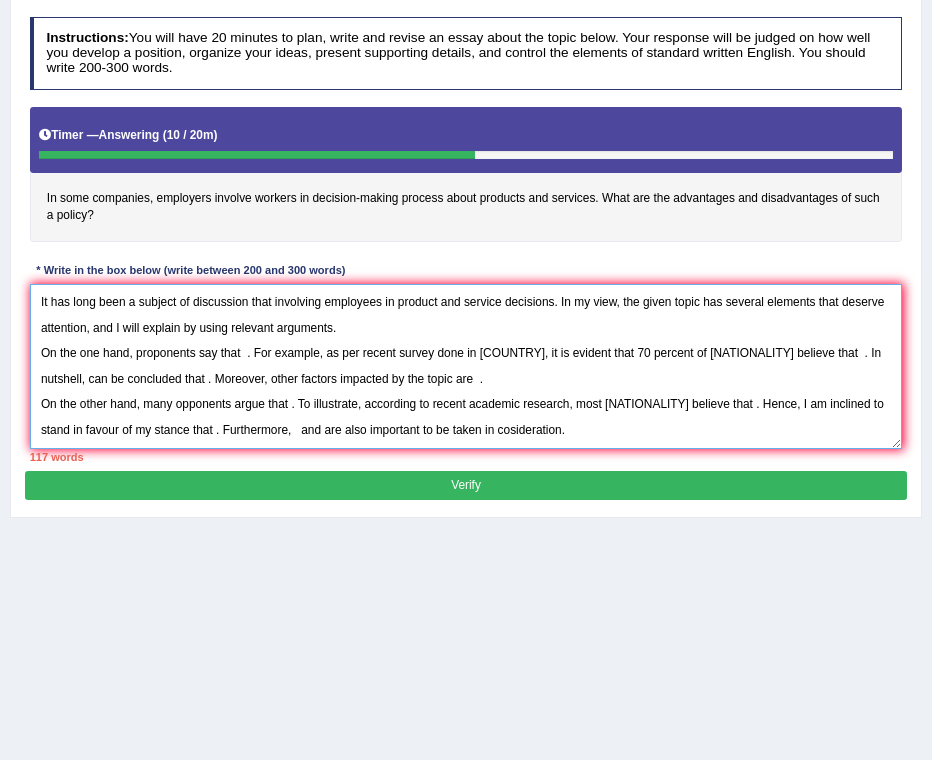 click on "It has long been a subject of discussion that involving employees in product and service decisions. In my view, the given topic has several elements that deserve attention, and I will explain by using relevant arguments.
On the one hand, proponents say that  . For example, as per recent survey done in [COUNTRY], it is evident that 70 percent of [NATIONALITY] believe that  . In nutshell, can be concluded that . Moreover, other factors impacted by the topic are  .
On the other hand, many opponents argue that . To illustrate, according to recent academic research, most [NATIONALITY] believe that . Hence, I am inclined to stand in favour of my stance that . Furthermore,   and are also important to be taken in cosideration." at bounding box center [466, 366] 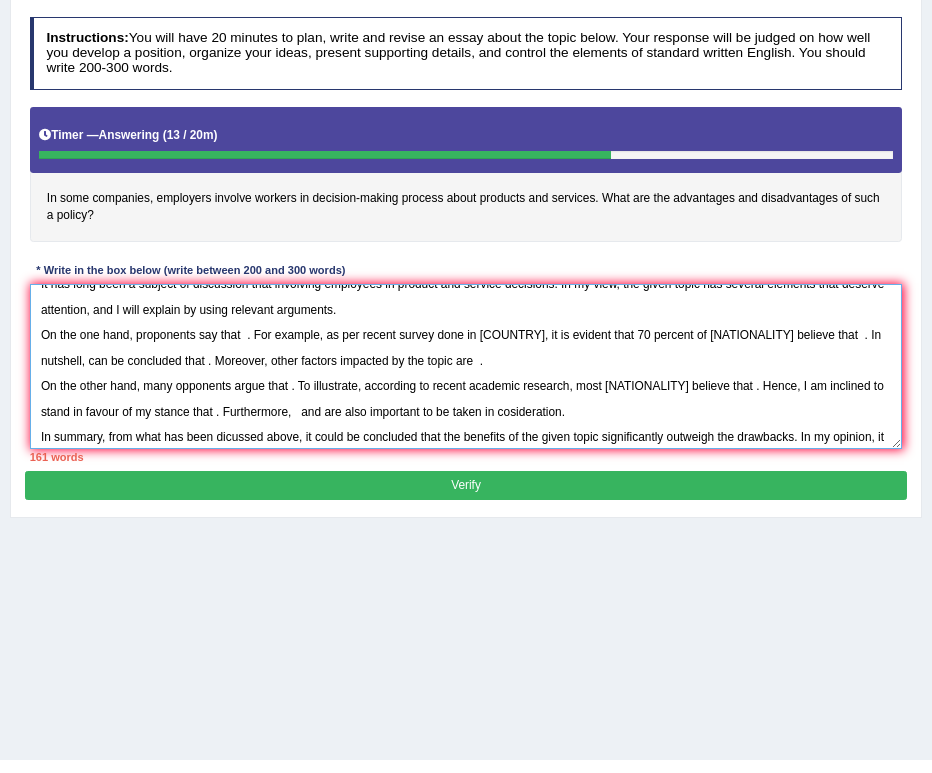 scroll, scrollTop: 0, scrollLeft: 0, axis: both 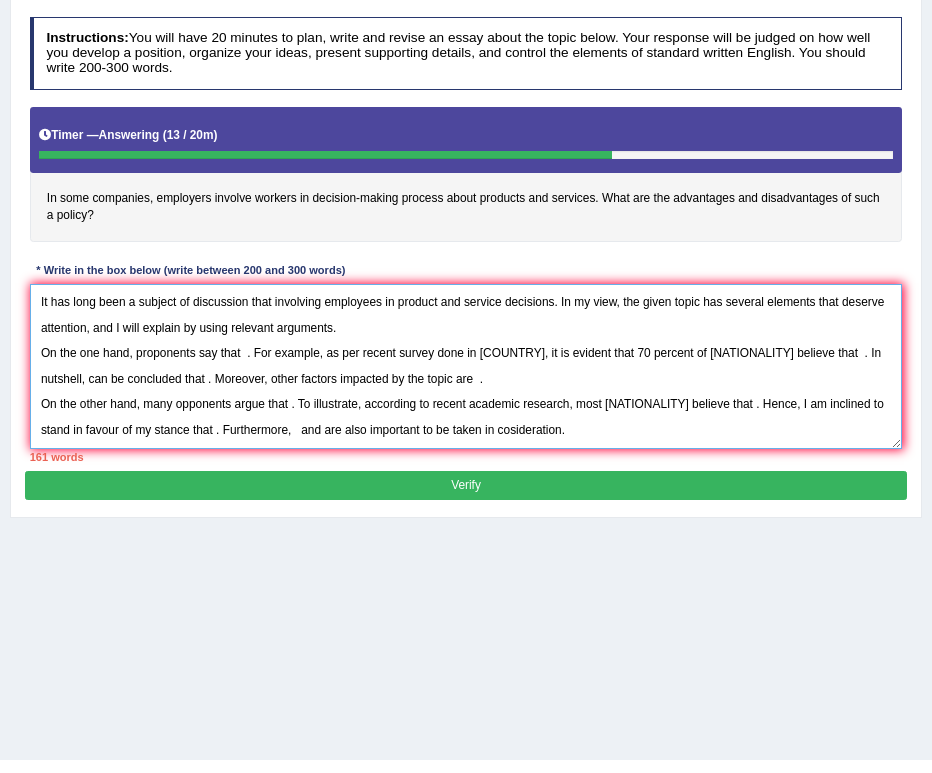click on "It has long been a subject of discussion that involving employees in product and service decisions. In my view, the given topic has several elements that deserve attention, and I will explain by using relevant arguments.
On the one hand, proponents say that  . For example, as per recent survey done in [COUNTRY], it is evident that 70 percent of [NATIONALITY] believe that  . In nutshell, can be concluded that . Moreover, other factors impacted by the topic are  .
On the other hand, many opponents argue that . To illustrate, according to recent academic research, most [NATIONALITY] believe that . Hence, I am inclined to stand in favour of my stance that . Furthermore,   and are also important to be taken in cosideration.
In summary, from what has been dicussed above, it could be concluded that the benefits of the given topic significantly outweigh the drawbacks. In my opinion, it is wise to say that emplyees involvment in product and service decisions could have advantage and disadvantage." at bounding box center (466, 366) 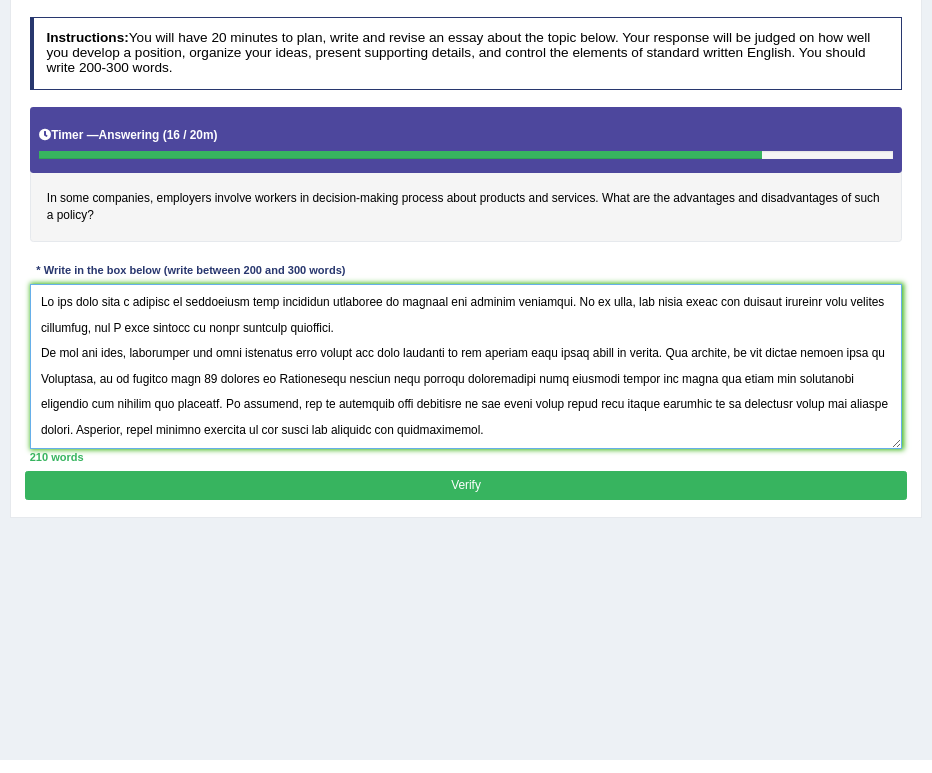 scroll, scrollTop: 141, scrollLeft: 0, axis: vertical 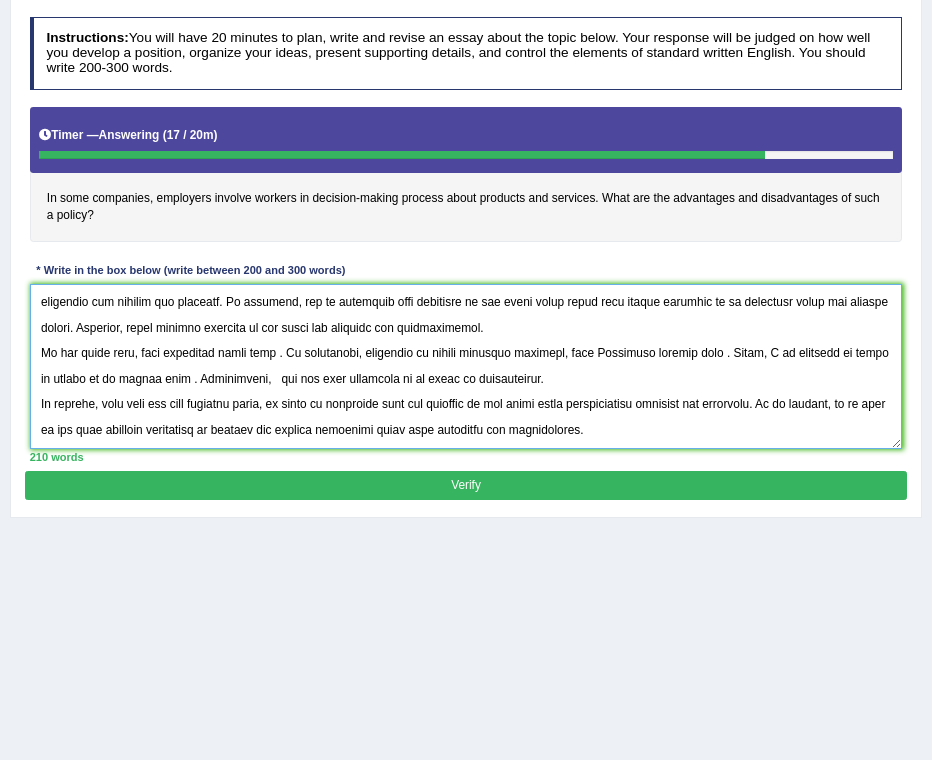 drag, startPoint x: 290, startPoint y: 329, endPoint x: 303, endPoint y: 339, distance: 16.40122 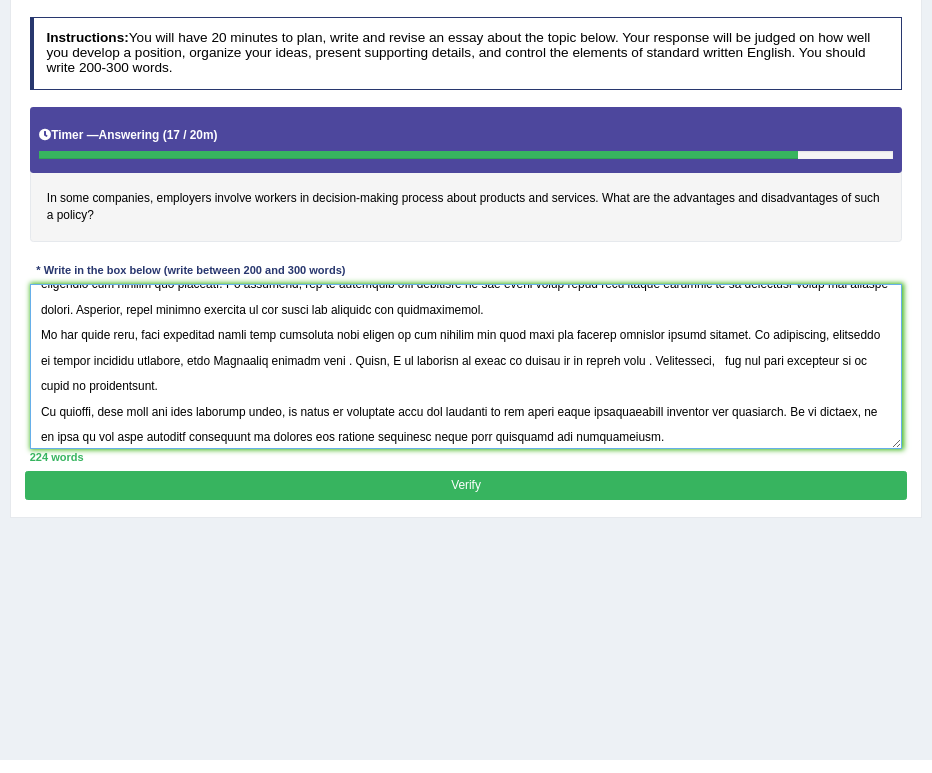 click at bounding box center [466, 366] 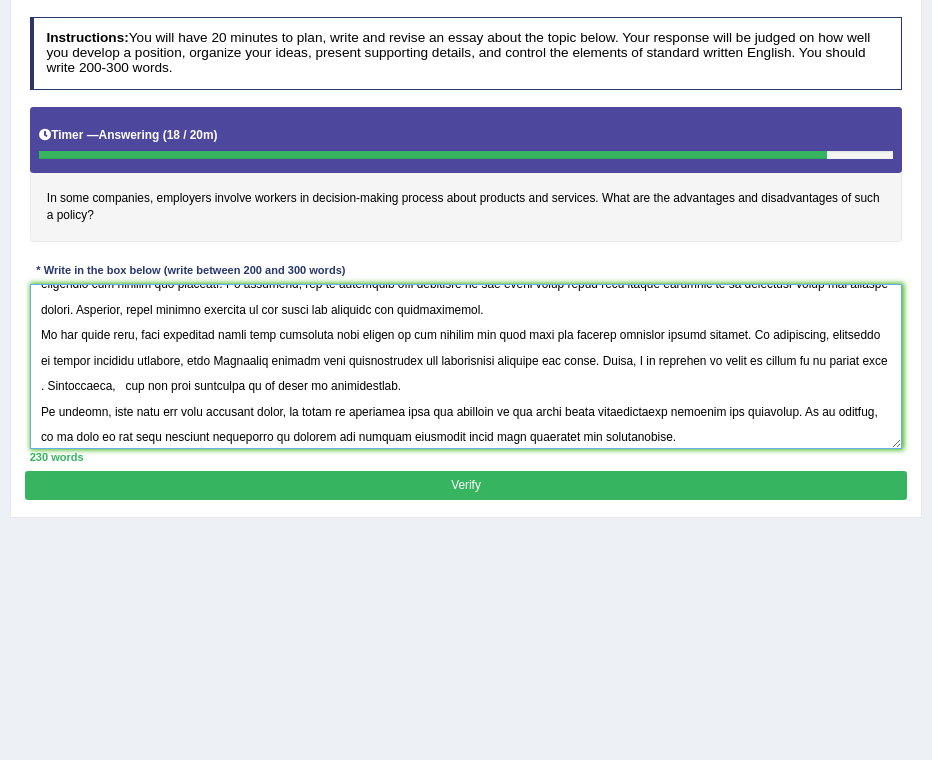 click at bounding box center (466, 366) 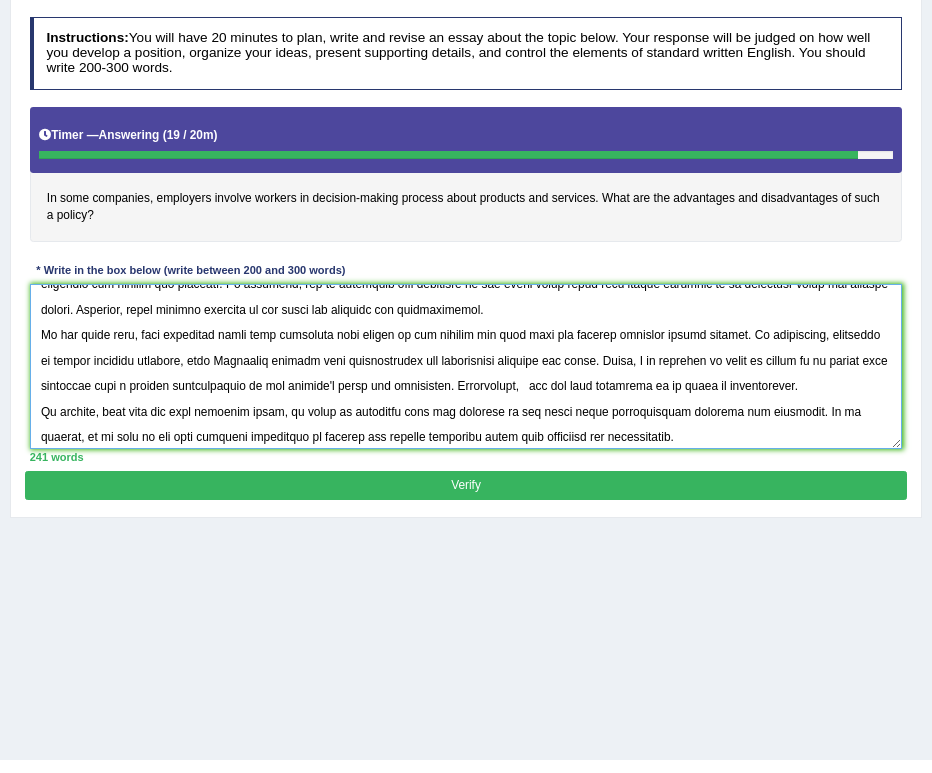 scroll, scrollTop: 210, scrollLeft: 0, axis: vertical 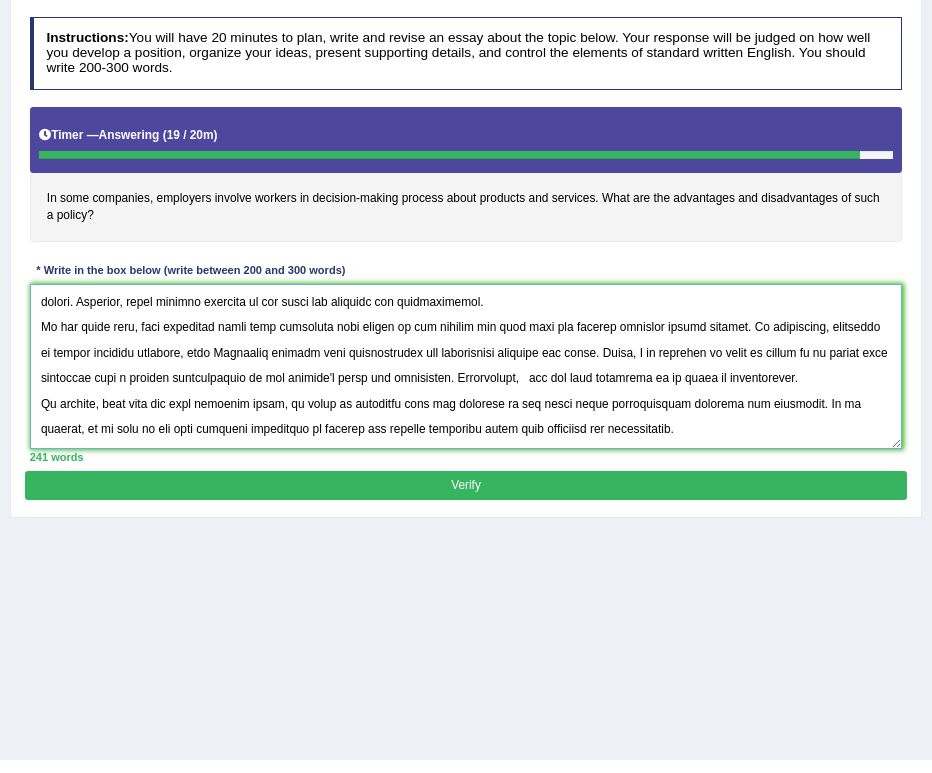 click at bounding box center (466, 366) 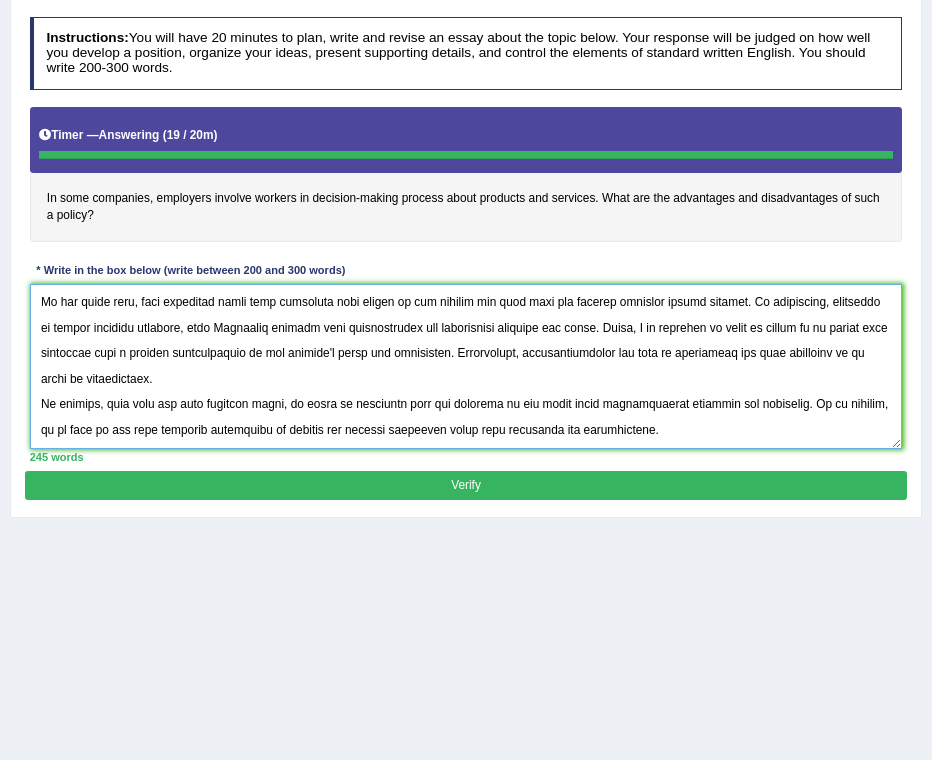type on "It has long been a subject of discussion that involving employees in product and service decisions. In my view, the given topic has several elements that deserve attention, and I will explain by using relevant arguments.
On the one hand, proponents say that employees feel valued and more invested in the company when their input is sought. For example, as per recent survey done in [COUNTRY], it is evident that 70 percent of [NATIONALITY] believe that diverse prespectives from diffrent levels can spark new ideas and innovative solutions for product and services. In nutshell, can be concluded that employees of the front lines often have unique insights in to customers needs and product issues. Moreover, other factors impacted by the topic are teamwork and collaboration.
On the other hand, many opponents argue that involving more peopel in the process can slow down the overall decision making process. To illustrate, according to recent academic research, most [NATIONALITY] believe that disagreements and conflicting..." 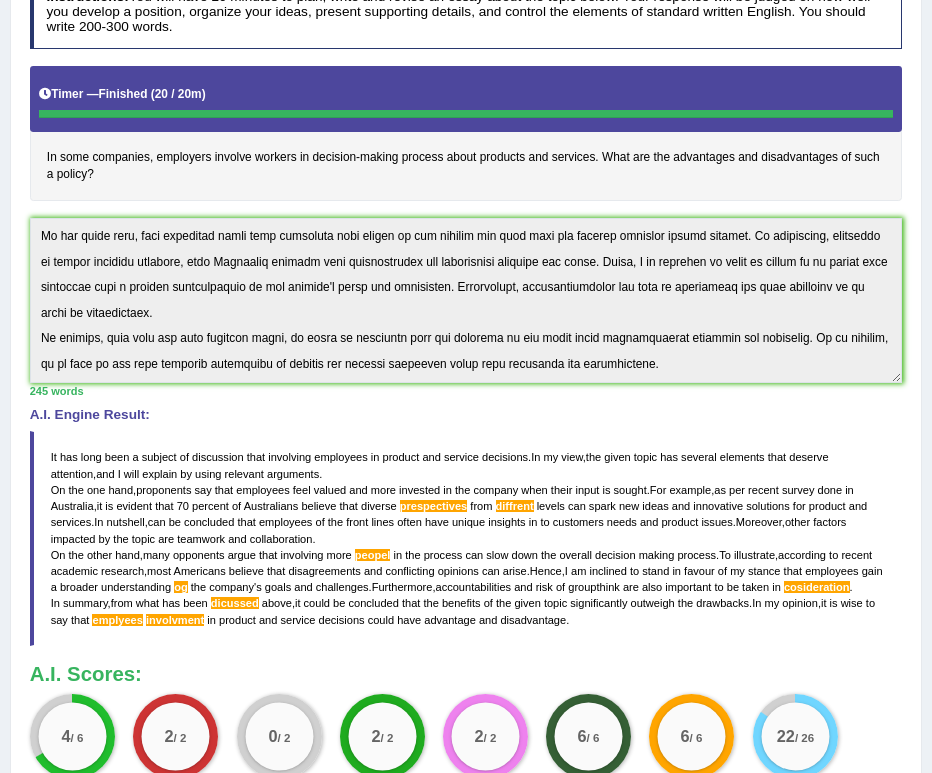 scroll, scrollTop: 240, scrollLeft: 0, axis: vertical 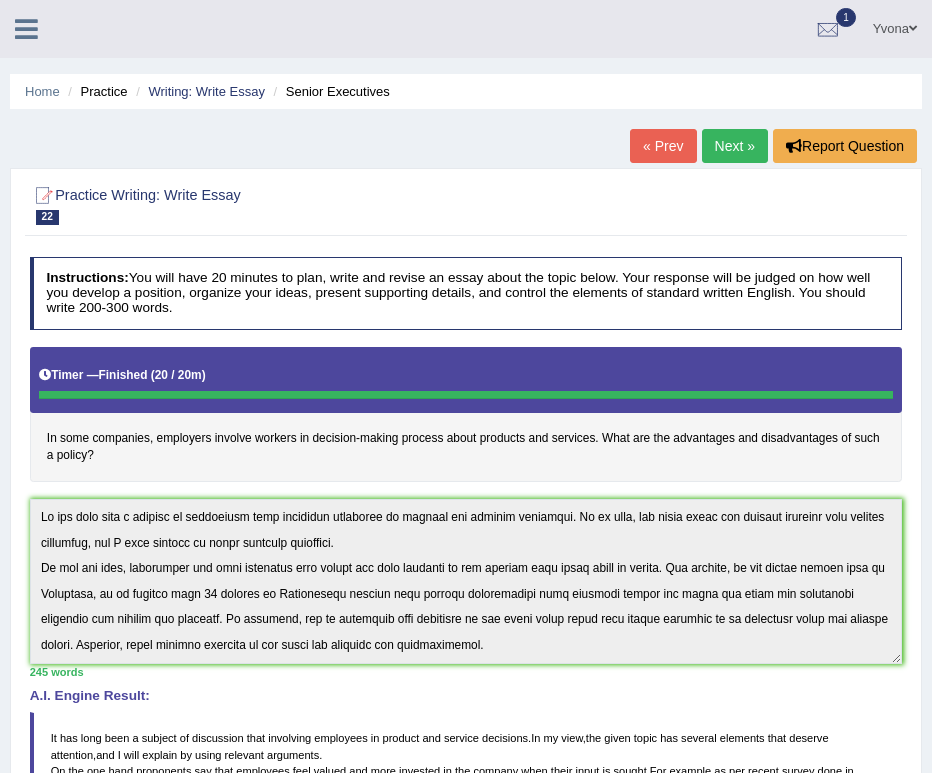 click on "Instructions:  You will have 20 minutes to plan, write and revise an essay about the topic below. Your response will be judged on how well you develop a position, organize your ideas, present supporting details, and control the elements of standard written English. You should write 200-300 words.
Timer —  Finished   ( 20 / 20m ) Skip In some companies, employers involve workers in decision-making process about products and services. What are the advantages and disadvantages of such a policy? * Write in the box below (write between 200 and 300 words) 245 words Written Keywords:  decision  making  process  services  opinion  collaboration  teamwork A.I. Engine Result: It   has   long   been   a   subject   of   discussion   that   involving   employees   in   product   and   service   decisions .  In   my   view ,  the   given   topic   has   several   elements   that   deserve   attention ,  and   I   will   explain   by   using   relevant   arguments .  On   the   one   hand ,  proponents" at bounding box center (465, 669) 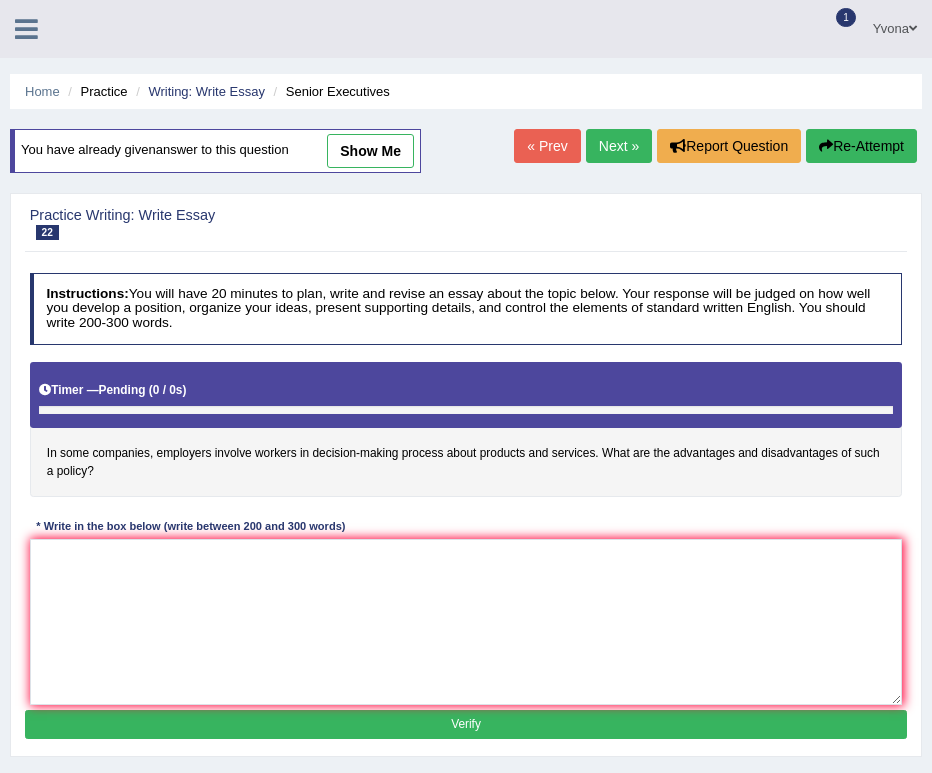 scroll, scrollTop: 0, scrollLeft: 0, axis: both 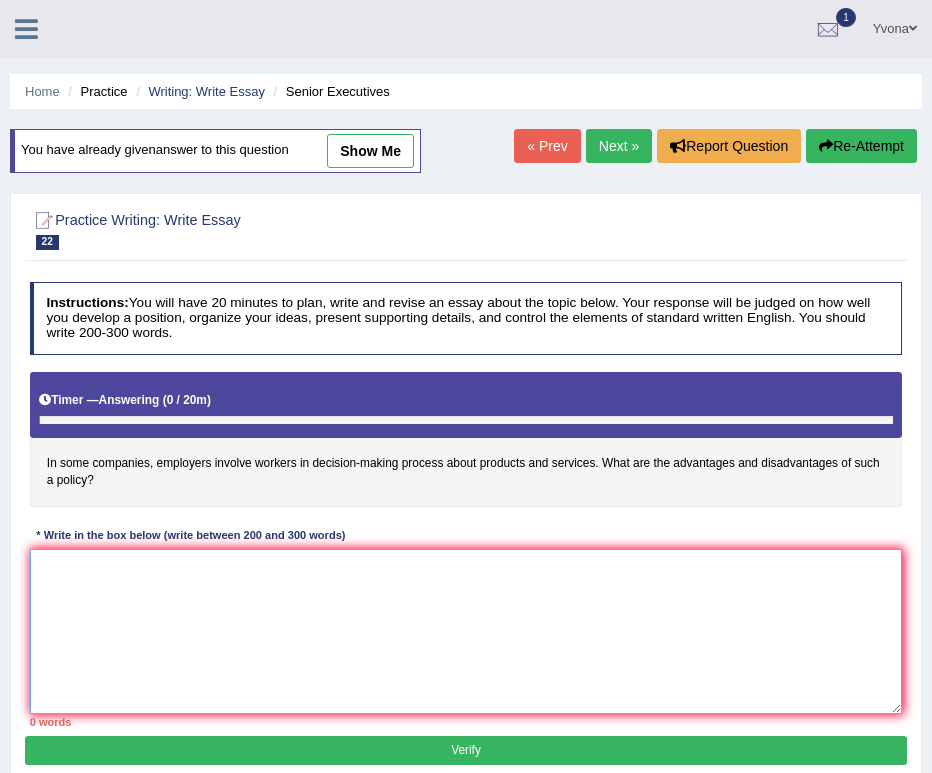 paste on "It has long been a subject of discussion whether involving employees in product and service decisions is beneficial for organizations. In my view, this topic encompasses several key aspects that deserve careful consideration. In the following paragraphs, I will present relevant arguments to support this perspective.
On the one hand, proponents argue that seeking input from employees makes them feel valued and more engaged with the company's goals. For instance, according to a recent survey conducted in Australia, approximately 70% of participants believed that diverse perspectives across different organizational levels can foster innovation and lead to improved products and services. In essence, frontline employees often possess unique insights into customer needs and operational challenges that management may overlook. Additionally, such involvement promotes teamwork, enhances collaboration, and cultivates a sense of ownership among staff members.
On the other hand, critics suggest that involving too ma..." 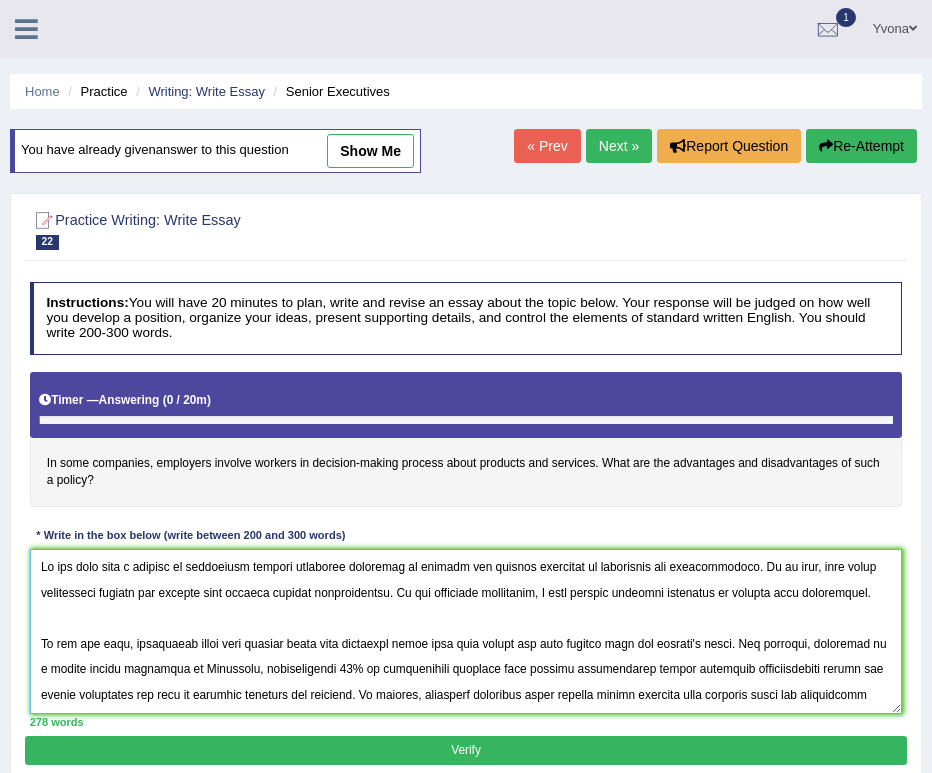scroll, scrollTop: 377, scrollLeft: 0, axis: vertical 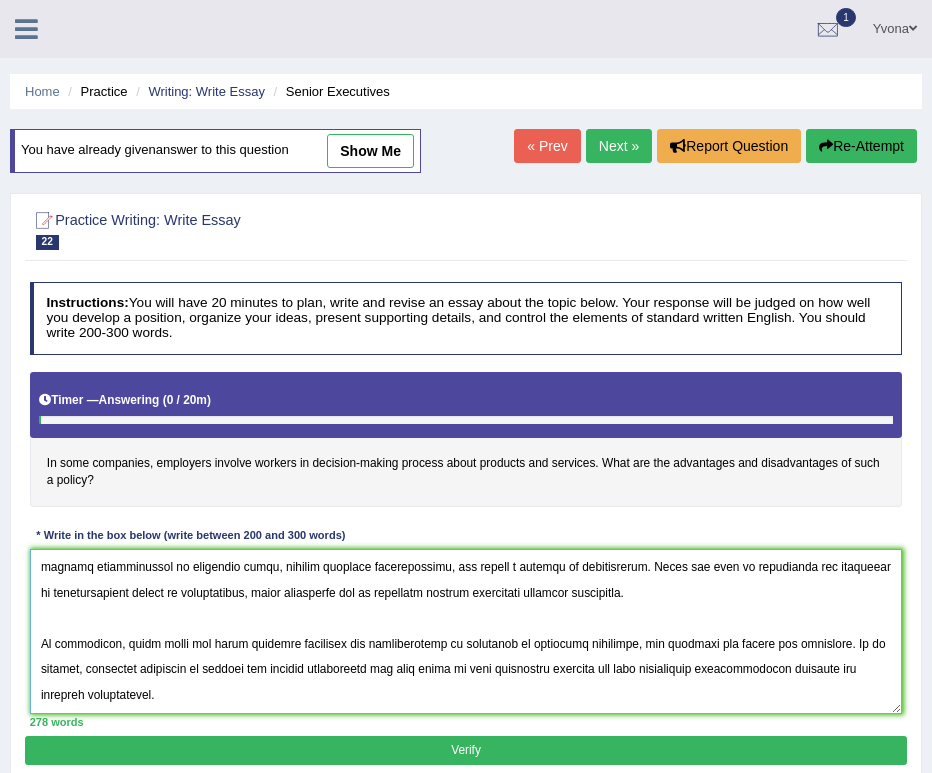 click at bounding box center [466, 631] 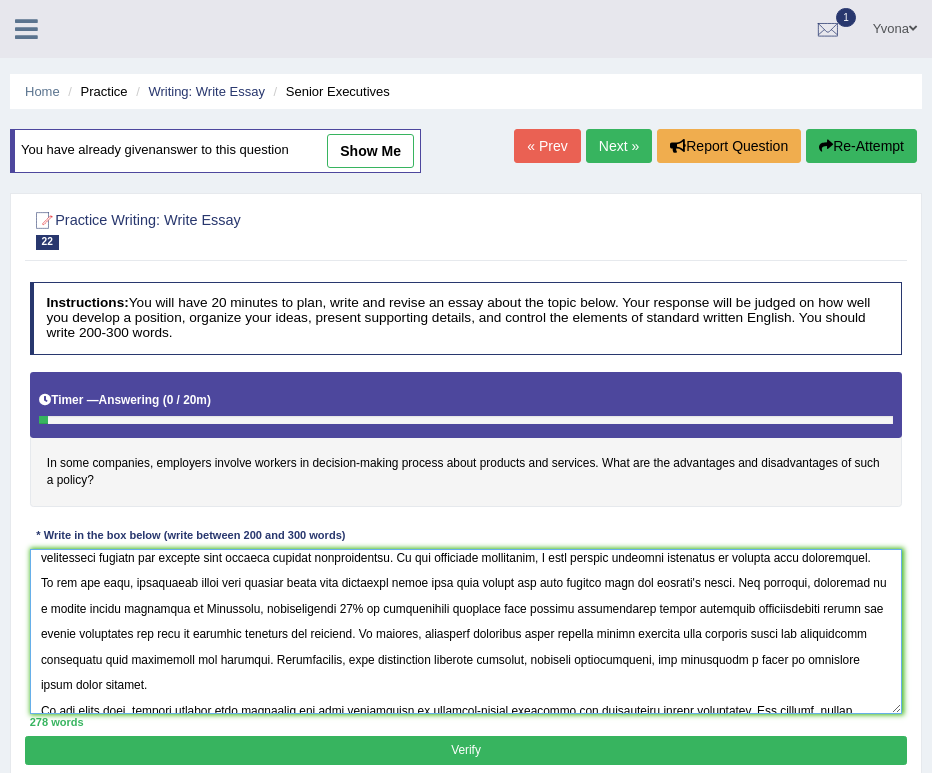 scroll, scrollTop: 11, scrollLeft: 0, axis: vertical 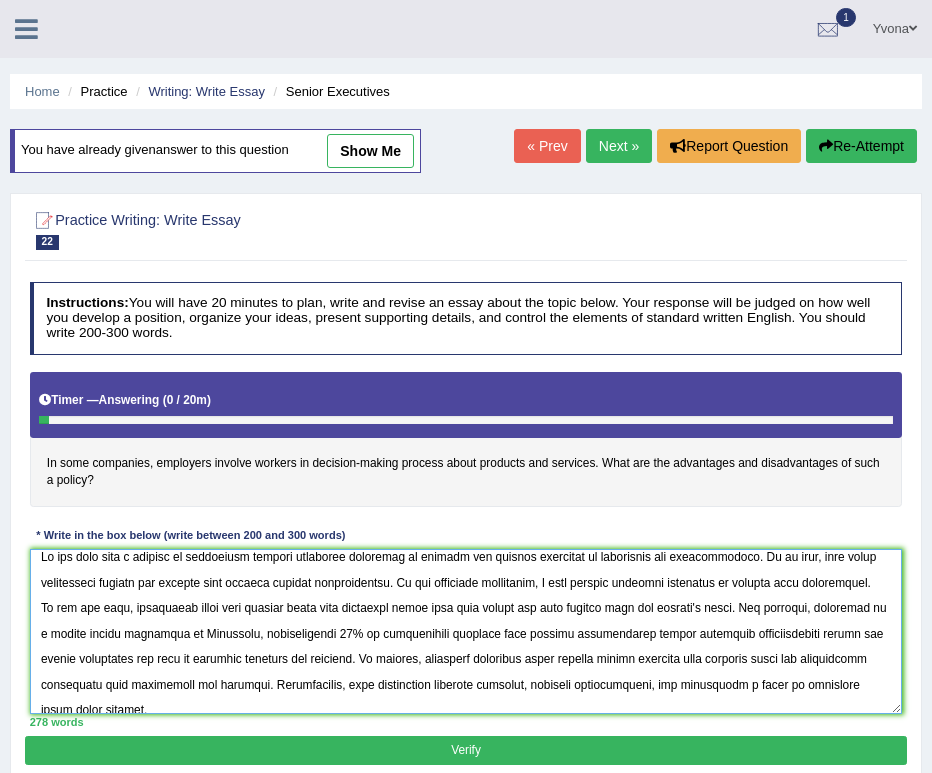 type on "It has long been a subject of discussion whether involving employees in product and service decisions is beneficial for organizations. In my view, this topic encompasses several key aspects that deserve careful consideration. In the following paragraphs, I will present relevant arguments to support this perspective.
On the one hand, proponents argue that seeking input from employees makes them feel valued and more engaged with the company's goals. For instance, according to a recent survey conducted in Australia, approximately 70% of participants believed that diverse perspectives across different organizational levels can foster innovation and lead to improved products and services. In essence, frontline employees often possess unique insights into customer needs and operational challenges that management may overlook. Additionally, such involvement promotes teamwork, enhances collaboration, and cultivates a sense of ownership among staff members.
On the other hand, critics suggest that involving too many..." 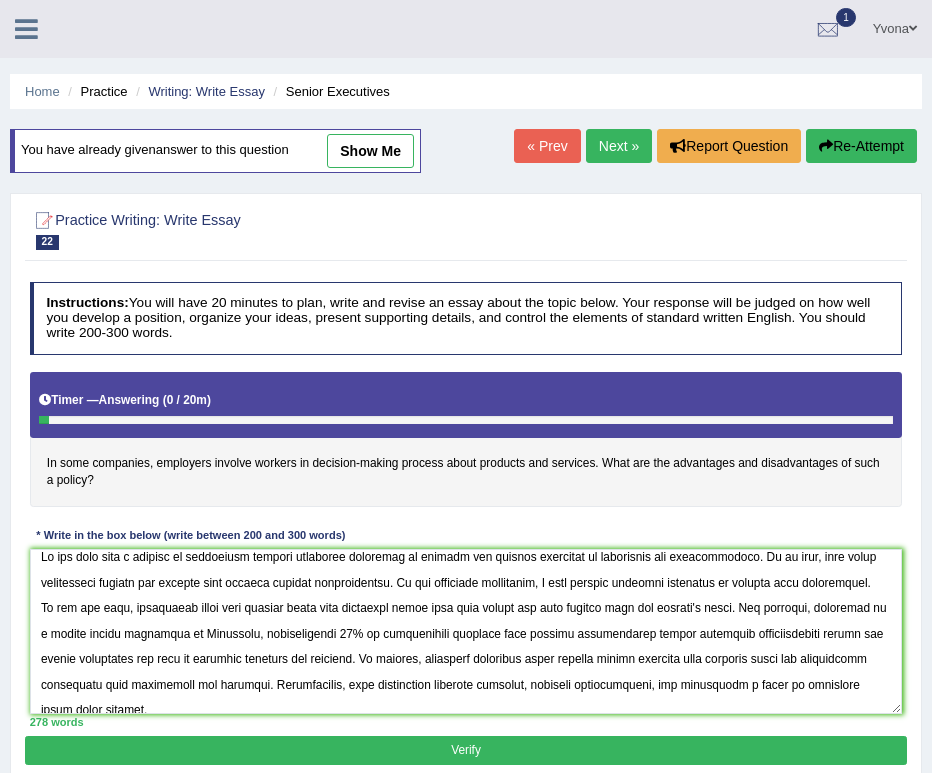 click on "Verify" at bounding box center [465, 750] 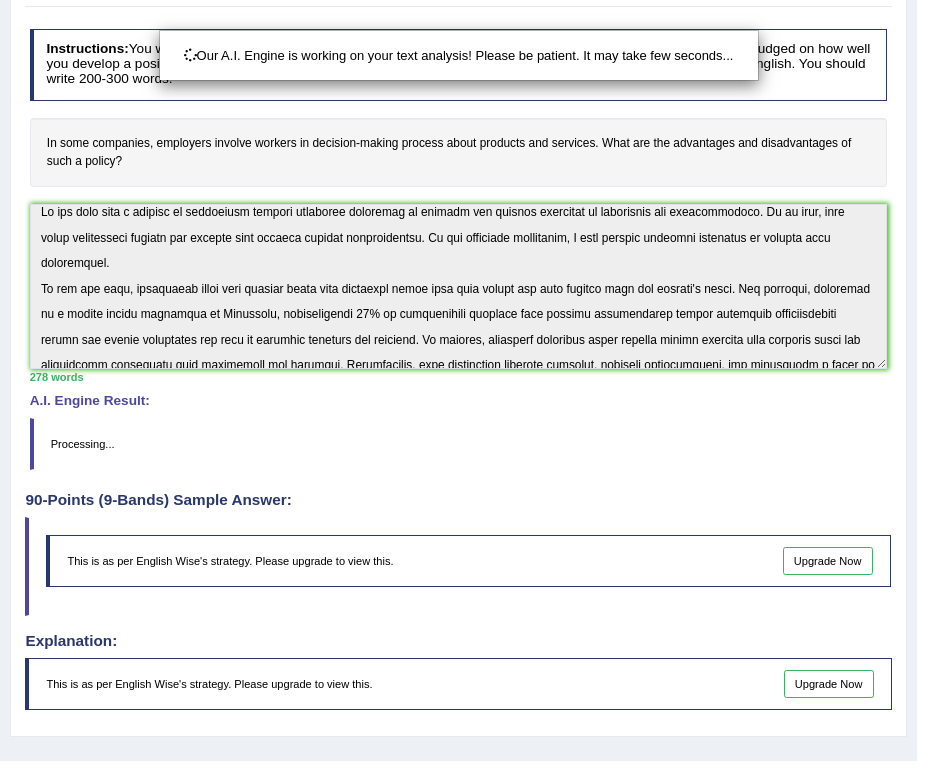 scroll, scrollTop: 240, scrollLeft: 0, axis: vertical 